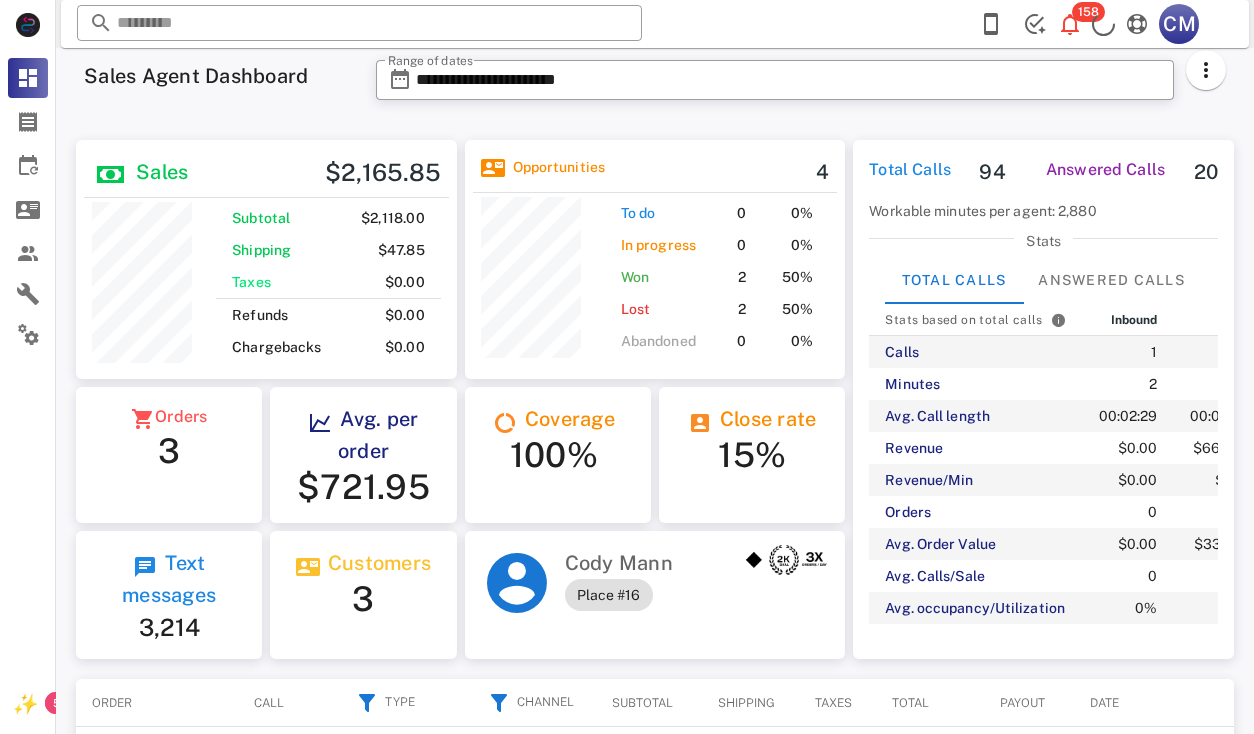 scroll, scrollTop: 0, scrollLeft: 0, axis: both 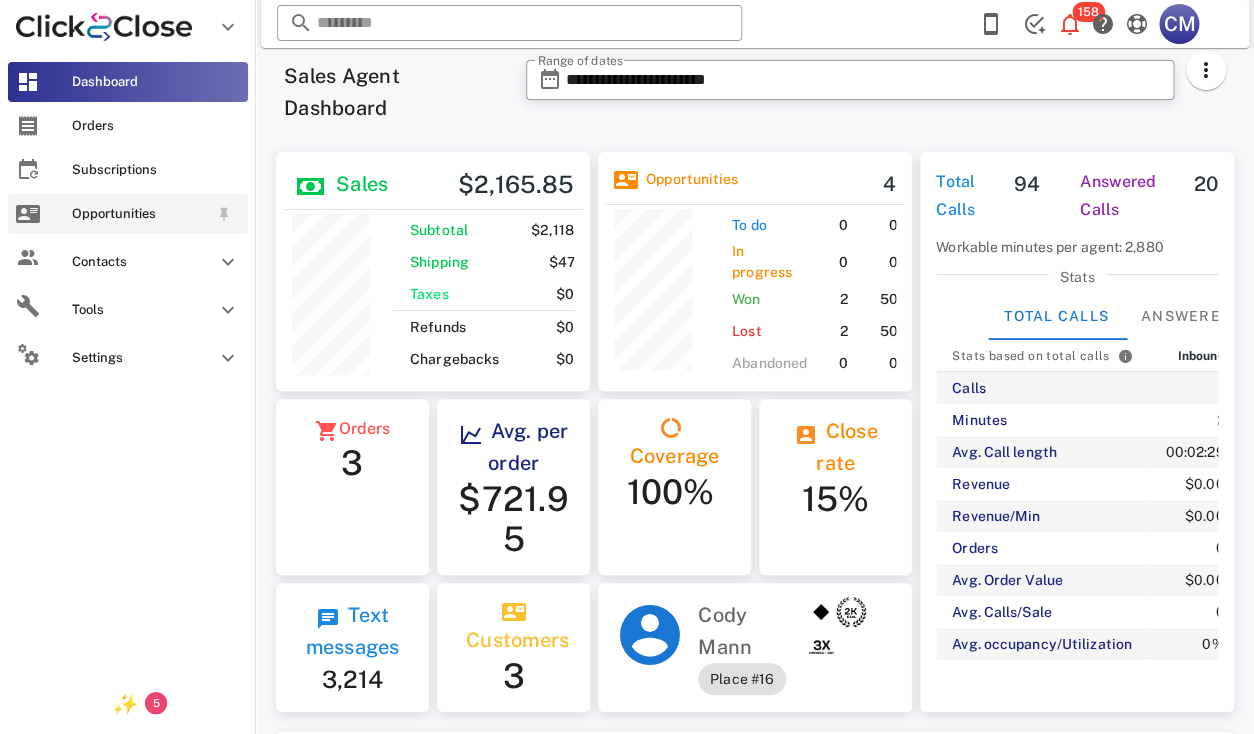 click on "Opportunities" at bounding box center (128, 214) 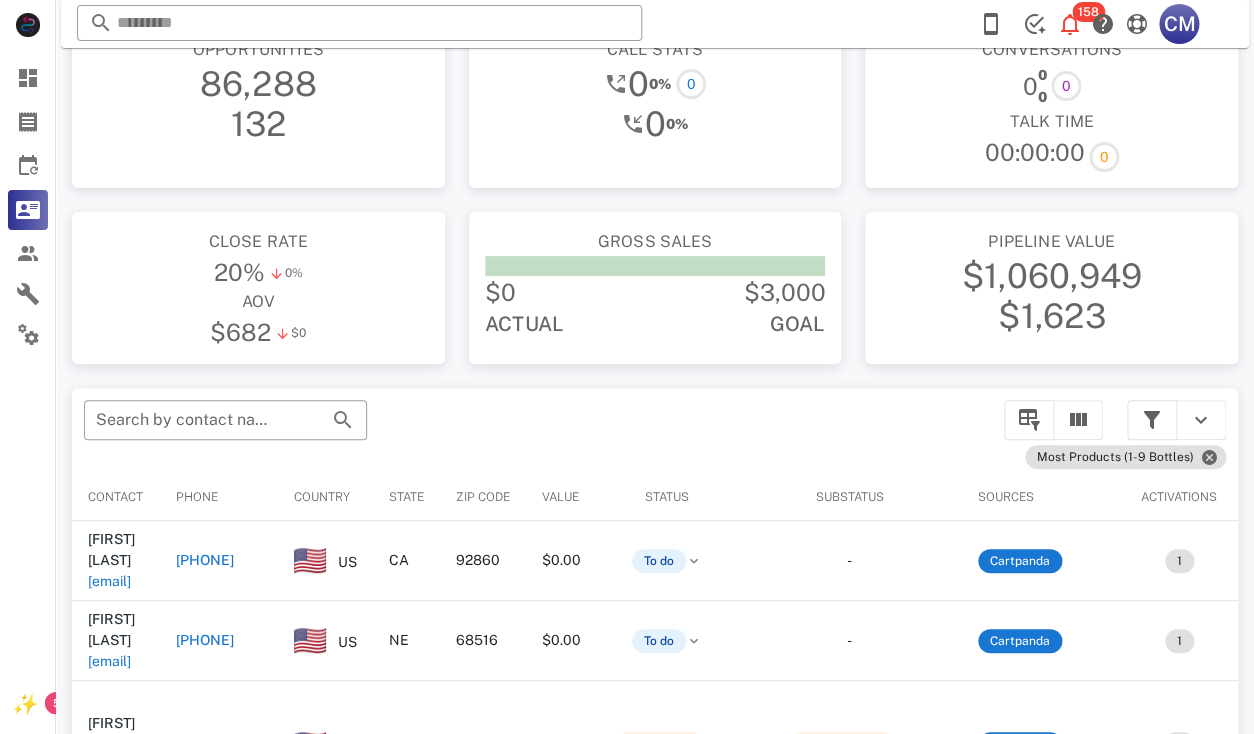 scroll, scrollTop: 67, scrollLeft: 0, axis: vertical 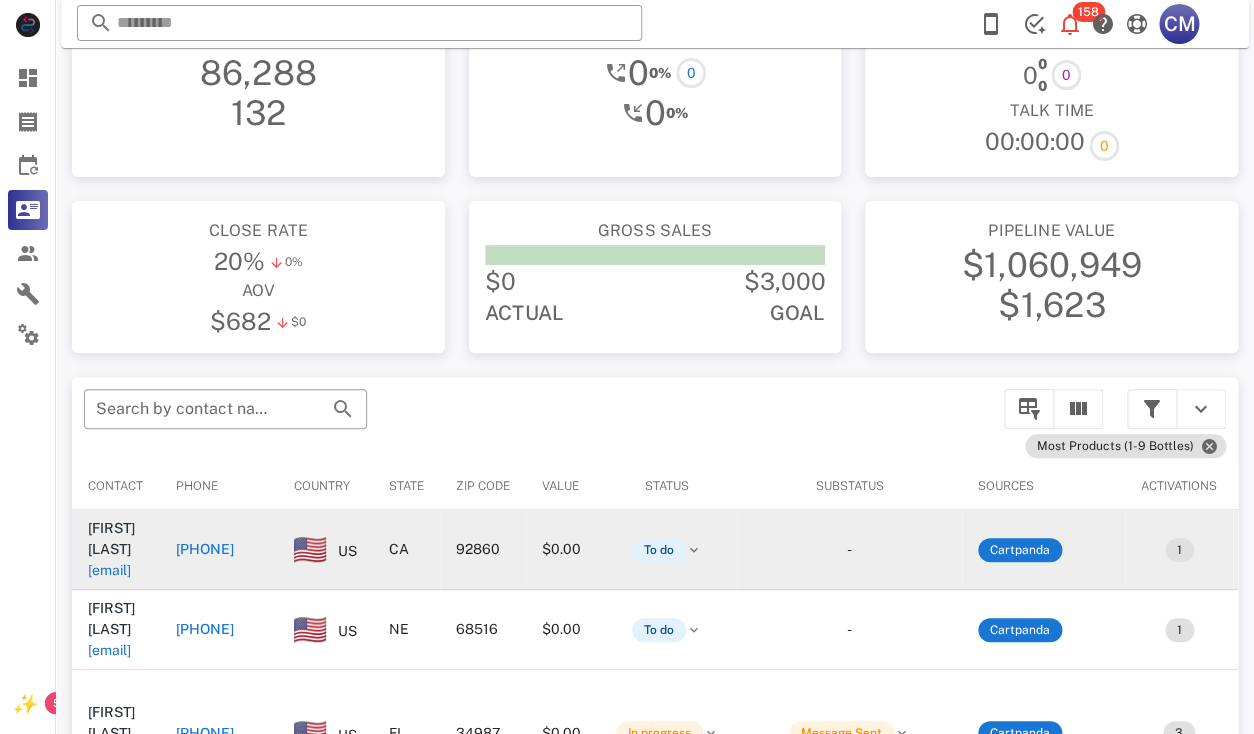 click on "Robert Bean  robertbean66@gmail.com" at bounding box center [116, 549] 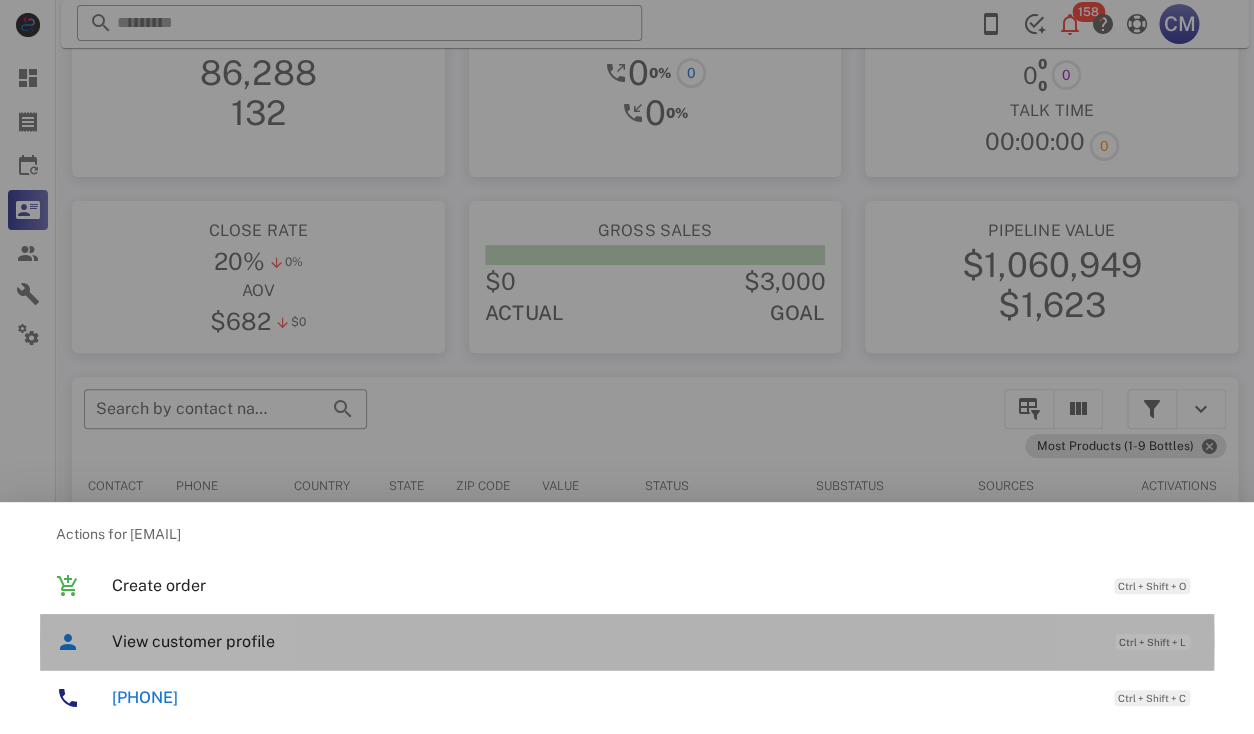 click on "View customer profile Ctrl + Shift + L" at bounding box center [627, 642] 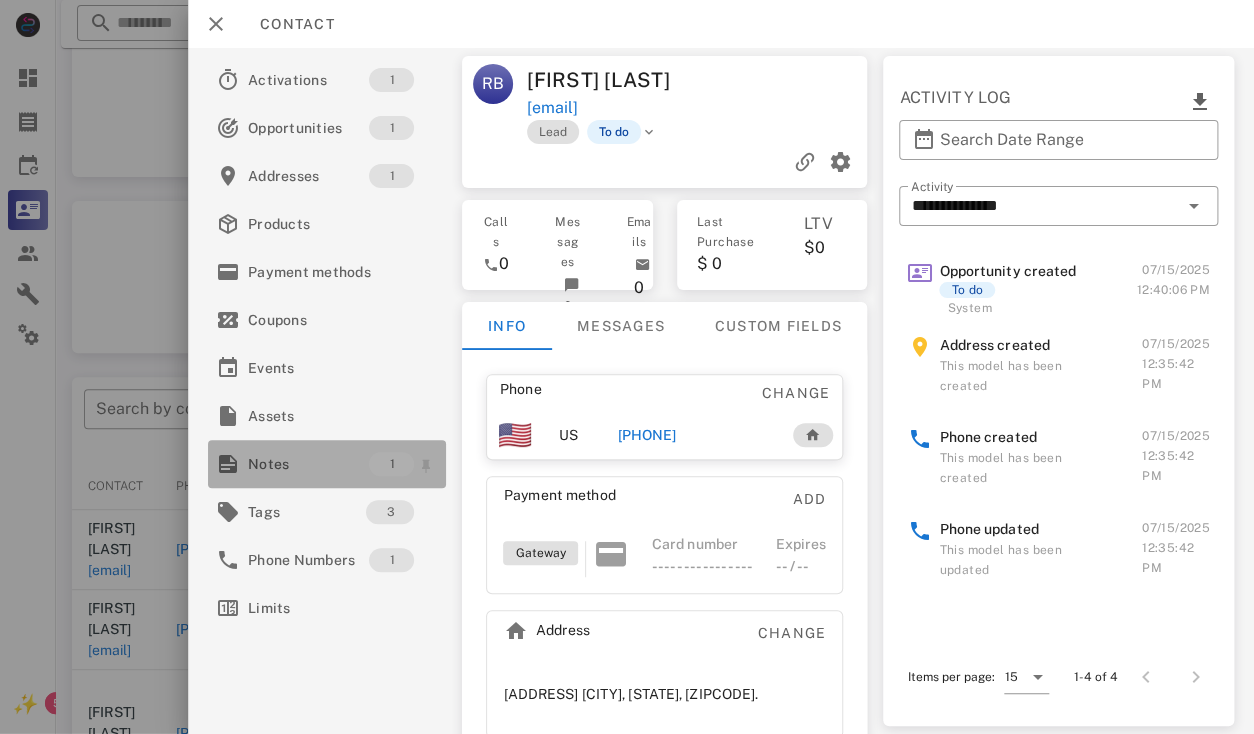 click on "Notes" at bounding box center [308, 464] 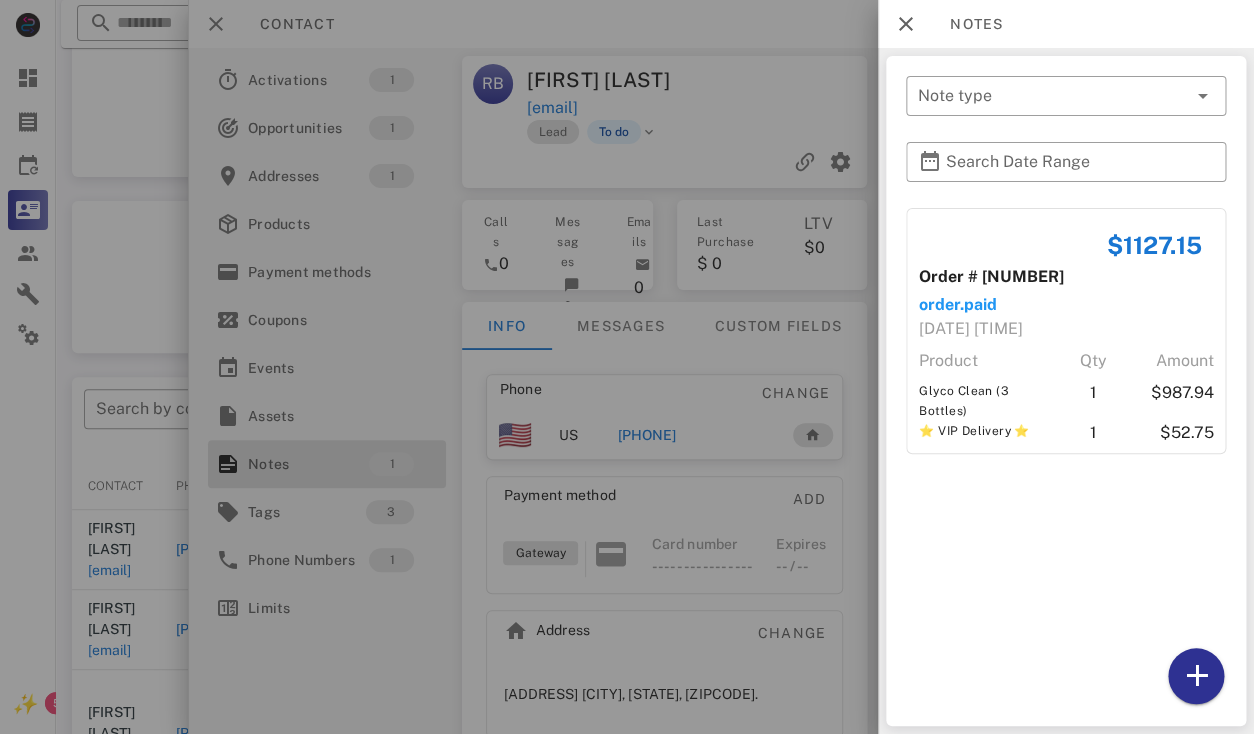 click at bounding box center (627, 367) 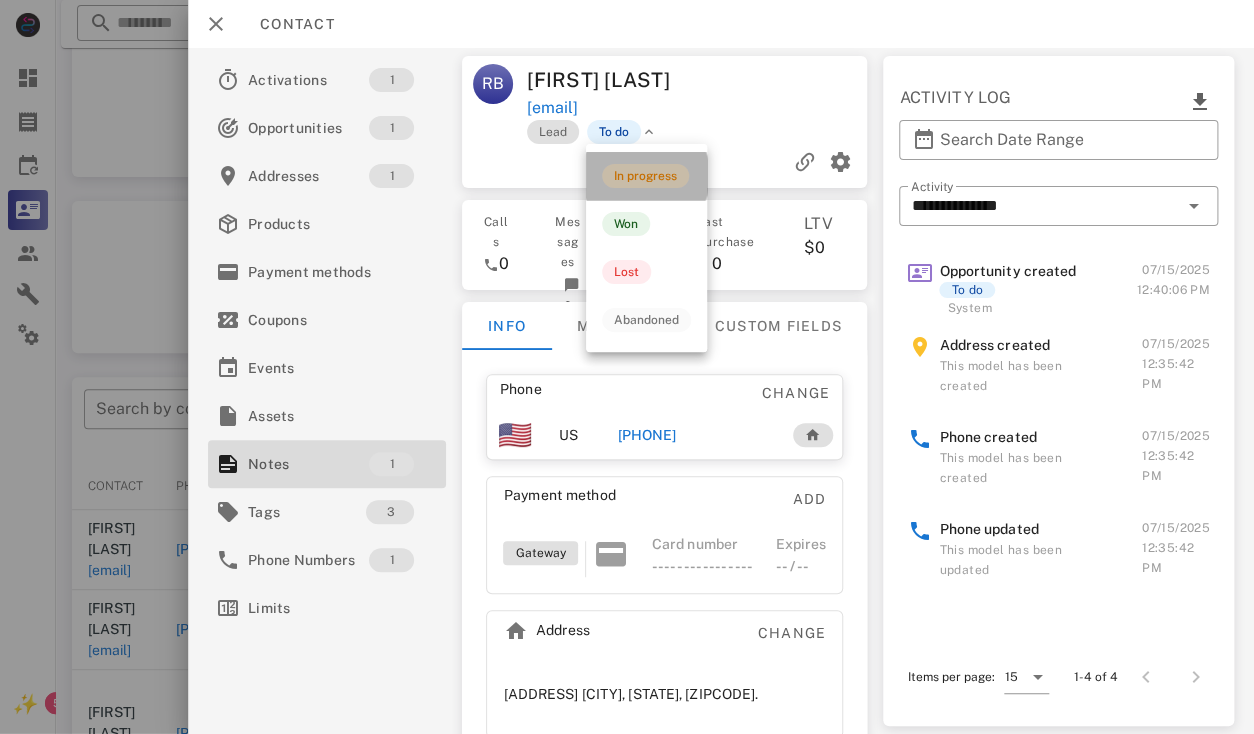 click on "In progress" at bounding box center (646, 176) 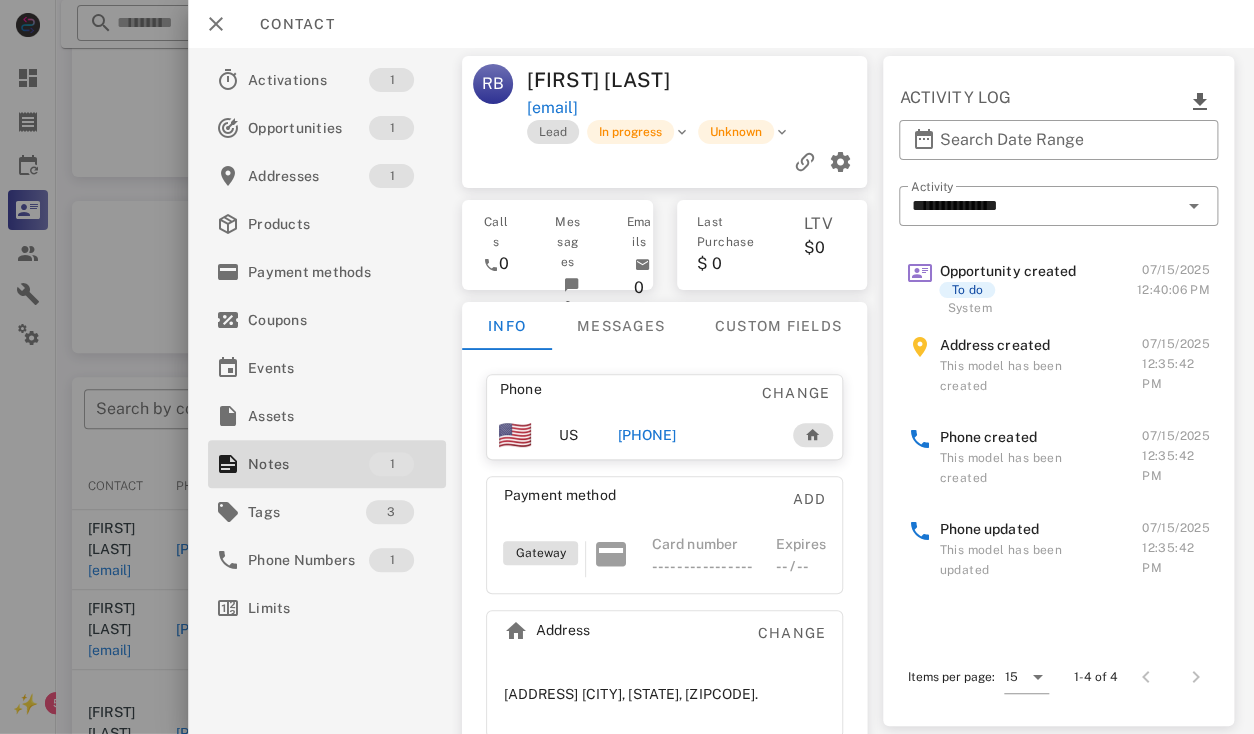 click on "Robert Bean" at bounding box center [613, 80] 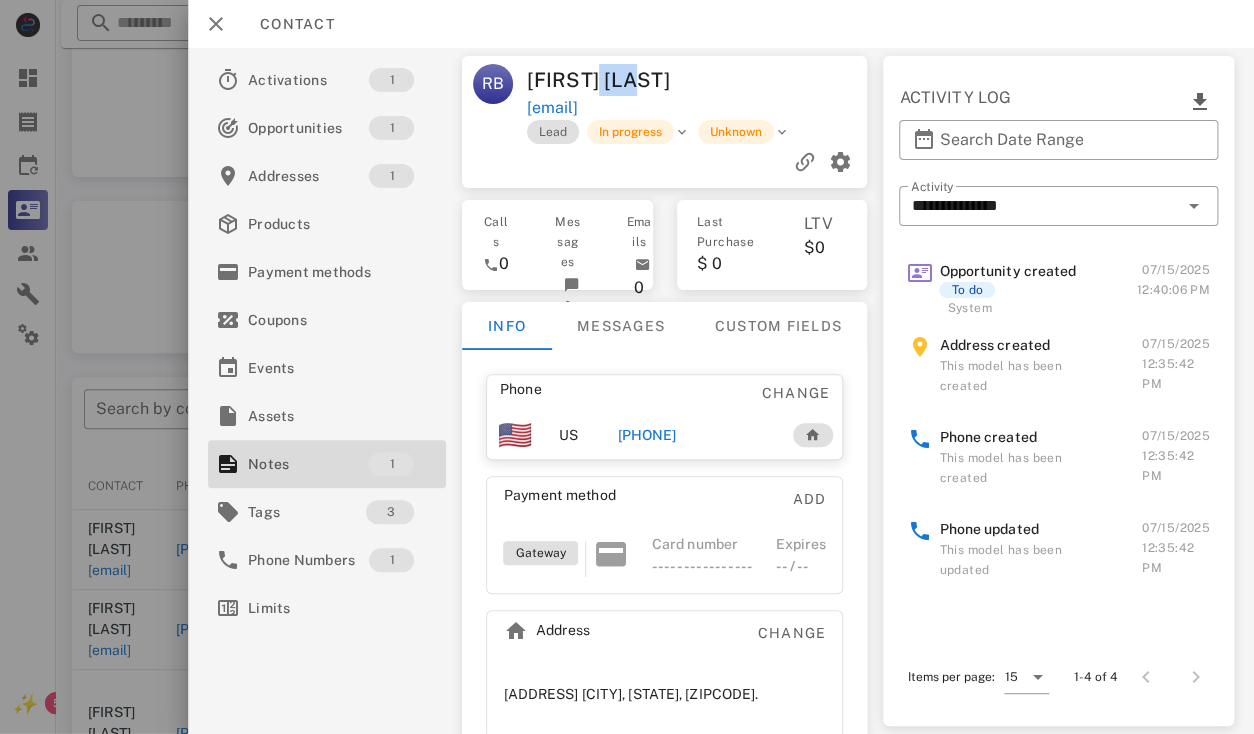 click on "Robert Bean" at bounding box center (613, 80) 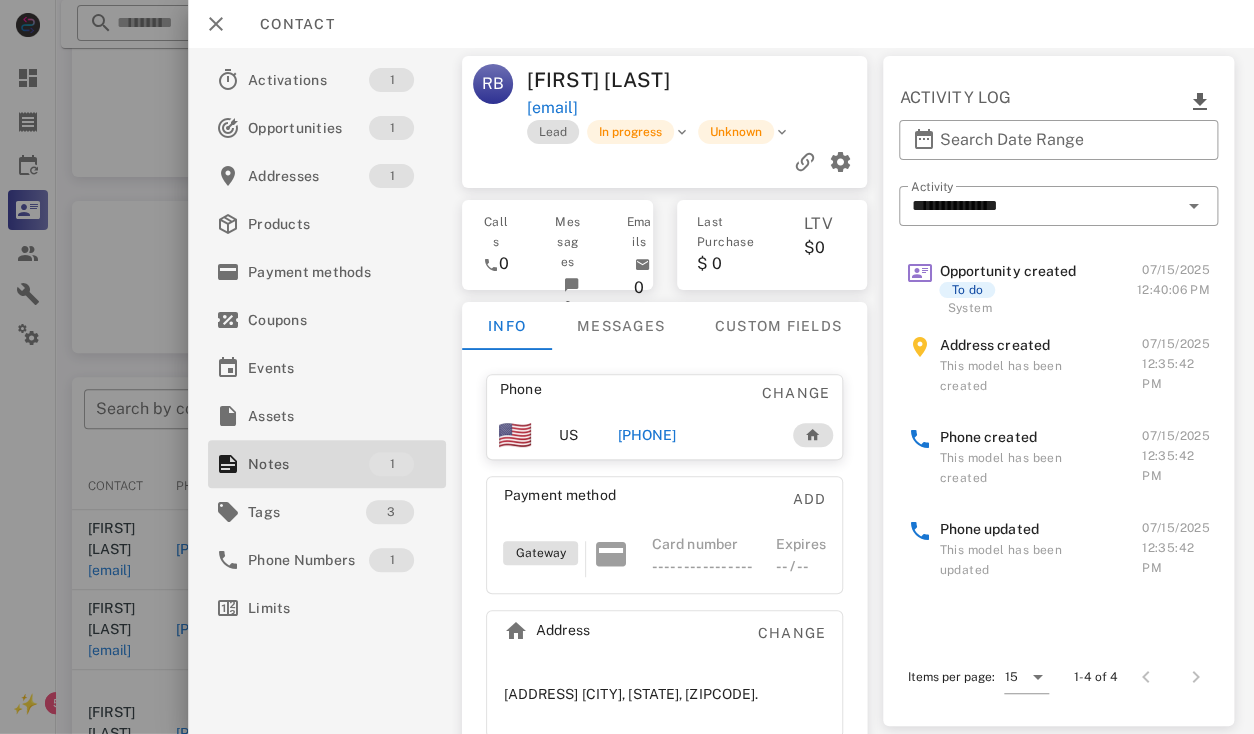 click on "Robert Bean" at bounding box center (613, 80) 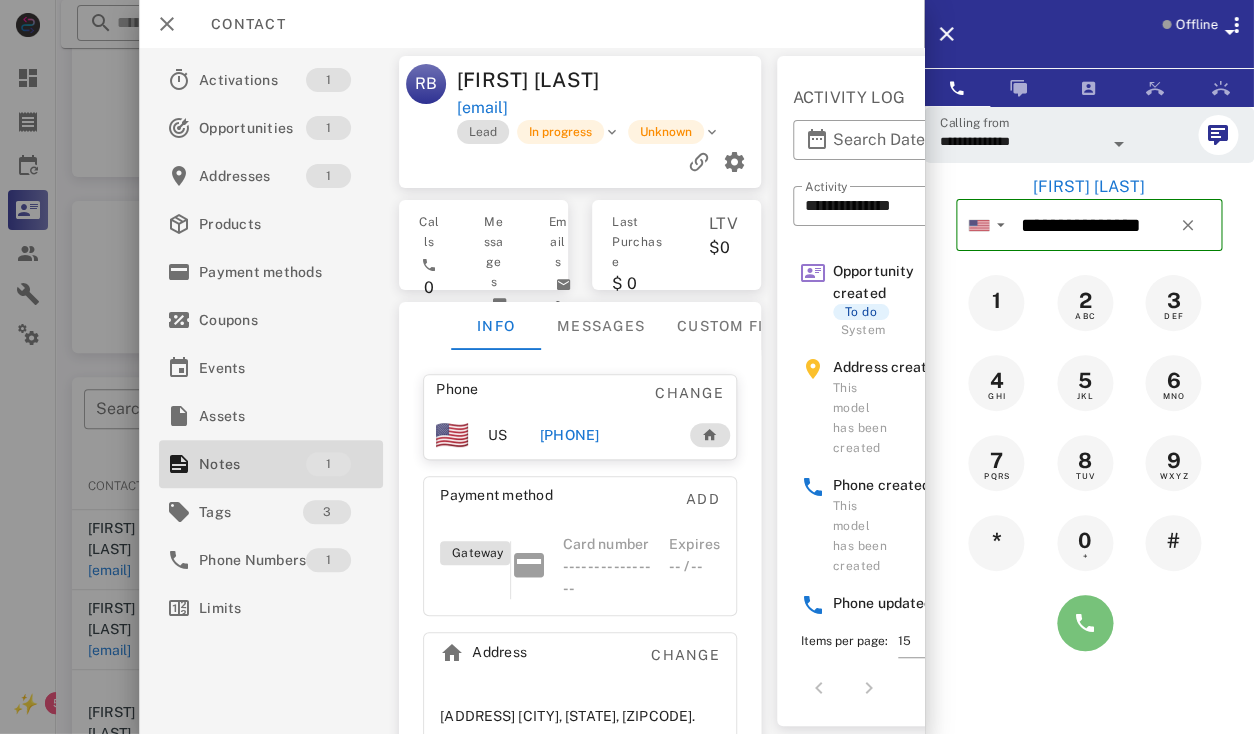 click at bounding box center (1085, 623) 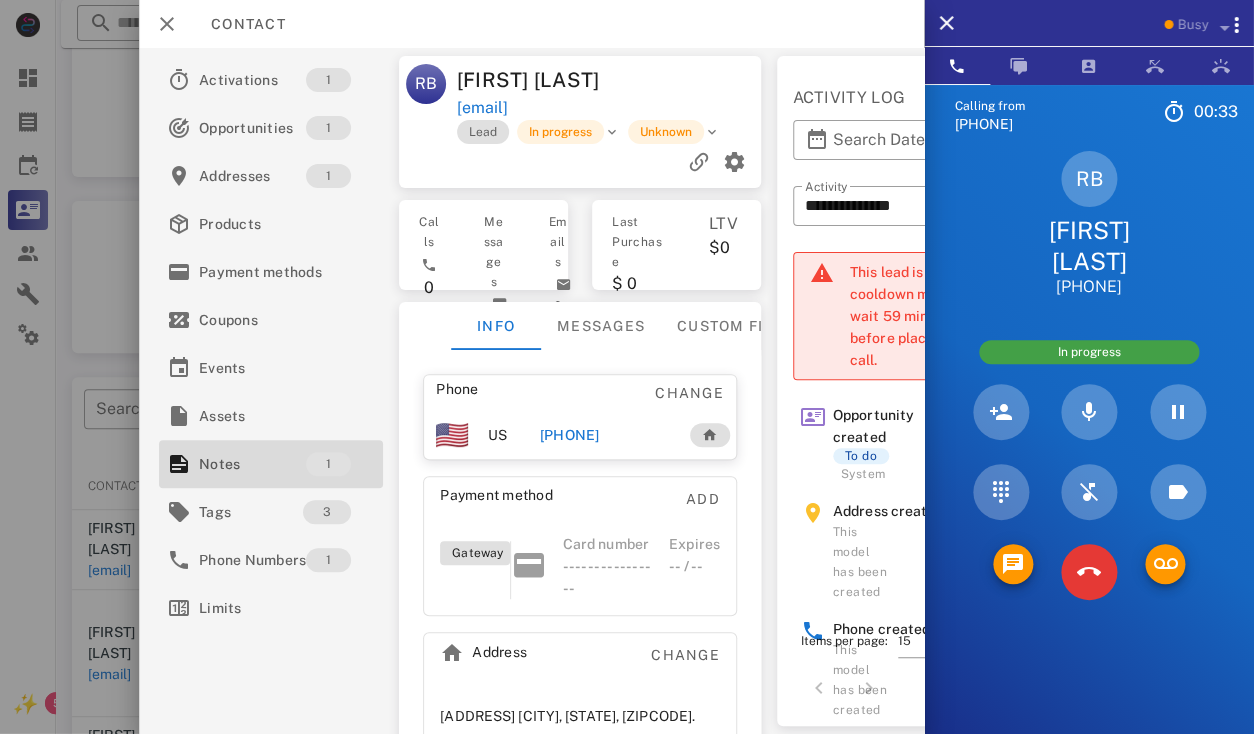 scroll, scrollTop: 73, scrollLeft: 0, axis: vertical 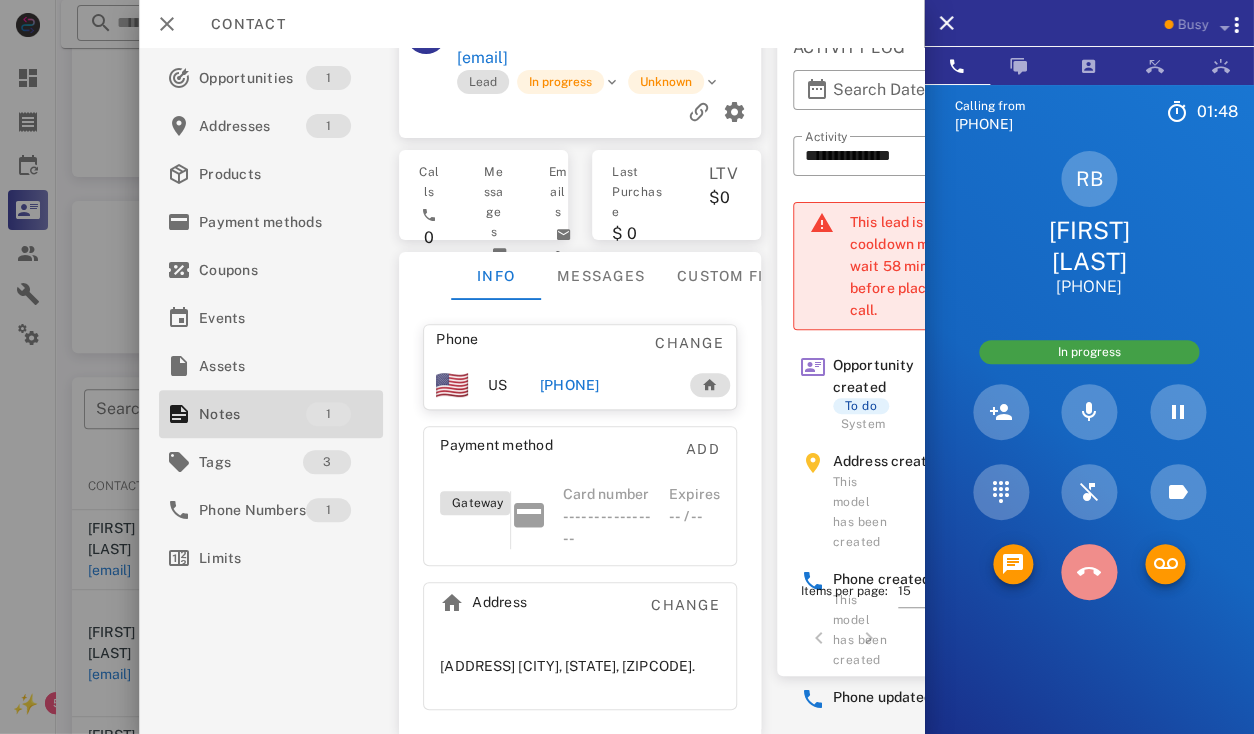 click at bounding box center (1089, 572) 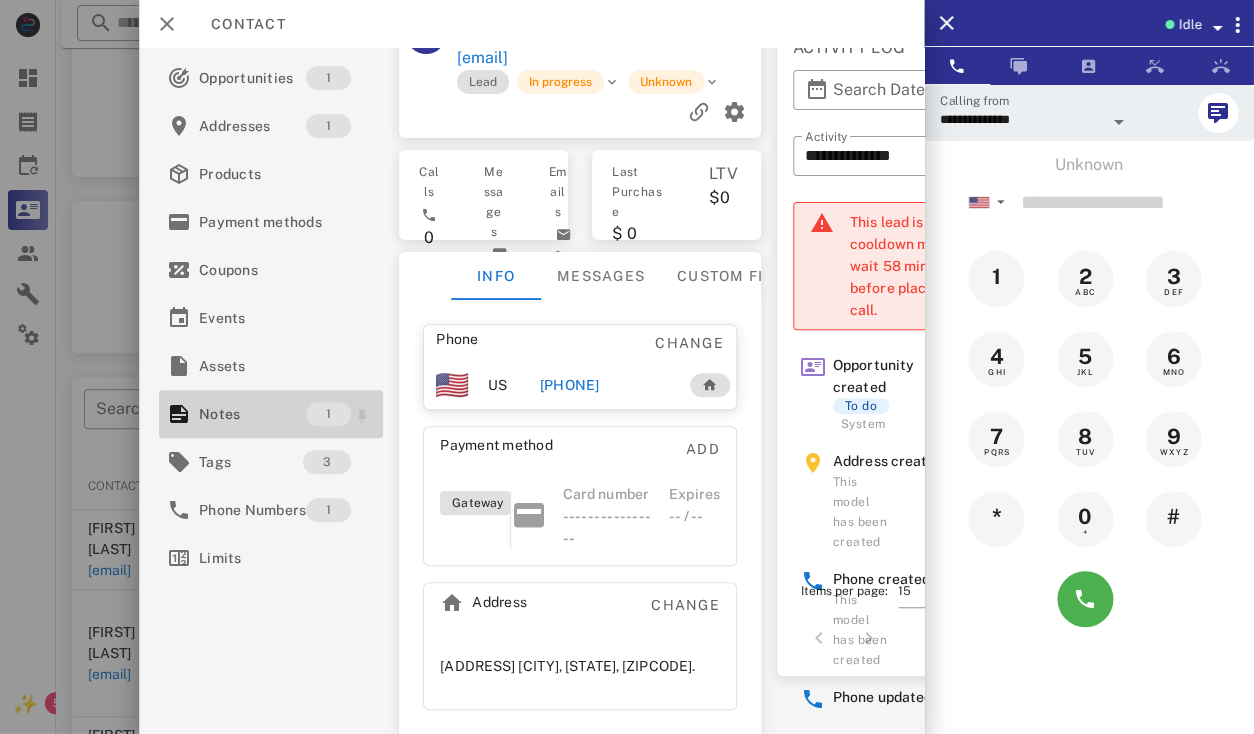 click on "Notes" at bounding box center [252, 414] 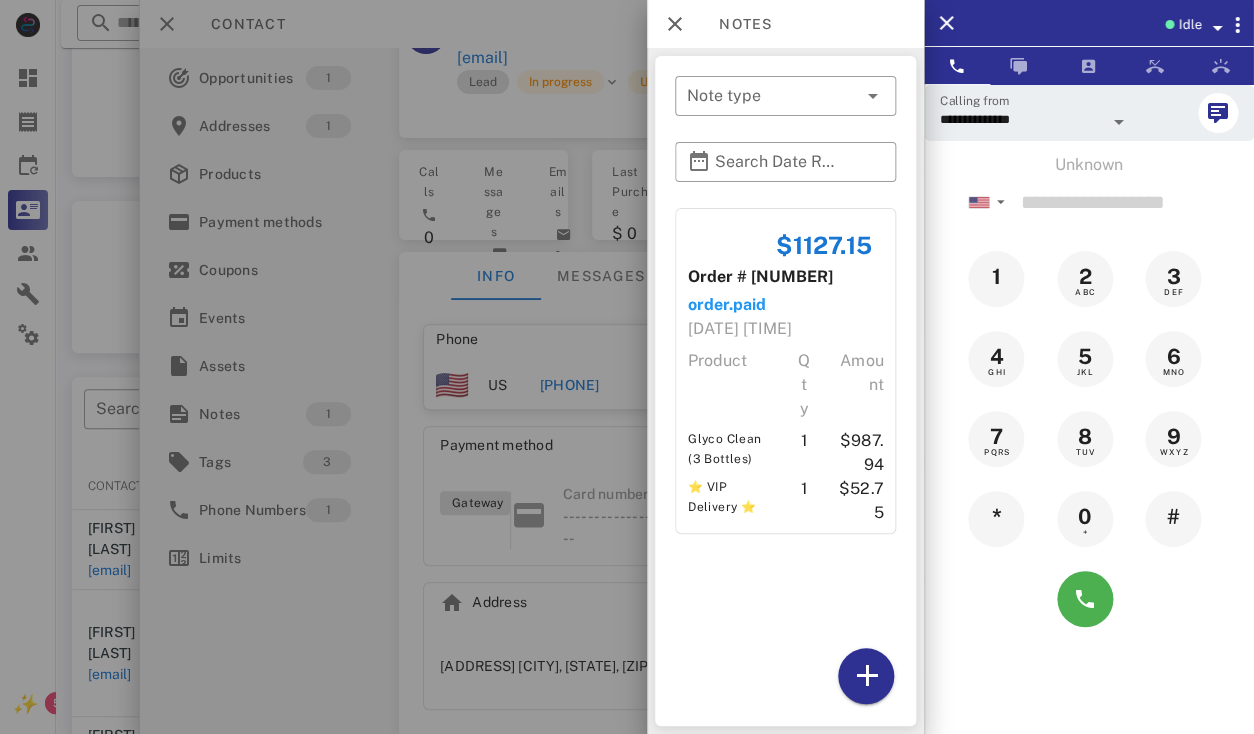 click at bounding box center (627, 367) 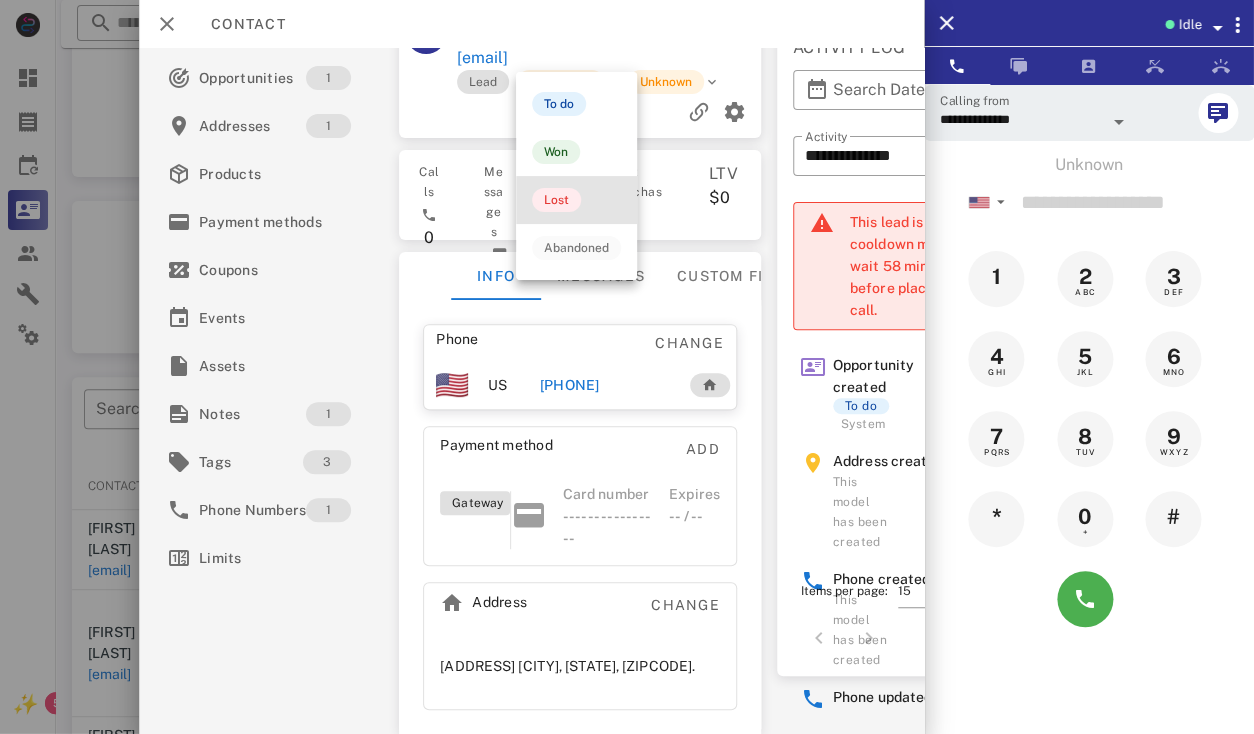 click on "Lost" at bounding box center (556, 200) 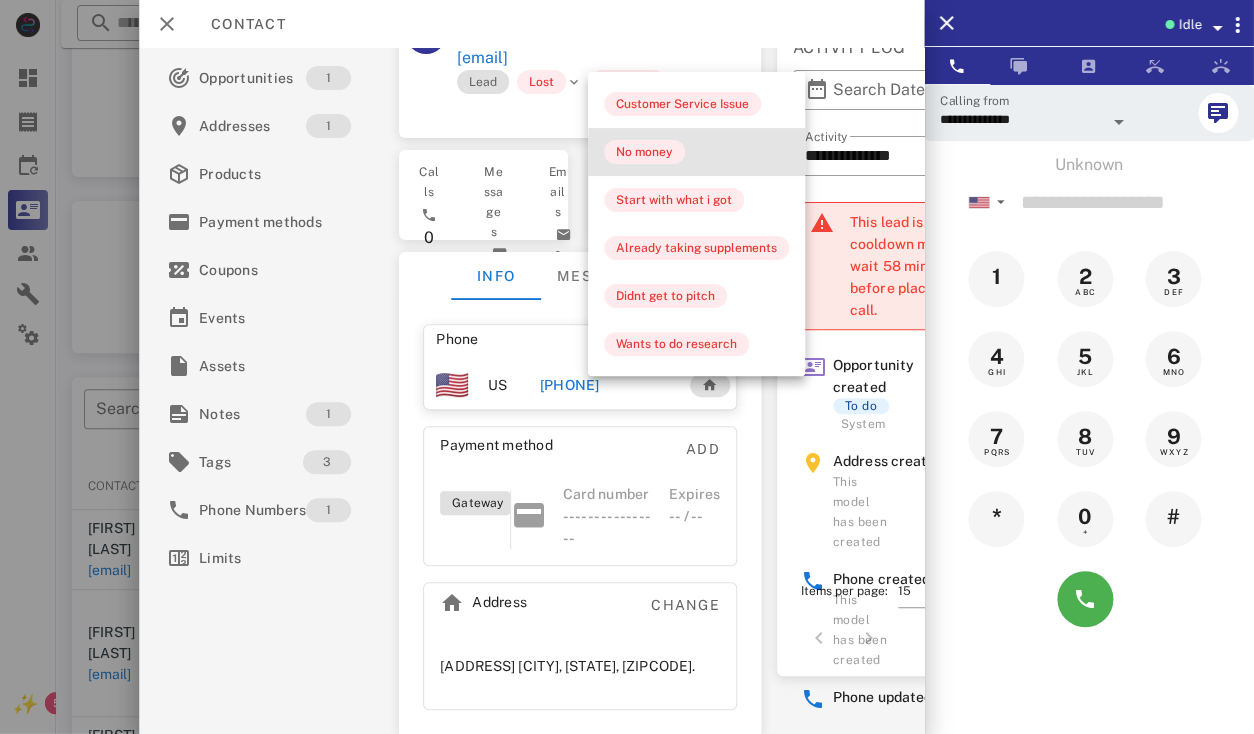 click on "No money" at bounding box center (696, 152) 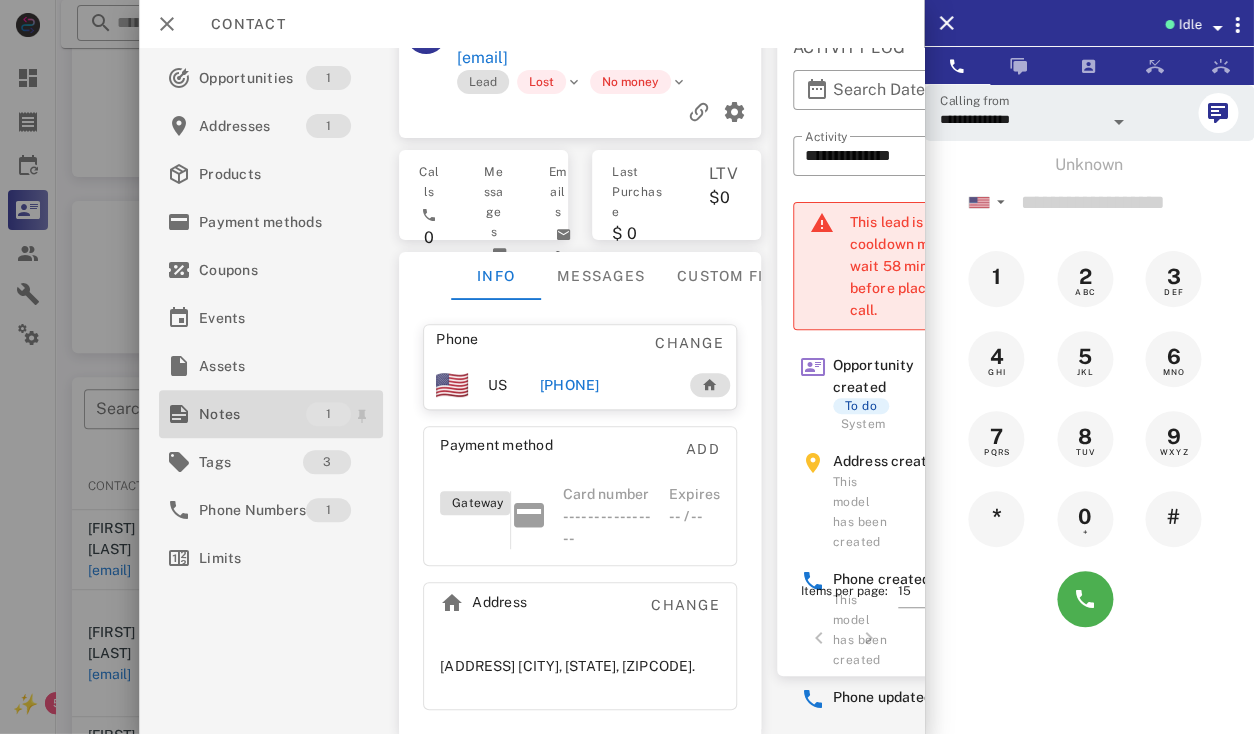 click on "Notes" at bounding box center (252, 414) 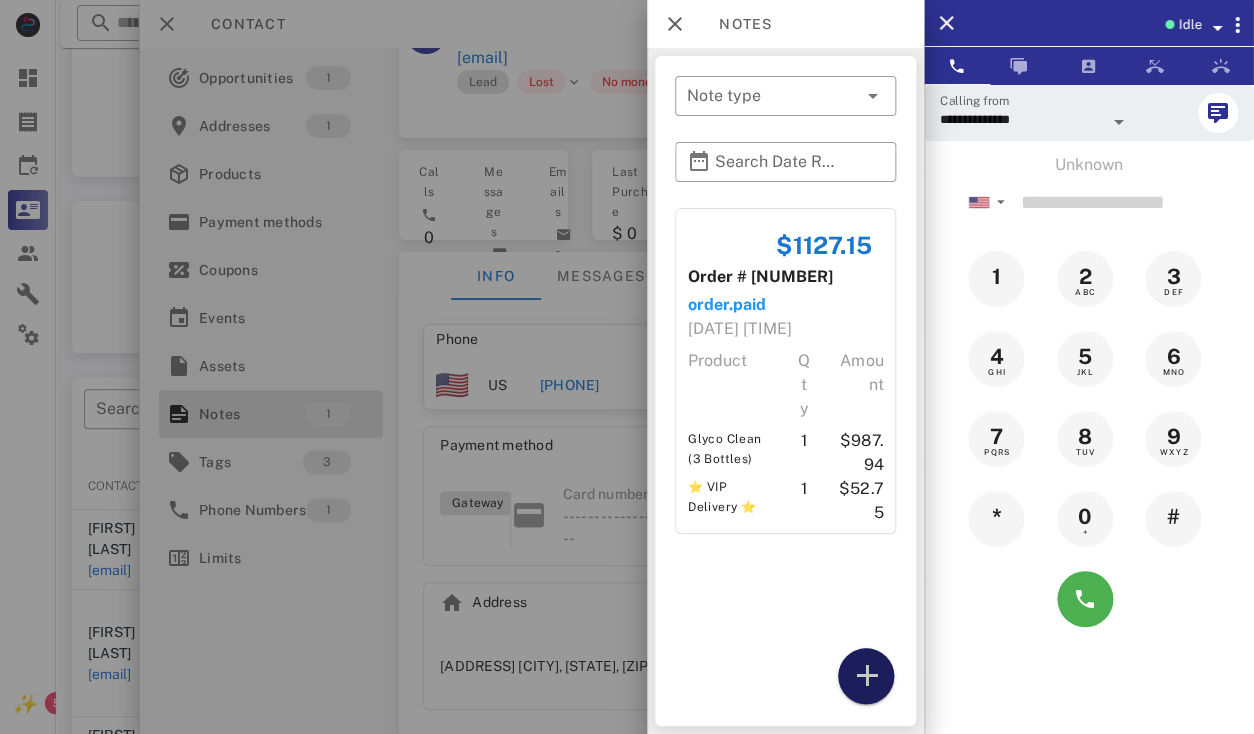 click at bounding box center [866, 676] 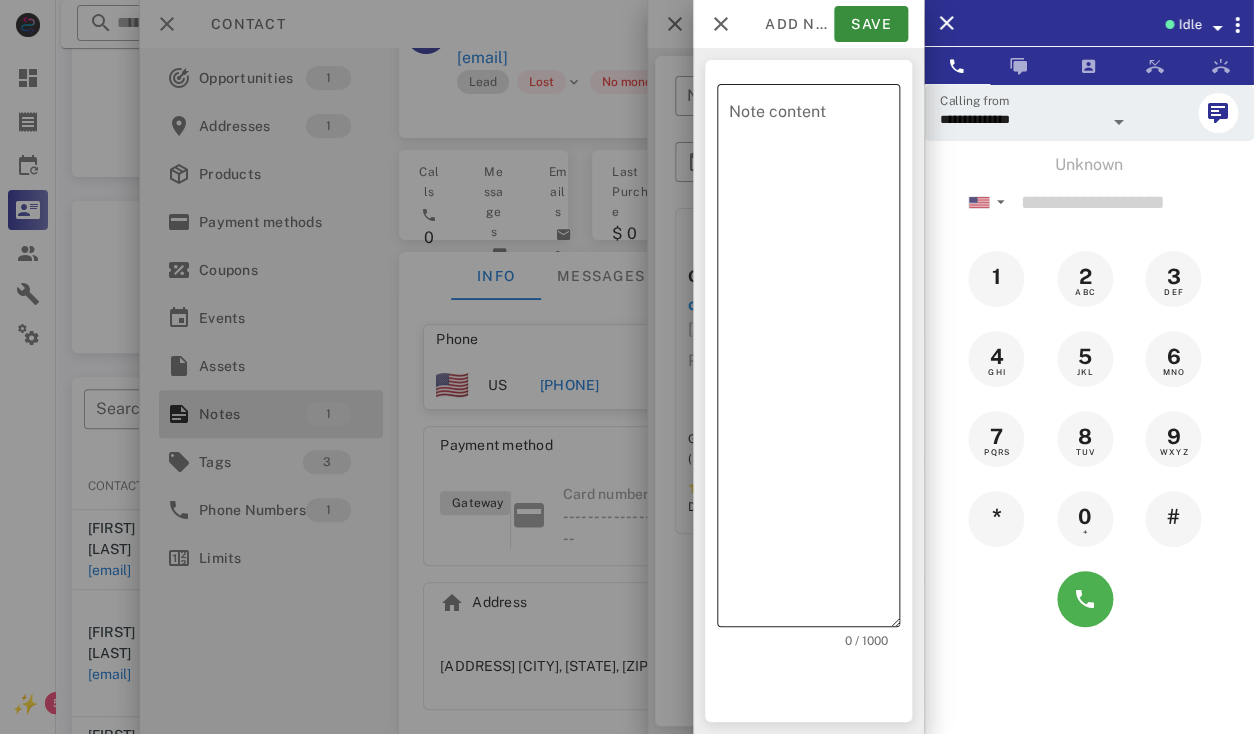 click on "Note content" at bounding box center (814, 360) 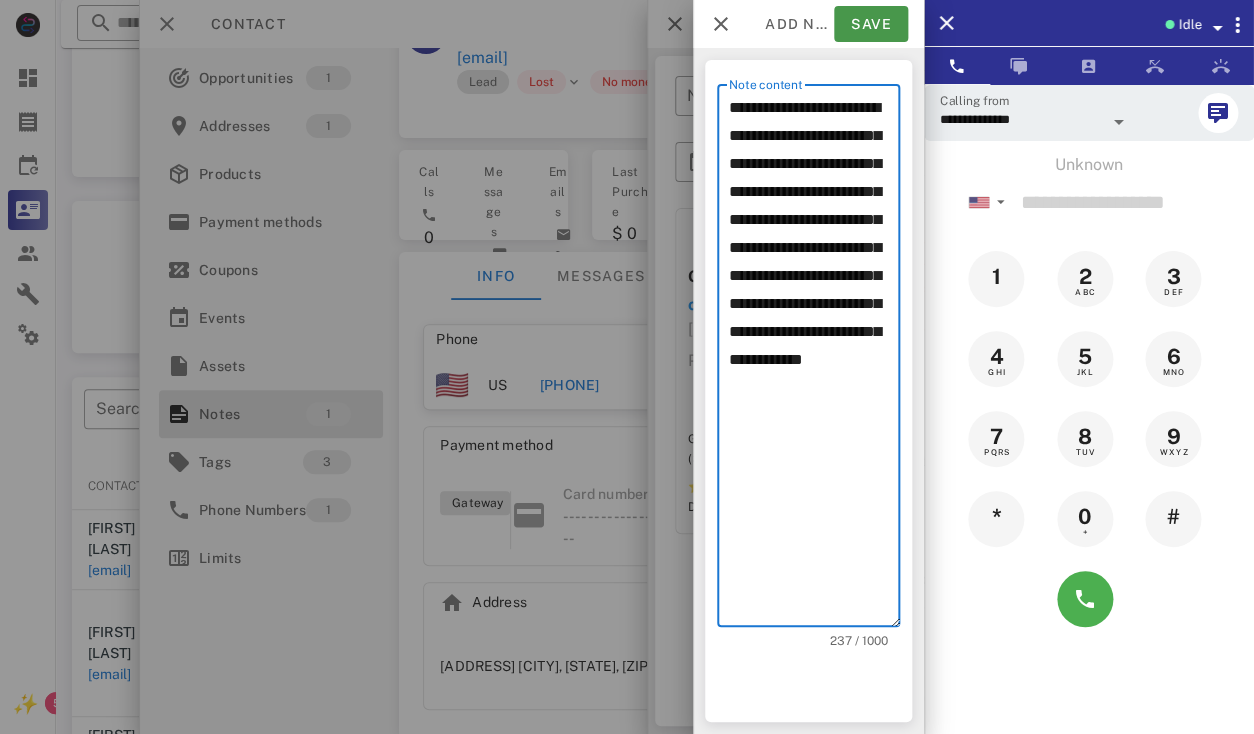 type on "**********" 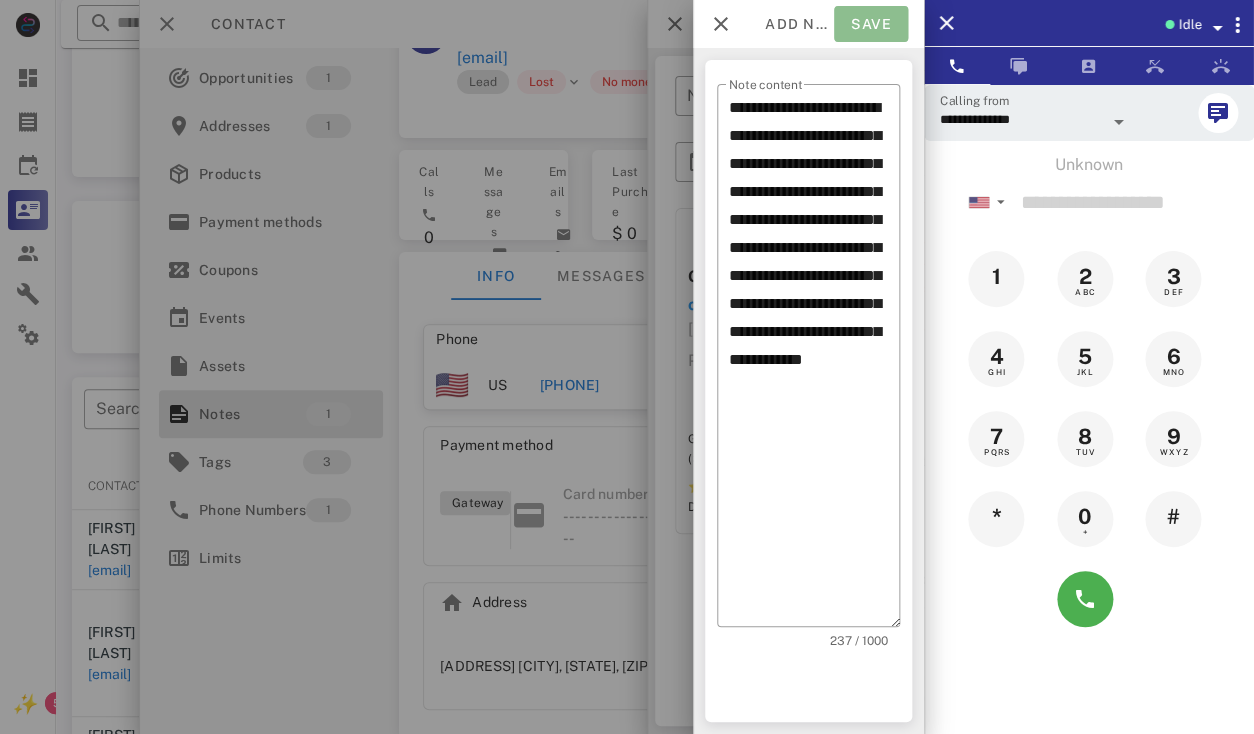 click on "Save" at bounding box center (871, 24) 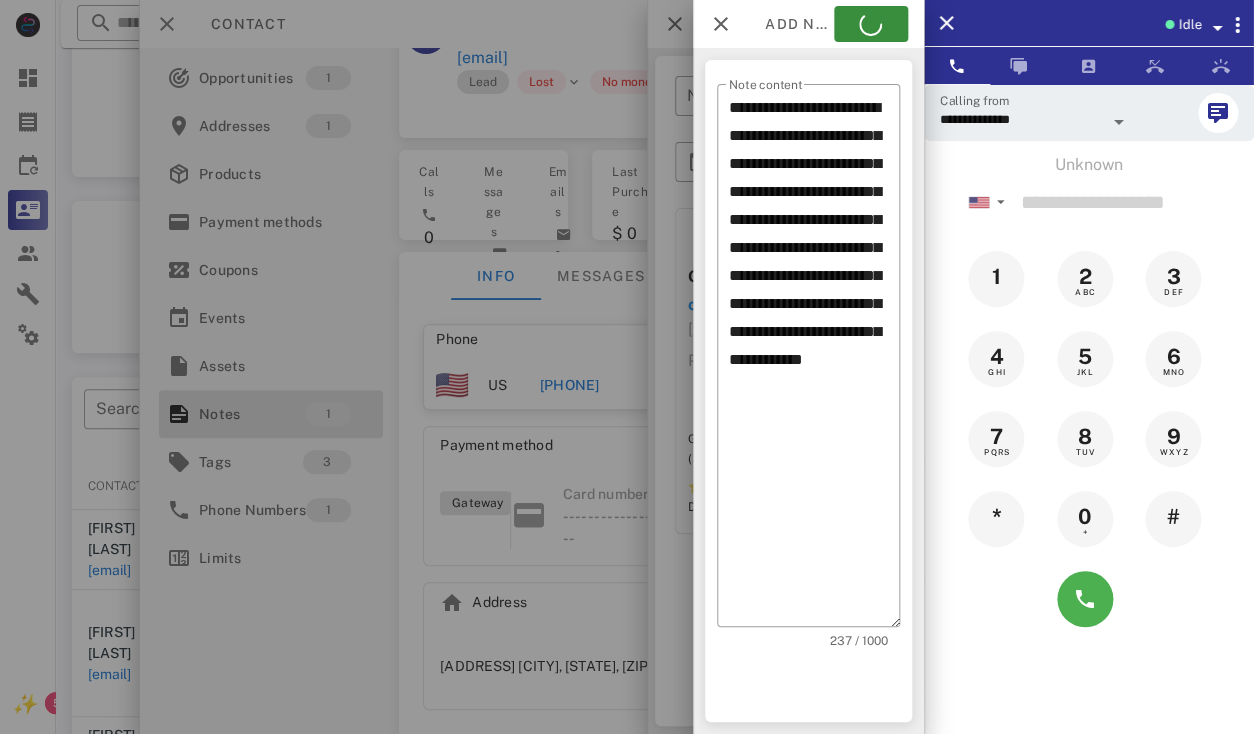 click at bounding box center (627, 367) 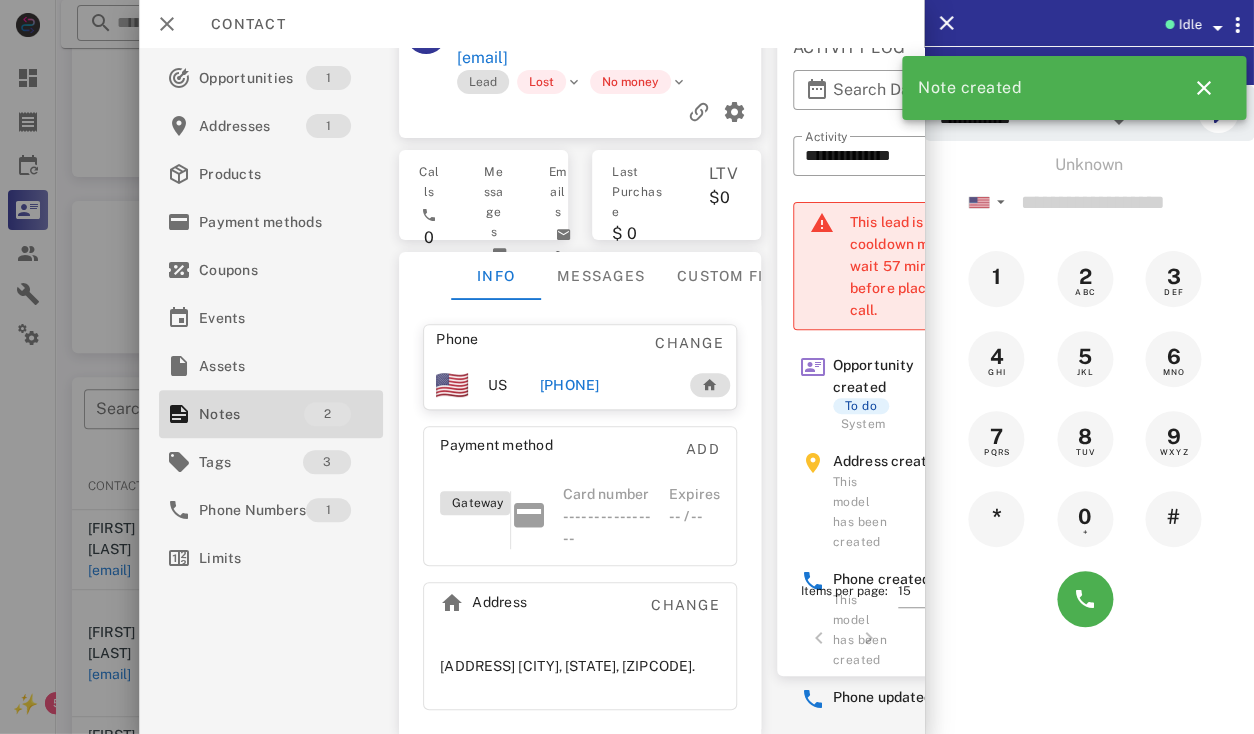 scroll, scrollTop: 0, scrollLeft: 0, axis: both 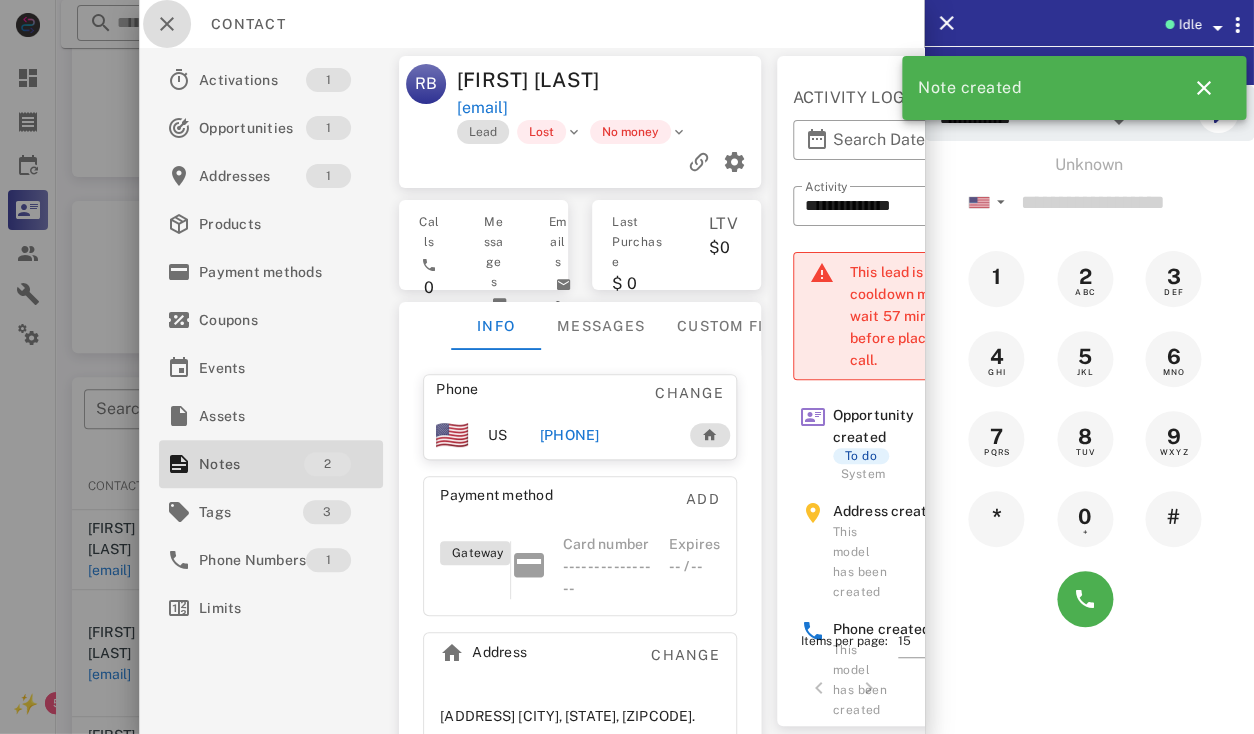 click at bounding box center [167, 24] 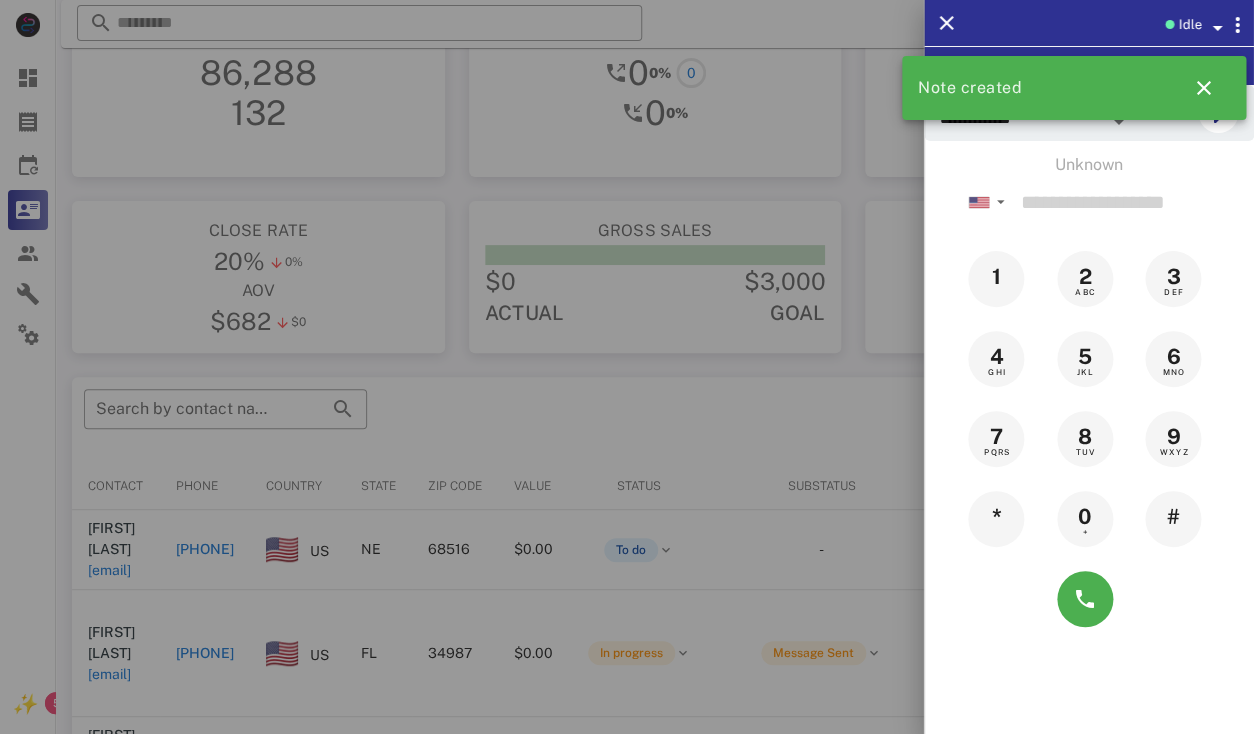click at bounding box center (627, 367) 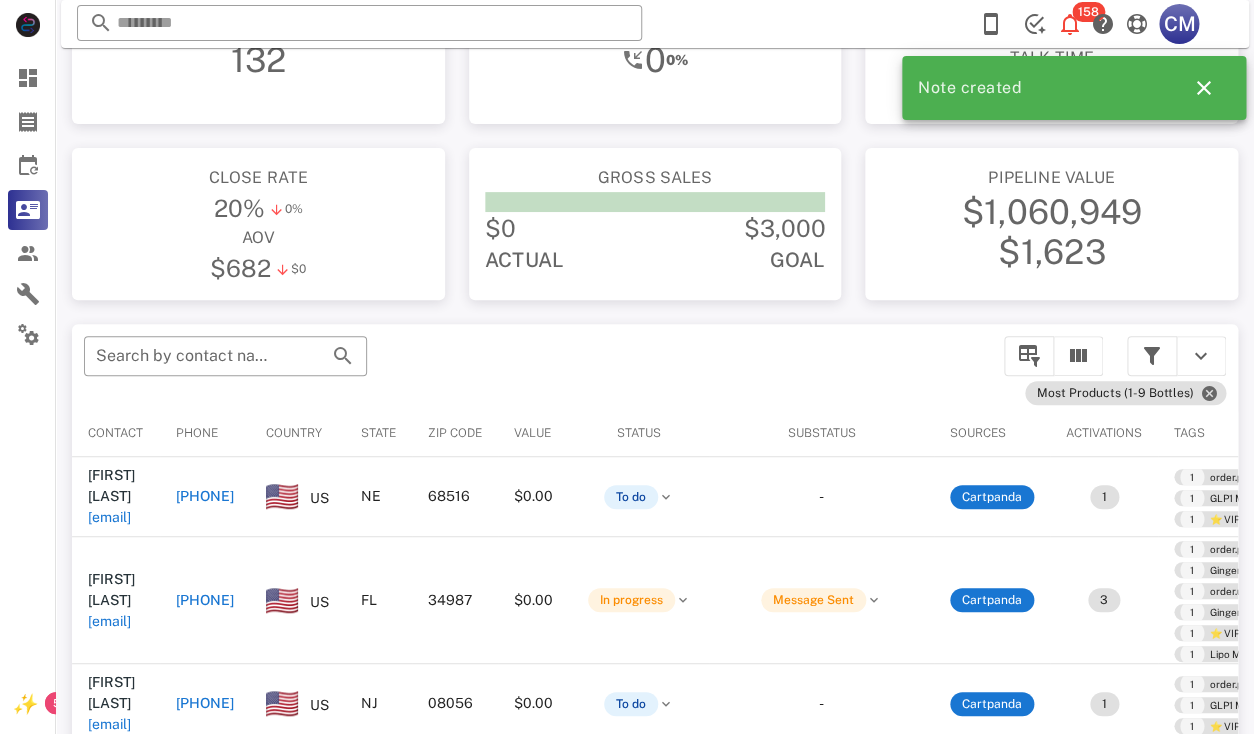 scroll, scrollTop: 119, scrollLeft: 0, axis: vertical 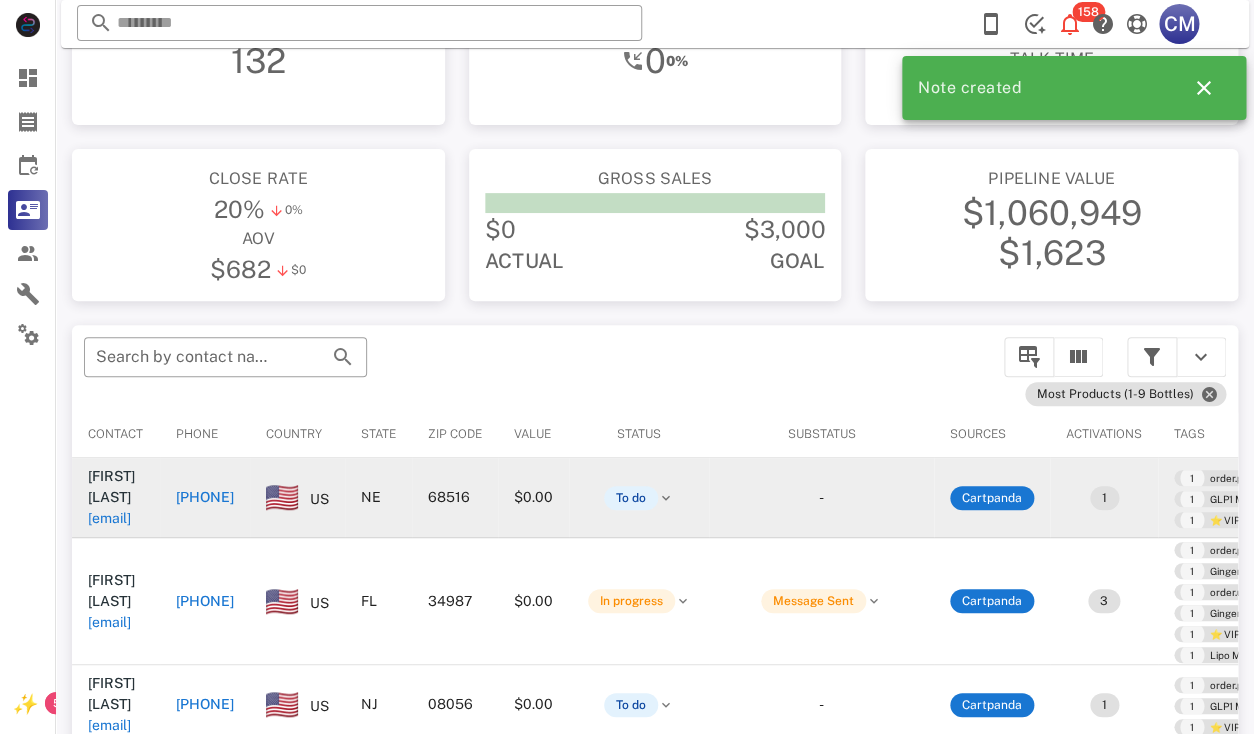 click on "mayersjrc@gmail.com" at bounding box center (109, 518) 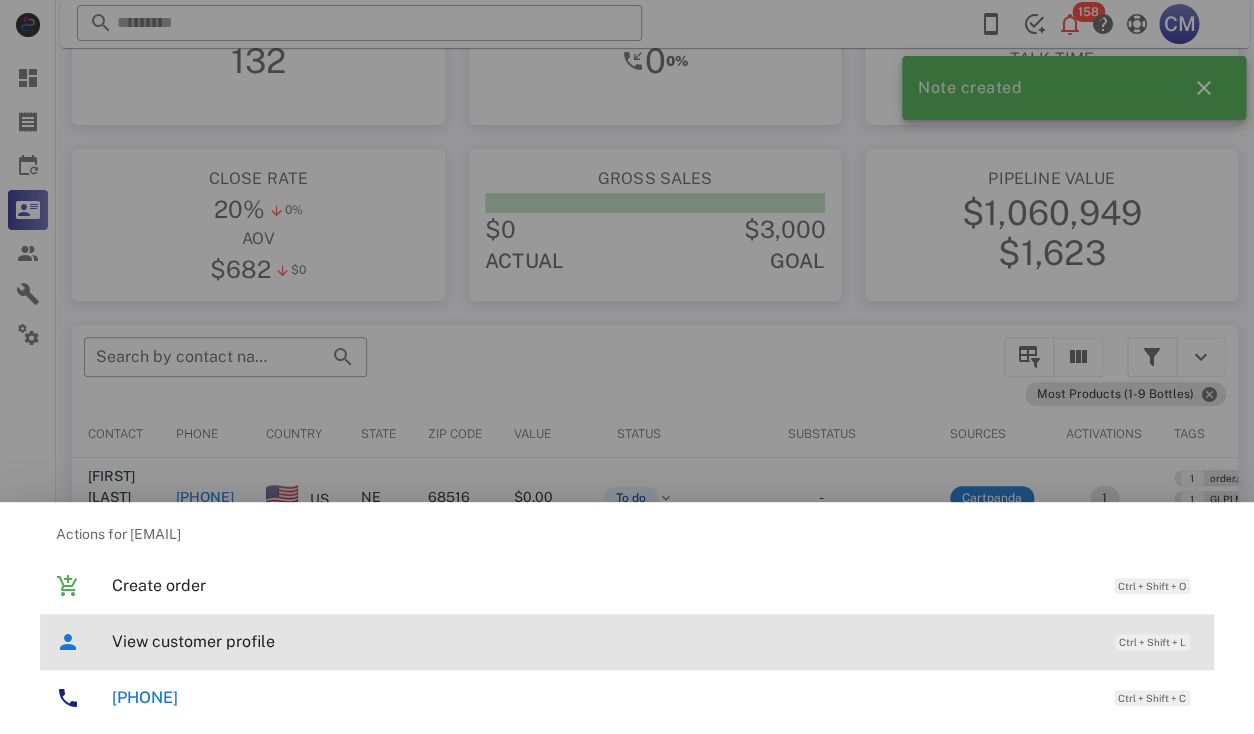 click on "View customer profile" at bounding box center (603, 641) 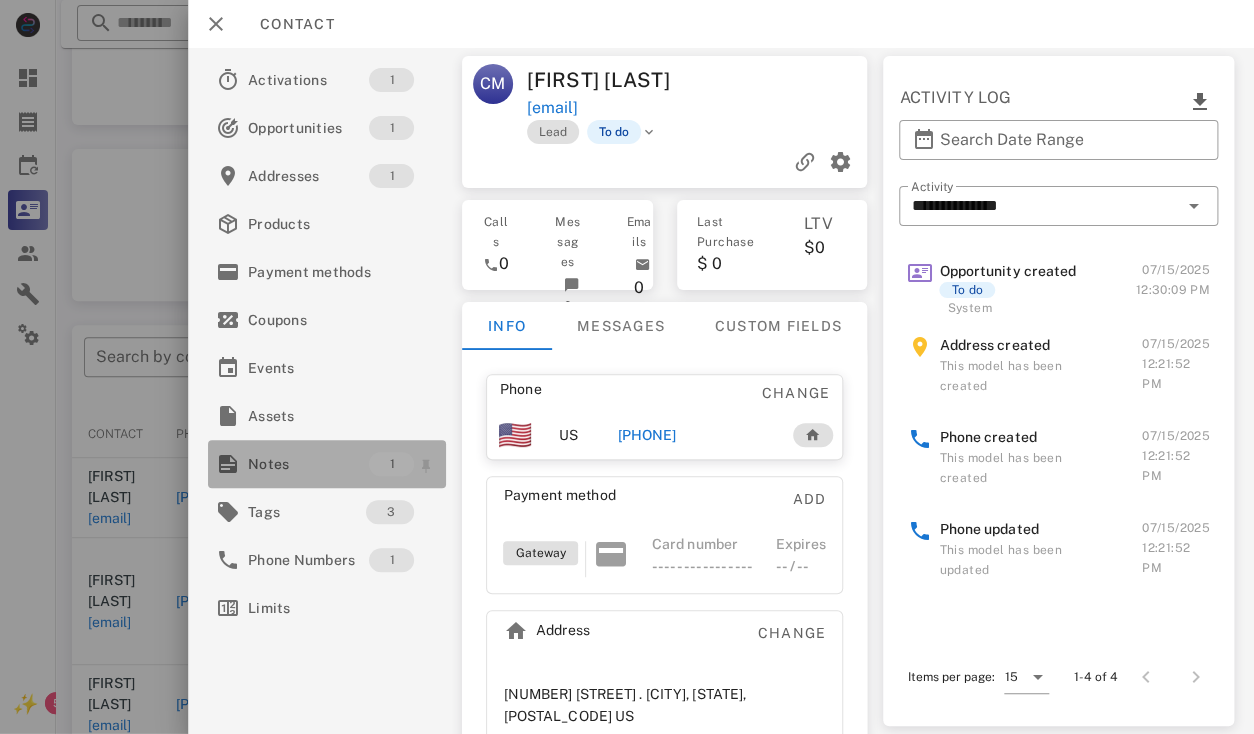 click on "Notes" at bounding box center (308, 464) 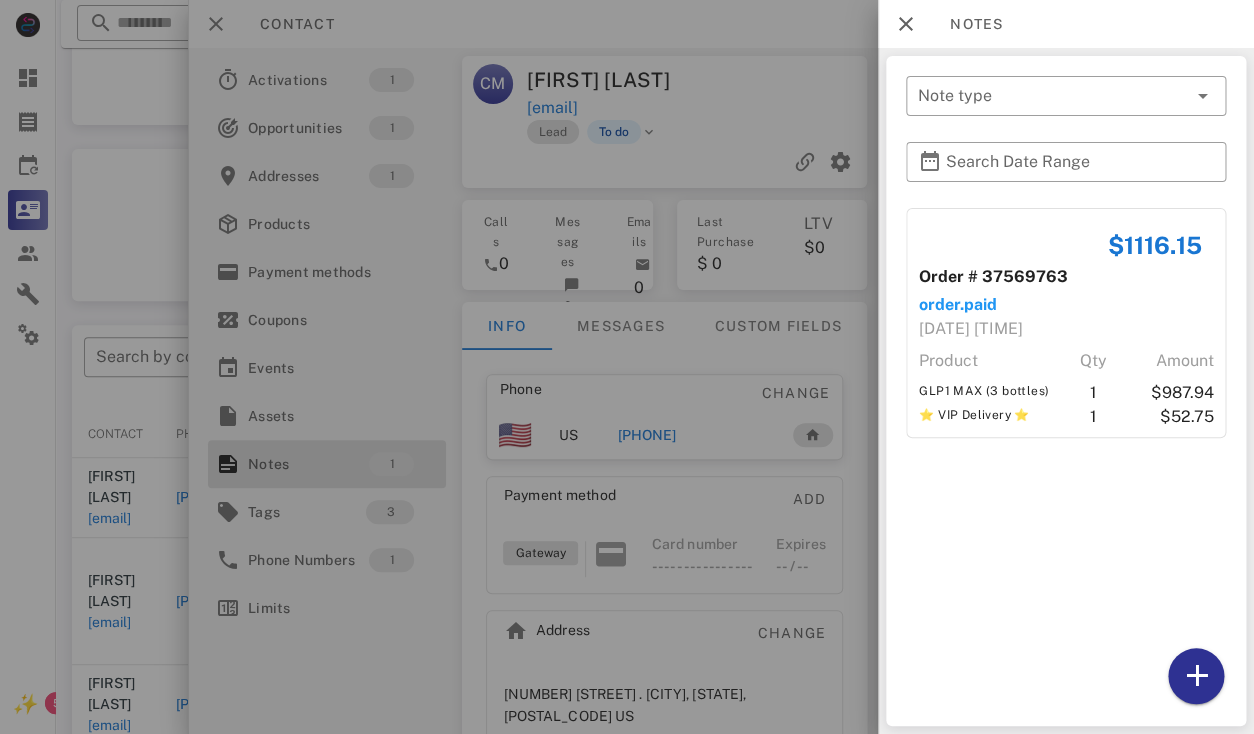 click at bounding box center (627, 367) 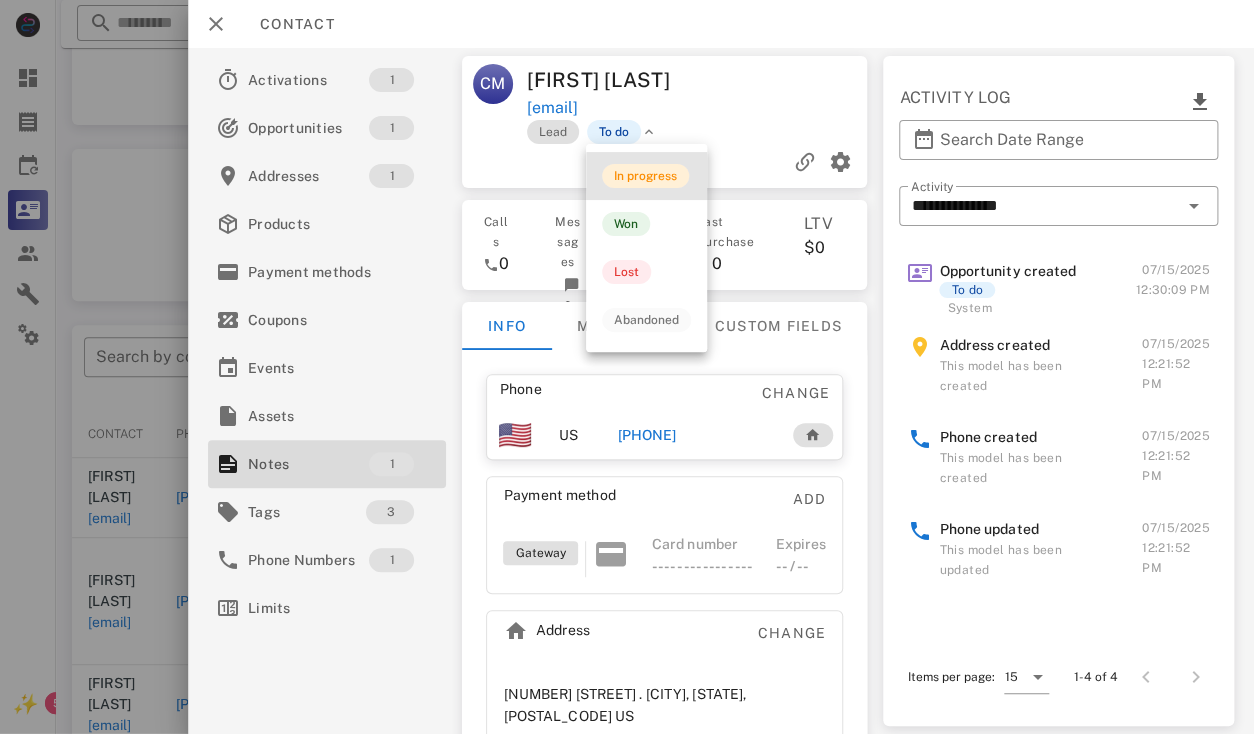 click on "In progress" at bounding box center (645, 176) 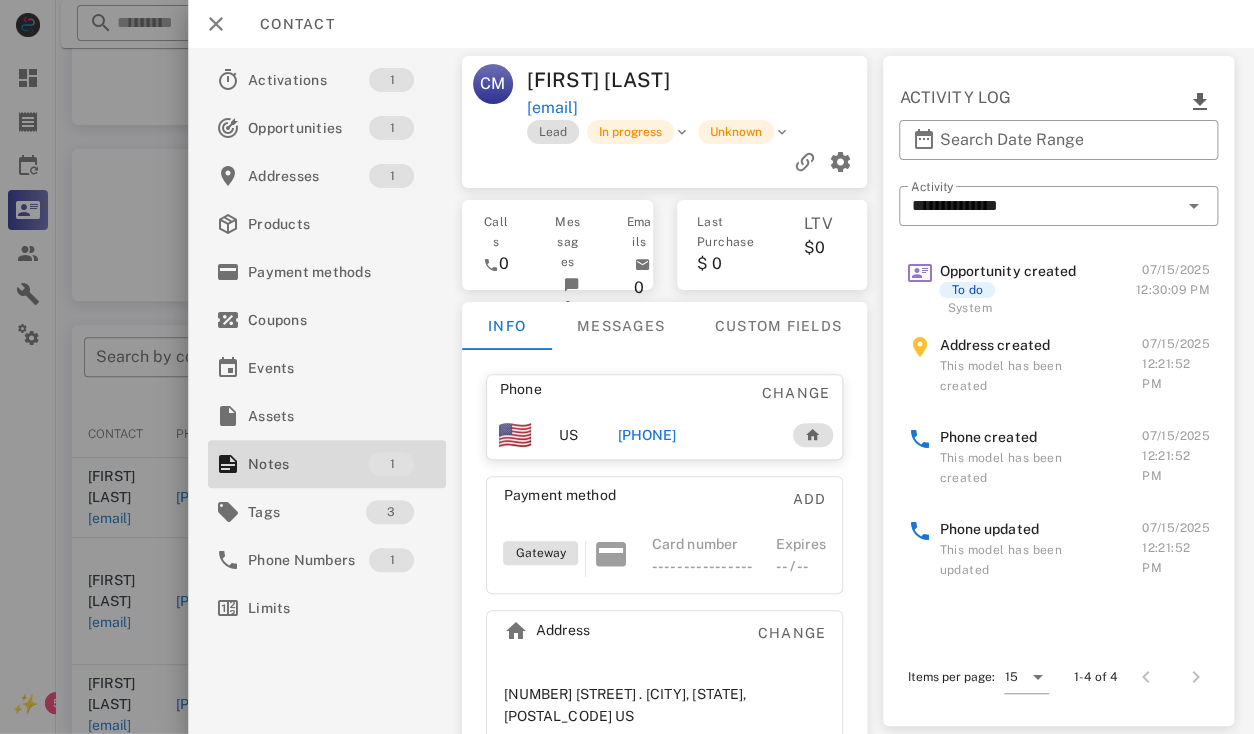 click on "Crispin Mayers" at bounding box center [613, 80] 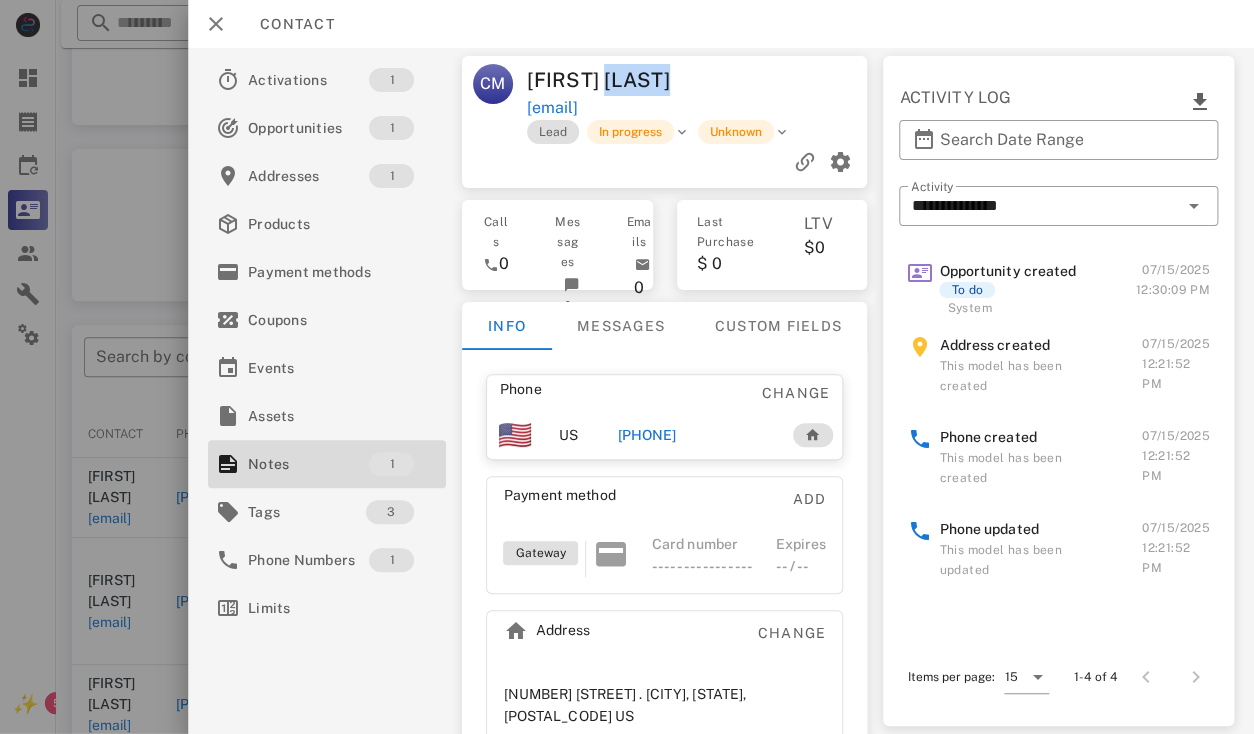 click on "Crispin Mayers" at bounding box center (613, 80) 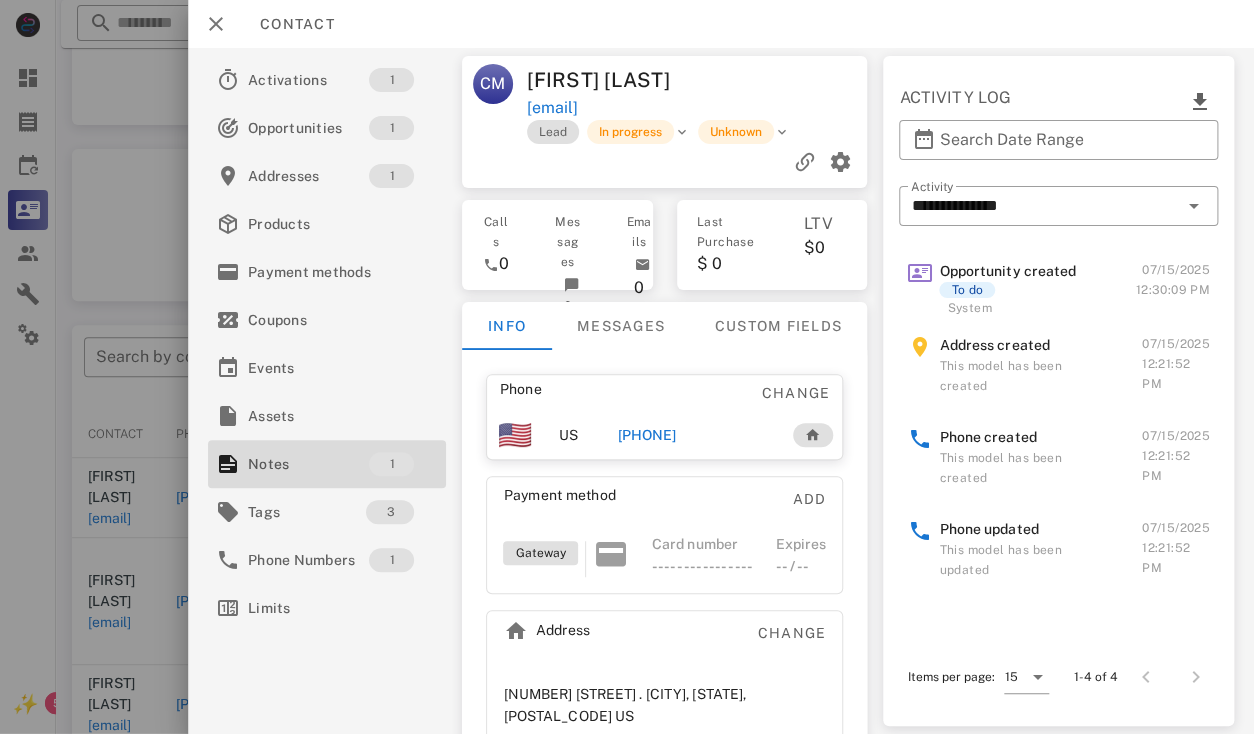 click on "Crispin Mayers" at bounding box center (613, 80) 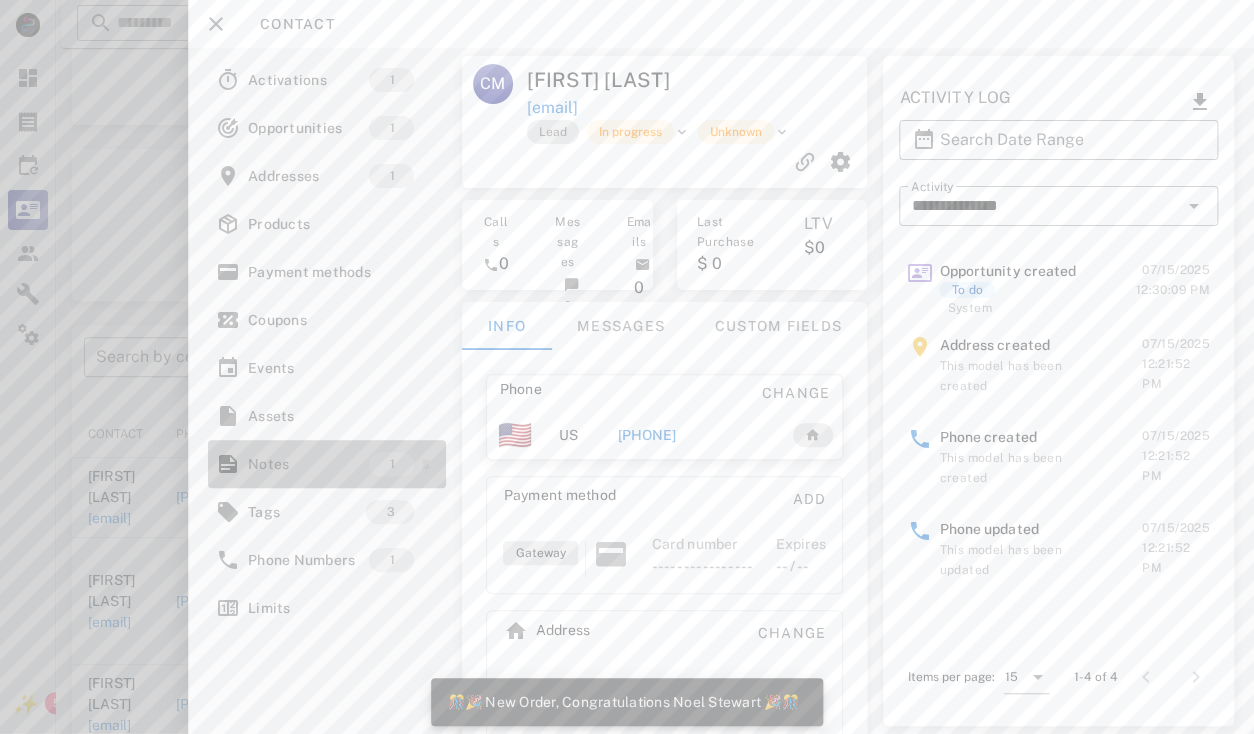 click on "Notes" at bounding box center (308, 464) 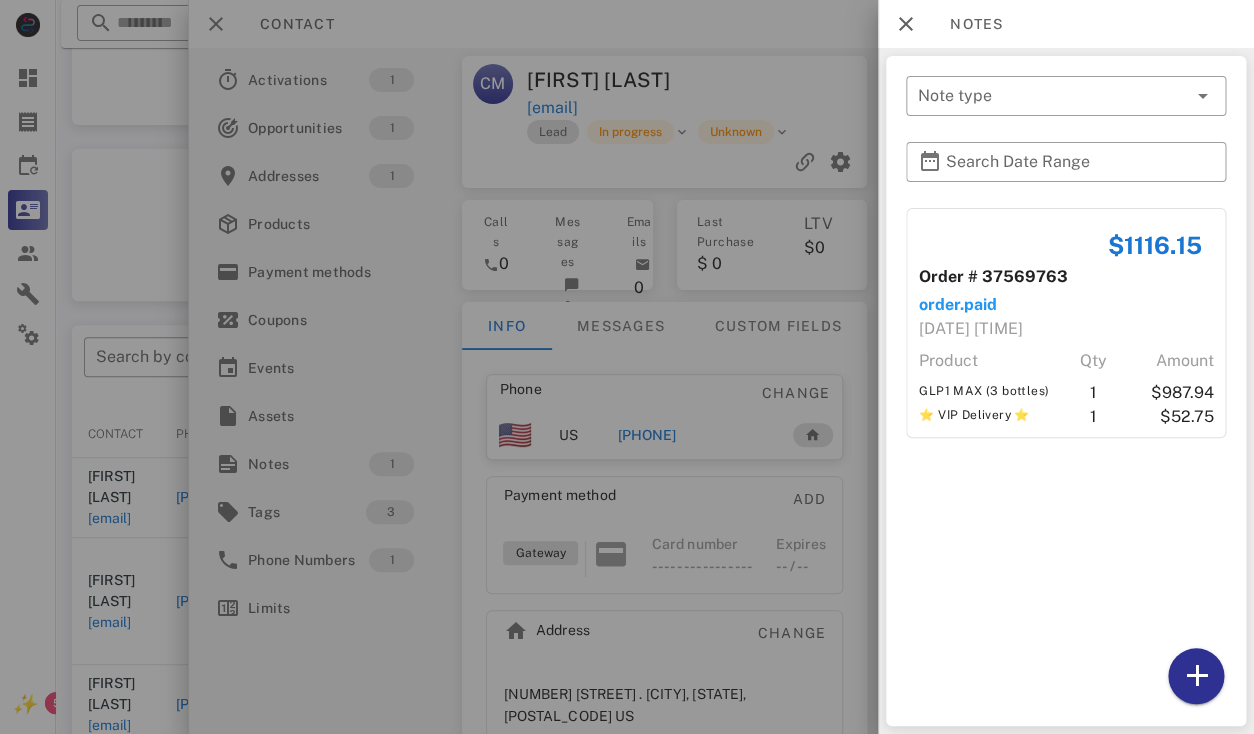 click at bounding box center (627, 367) 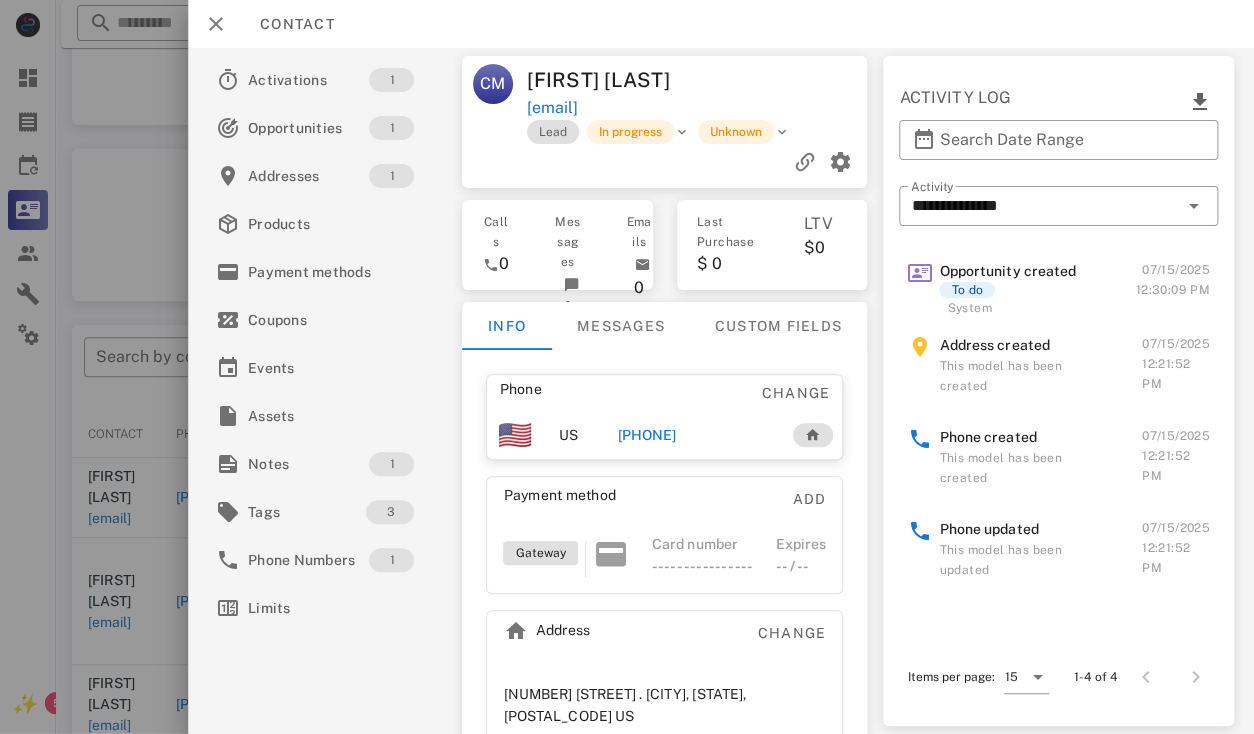 click on "+14023095581" at bounding box center [647, 435] 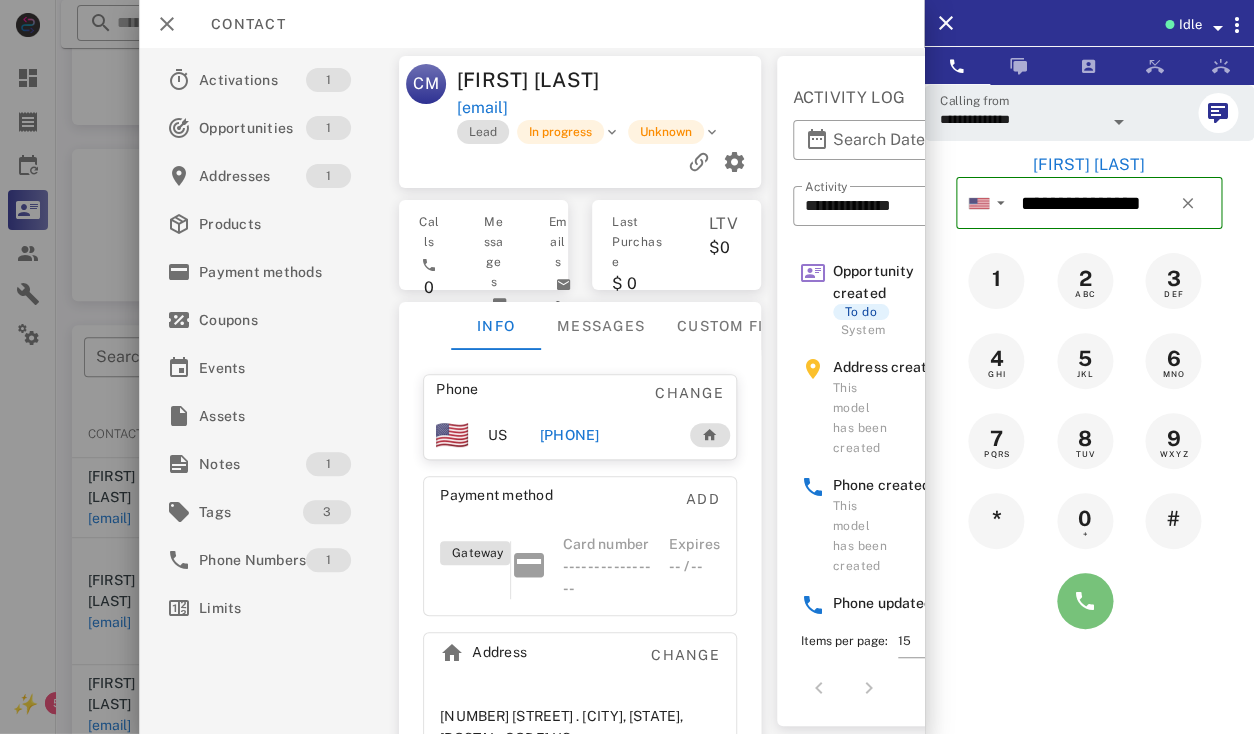 click at bounding box center [1085, 601] 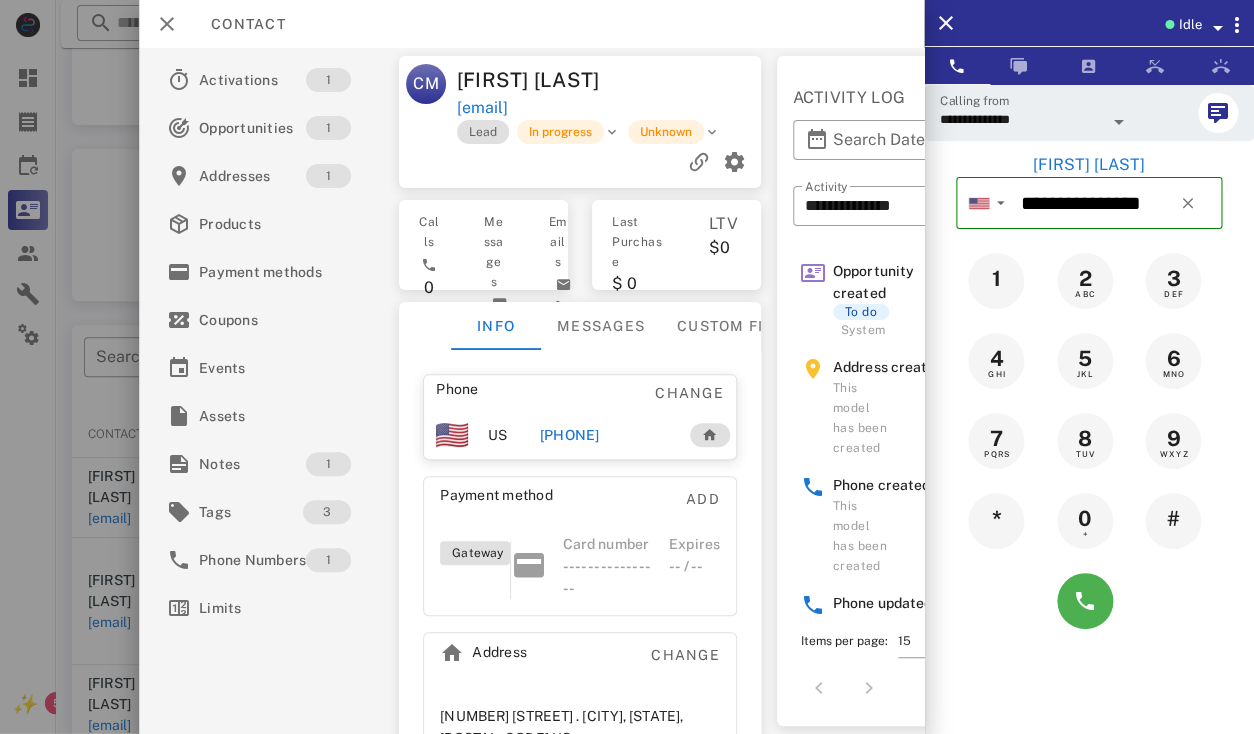 type 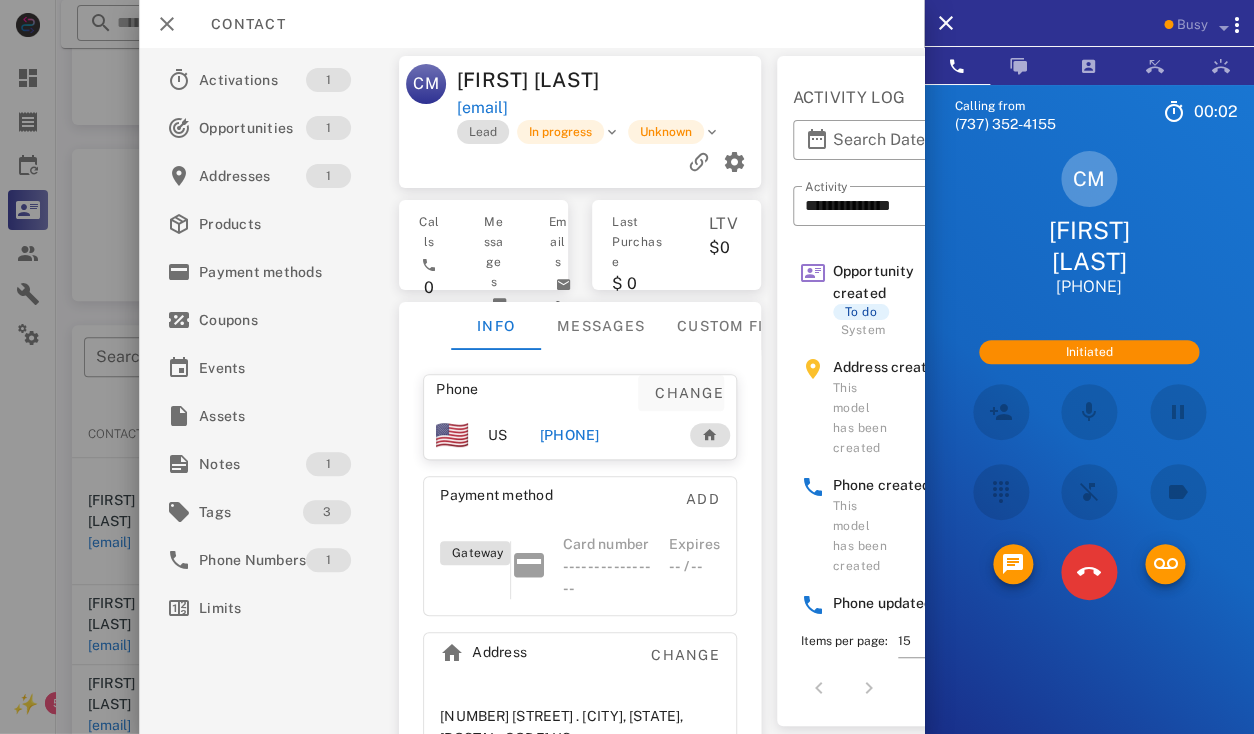 scroll, scrollTop: 51, scrollLeft: 0, axis: vertical 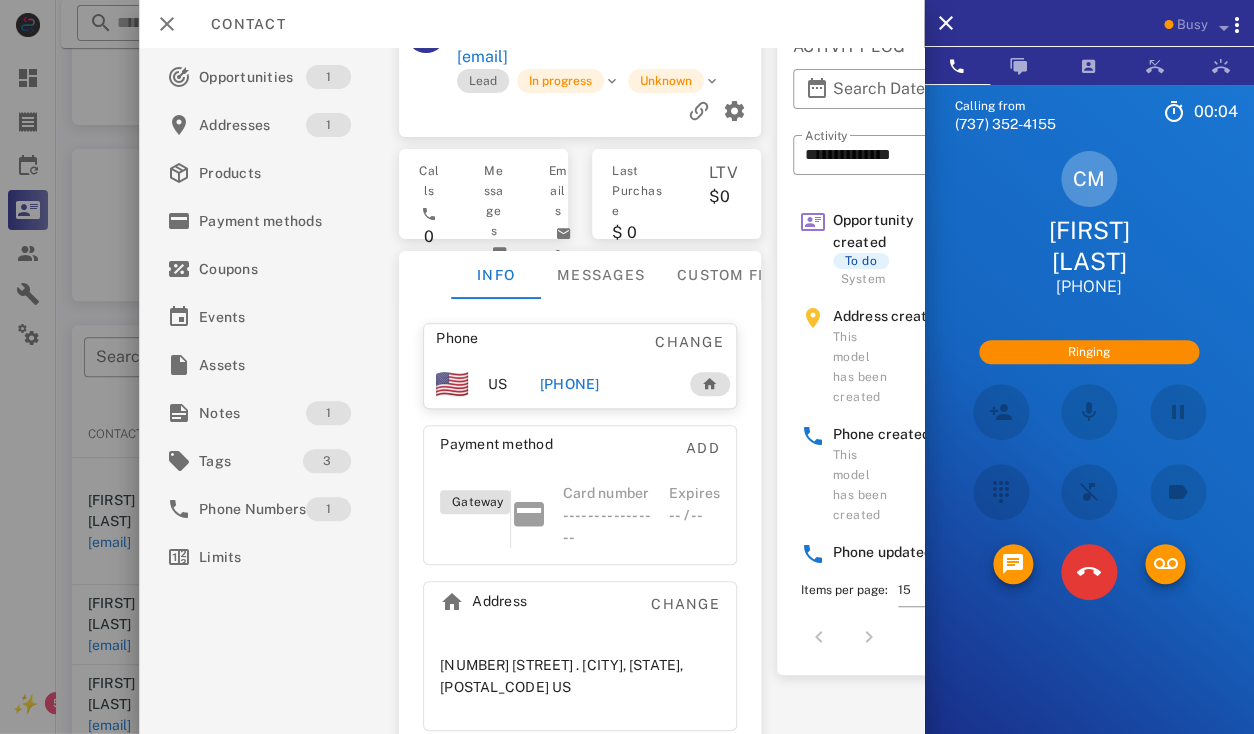 click on "8048 S 39th St .
Lincoln, NE, 68516.
US" at bounding box center [580, 676] 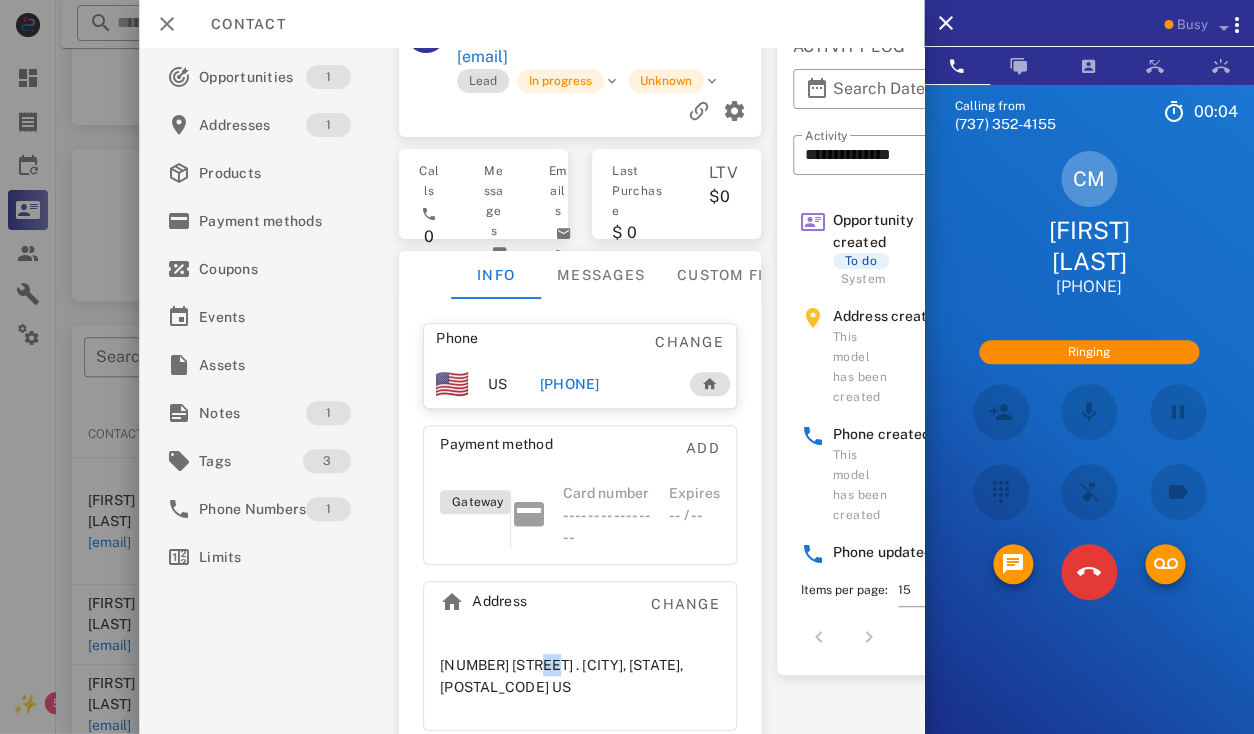 click on "8048 S 39th St .
Lincoln, NE, 68516.
US" at bounding box center [580, 676] 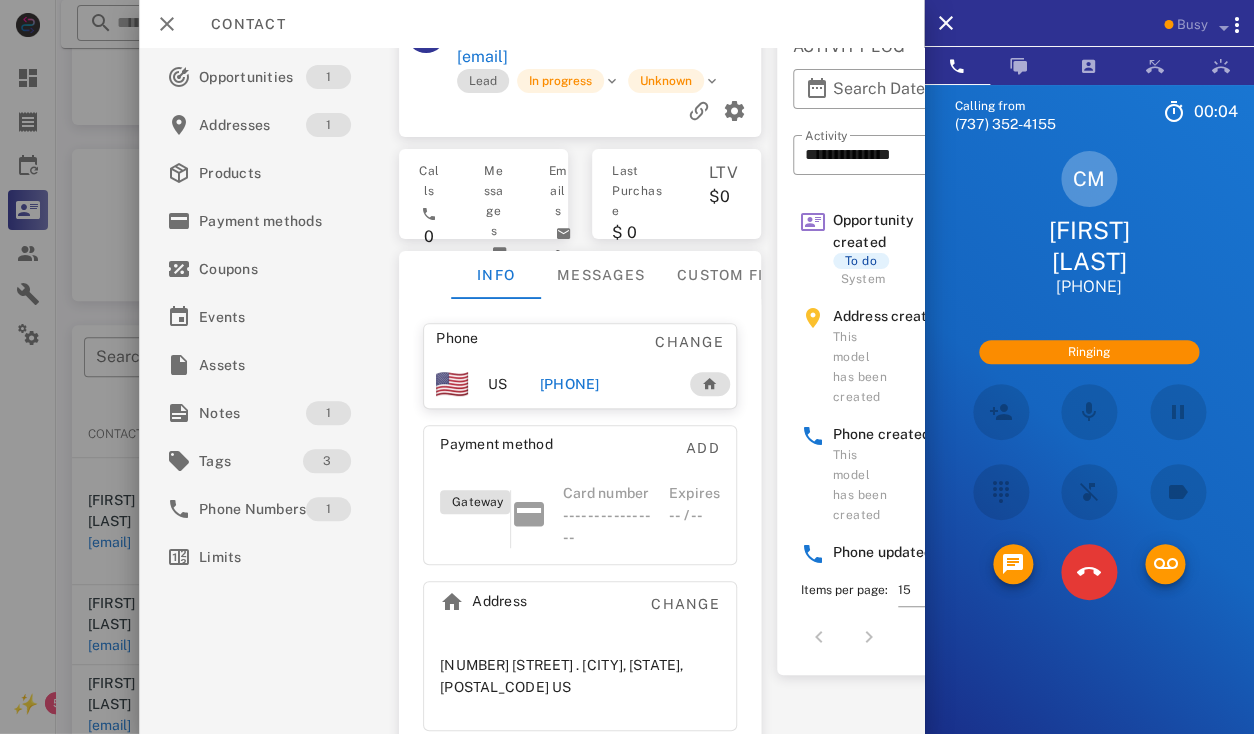 click on "8048 S 39th St .
Lincoln, NE, 68516.
US" at bounding box center [580, 676] 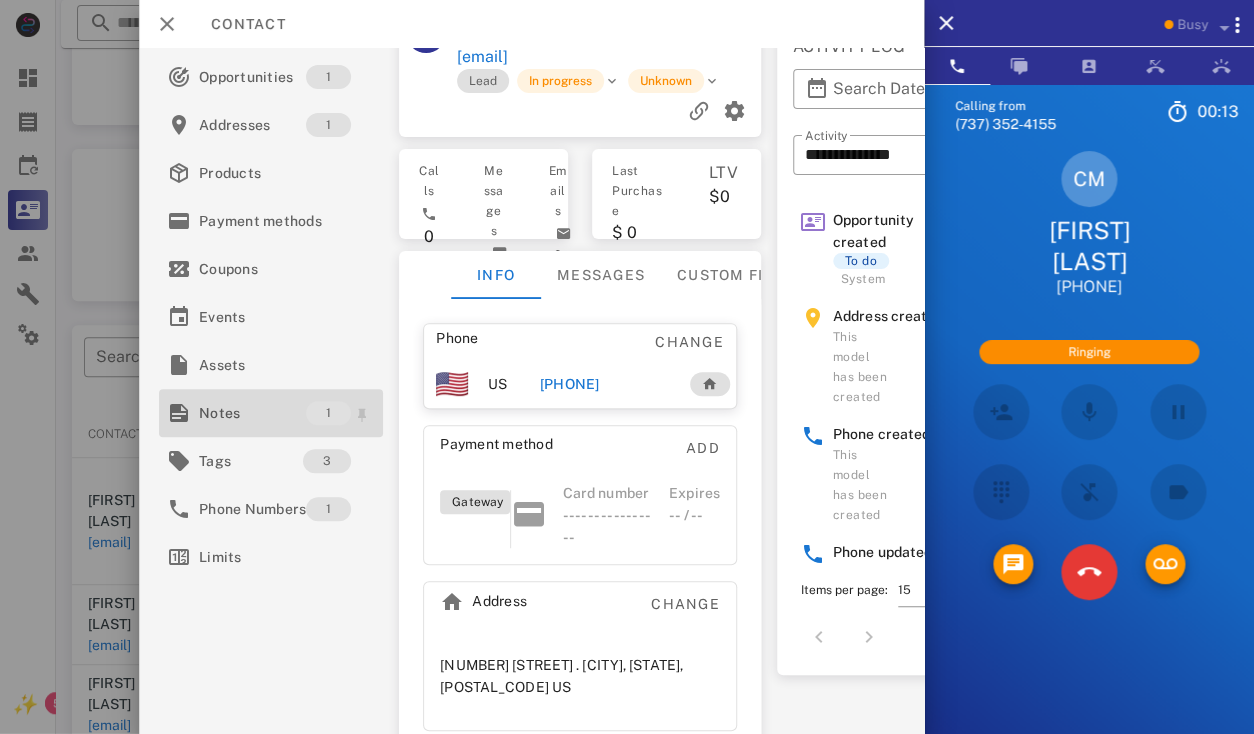 click on "Notes" at bounding box center (252, 413) 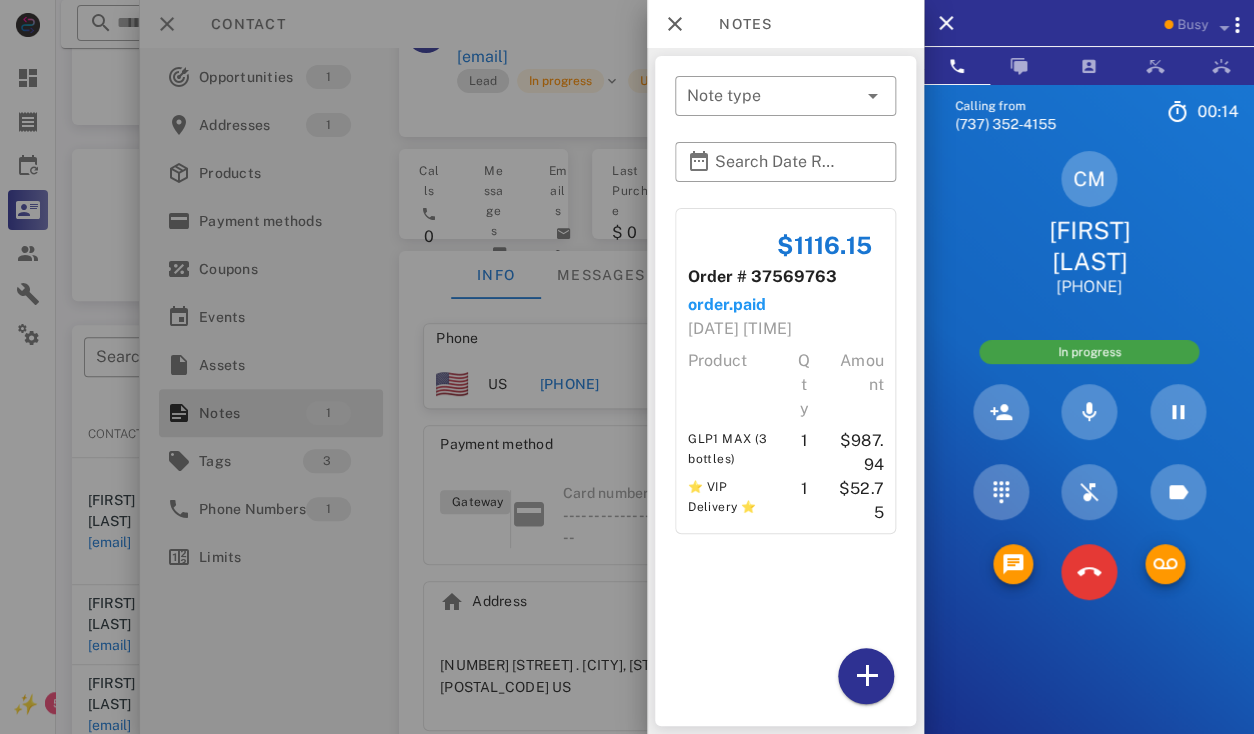 click on "$1116.15   Order # 37569763   order.paid   07/15/2025 14:21   Product Qty Amount  GLP1 MAX (3 bottles)  1 $987.94  ⭐ VIP Delivery ⭐  1 $52.75" at bounding box center (785, 462) 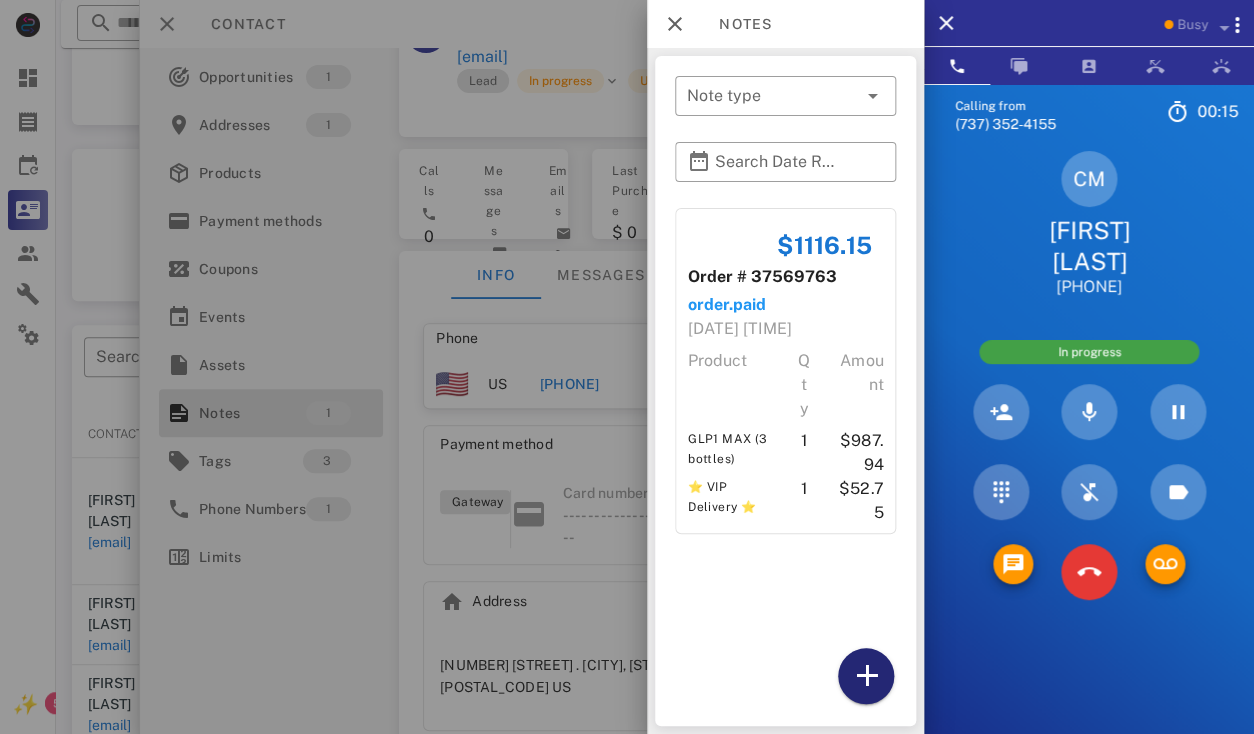 click at bounding box center [866, 676] 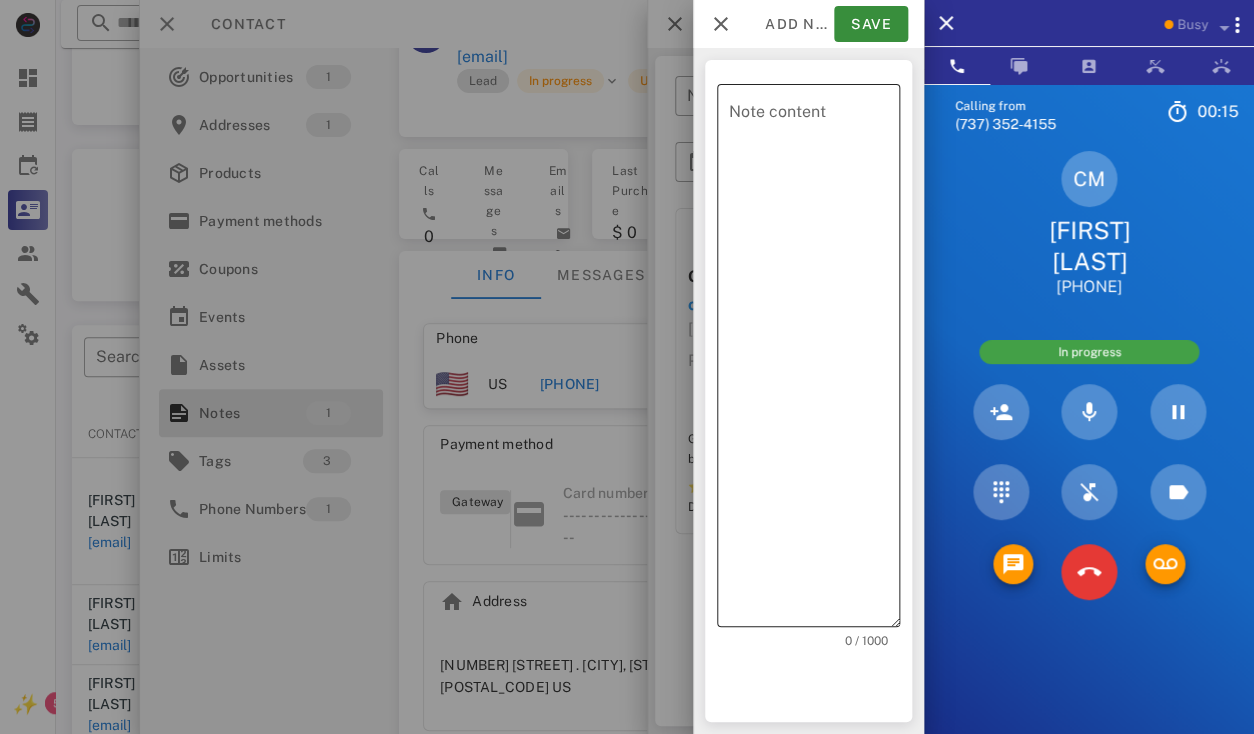 click on "Note content" at bounding box center [814, 360] 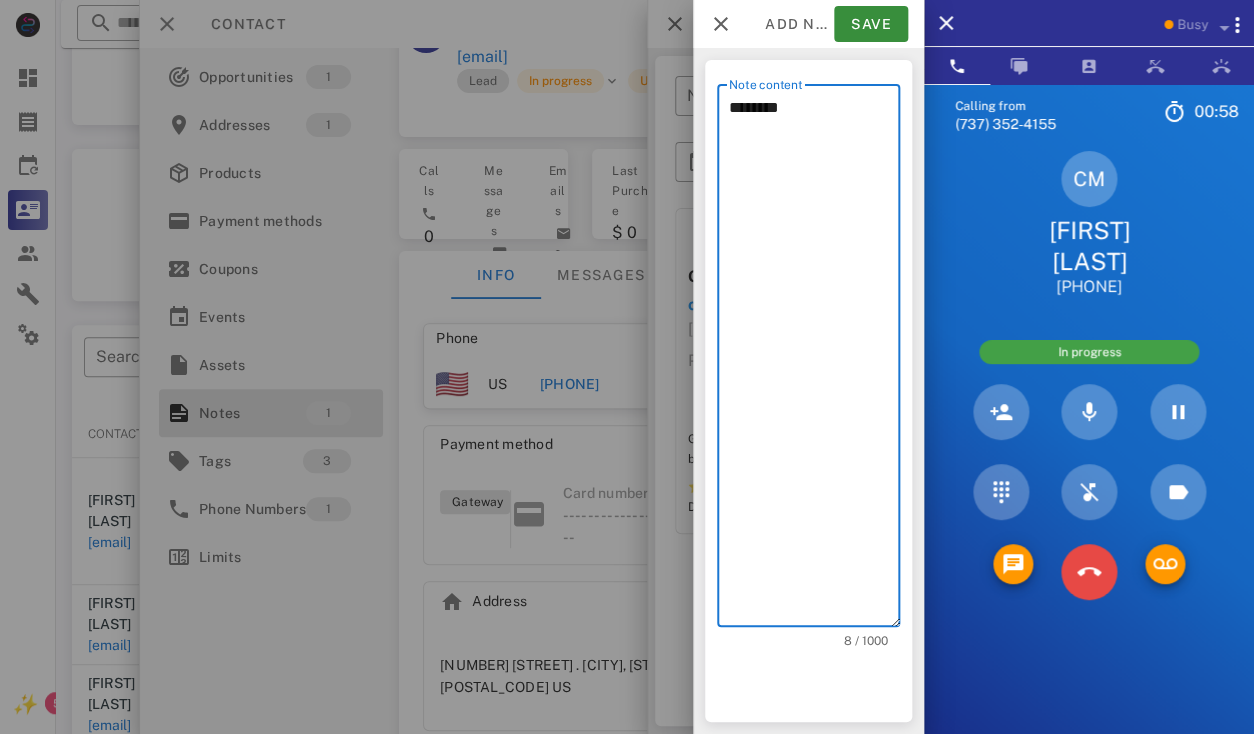 type on "********" 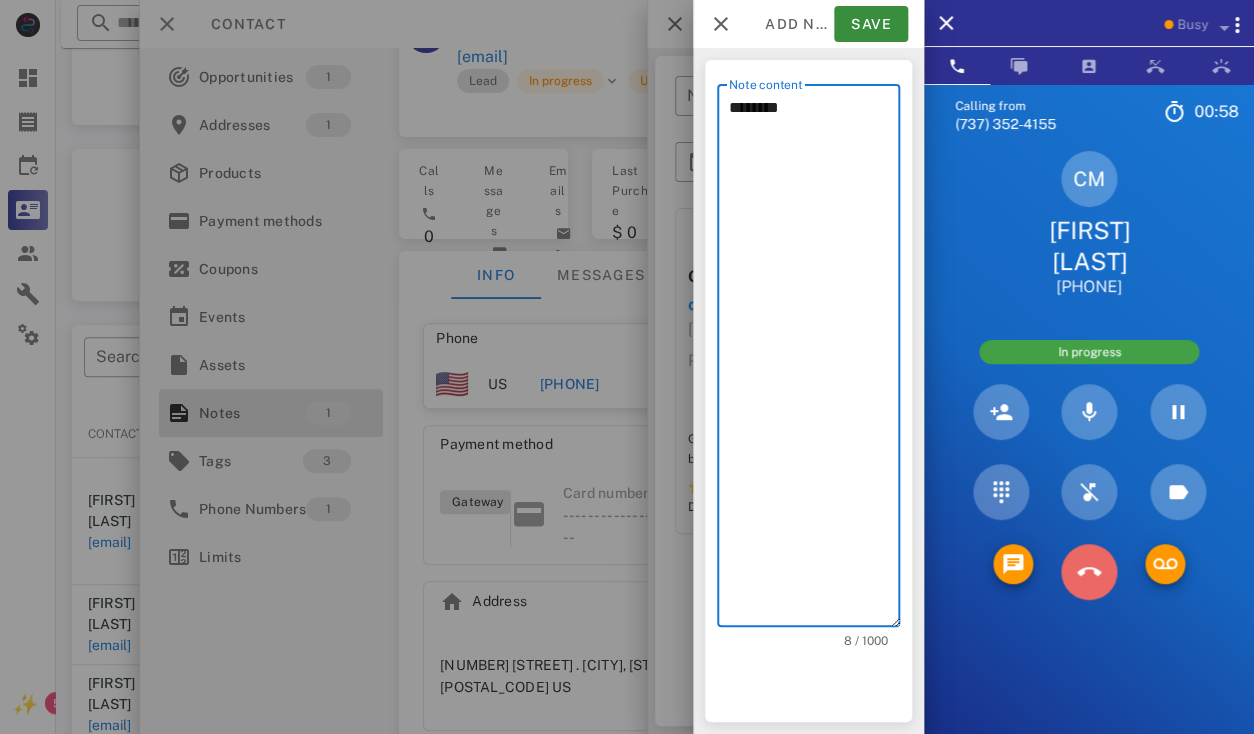 click at bounding box center (1089, 572) 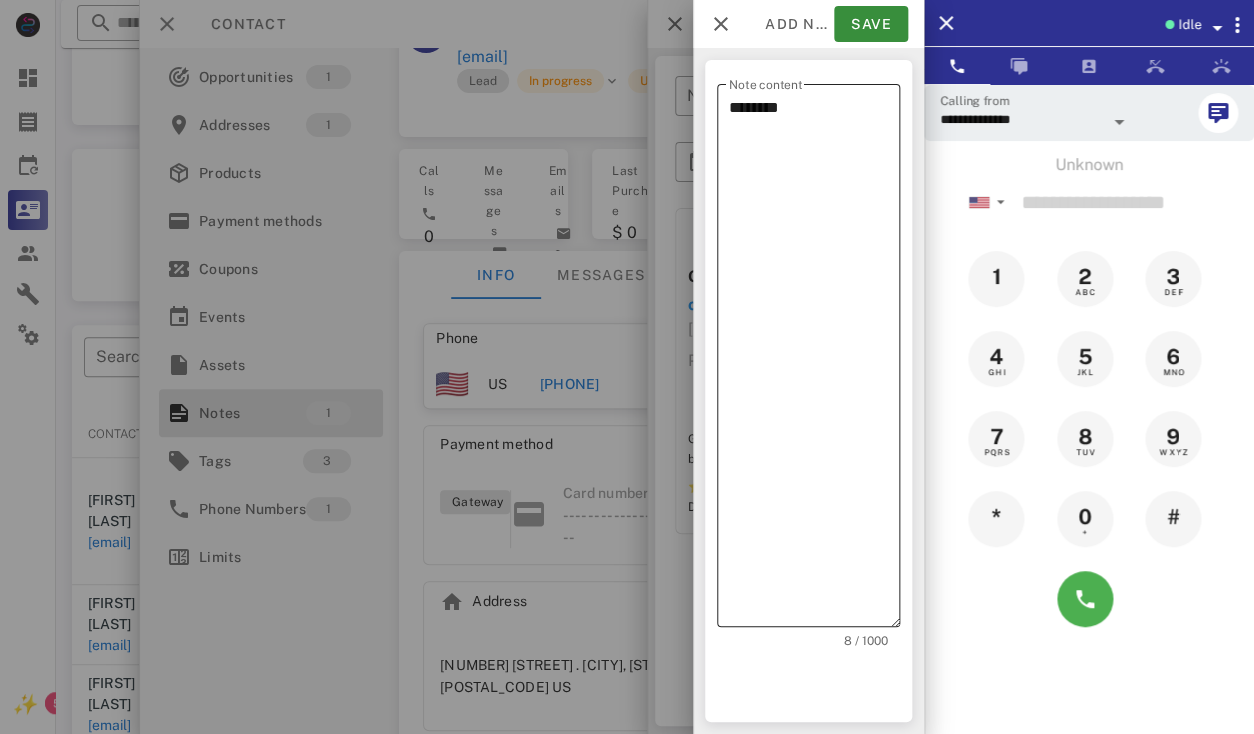 click on "********" at bounding box center (814, 360) 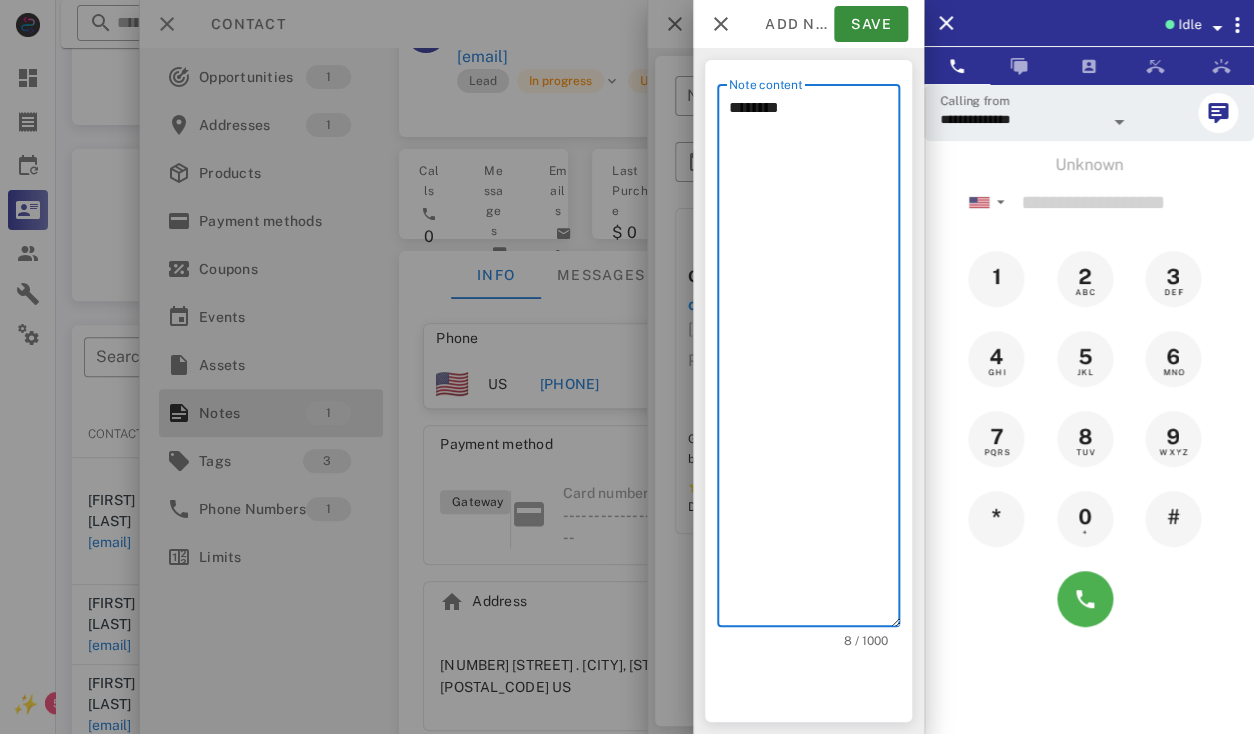 click on "********" at bounding box center (814, 360) 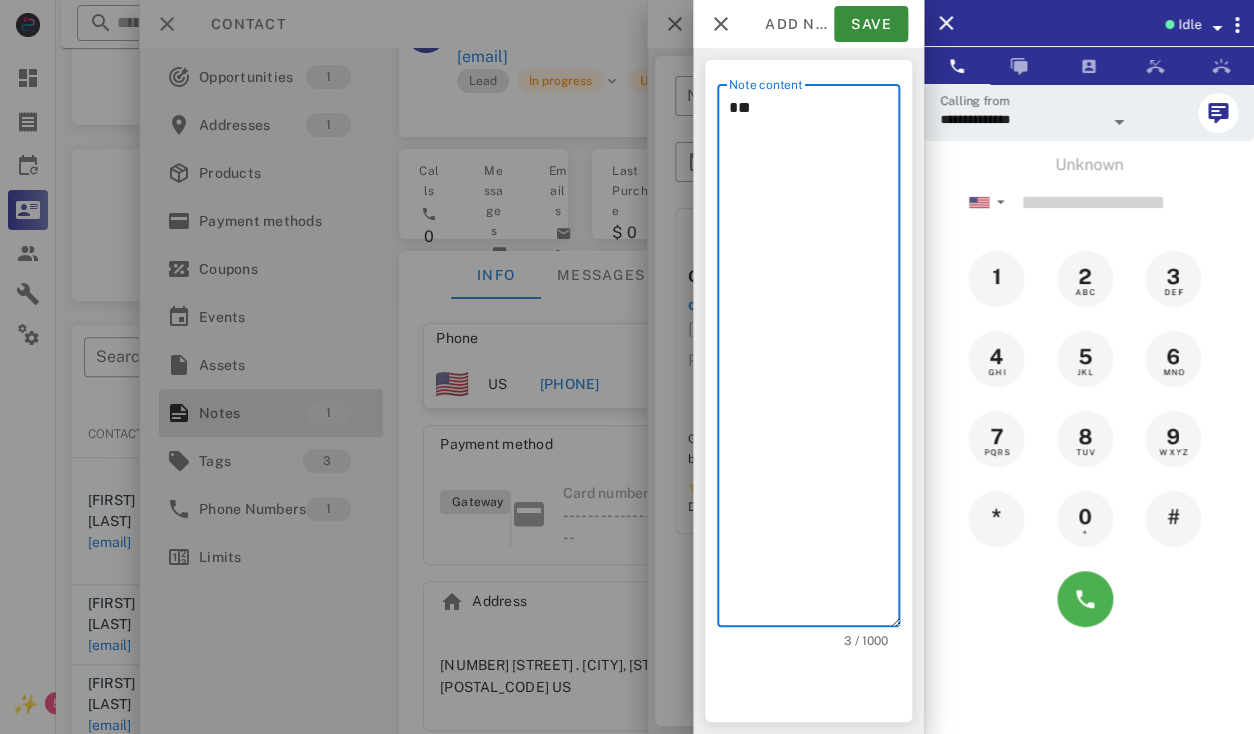 type on "*" 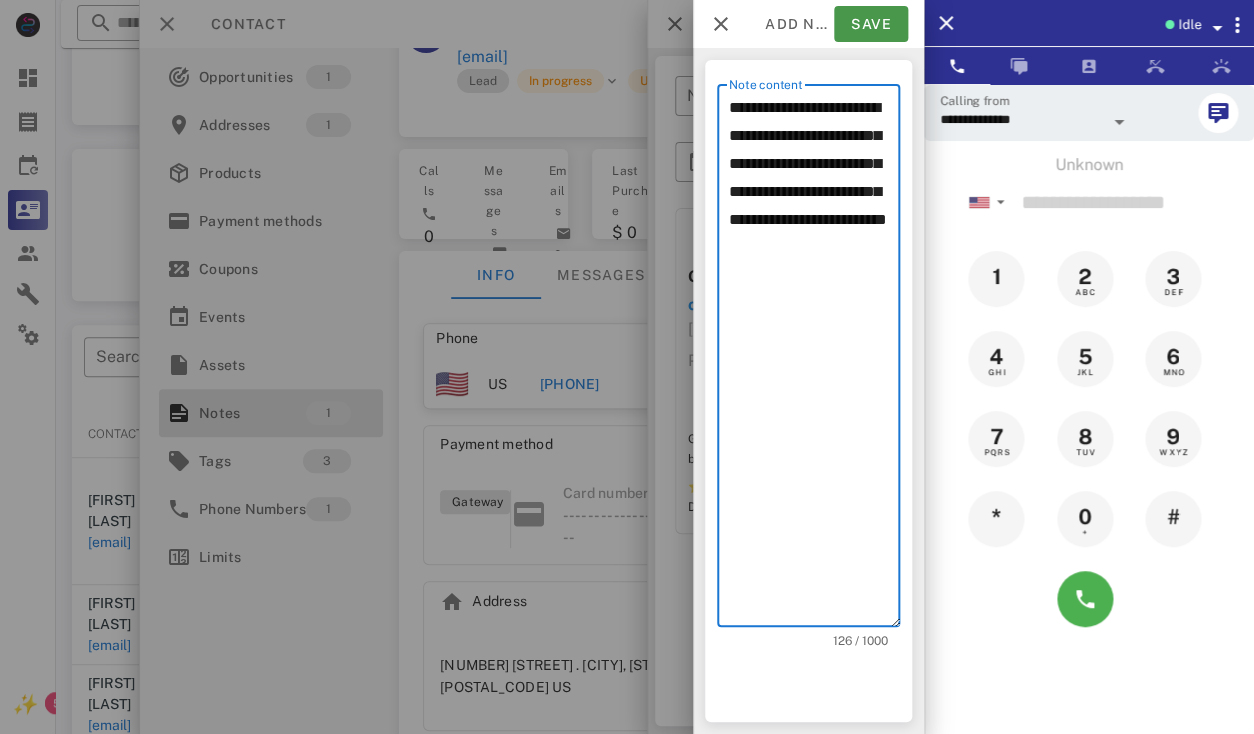type on "**********" 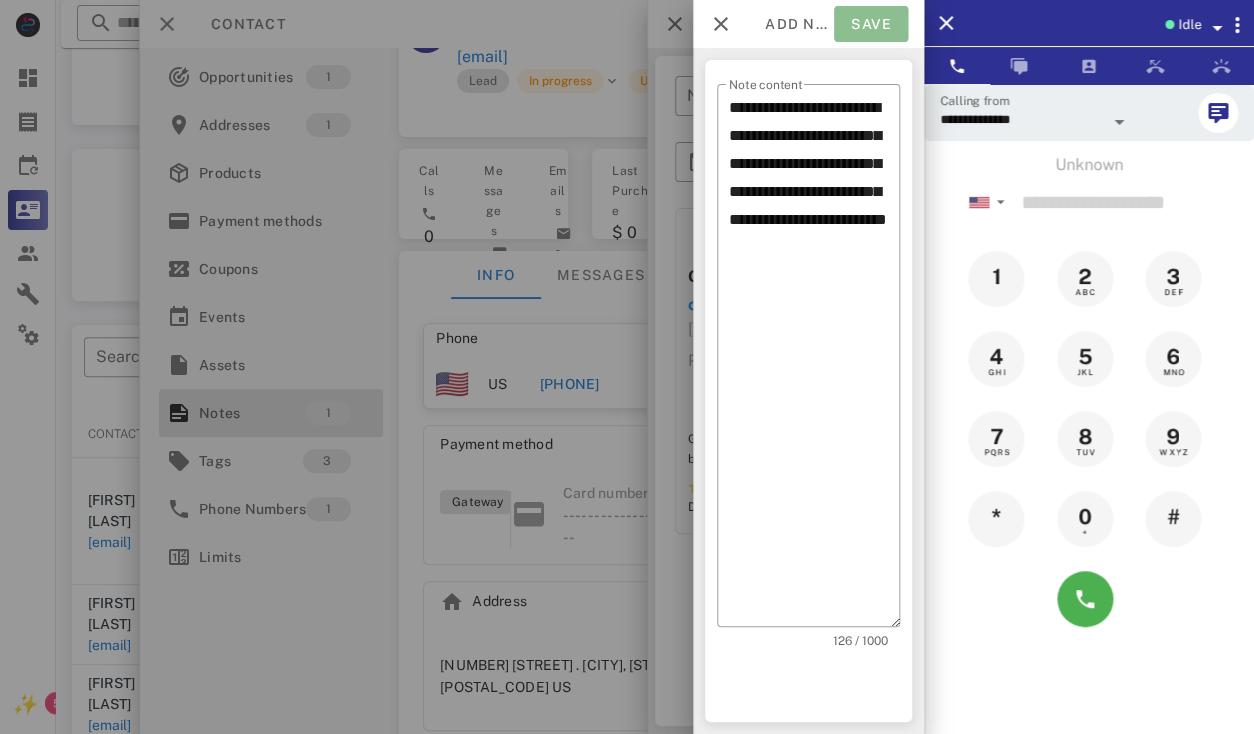 click on "Save" at bounding box center (871, 24) 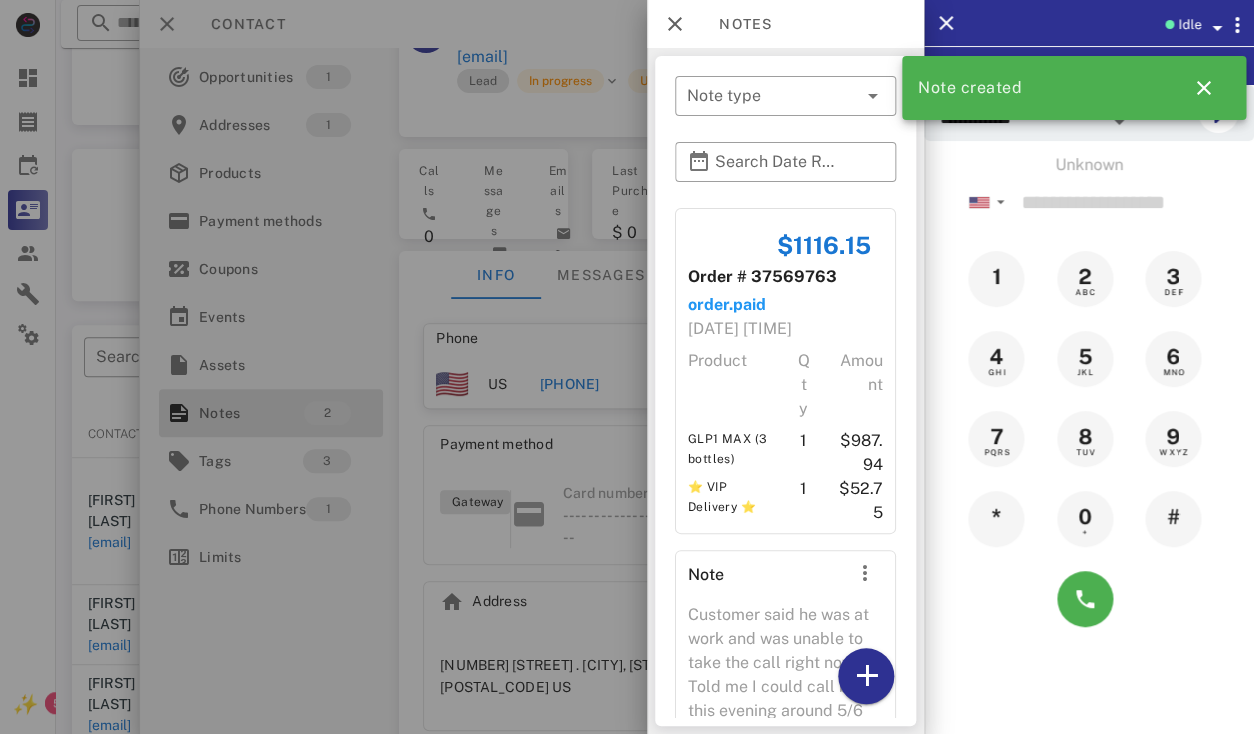 click at bounding box center [627, 367] 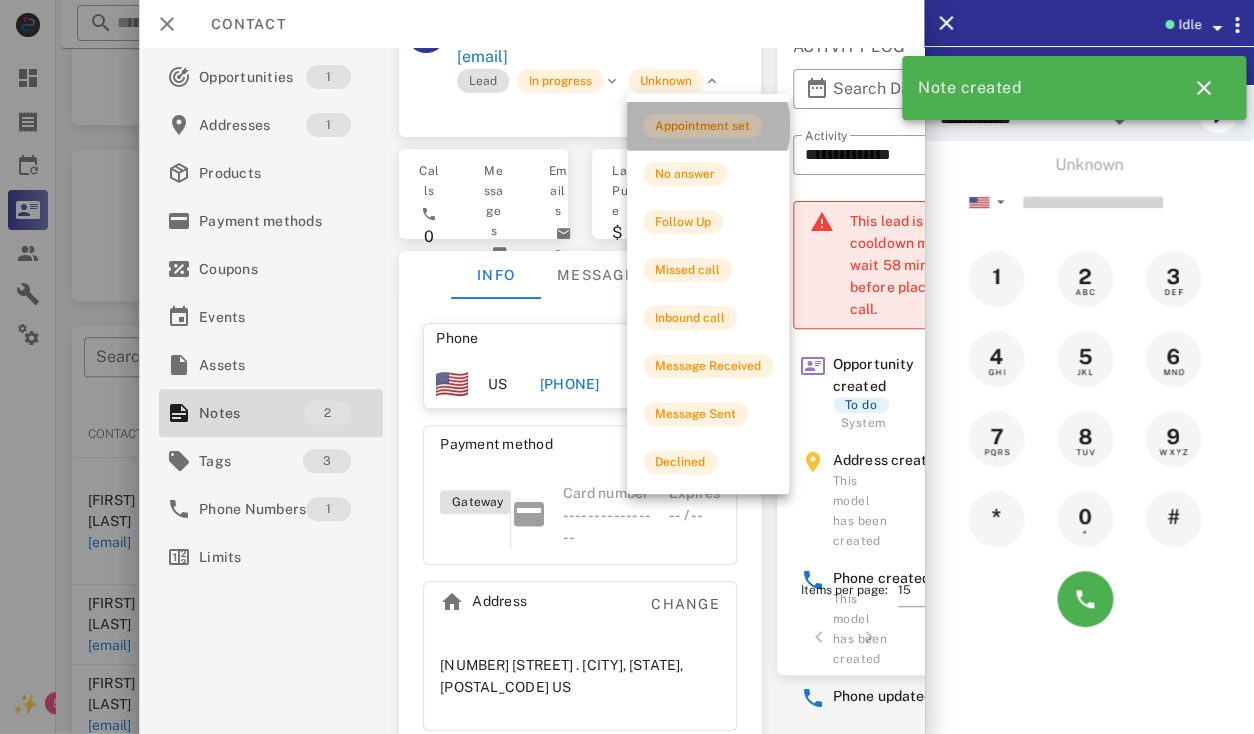 click on "Appointment set" at bounding box center (702, 126) 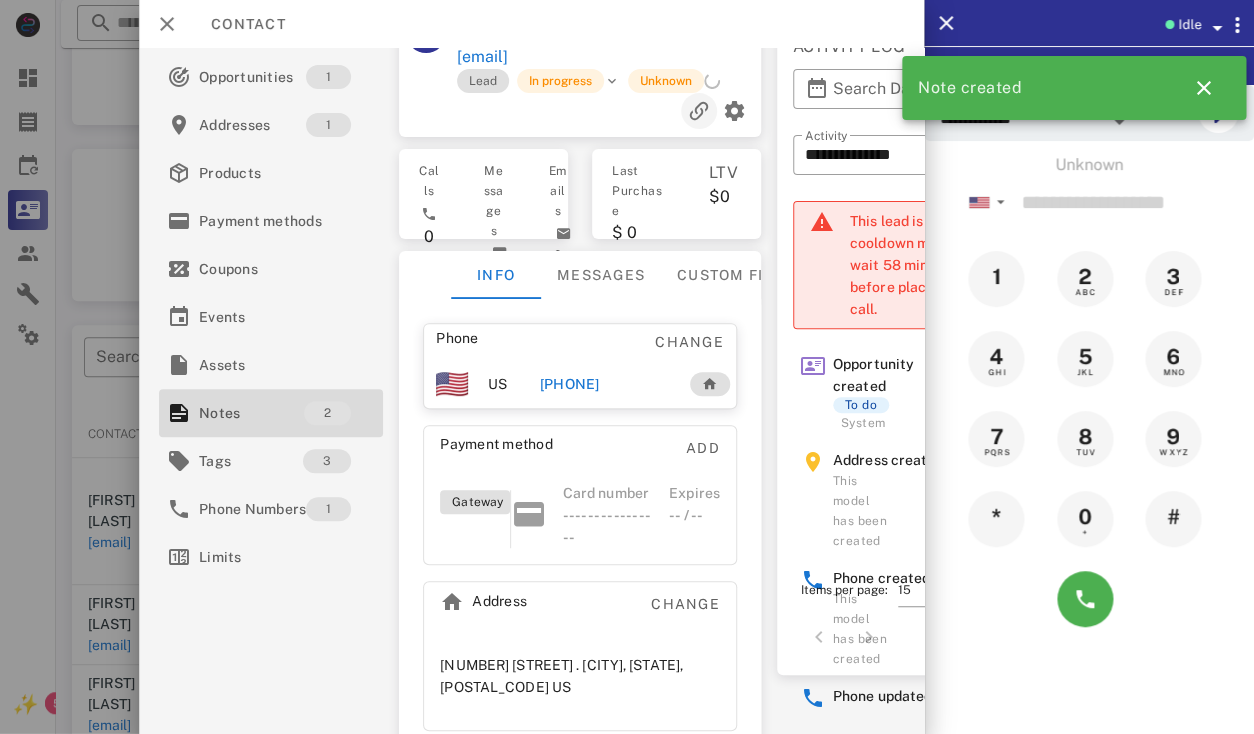 scroll, scrollTop: 0, scrollLeft: 0, axis: both 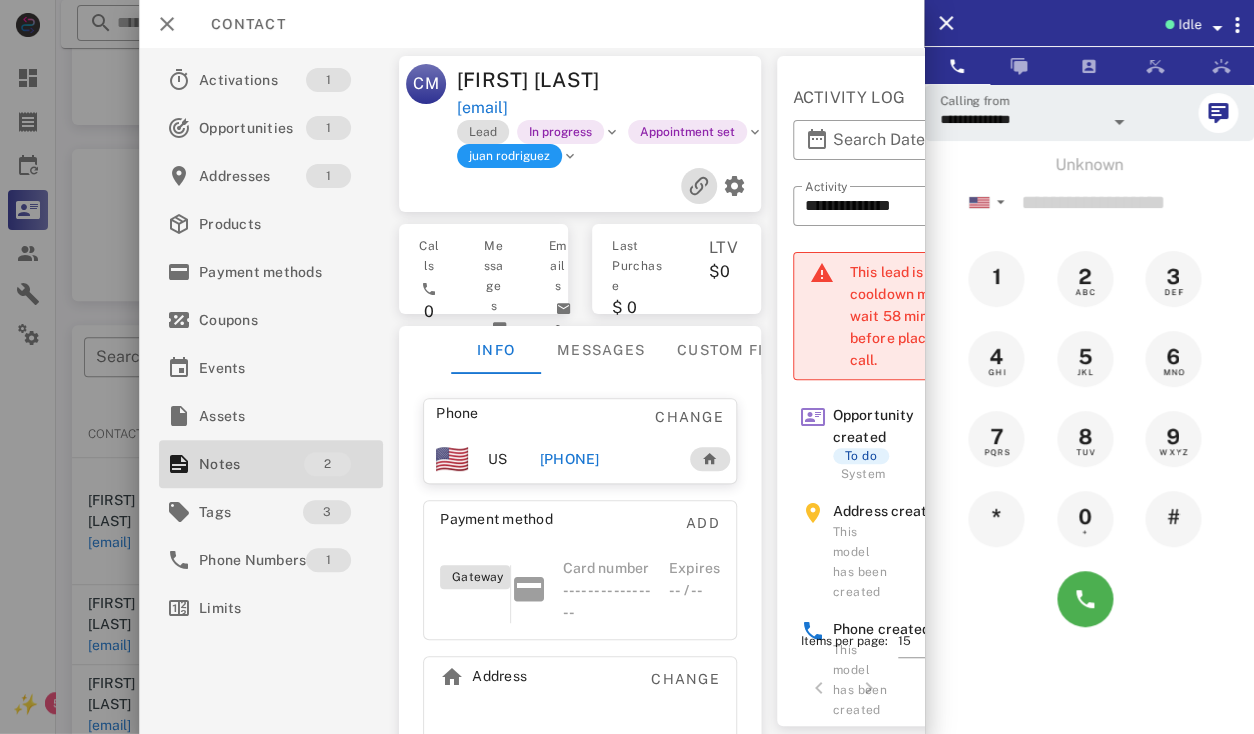 click at bounding box center [698, 186] 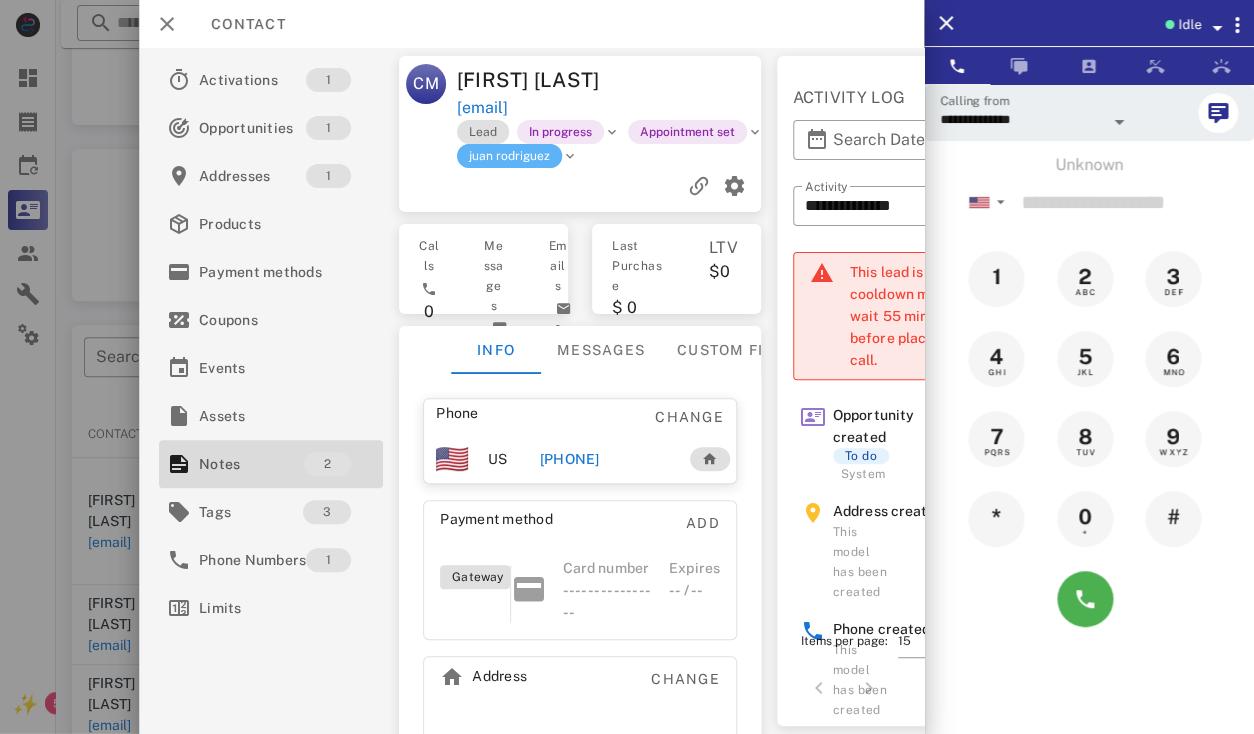 click on "juan rodriguez" at bounding box center [508, 156] 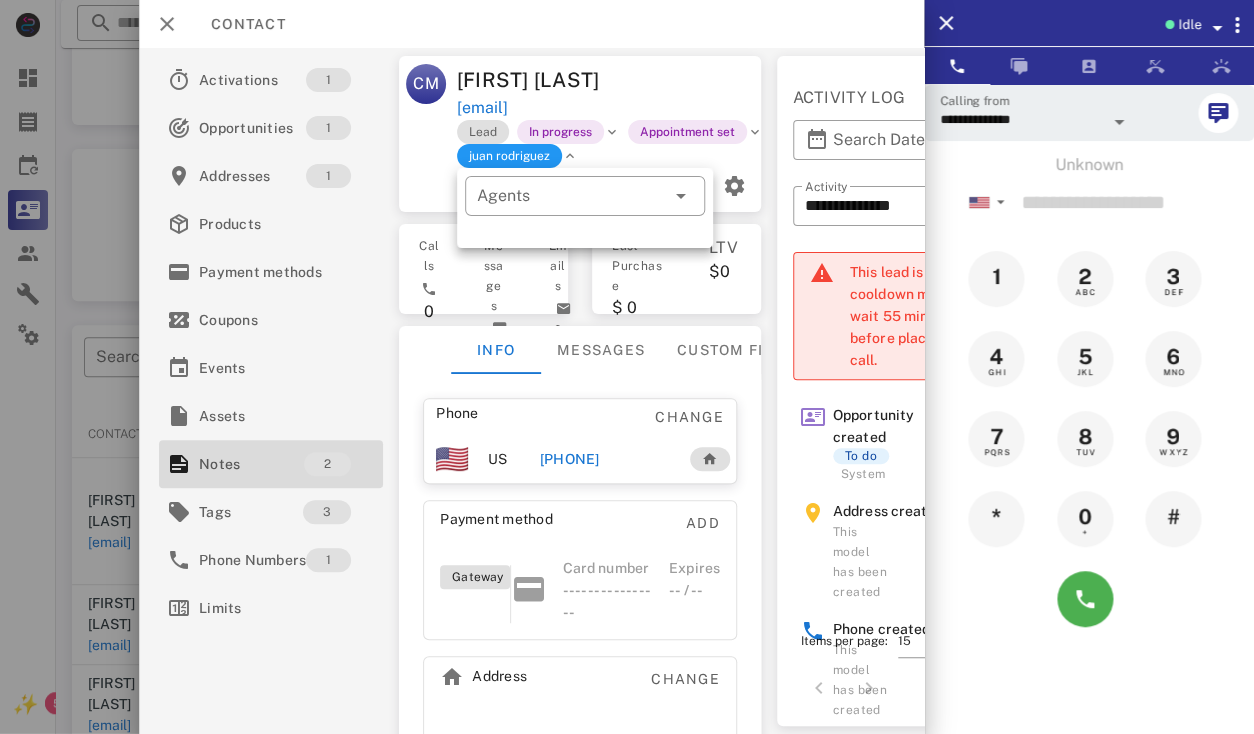 click on "​ Agents" at bounding box center [585, 208] 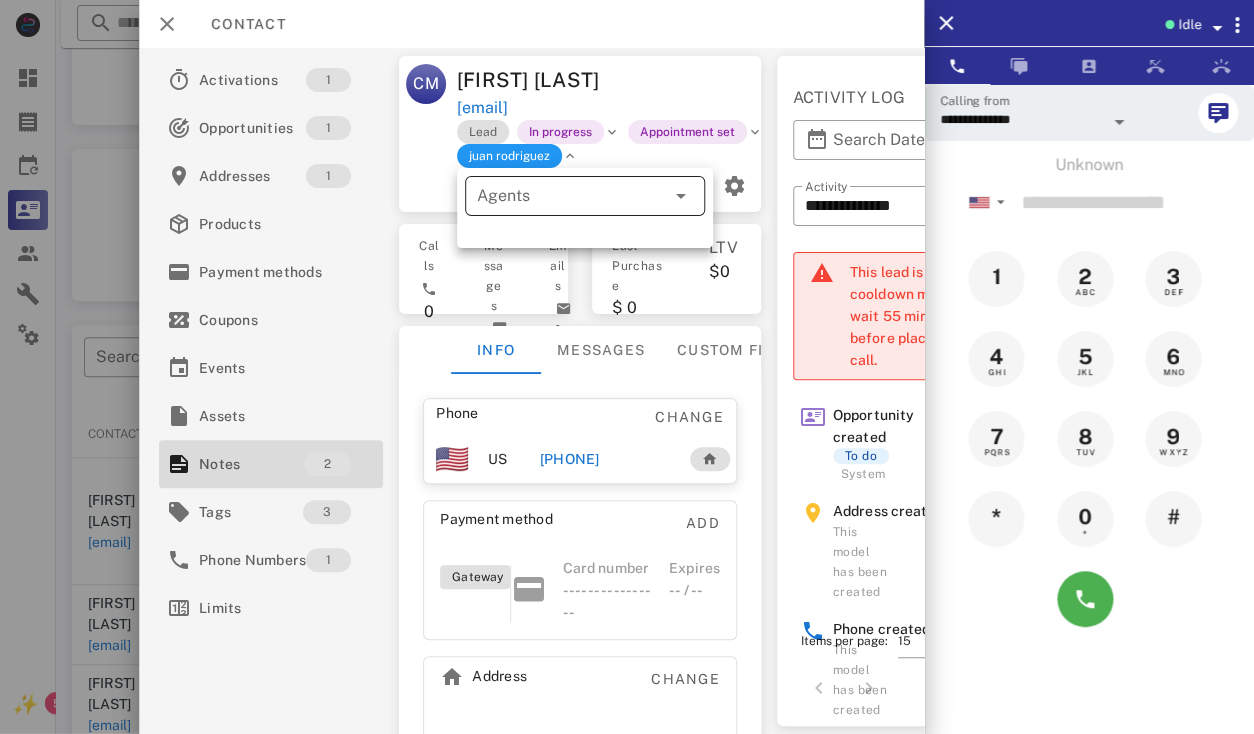 click on "Agents" at bounding box center [557, 196] 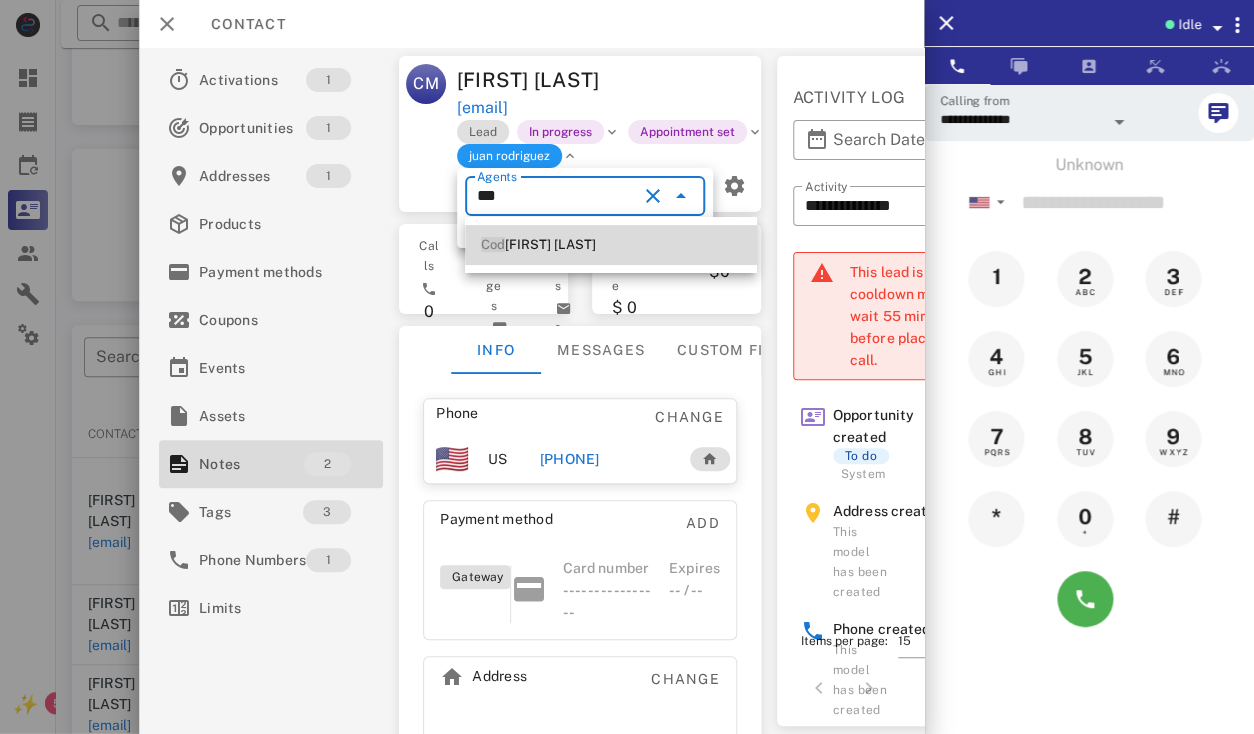 click on "Cod y Mann" at bounding box center (611, 245) 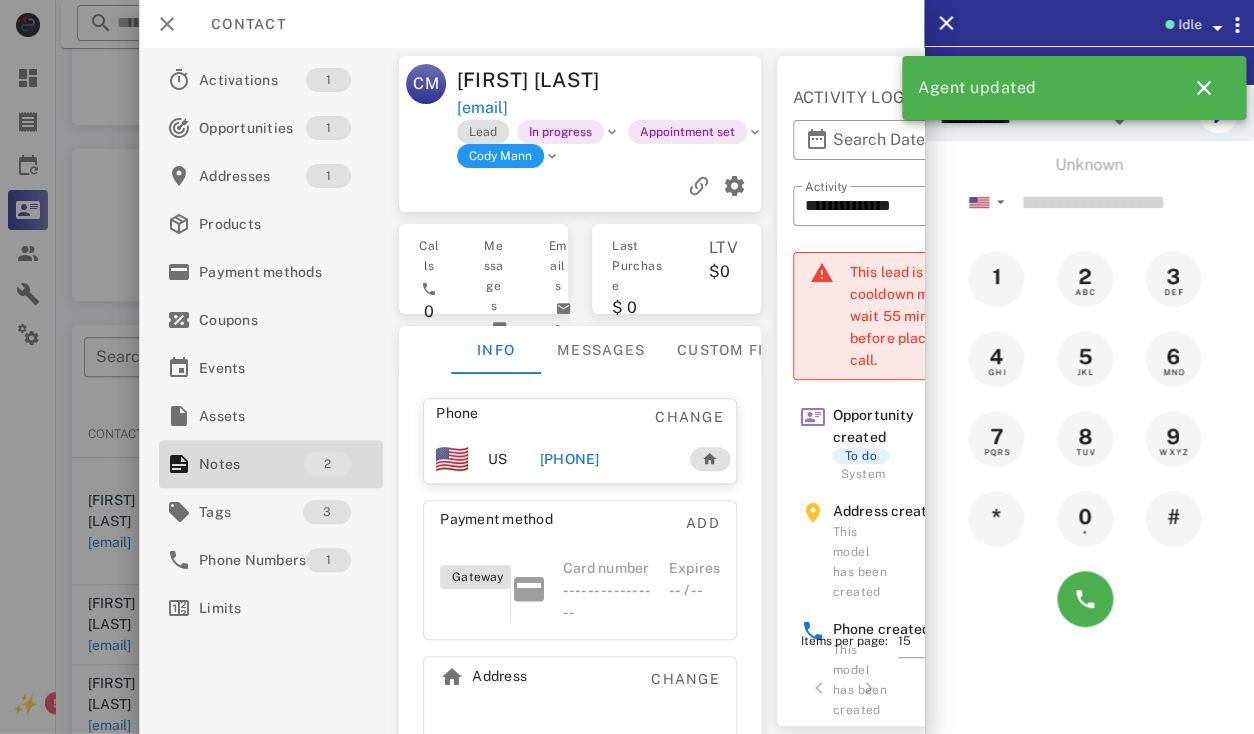 click at bounding box center [580, 186] 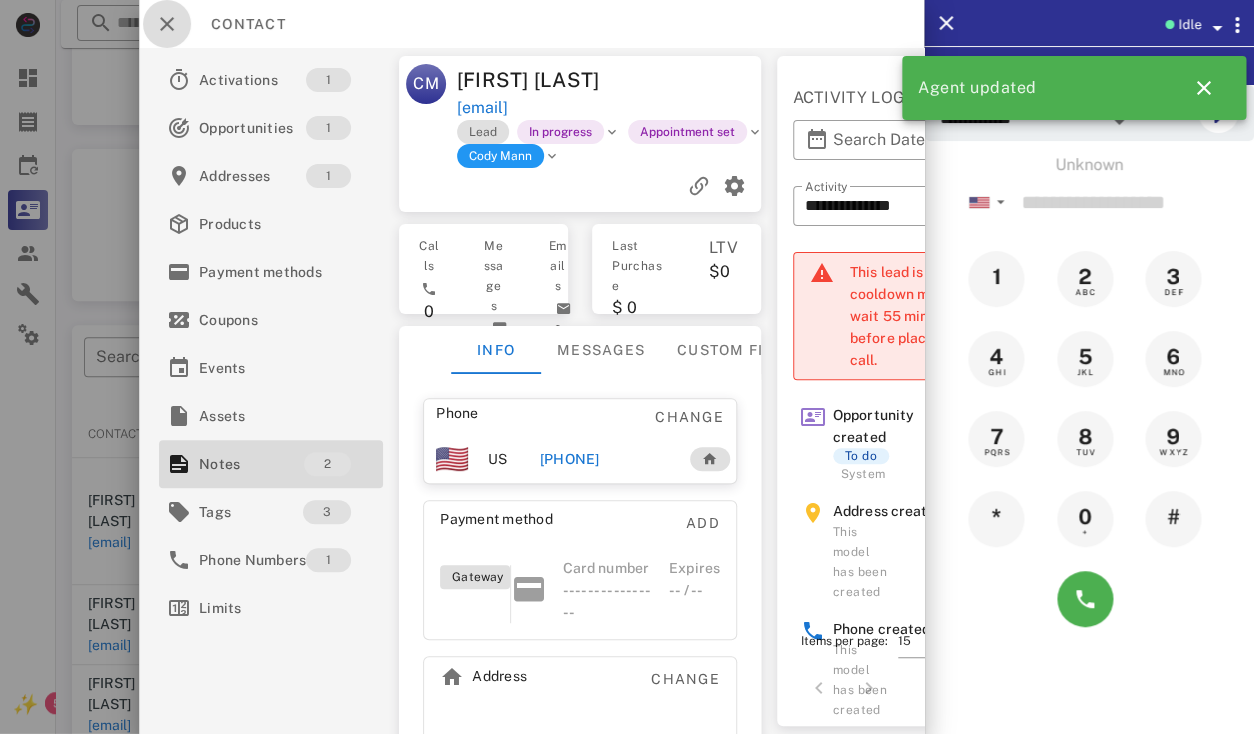 click at bounding box center (167, 24) 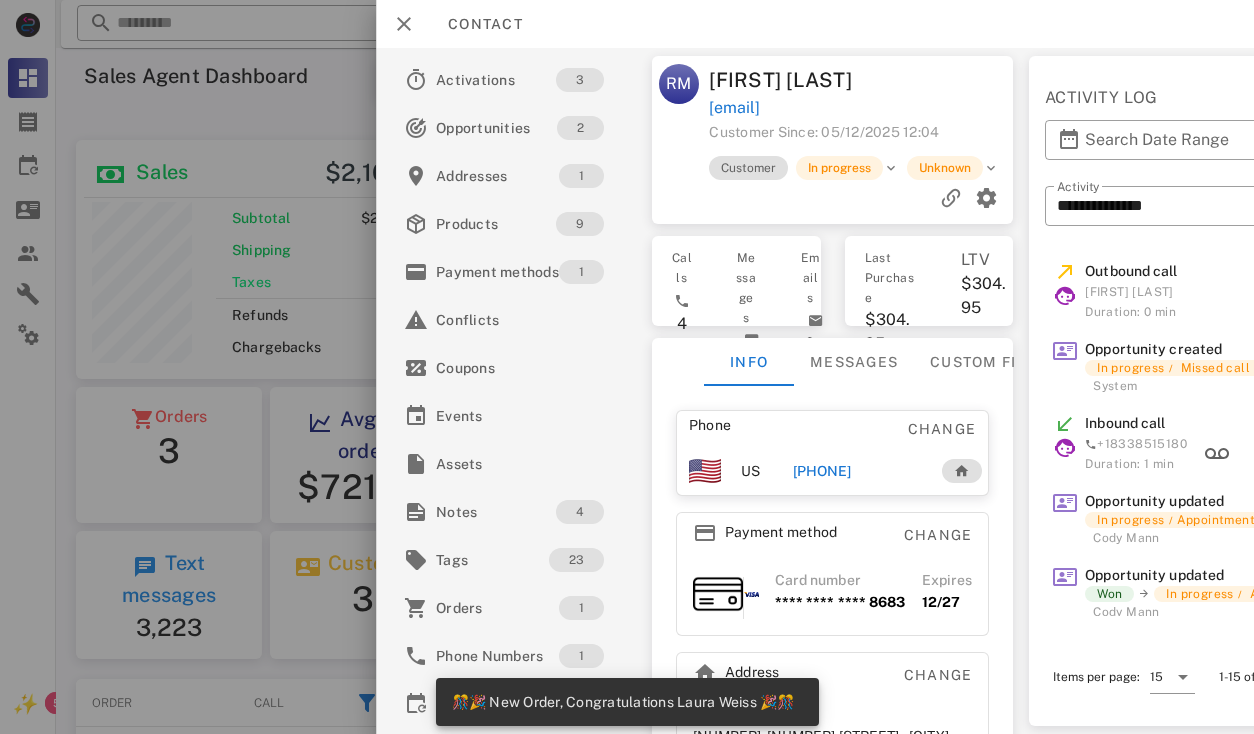 scroll, scrollTop: 0, scrollLeft: 0, axis: both 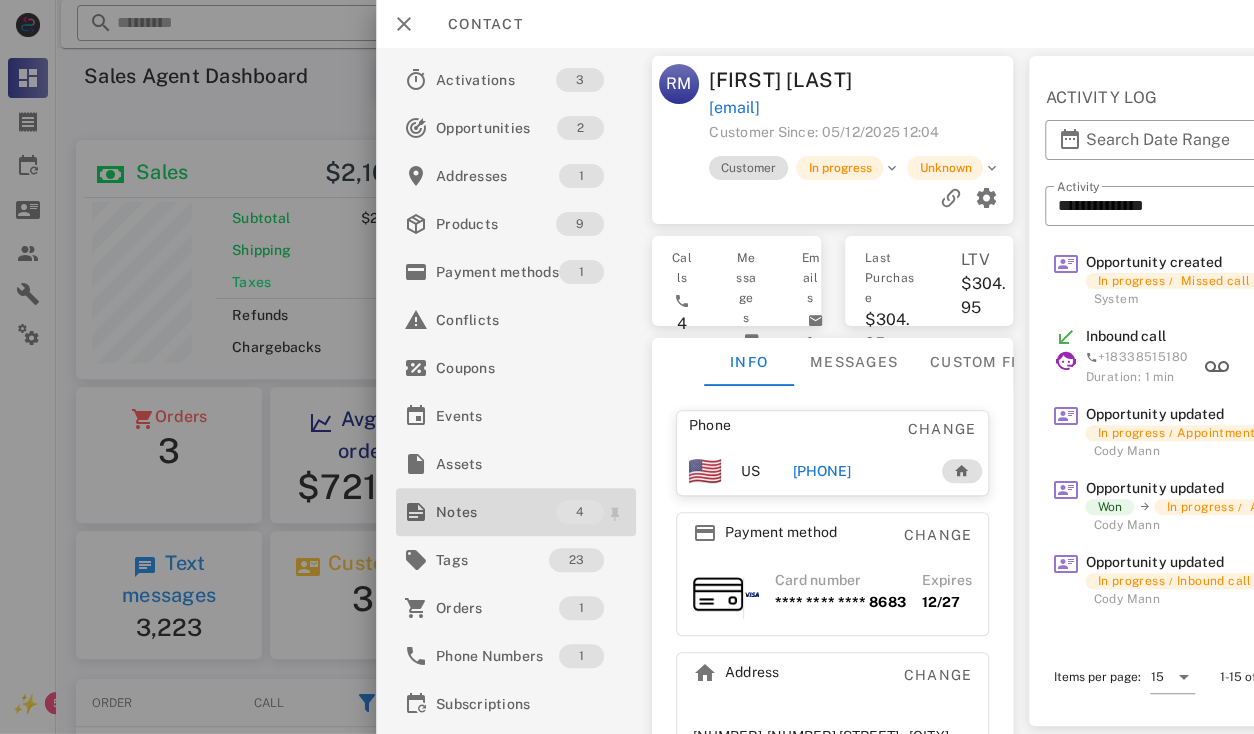 click on "Notes" at bounding box center [496, 512] 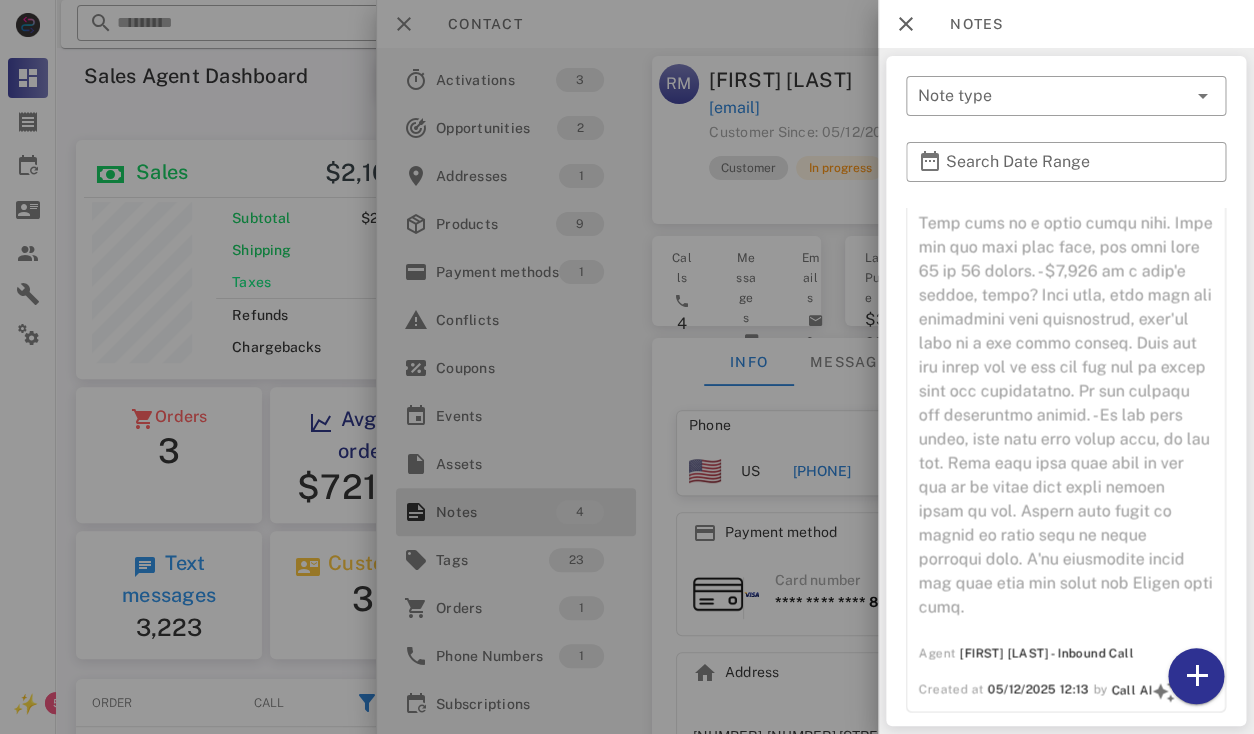 scroll, scrollTop: 1291, scrollLeft: 0, axis: vertical 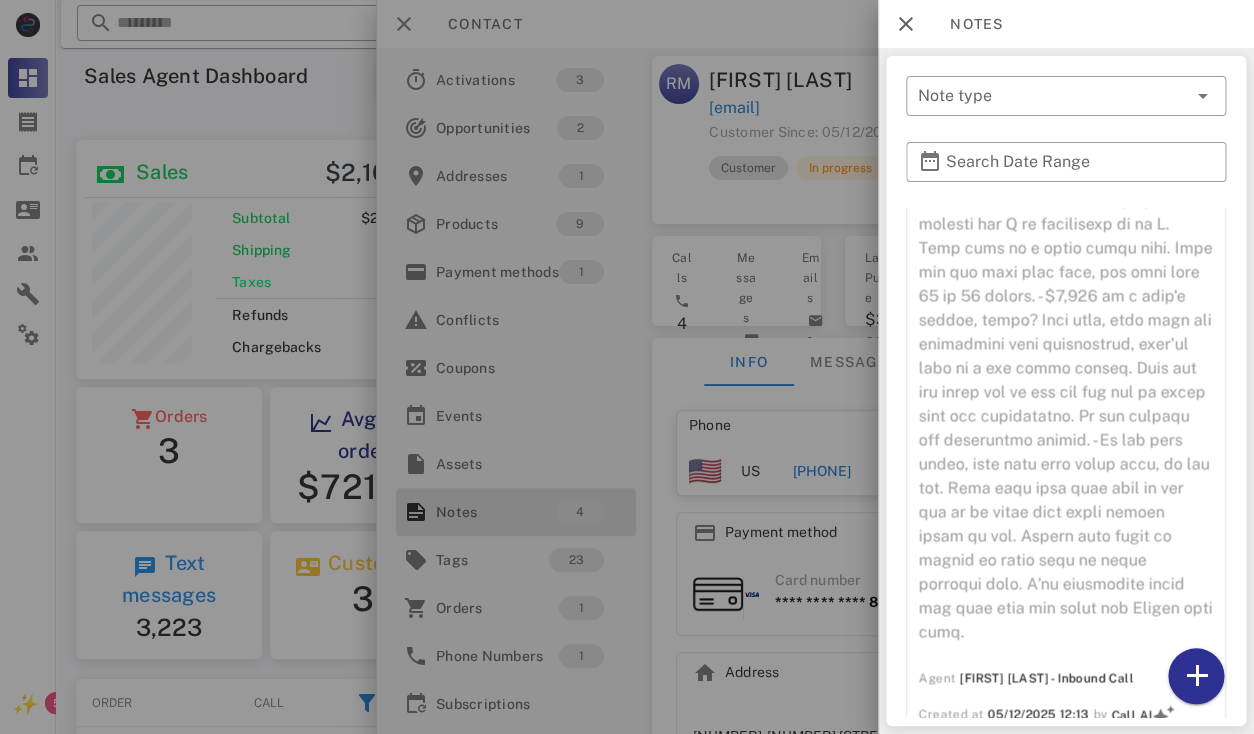 click at bounding box center [627, 367] 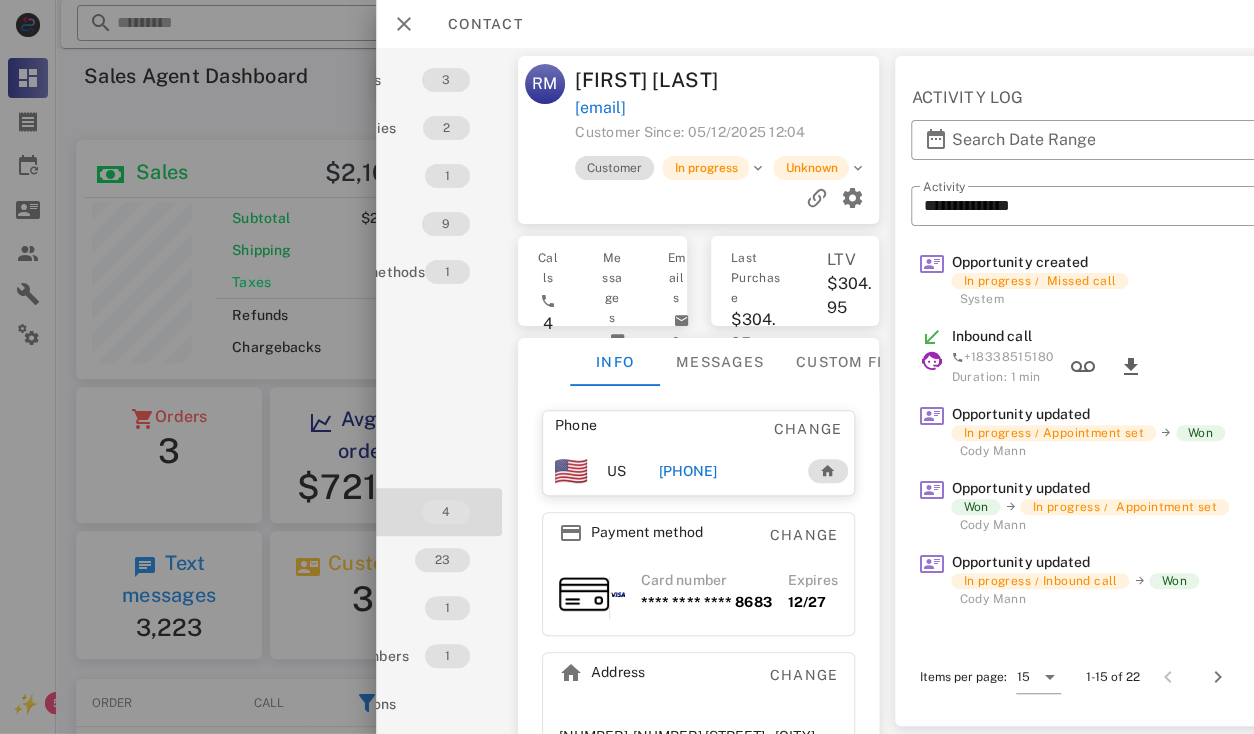 scroll, scrollTop: 0, scrollLeft: 259, axis: horizontal 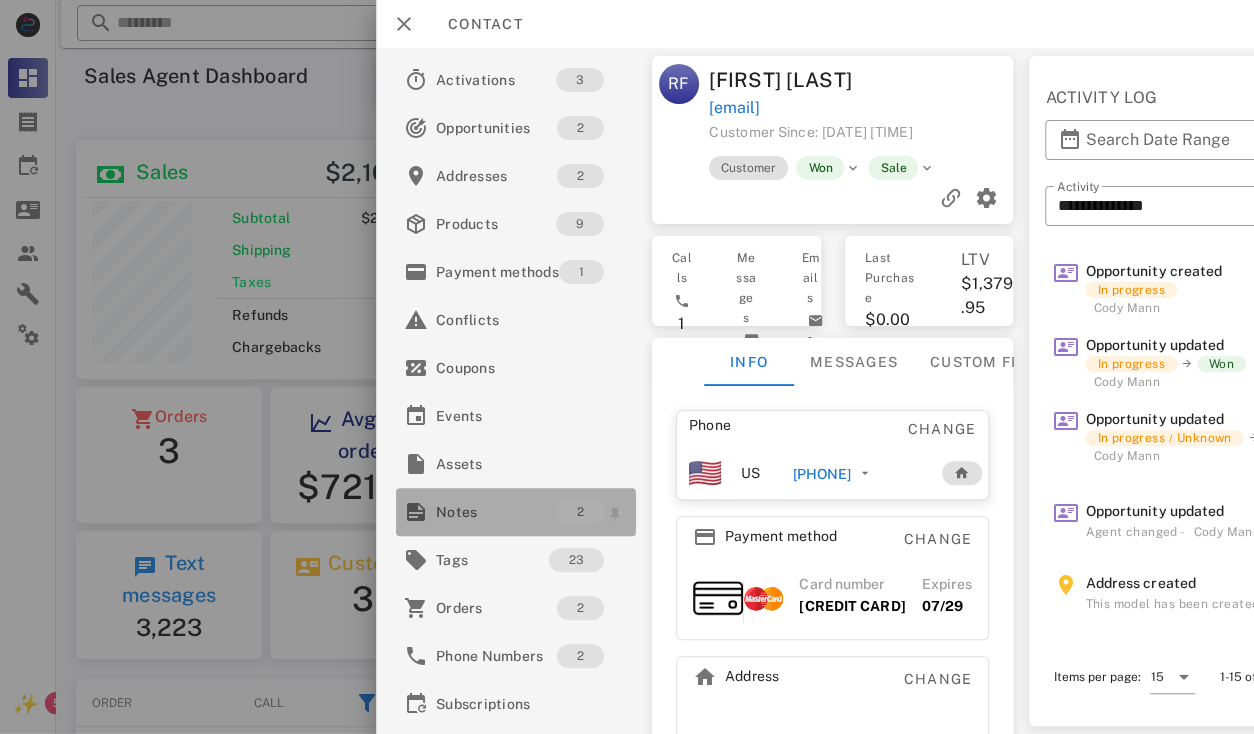 click on "Notes" at bounding box center [496, 512] 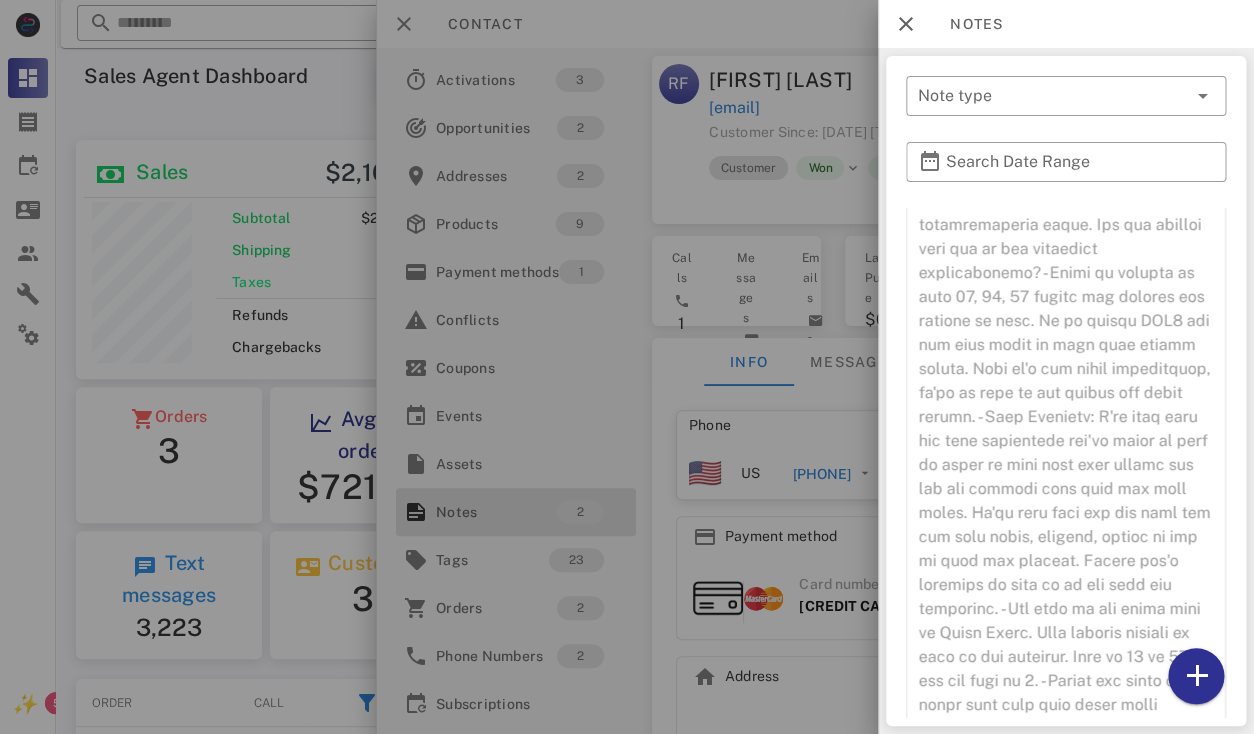 scroll, scrollTop: 728, scrollLeft: 0, axis: vertical 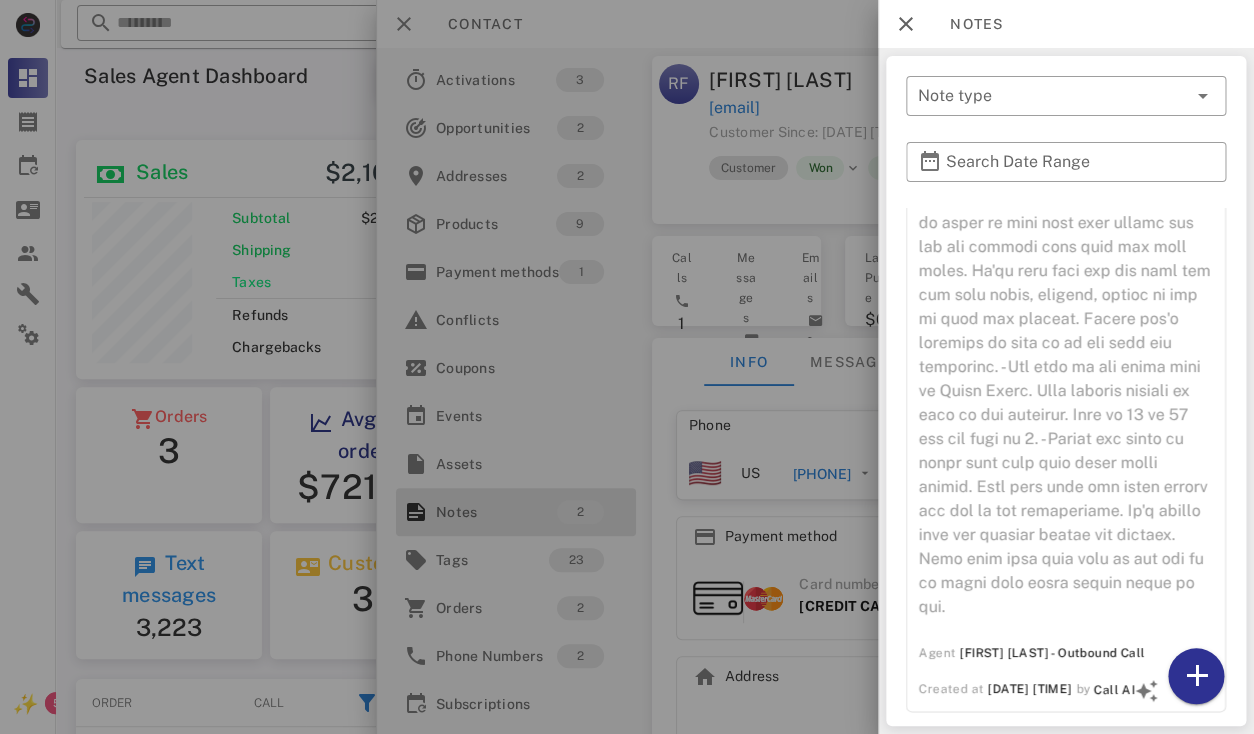 click at bounding box center (627, 367) 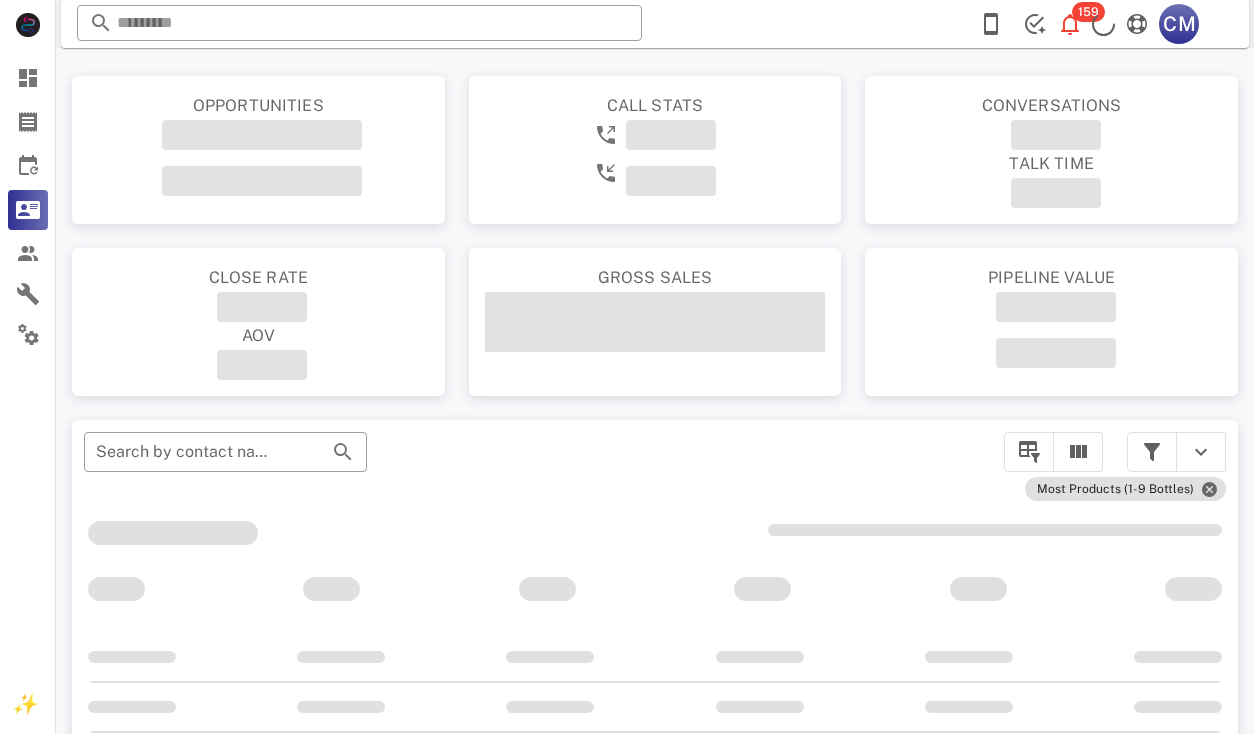 scroll, scrollTop: 119, scrollLeft: 0, axis: vertical 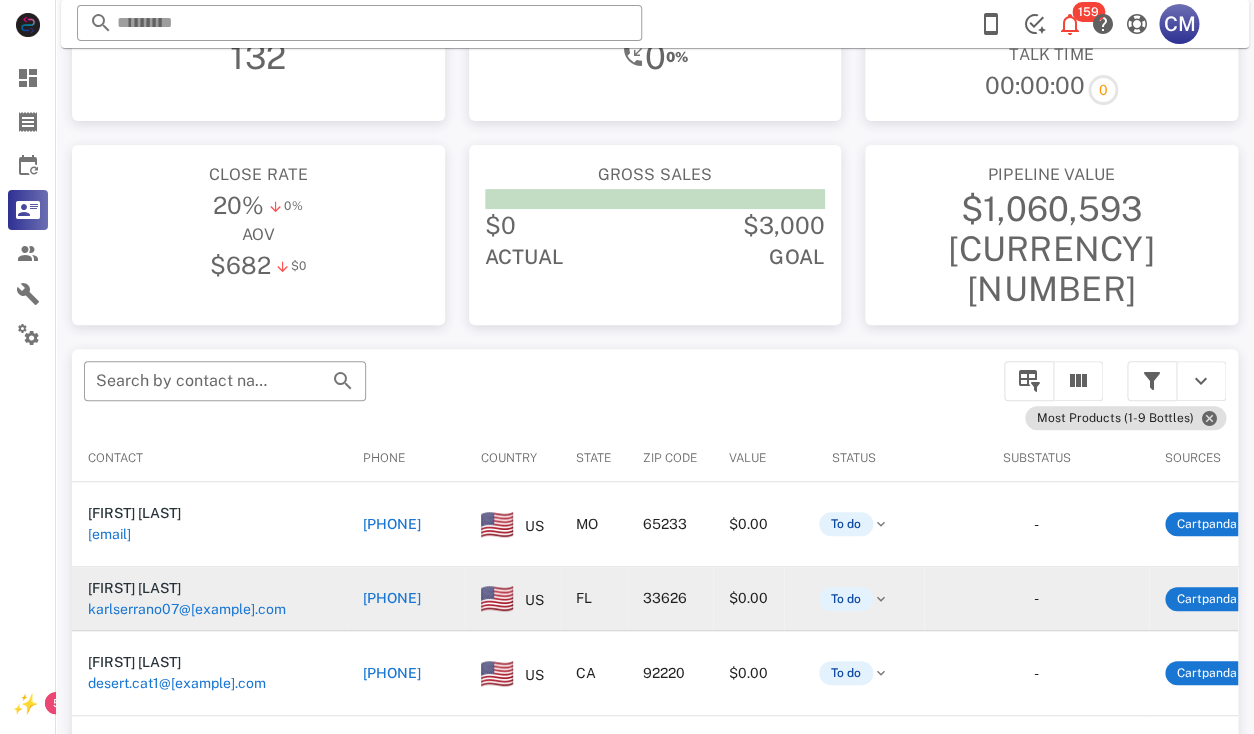 click on "karlserrano07@[EXAMPLE].com" at bounding box center (187, 609) 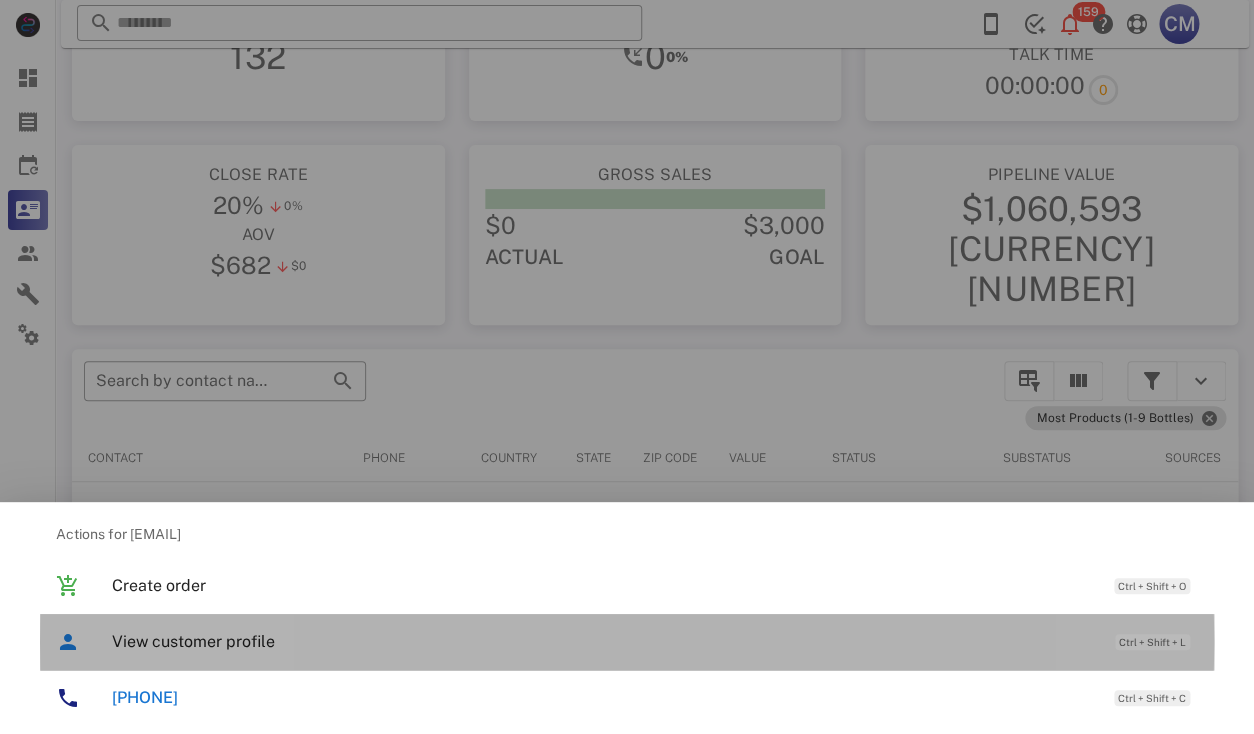 click on "View customer profile" at bounding box center (603, 641) 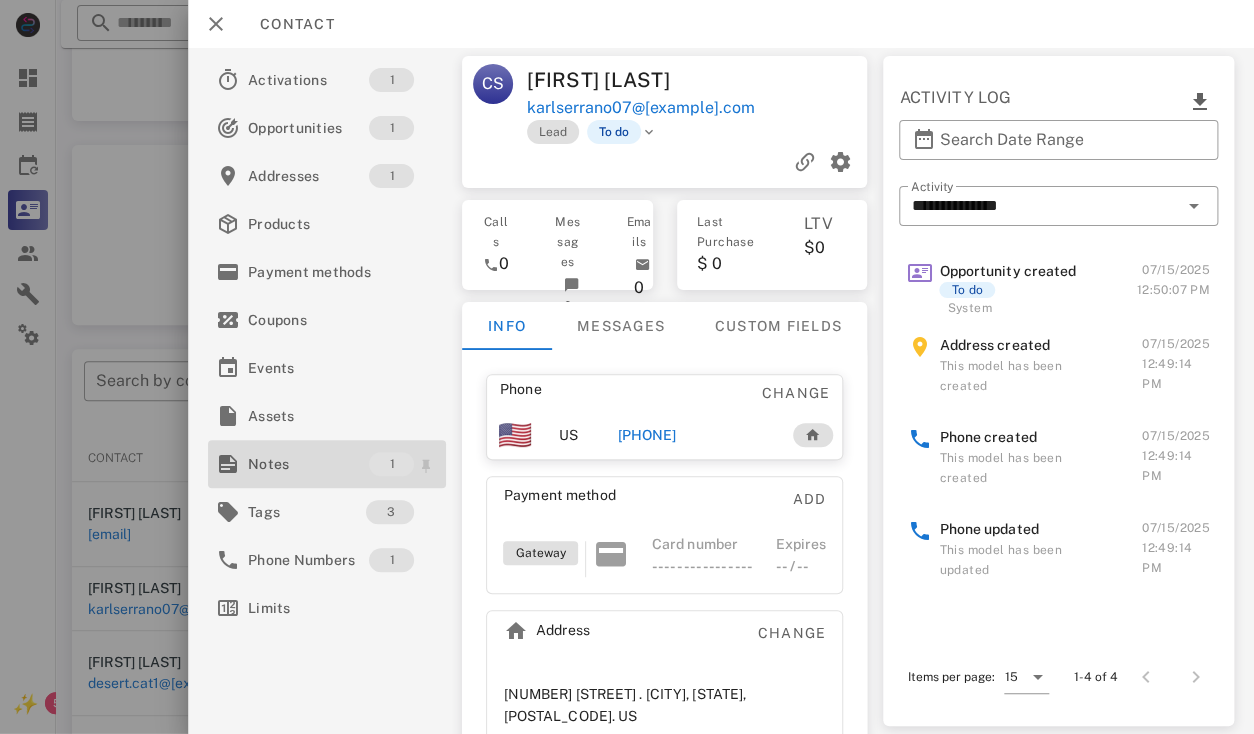 click on "Notes" at bounding box center [308, 464] 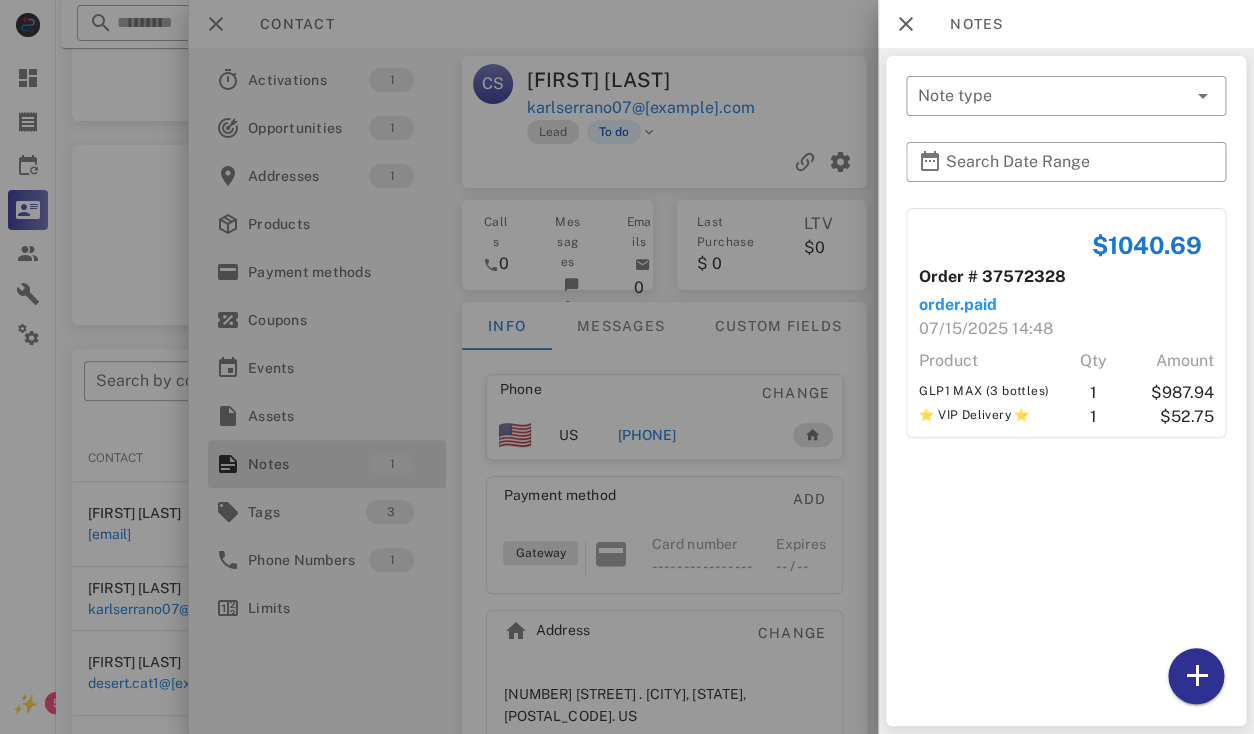 click at bounding box center [627, 367] 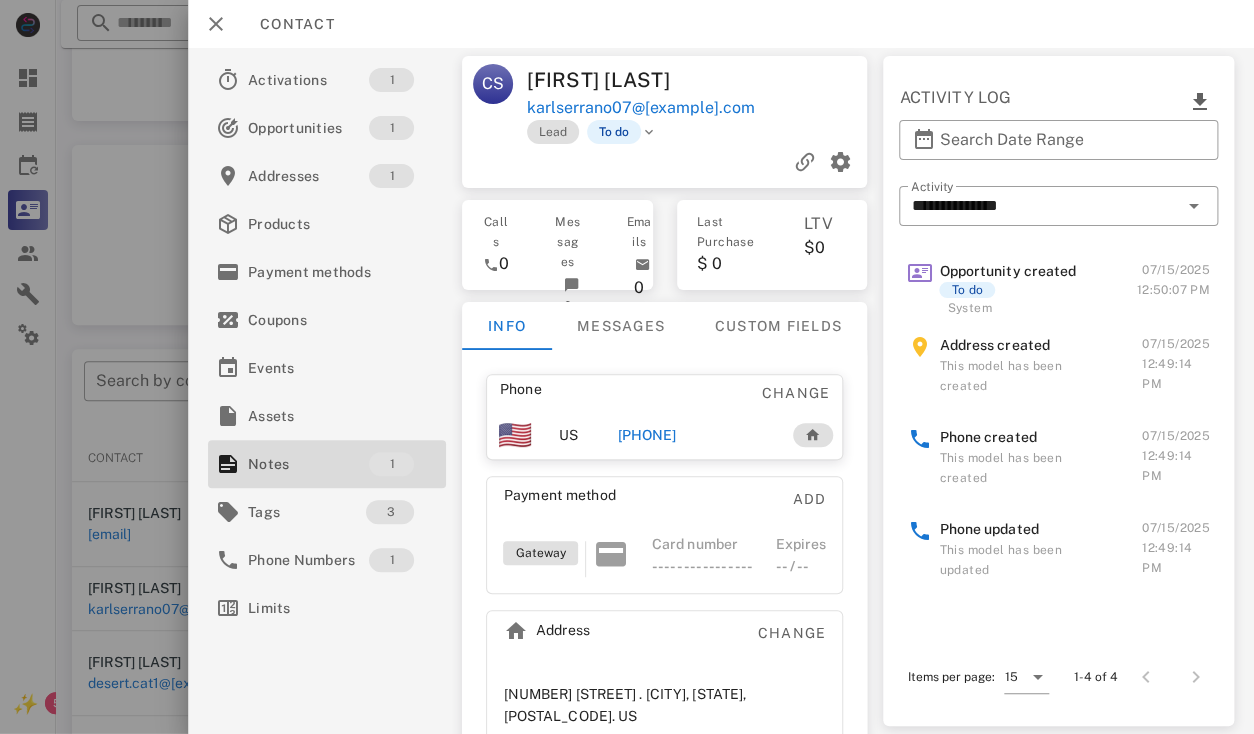 click at bounding box center [665, 162] 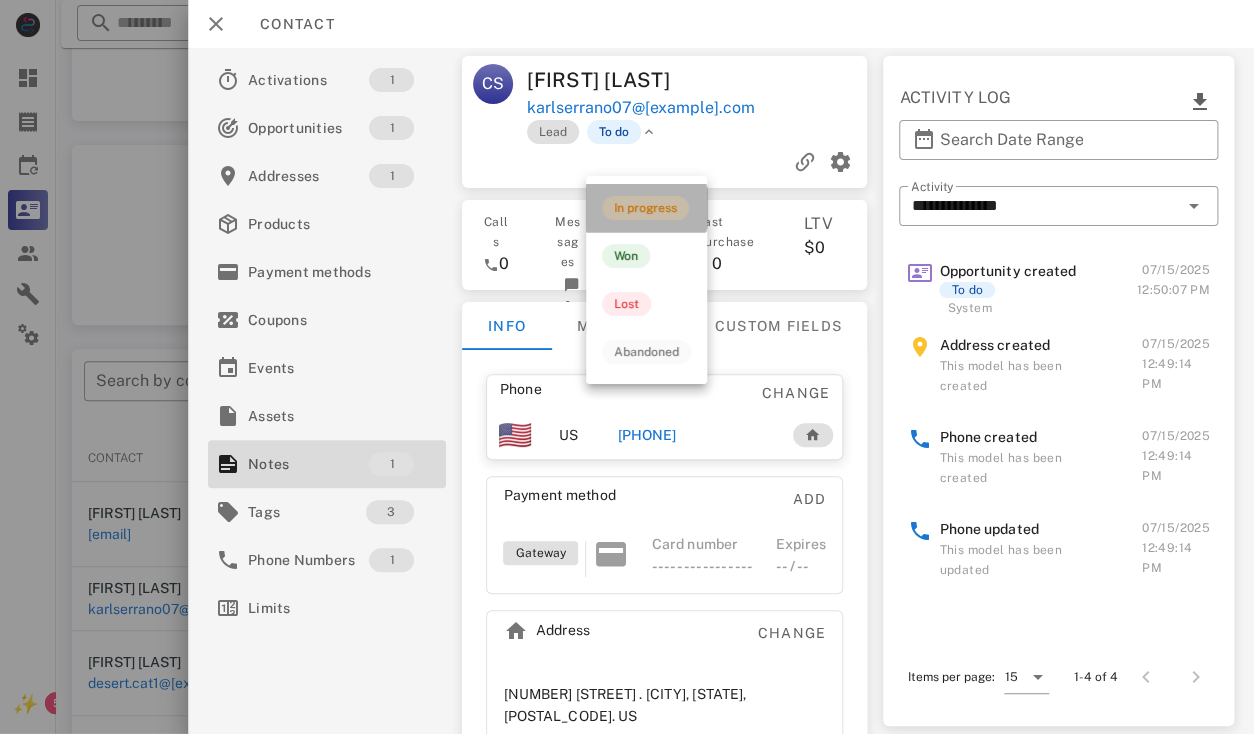 click on "In progress" at bounding box center [645, 208] 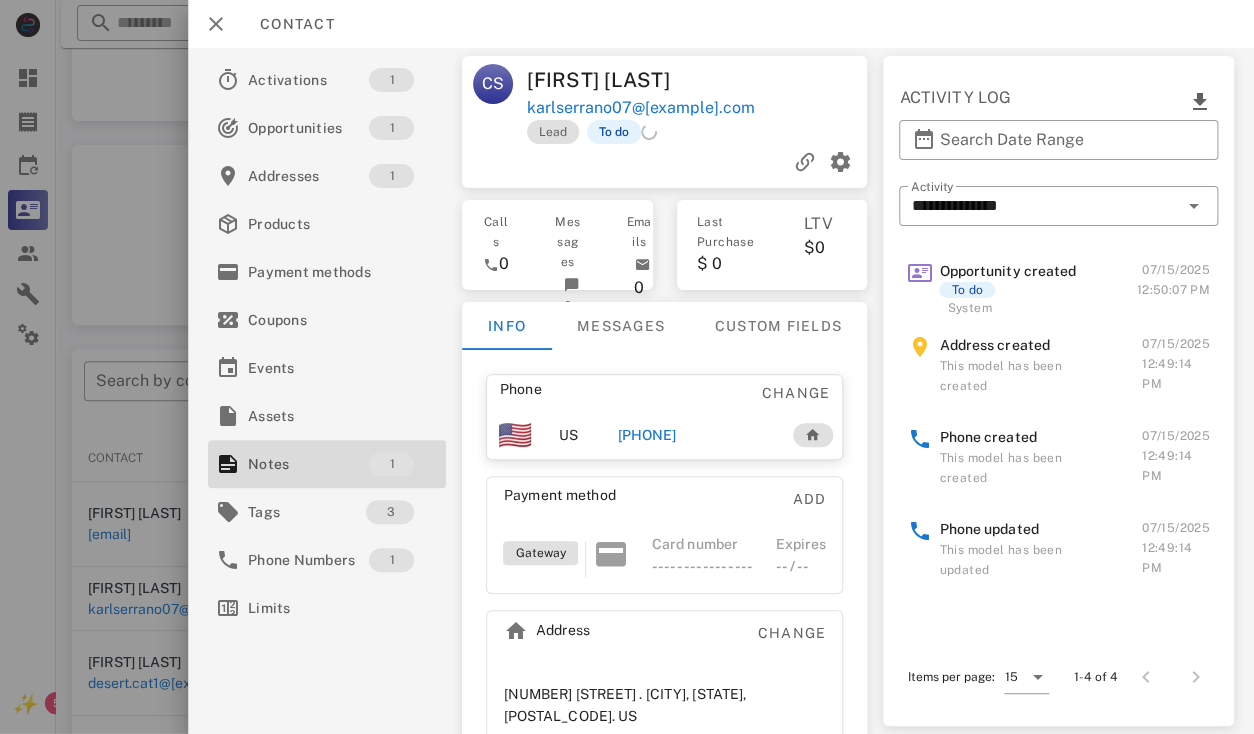 scroll, scrollTop: 9, scrollLeft: 0, axis: vertical 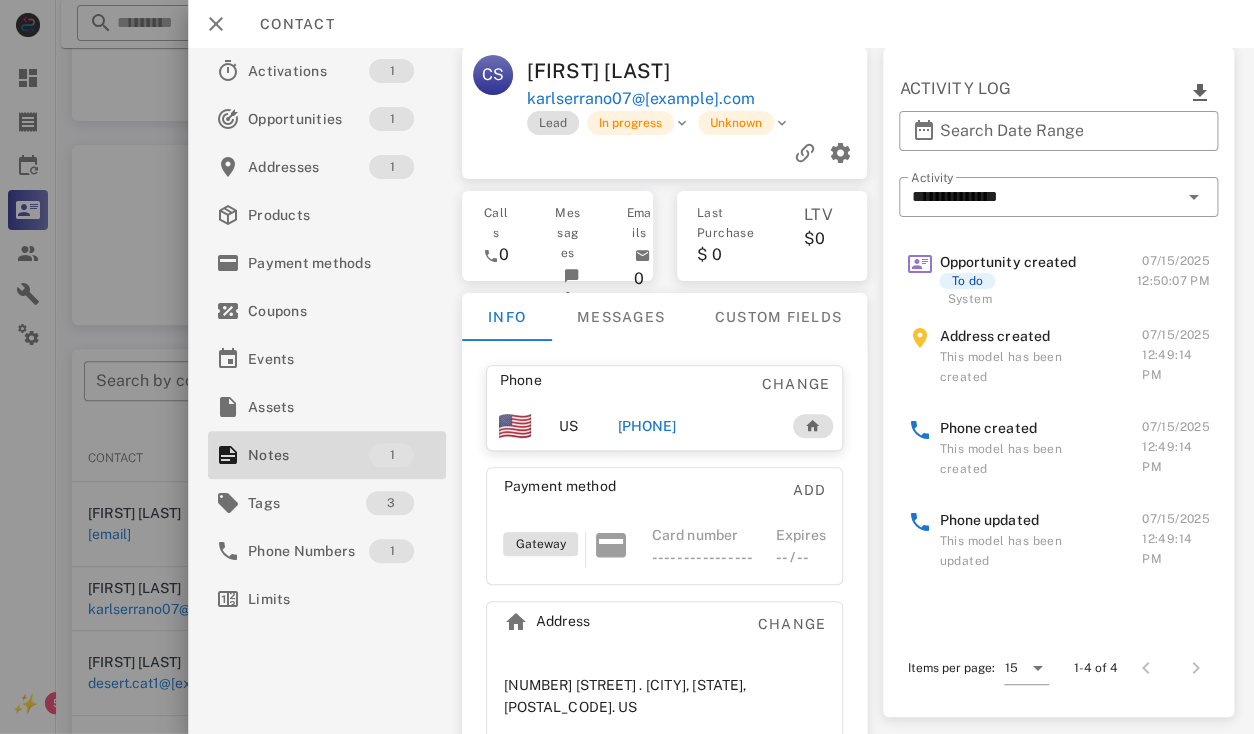 click on "Carmelo Serrano Jr" at bounding box center (613, 71) 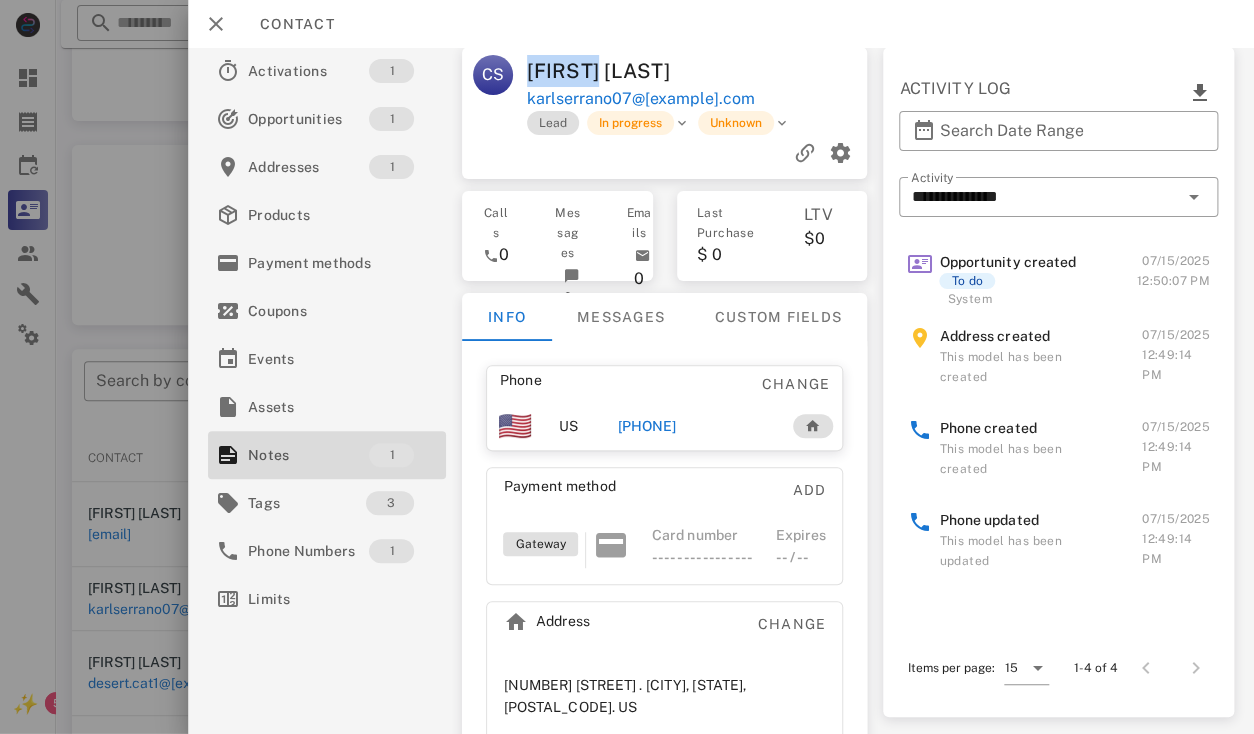 click on "Carmelo Serrano Jr" at bounding box center [613, 71] 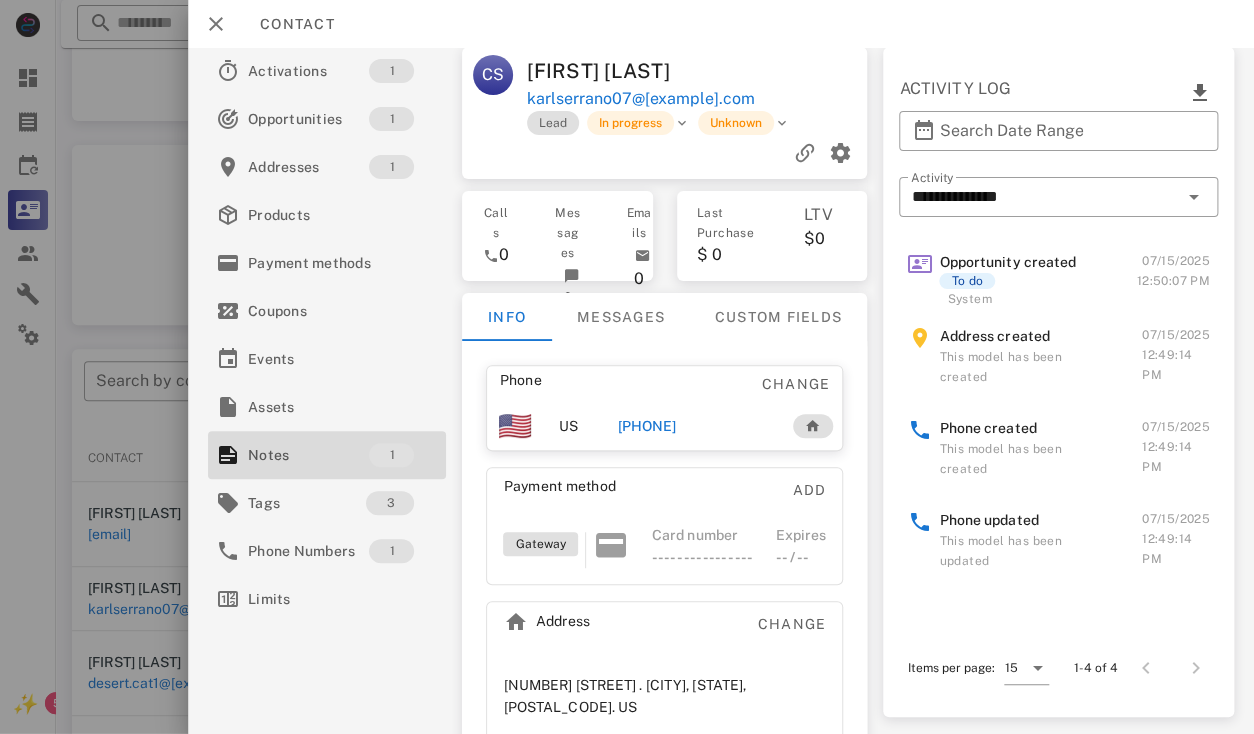 click on "Carmelo Serrano Jr" at bounding box center (613, 71) 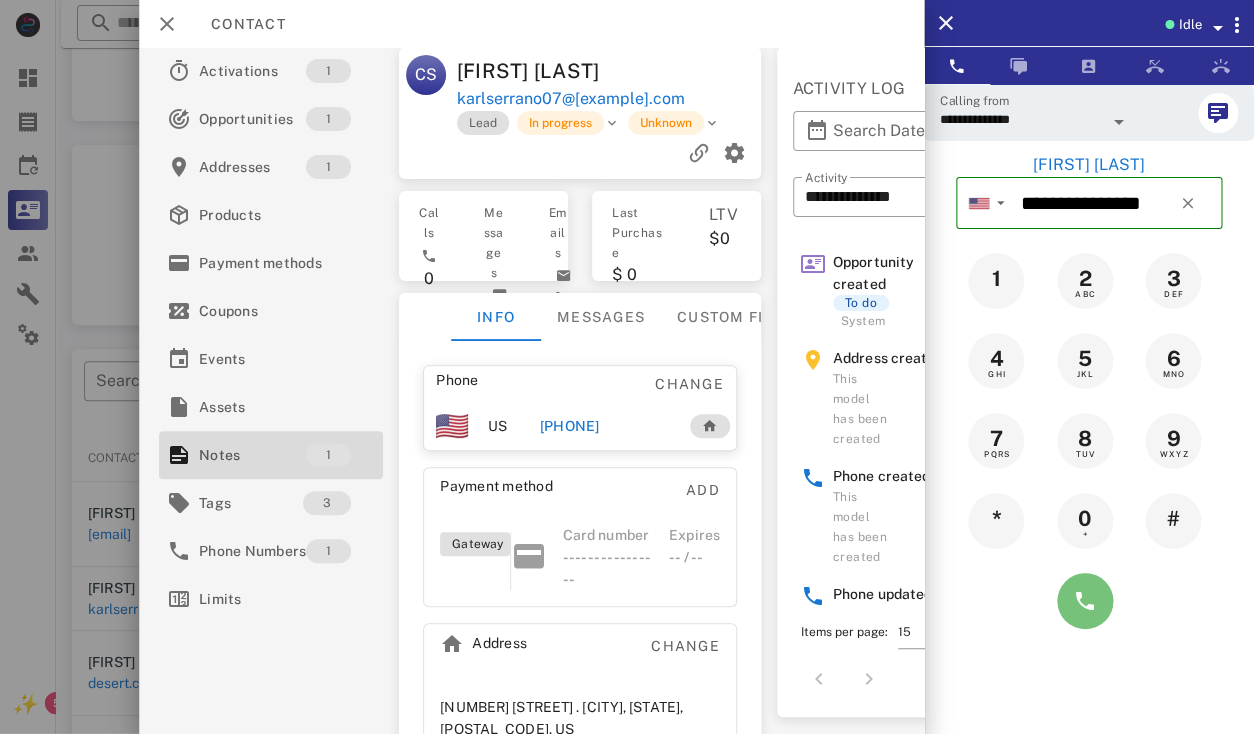 click at bounding box center [1085, 601] 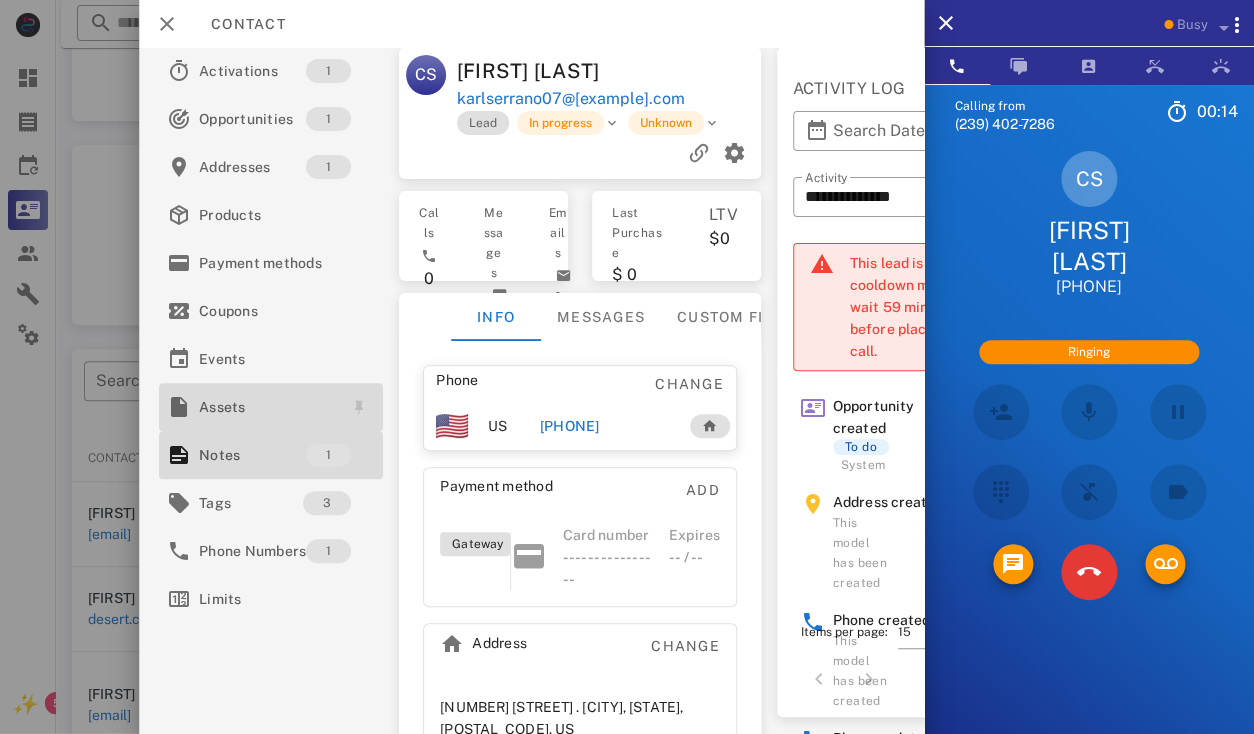 click on "Assets" at bounding box center (271, 407) 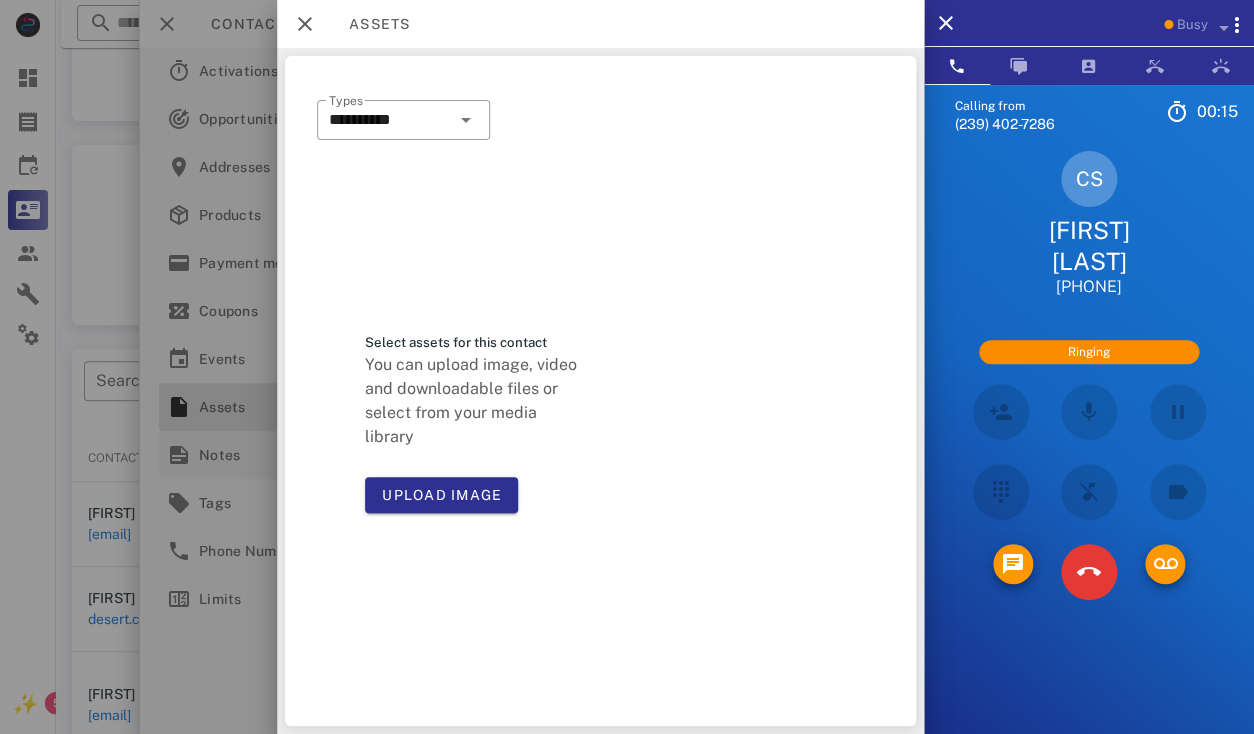 click at bounding box center (627, 367) 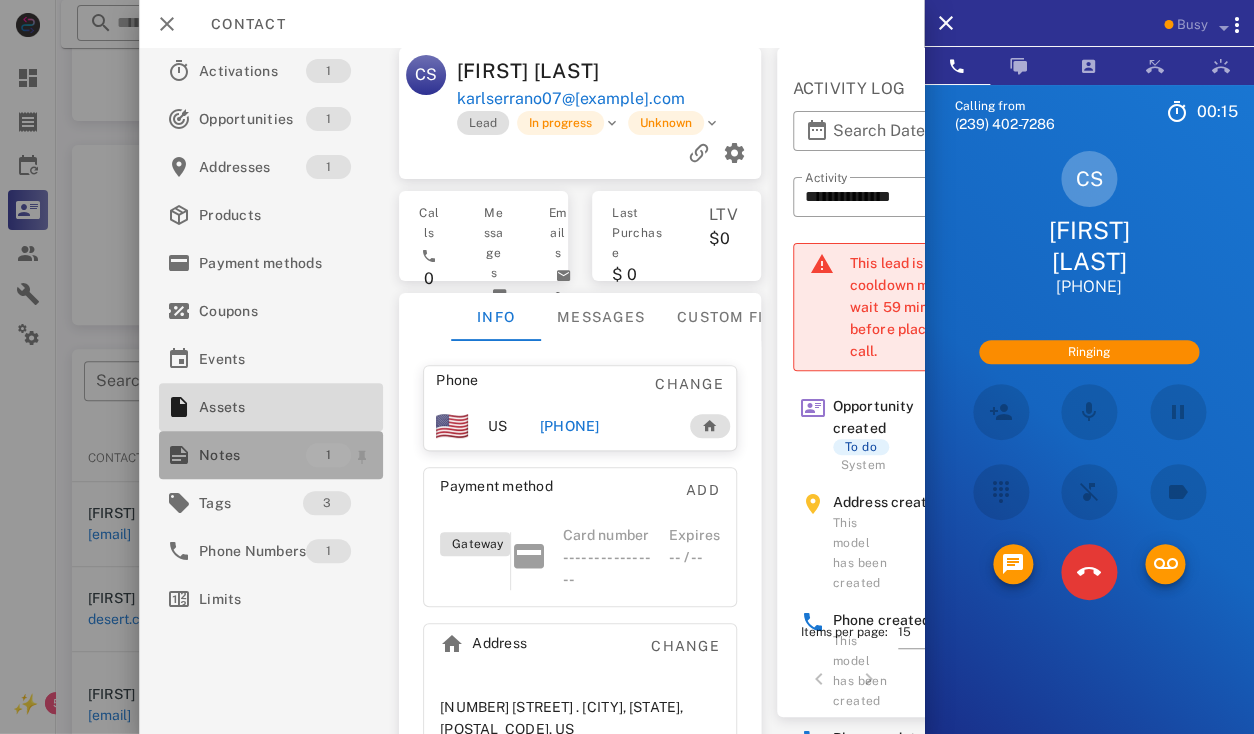 click on "Notes" at bounding box center (252, 455) 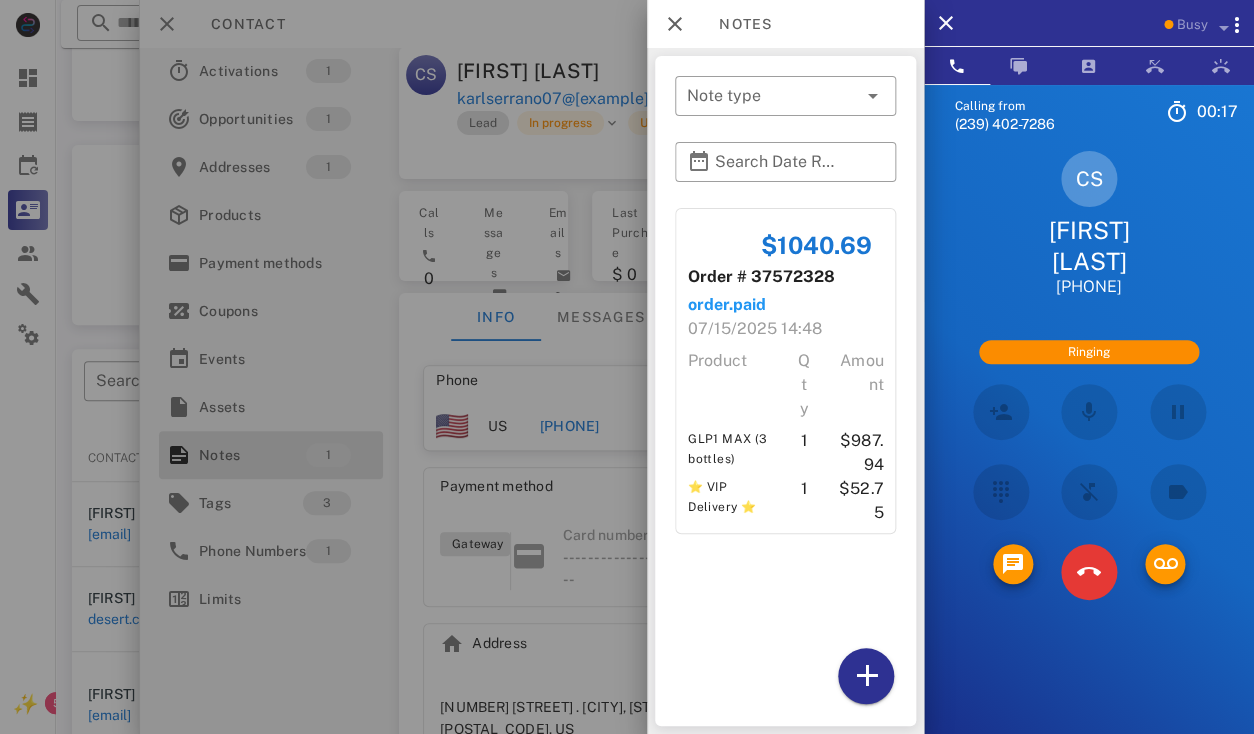 click at bounding box center (627, 367) 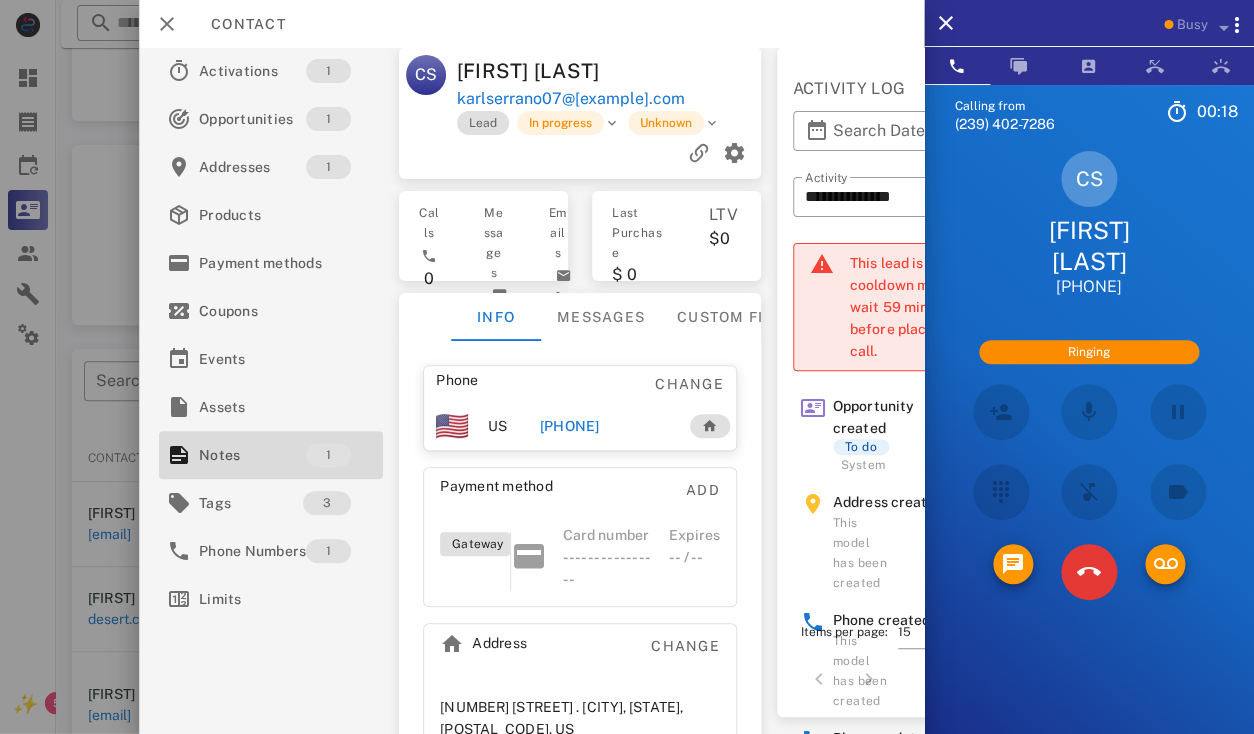 scroll, scrollTop: 105, scrollLeft: 0, axis: vertical 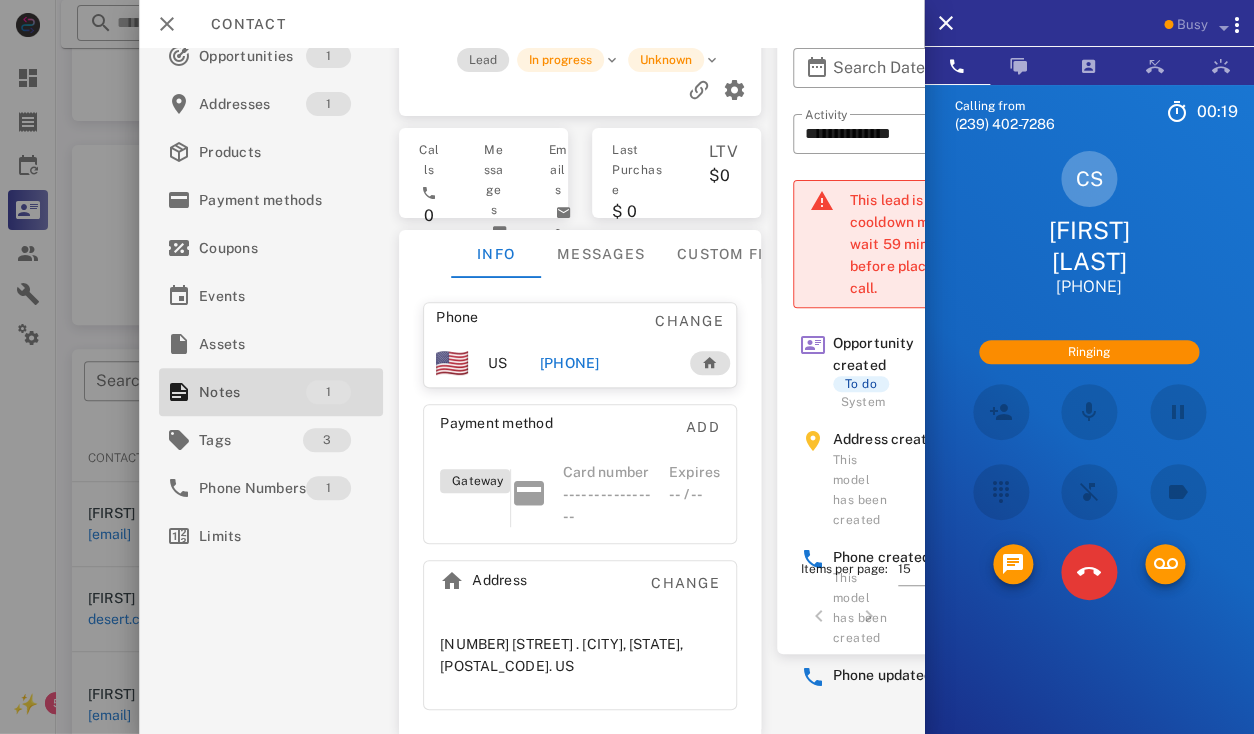 click on "8809 Sheldon West Drive .
Tampa, FL, 33626.
US" at bounding box center (580, 655) 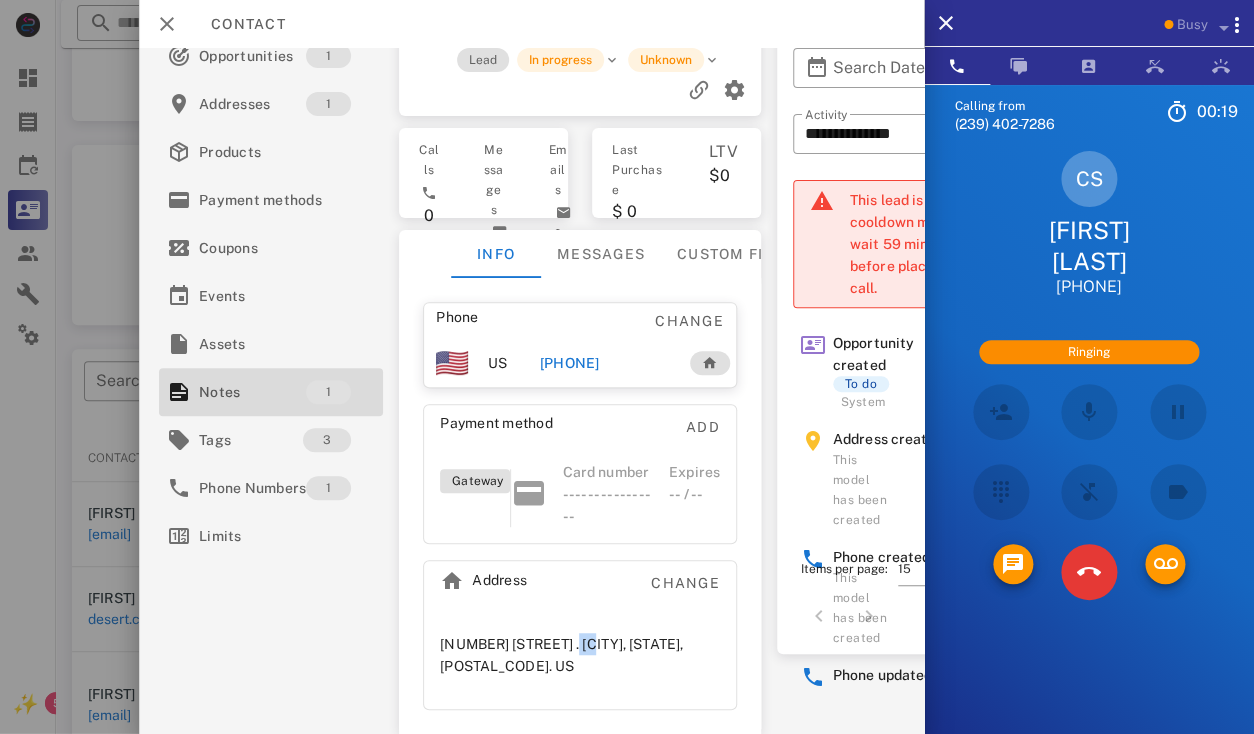 click on "8809 Sheldon West Drive .
Tampa, FL, 33626.
US" at bounding box center (580, 655) 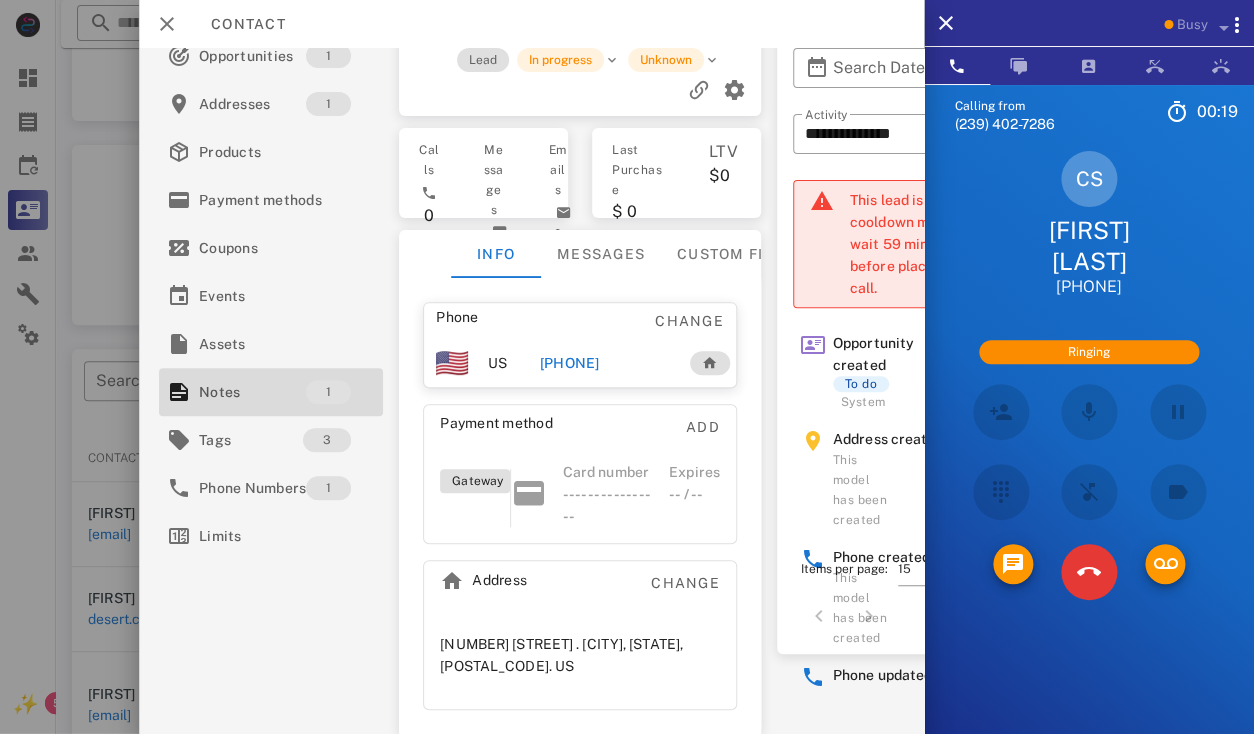 click on "8809 Sheldon West Drive .
Tampa, FL, 33626.
US" at bounding box center [580, 655] 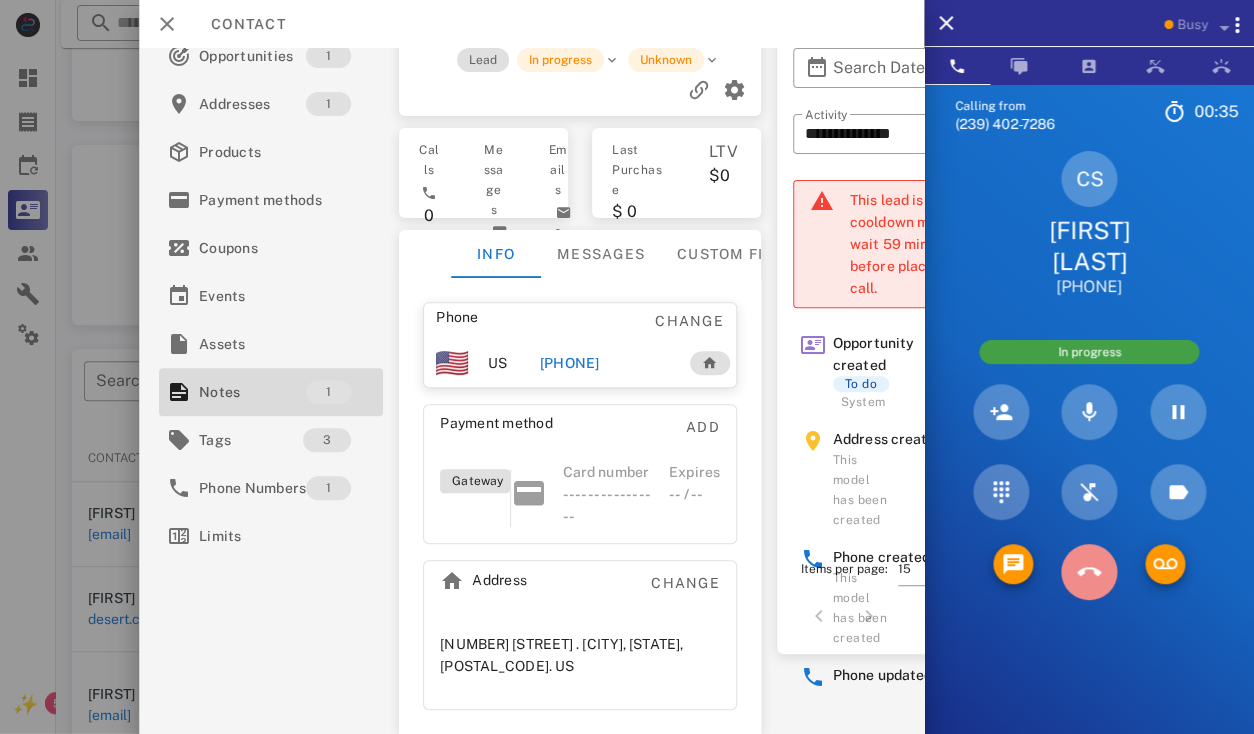click at bounding box center (1089, 572) 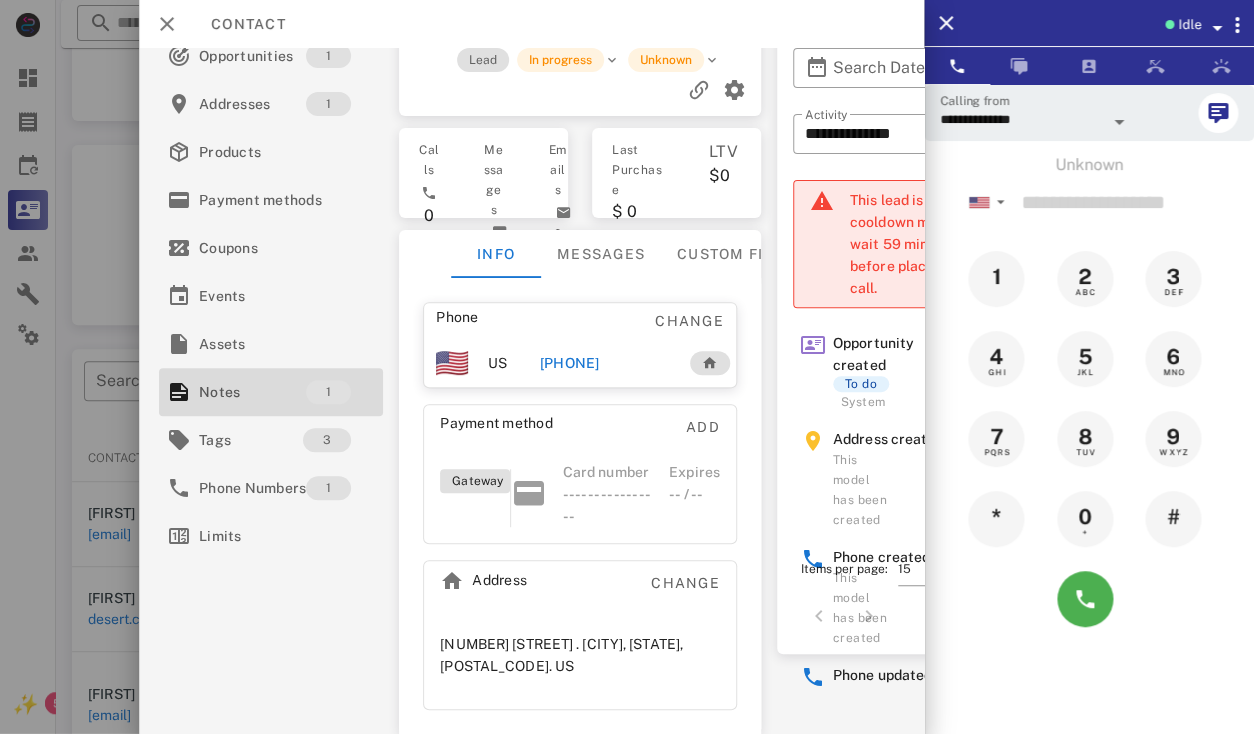 click on "+17865144207" at bounding box center [569, 363] 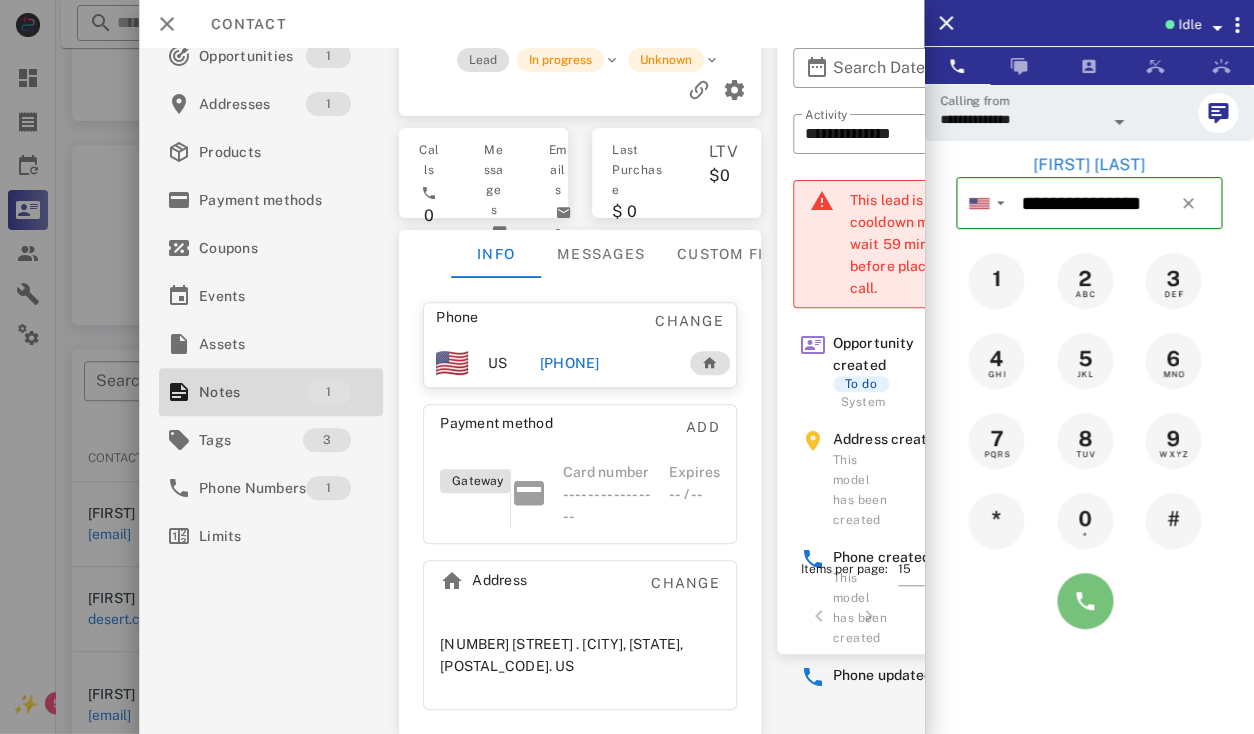 click at bounding box center (1085, 601) 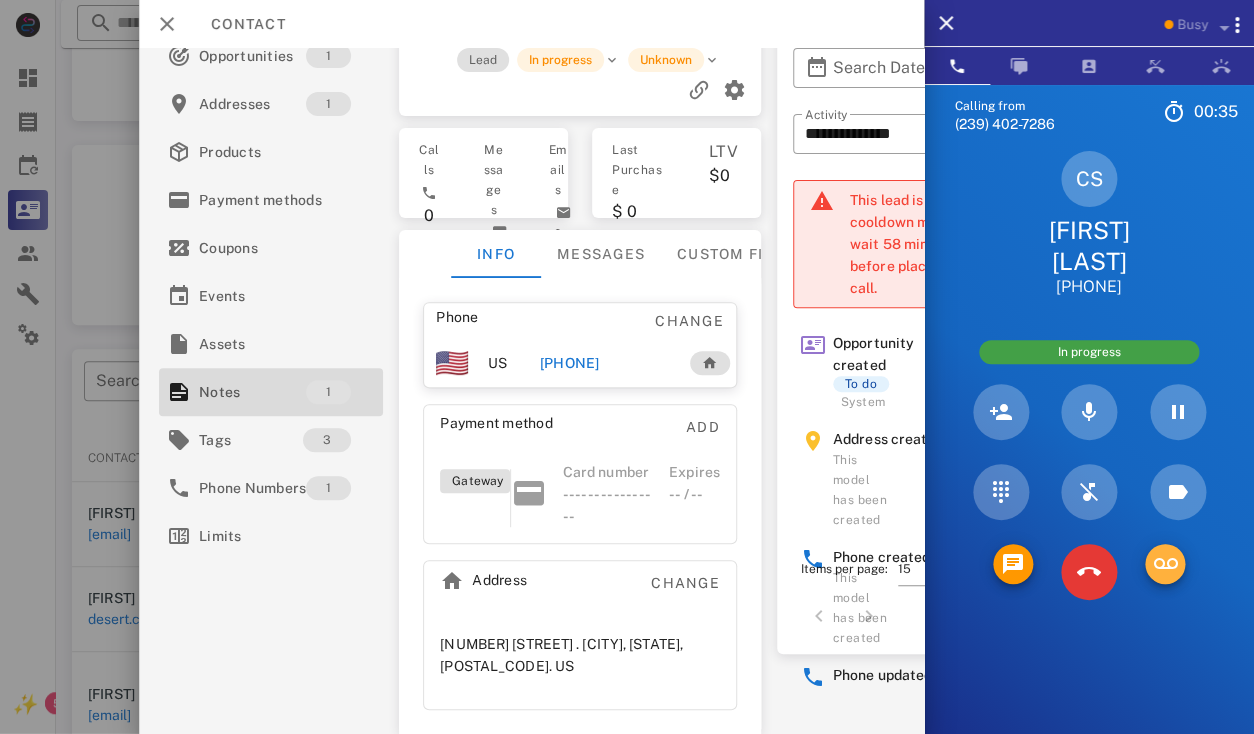 click at bounding box center (1165, 564) 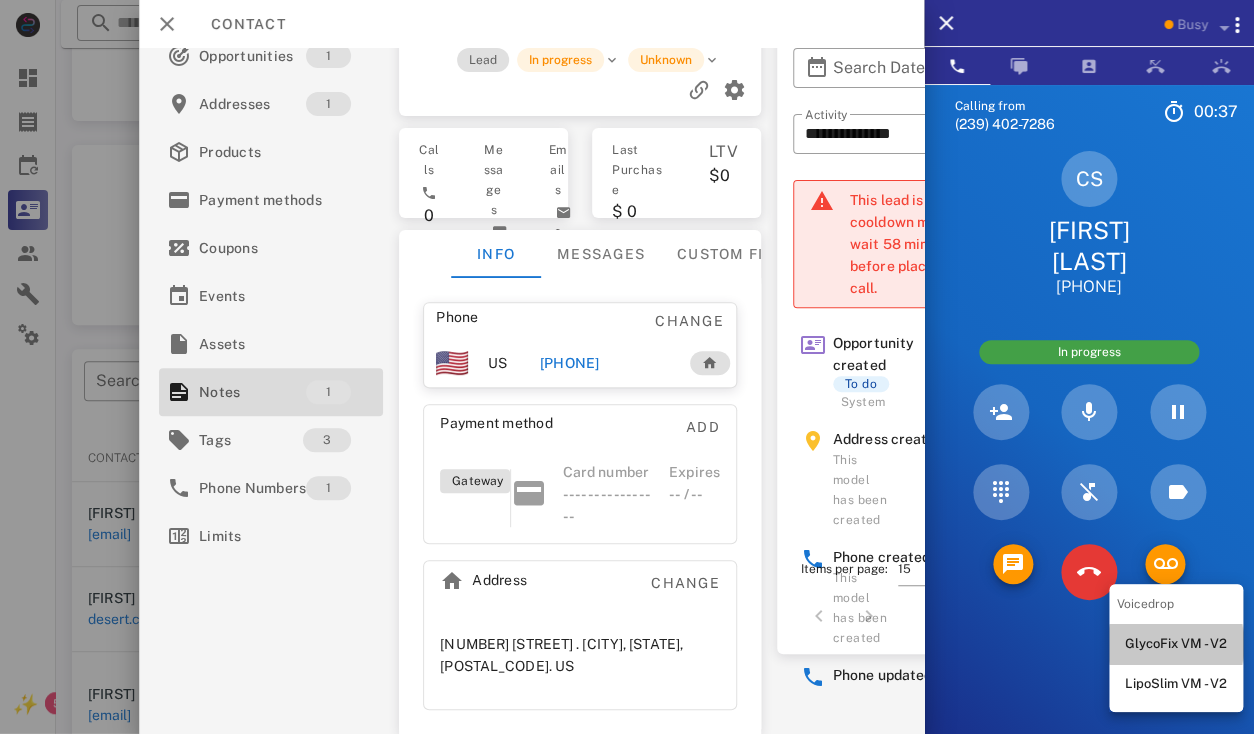 click on "GlycoFix VM - V2" at bounding box center (1176, 644) 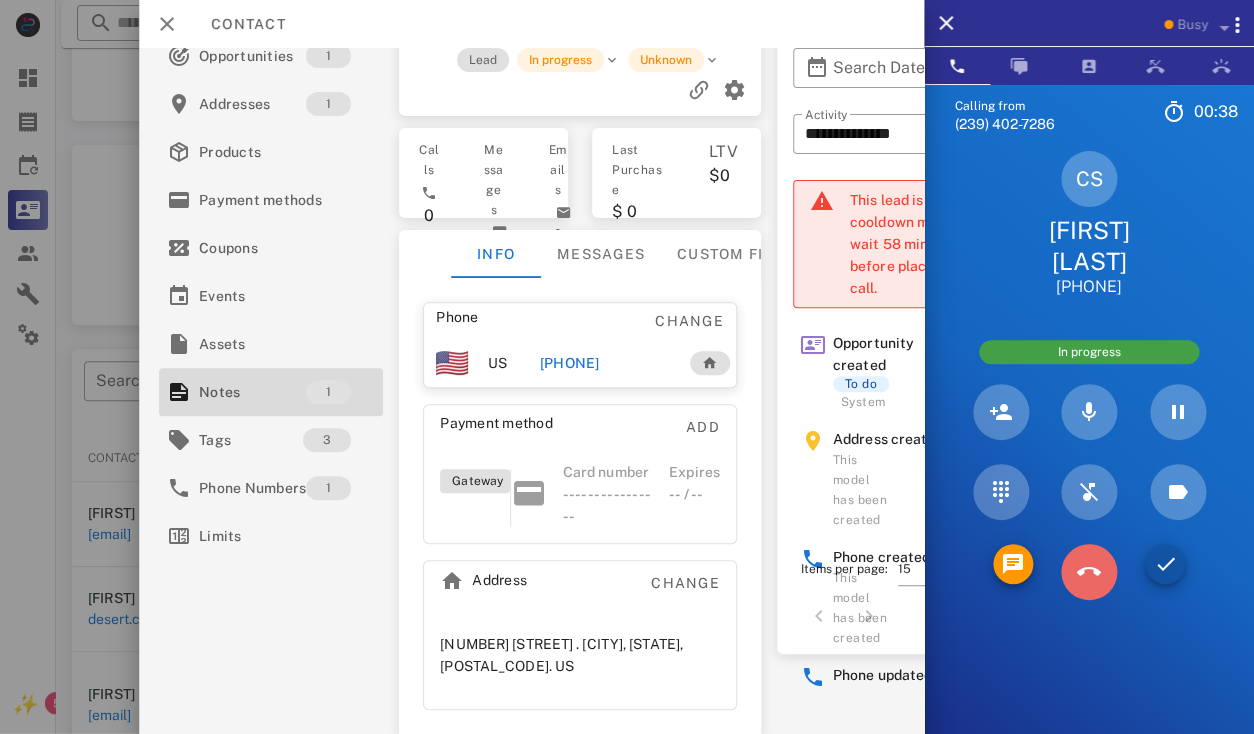 click at bounding box center [1089, 572] 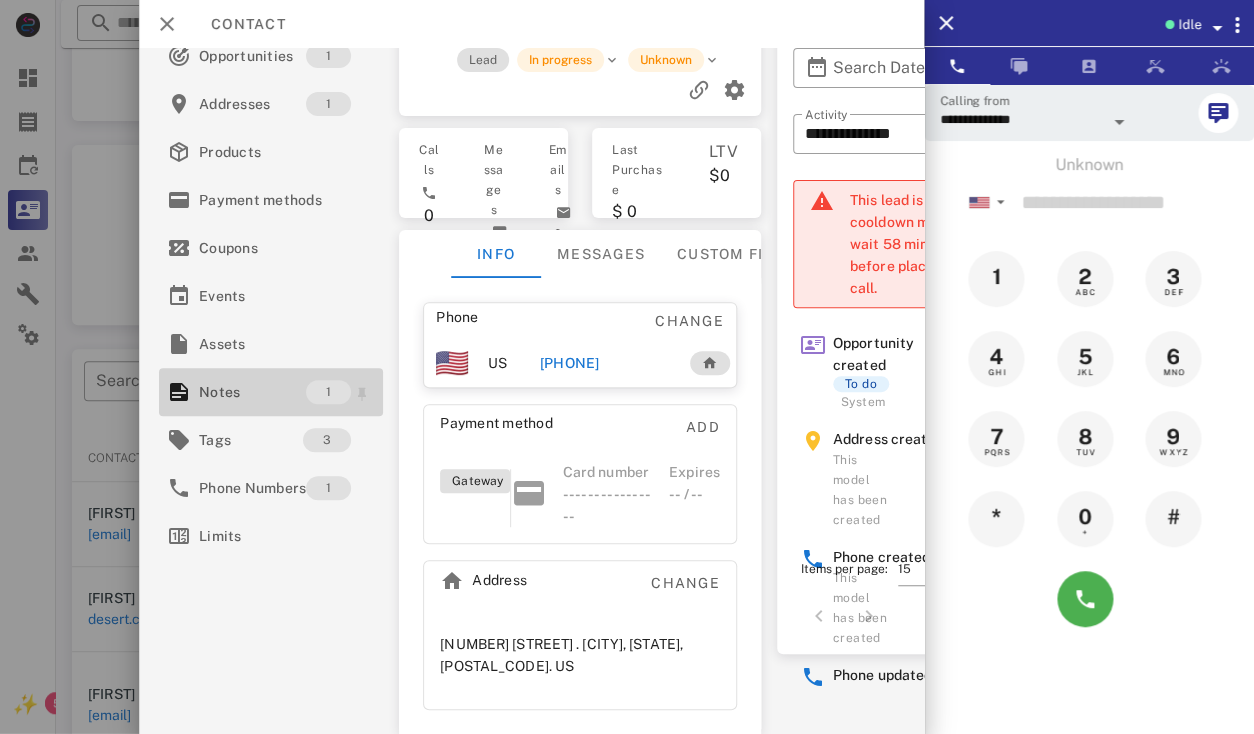 click on "Notes" at bounding box center [252, 392] 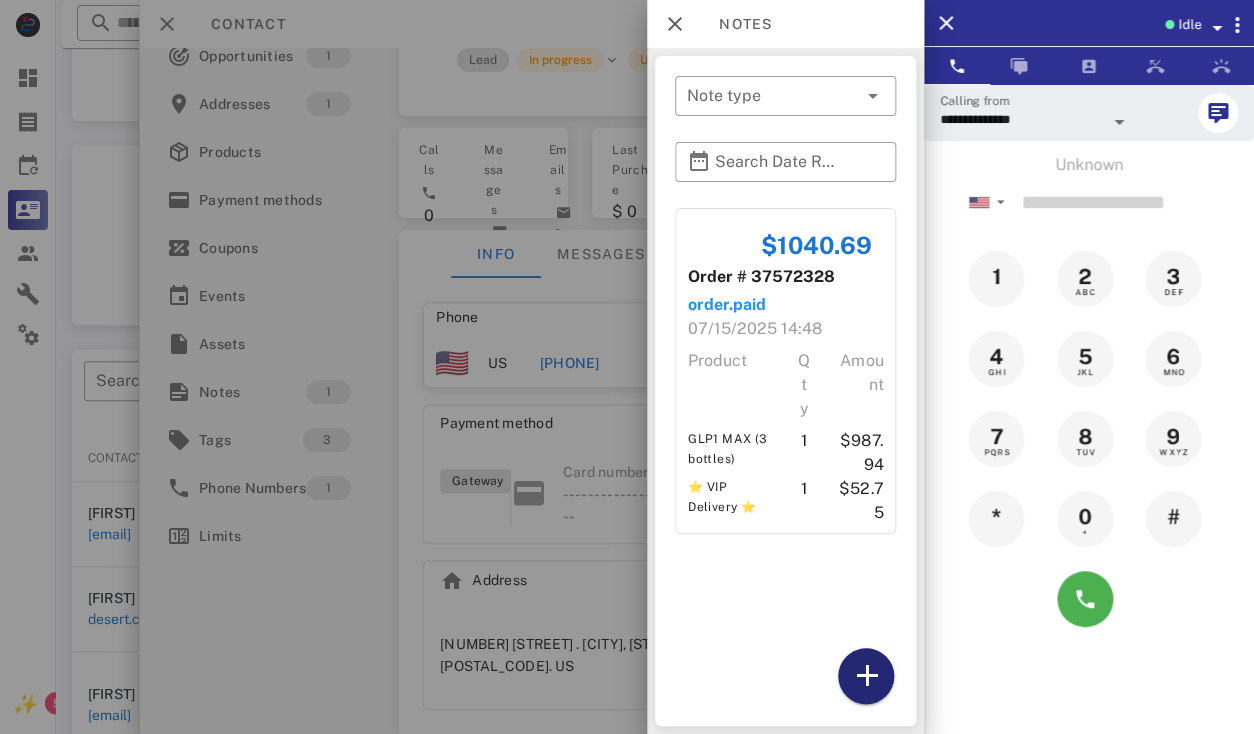 click at bounding box center (866, 676) 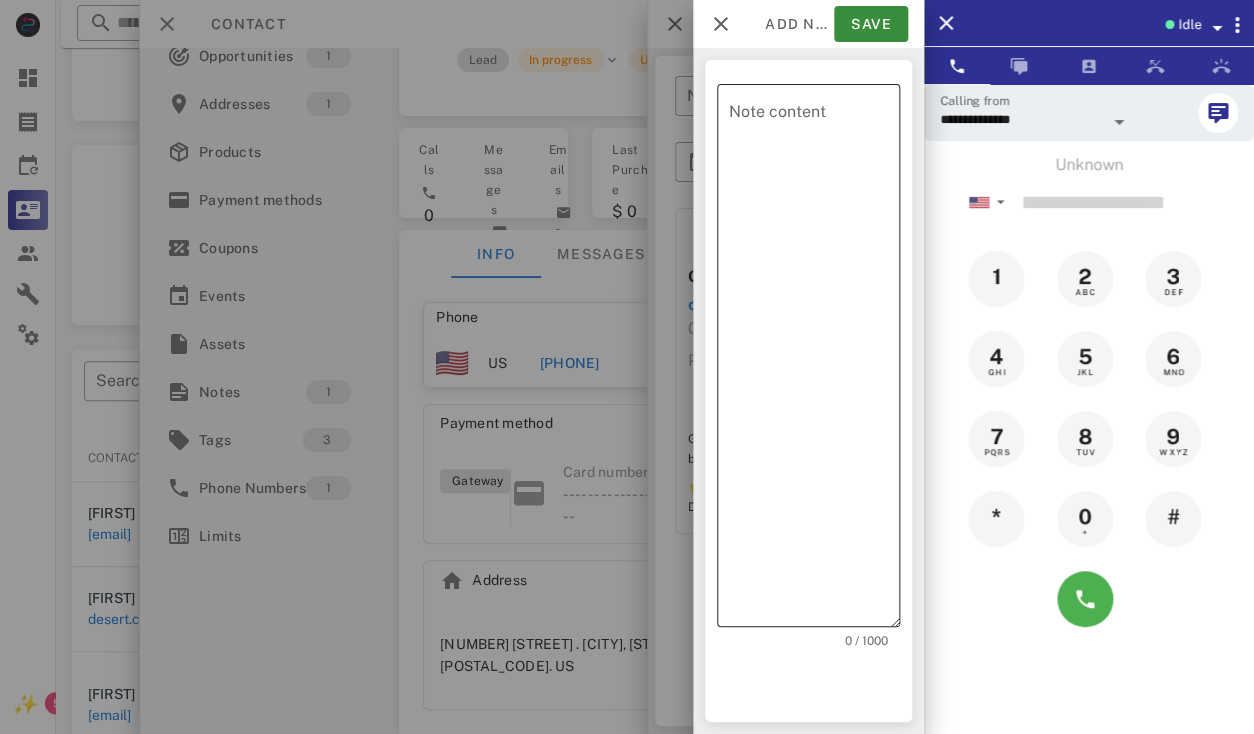 click on "Note content" at bounding box center [814, 360] 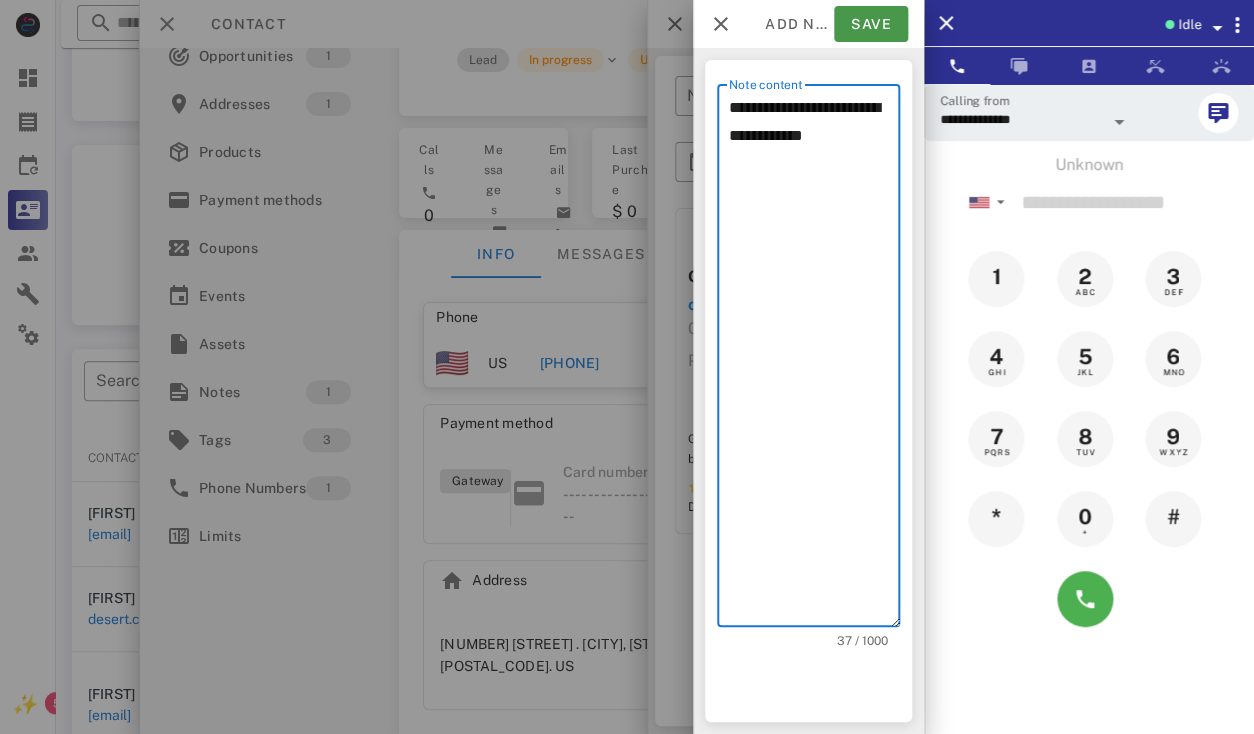 type on "**********" 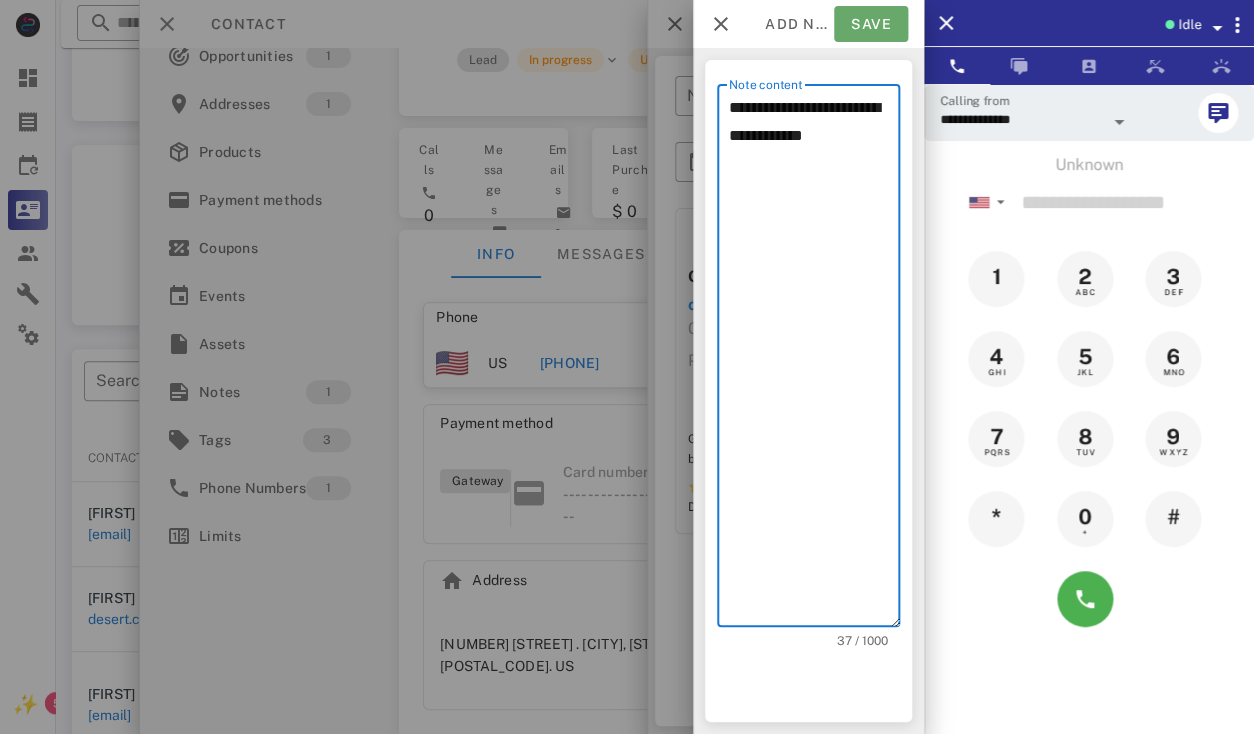 click on "Save" at bounding box center [871, 24] 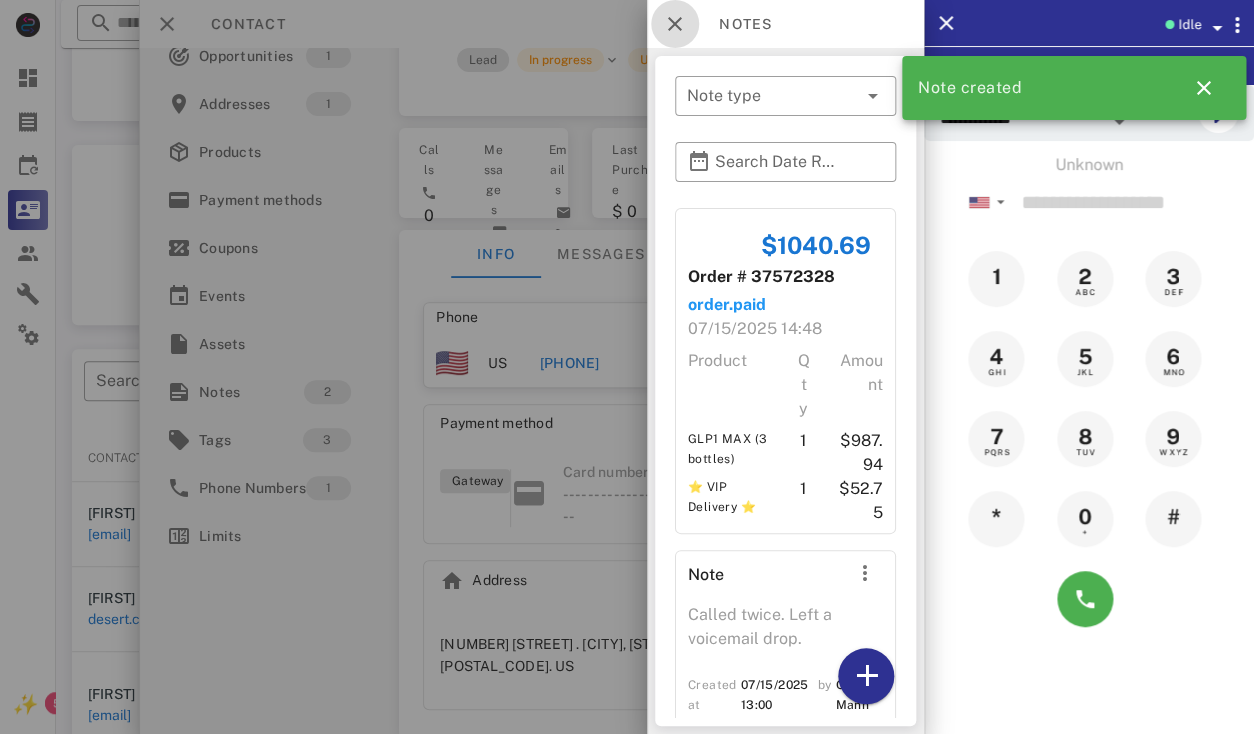 click at bounding box center [675, 24] 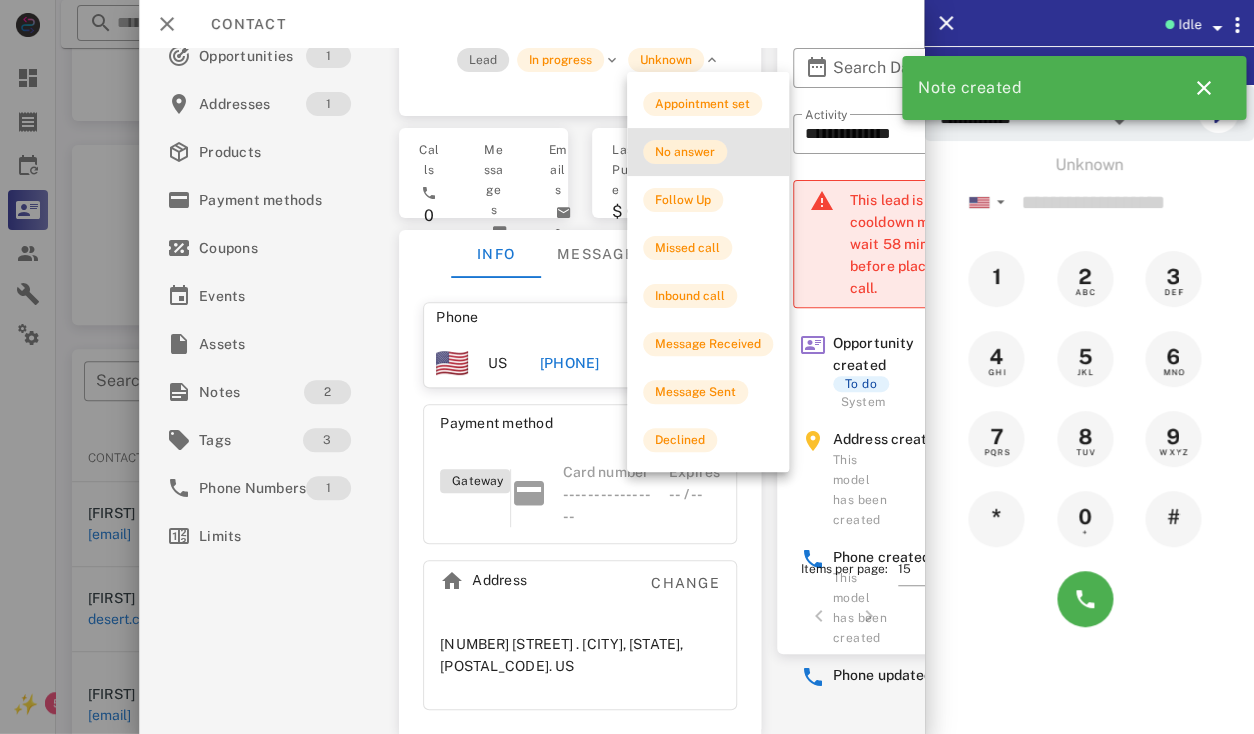 click on "No answer" at bounding box center (685, 152) 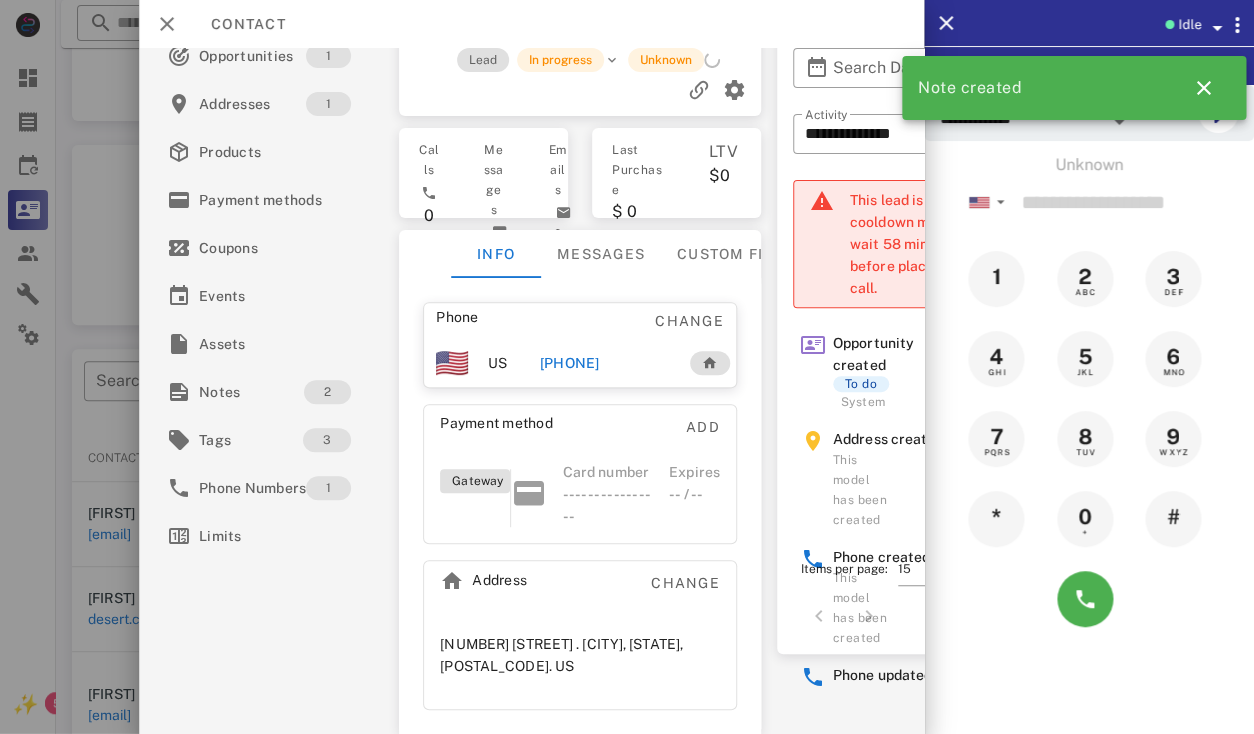 scroll, scrollTop: 0, scrollLeft: 0, axis: both 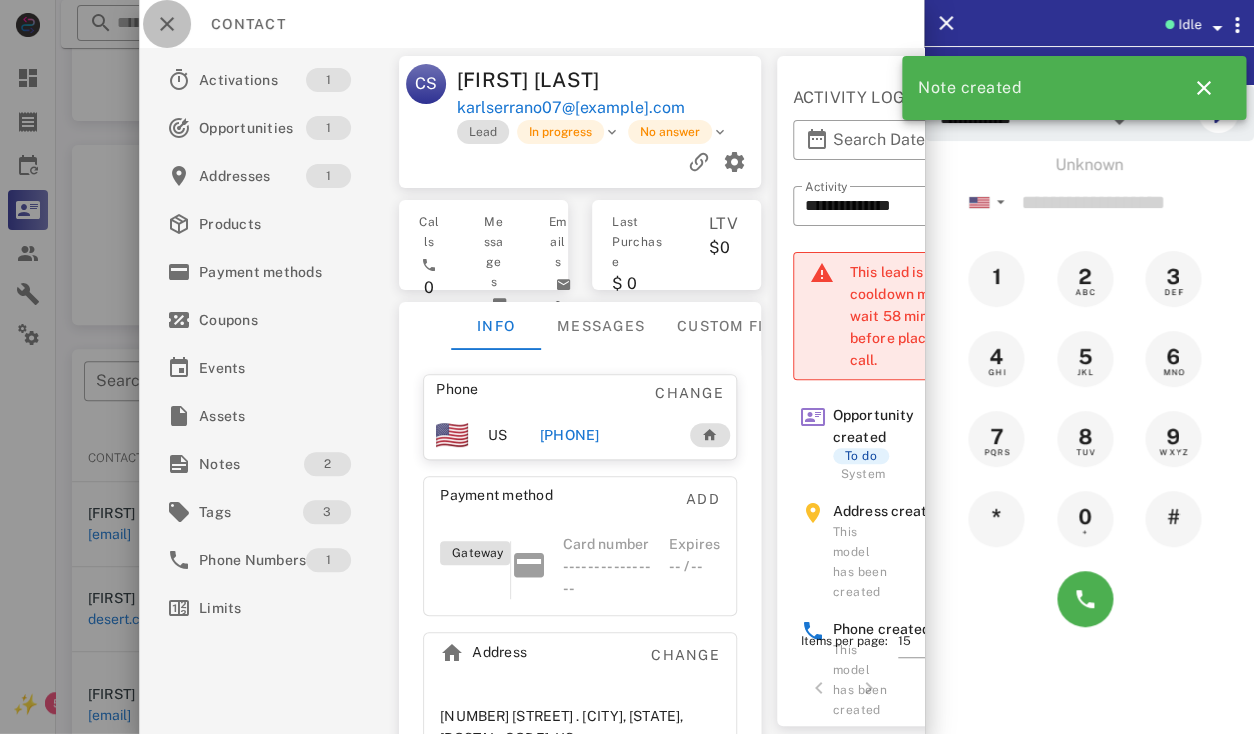 click at bounding box center [167, 24] 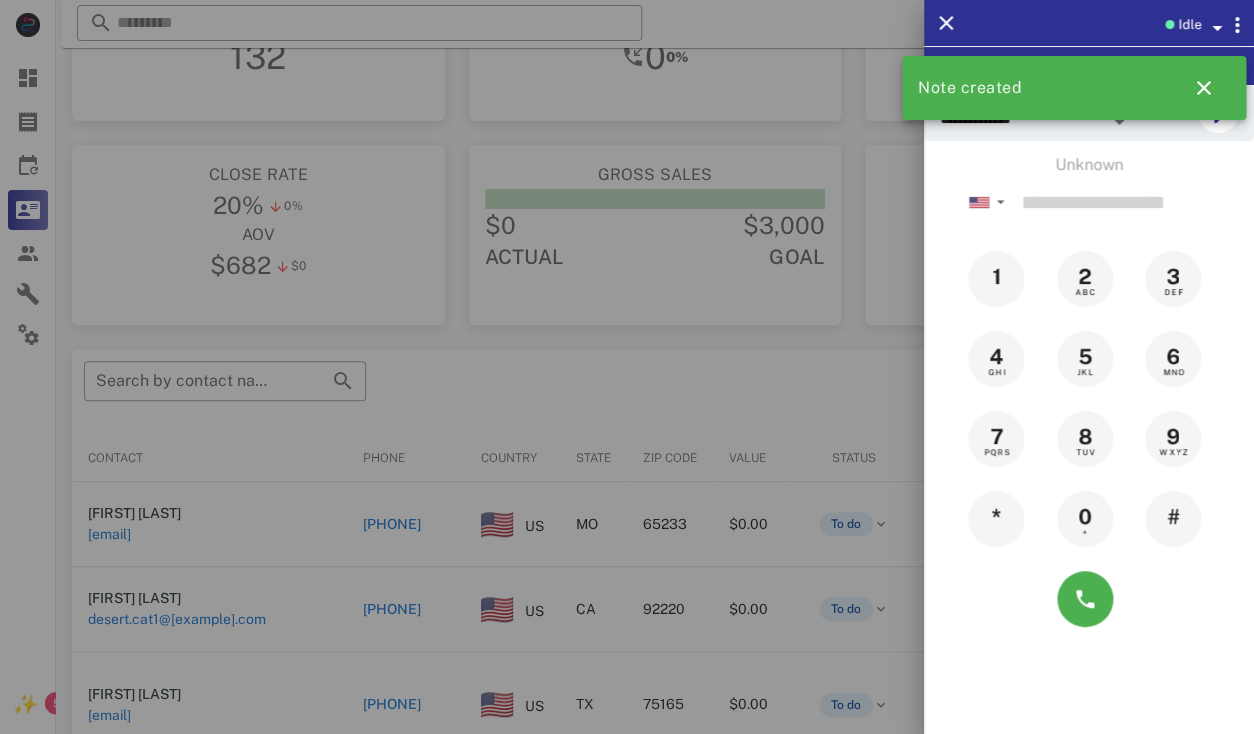 click at bounding box center [627, 367] 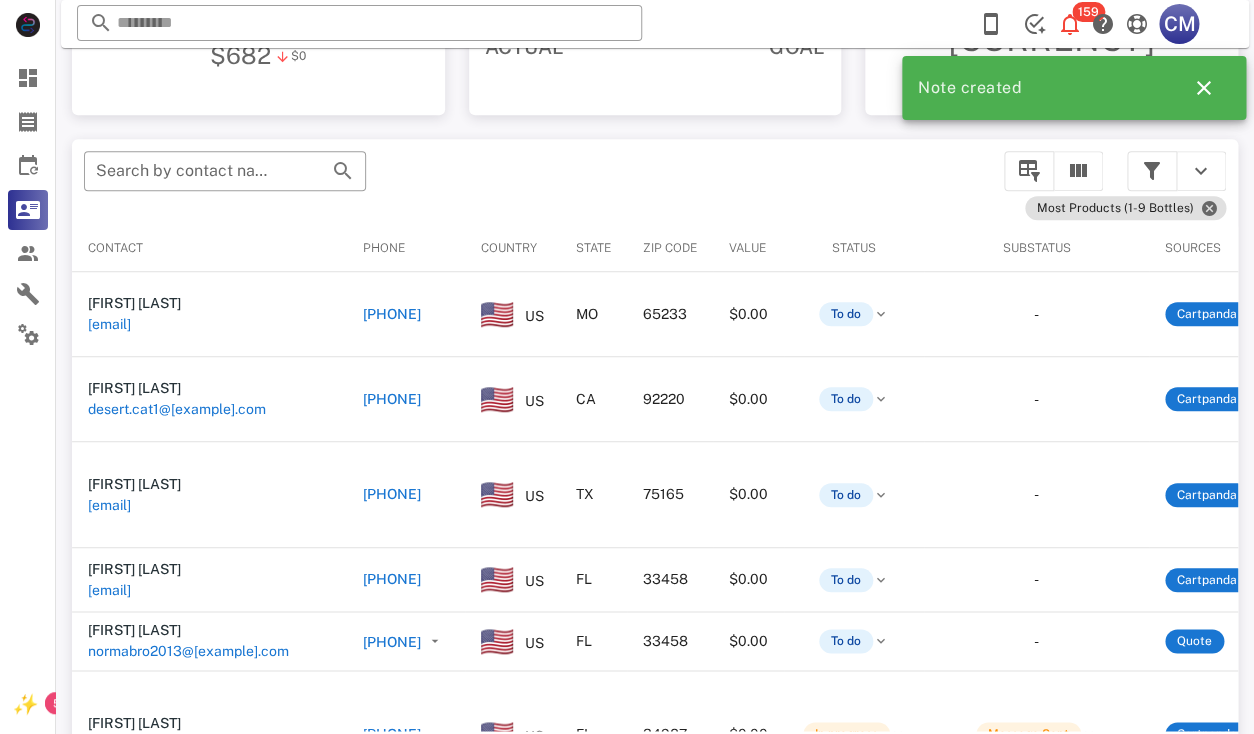 scroll, scrollTop: 346, scrollLeft: 0, axis: vertical 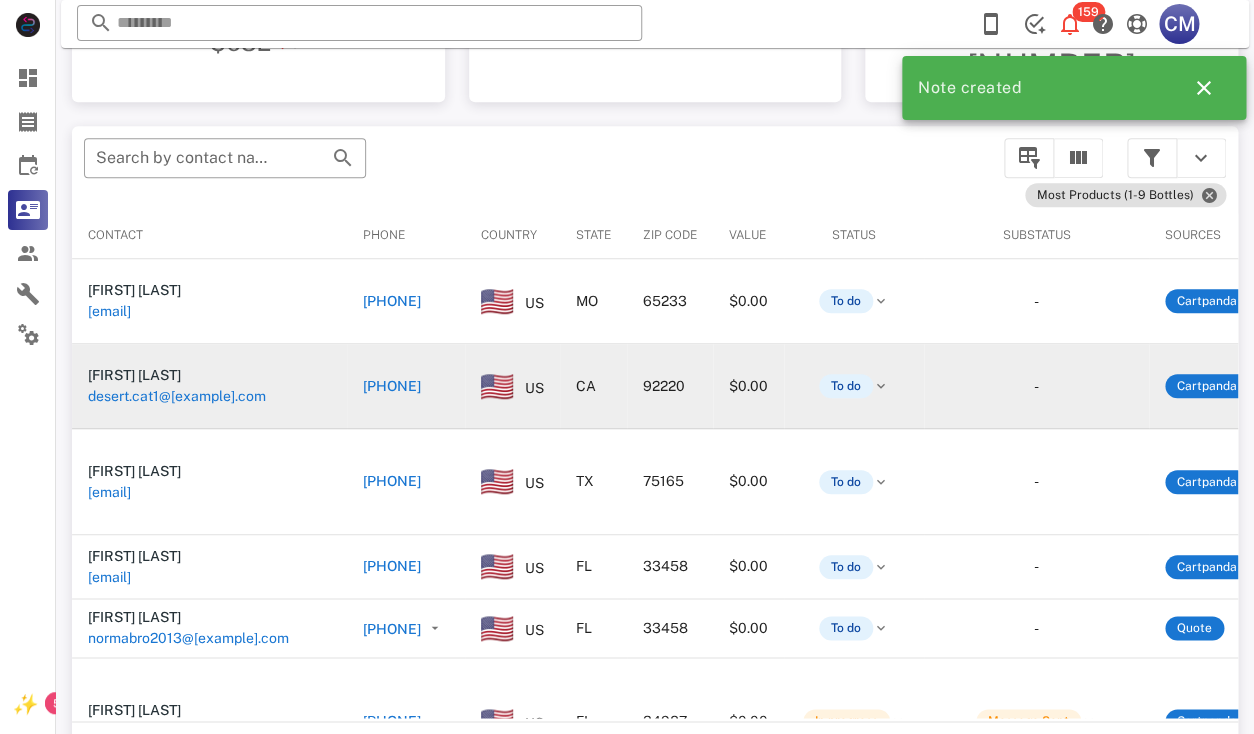 click on "desert.cat1@yahoo.com" at bounding box center [177, 396] 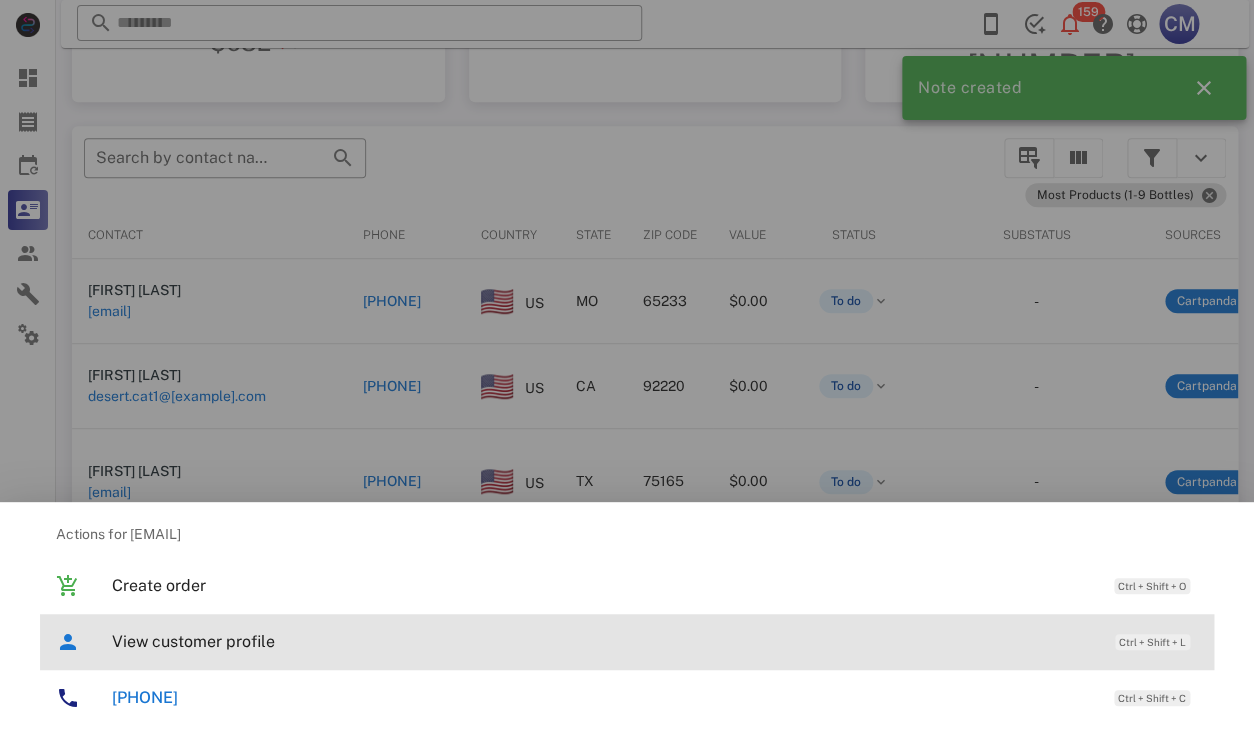 click on "View customer profile" at bounding box center [603, 641] 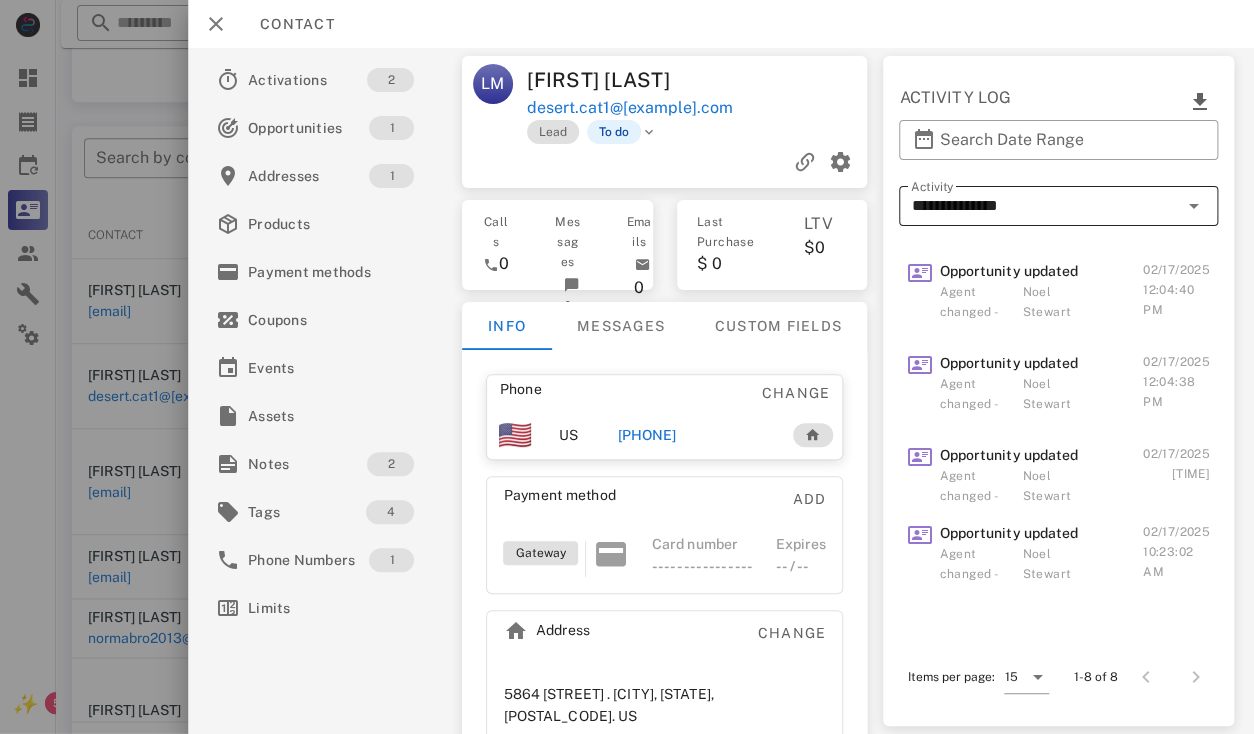 click on "**********" at bounding box center [1044, 206] 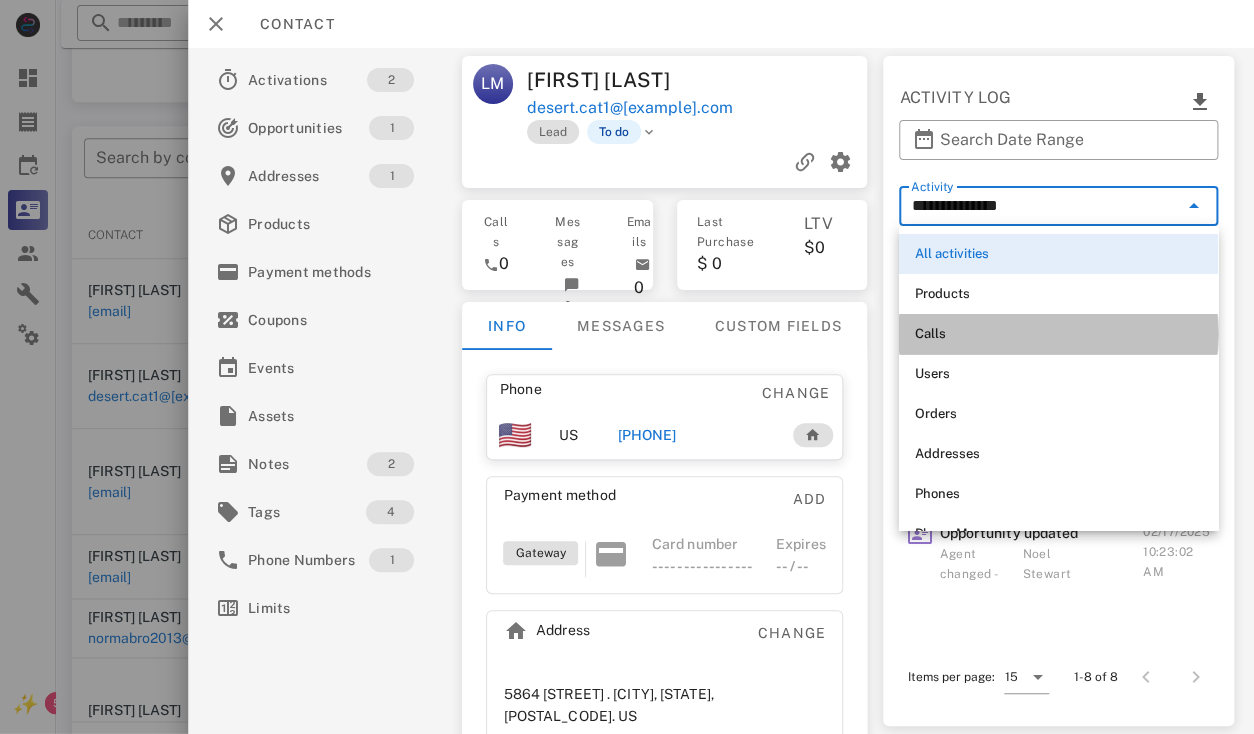 click on "Calls" at bounding box center (1058, 334) 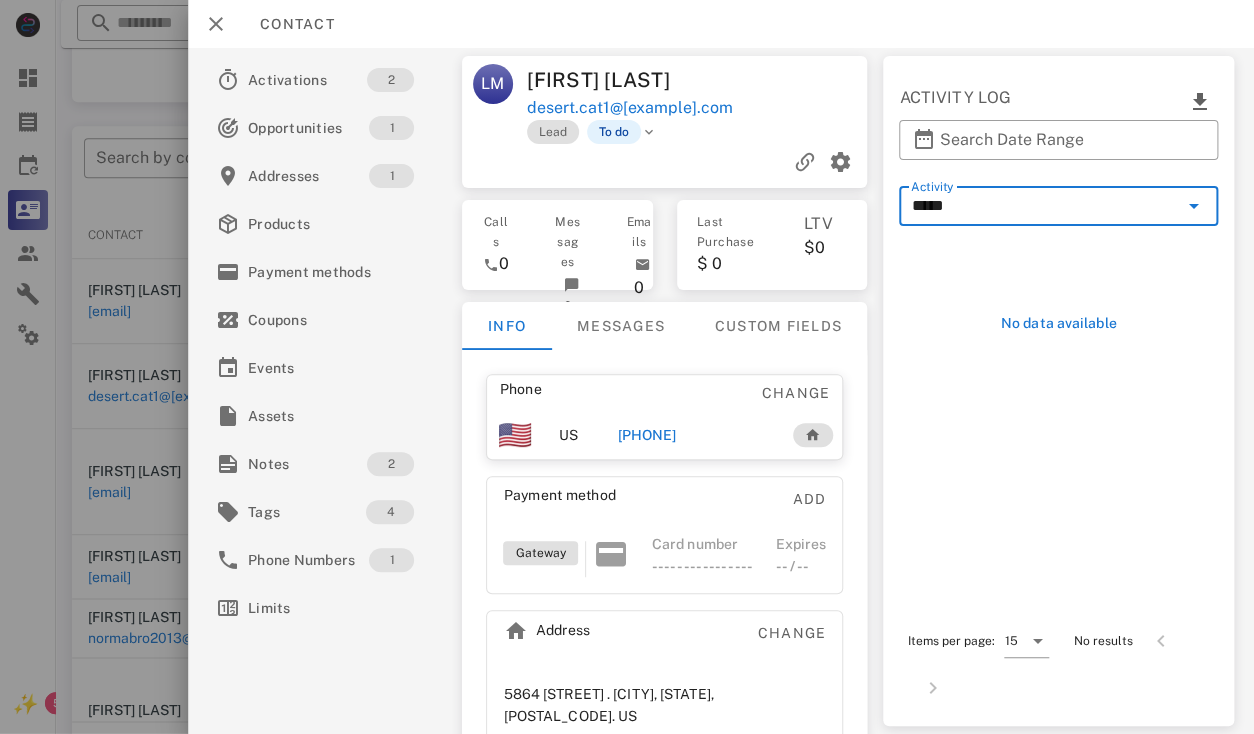 click on "*****" at bounding box center (1044, 206) 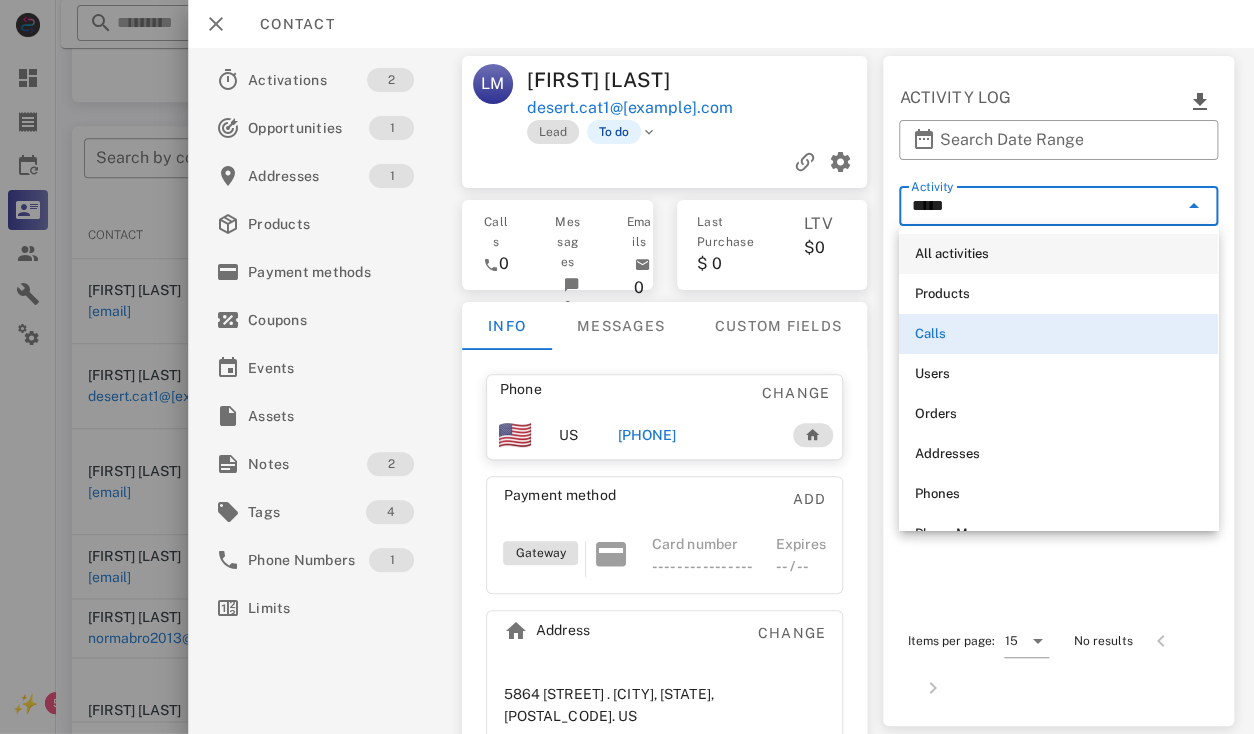 click on "All activities" at bounding box center (1058, 254) 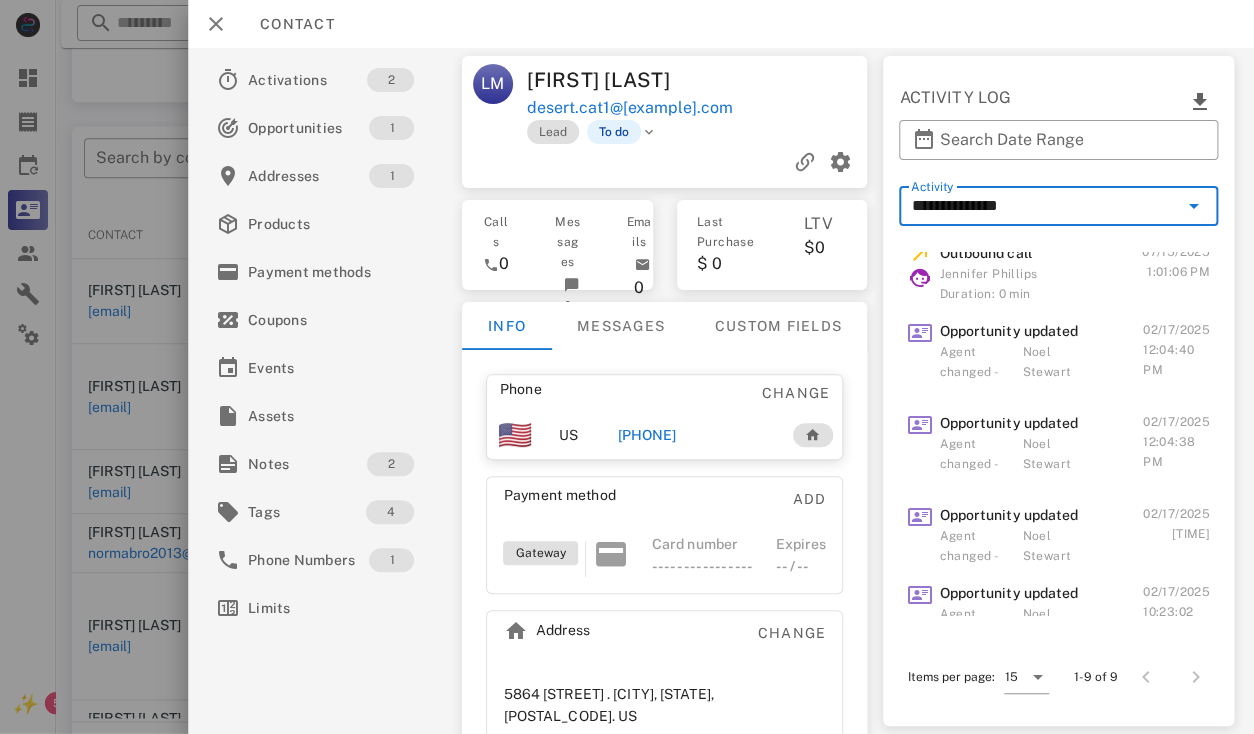 scroll, scrollTop: 0, scrollLeft: 0, axis: both 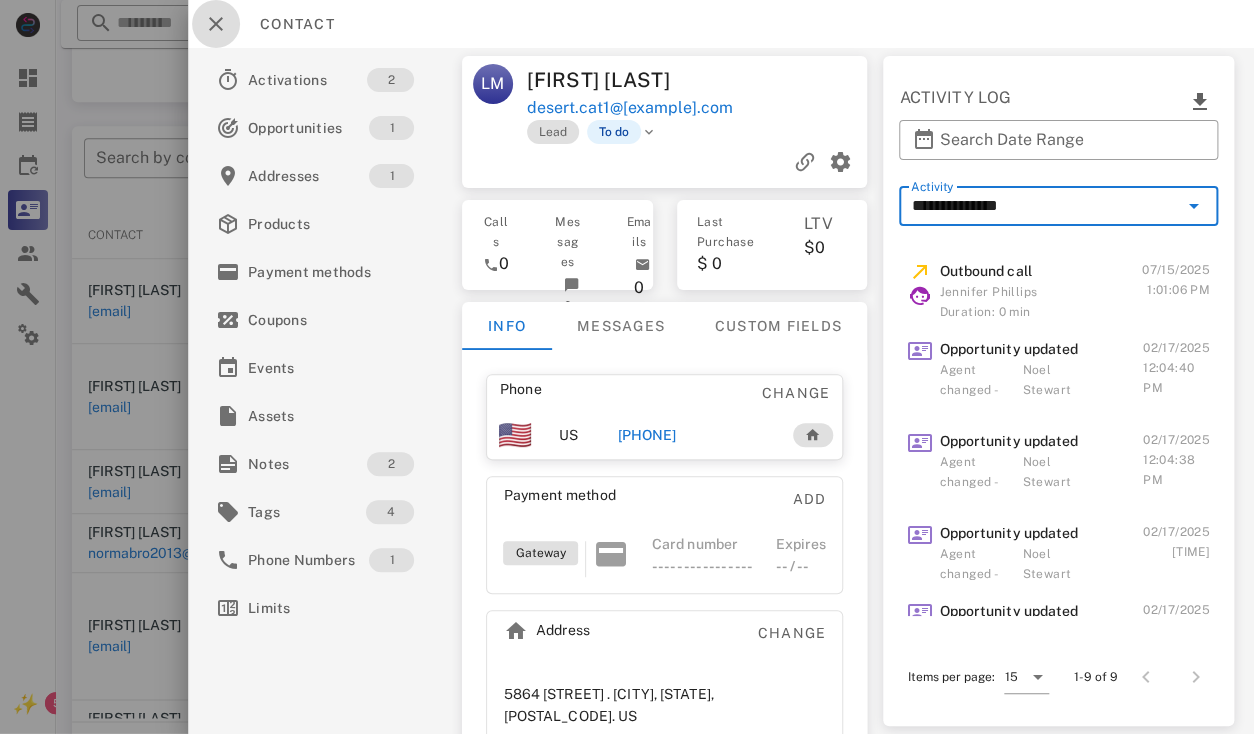 click at bounding box center (216, 24) 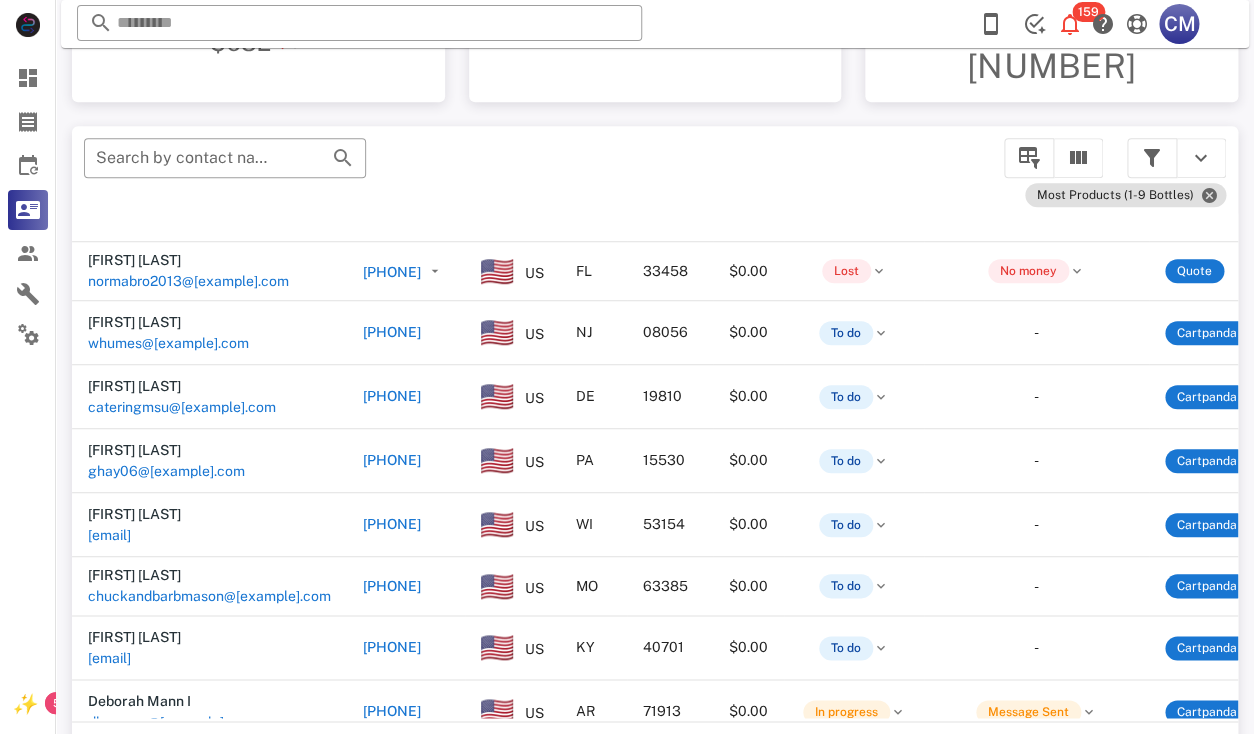 scroll, scrollTop: 483, scrollLeft: 0, axis: vertical 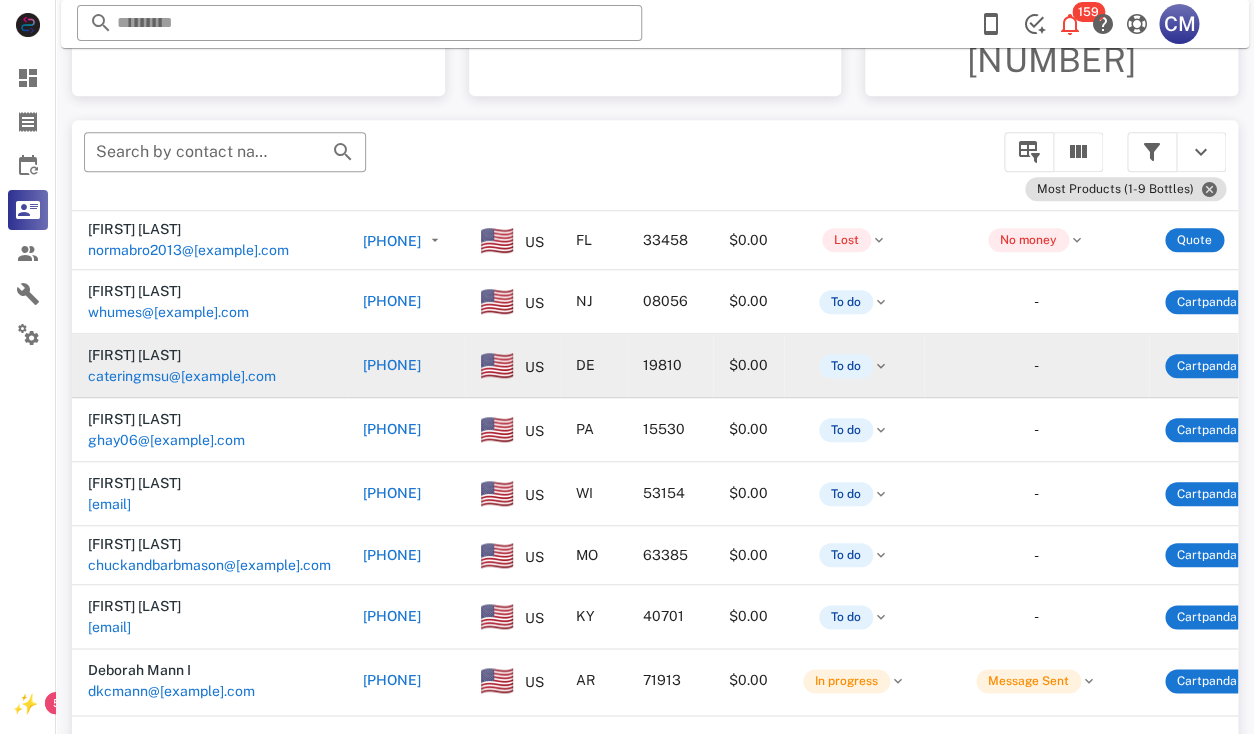 click on "cateringmsu@aol.com" at bounding box center (182, 376) 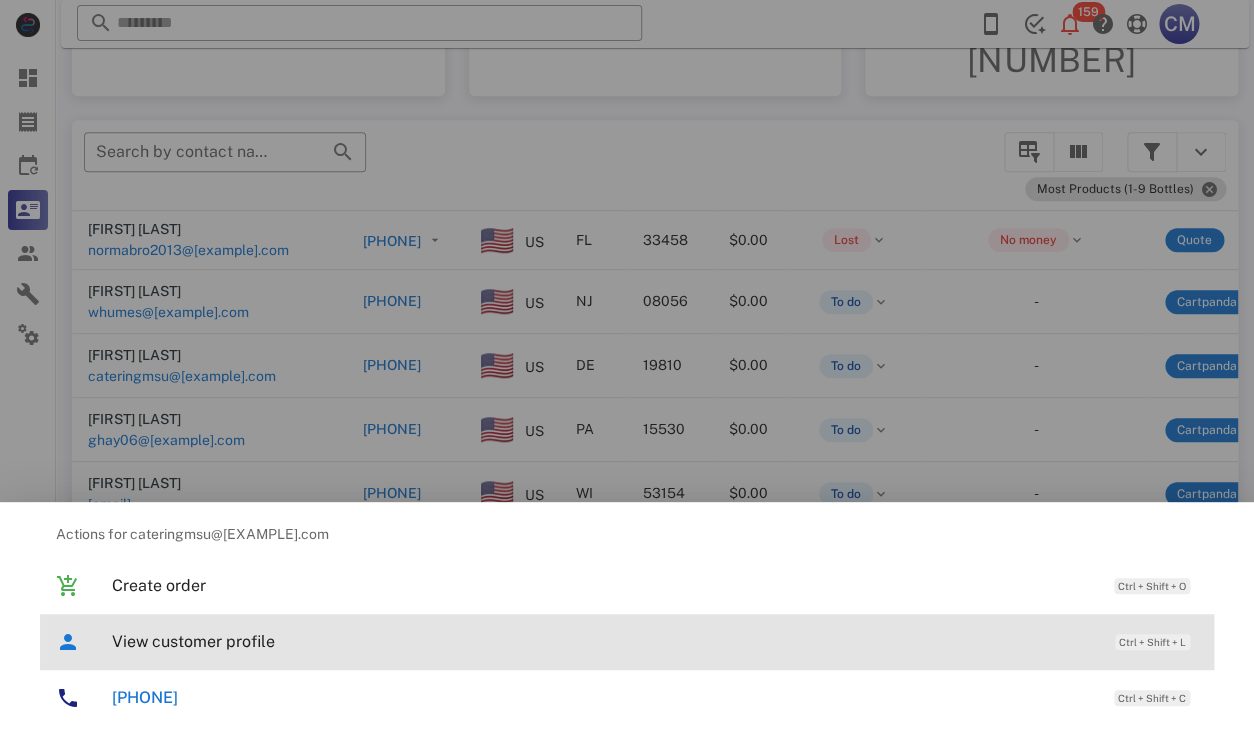 click on "View customer profile" at bounding box center [603, 641] 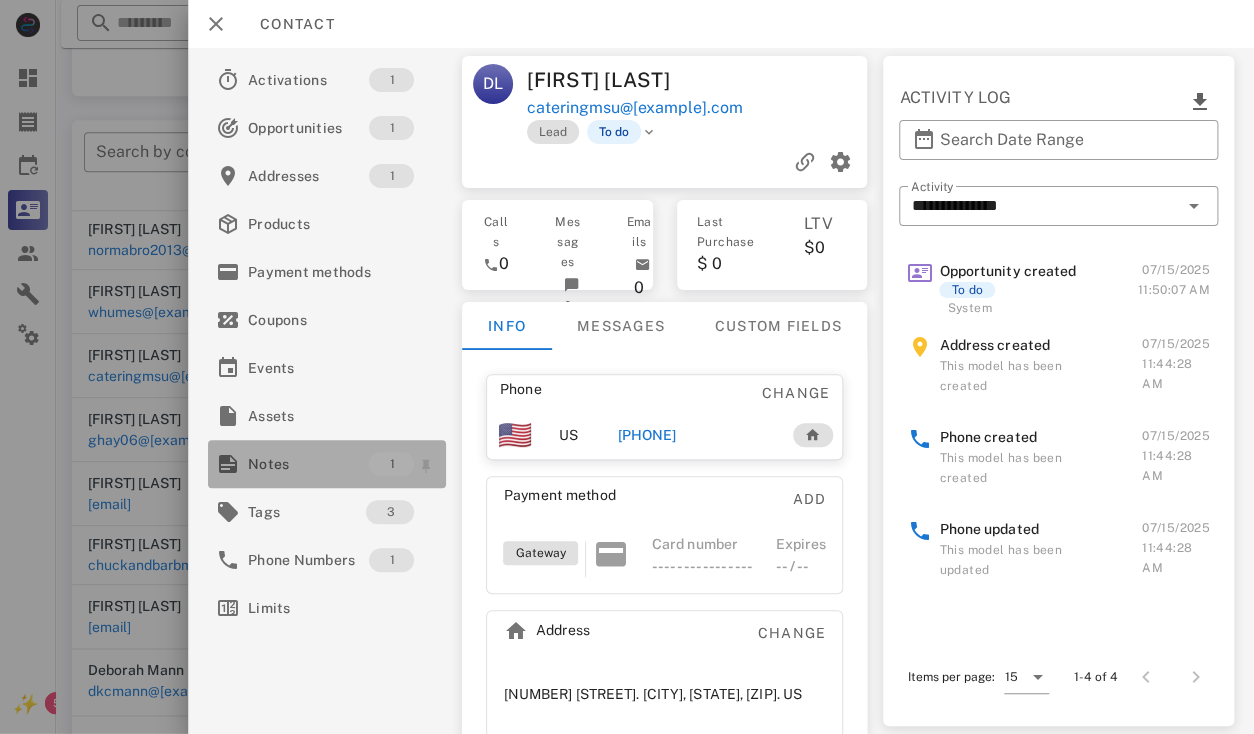 click on "Notes" at bounding box center (308, 464) 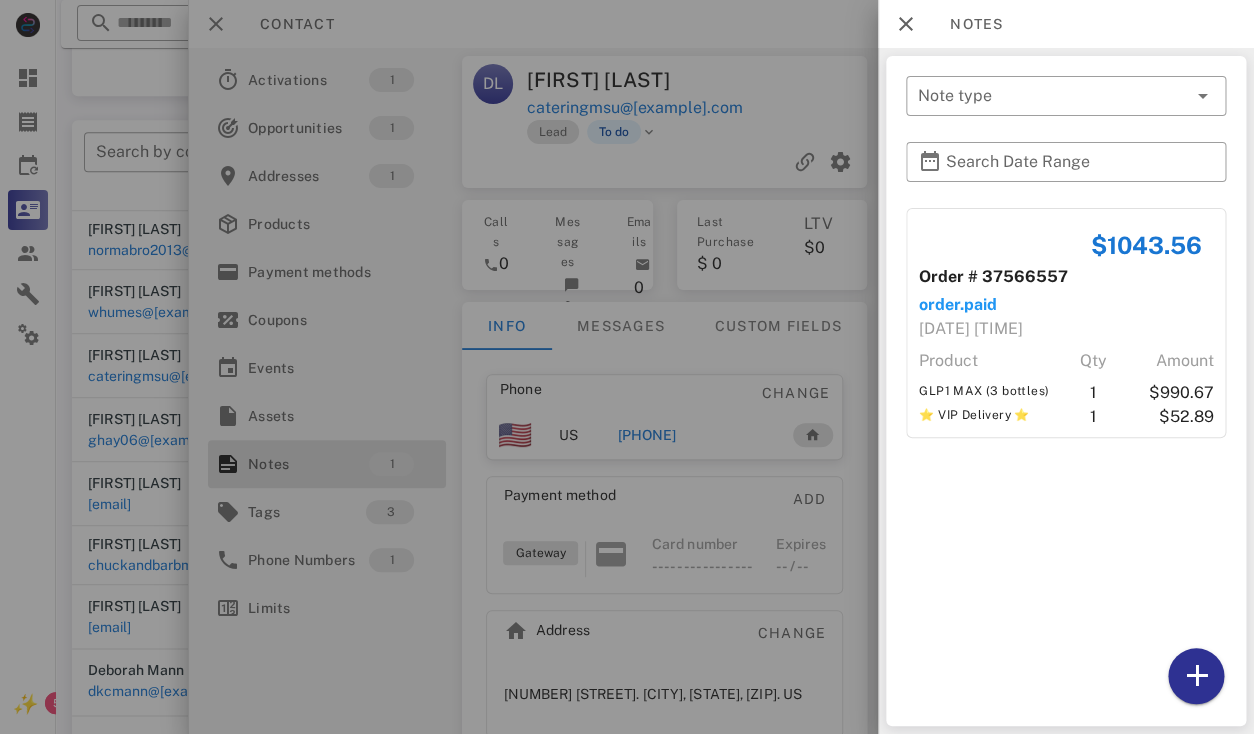 click at bounding box center [627, 367] 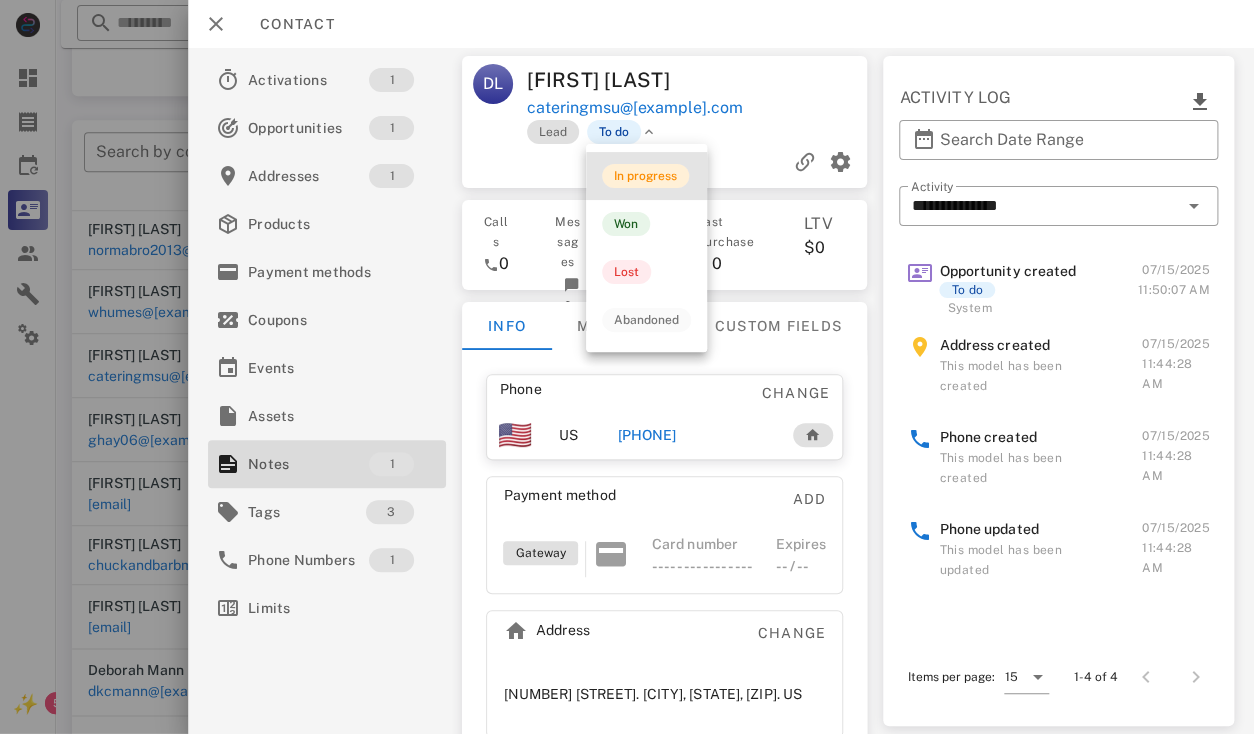 click on "In progress" at bounding box center [645, 176] 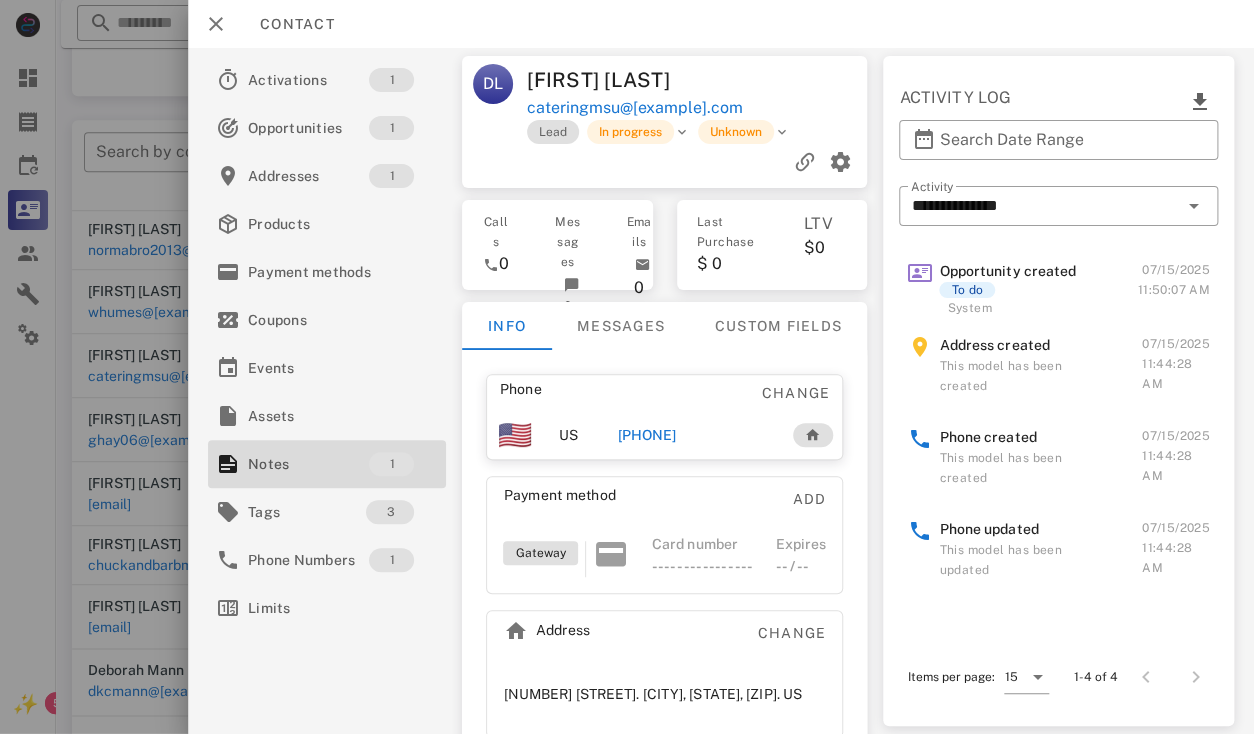 click on "David Leichter" at bounding box center (613, 80) 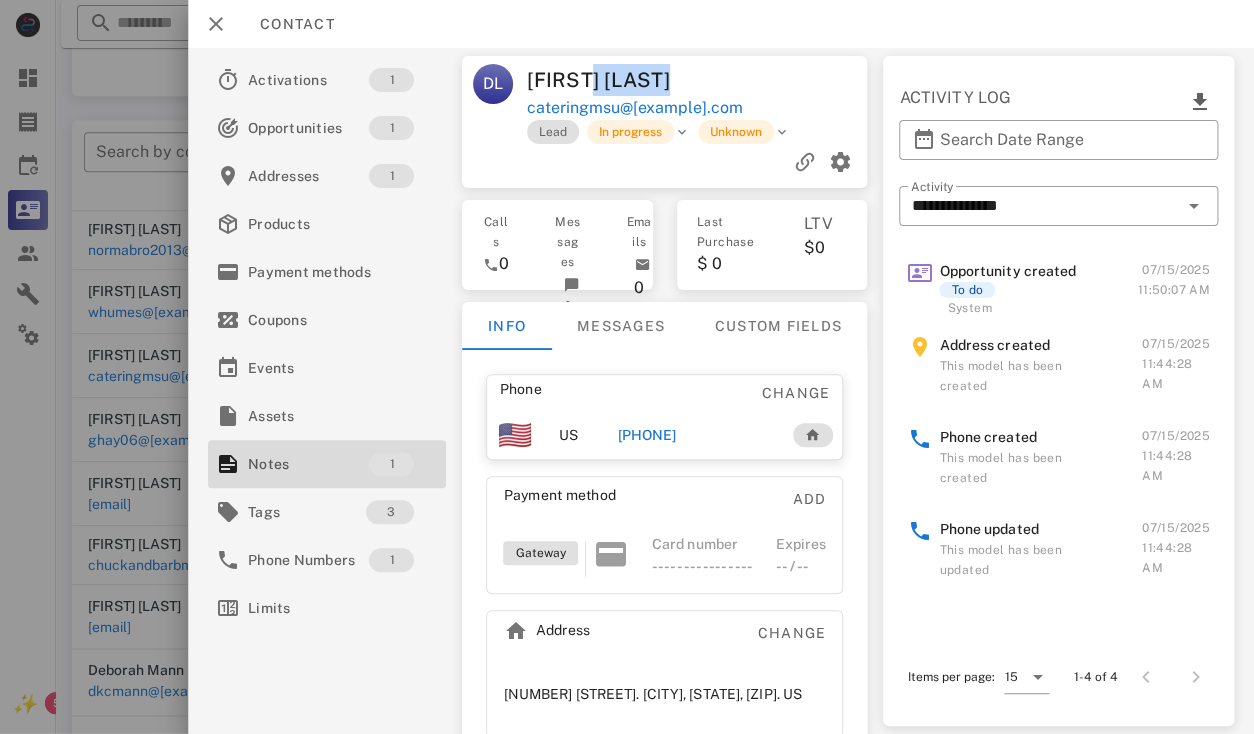 click on "David Leichter" at bounding box center (613, 80) 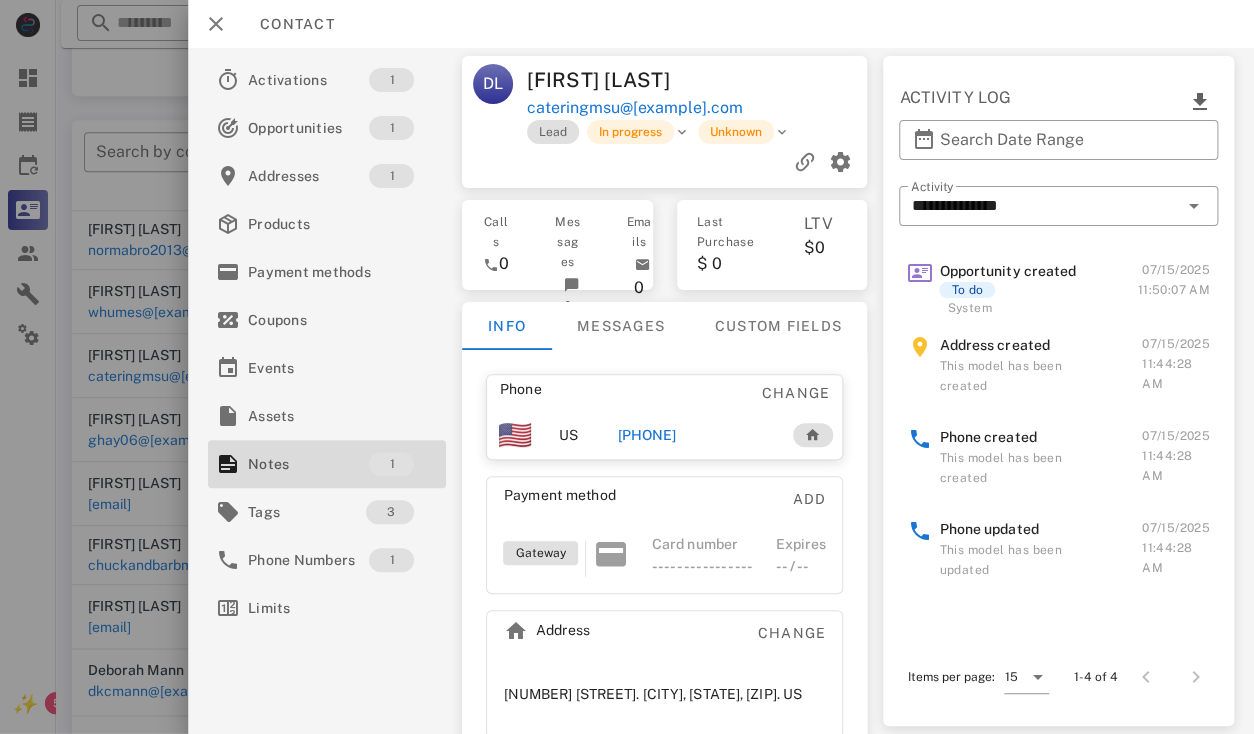 click on "David Leichter" at bounding box center [613, 80] 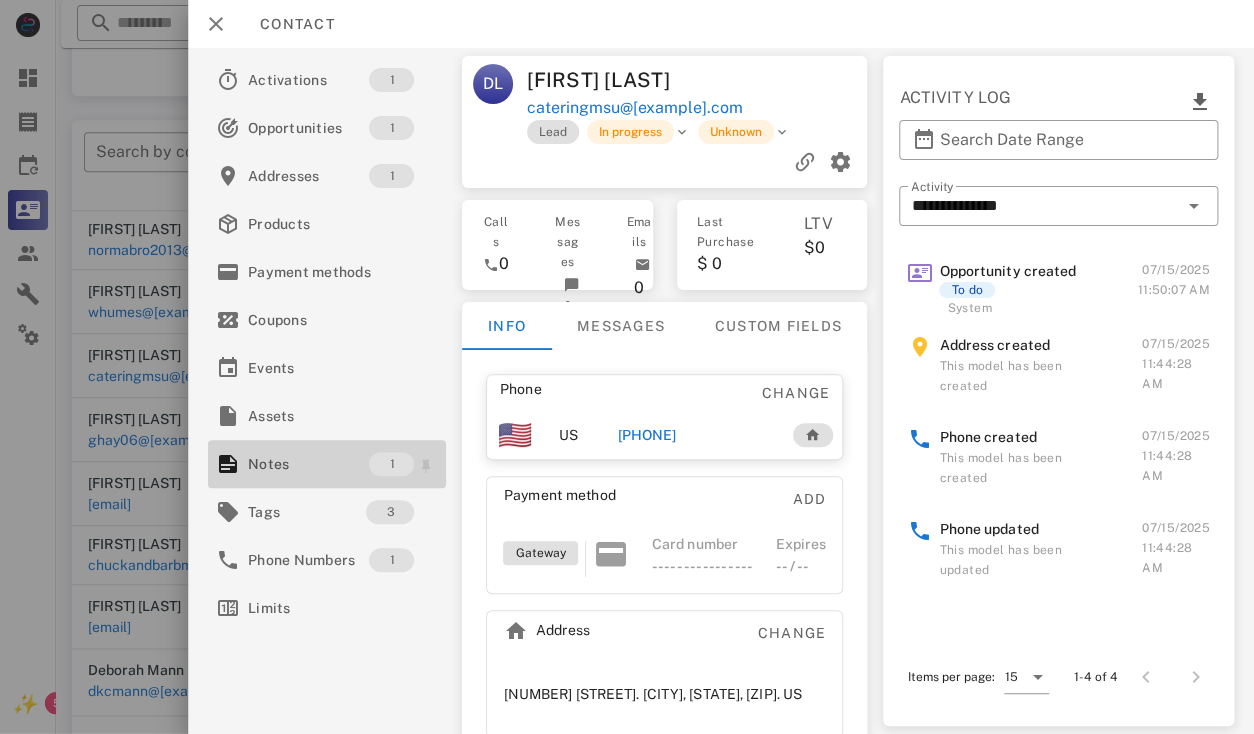 click on "Notes" at bounding box center [308, 464] 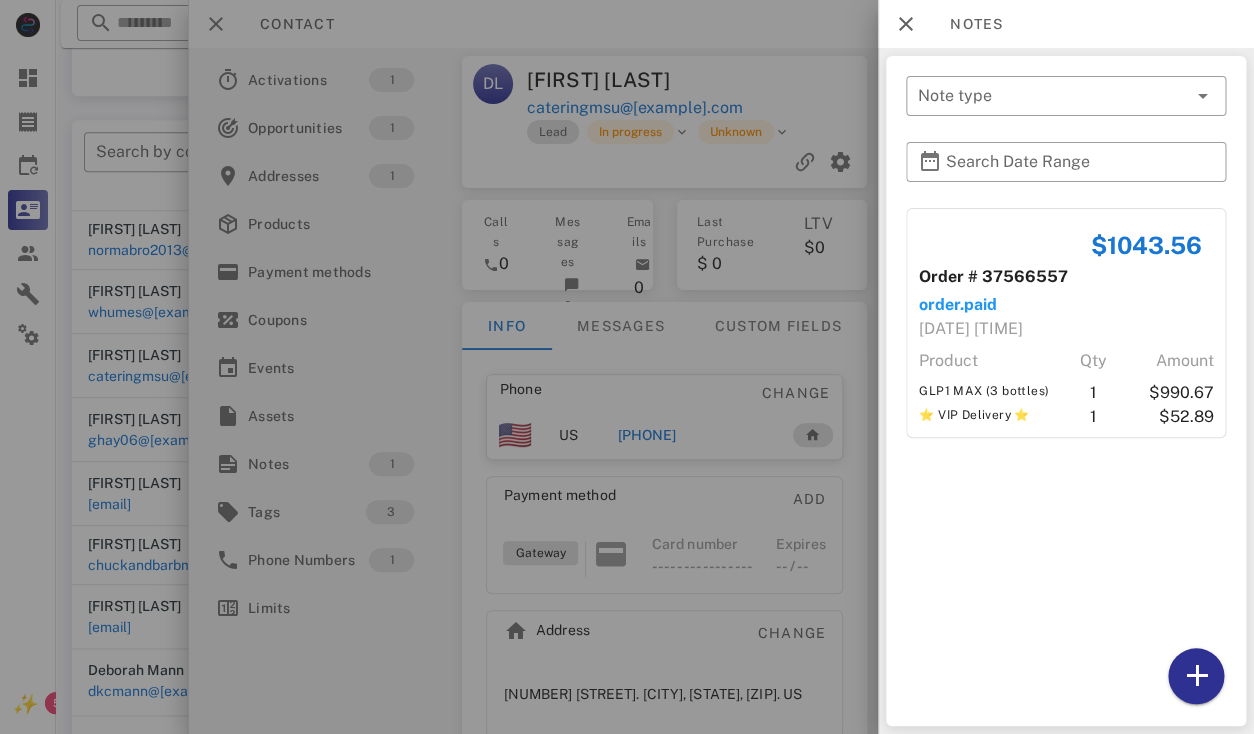 click at bounding box center [627, 367] 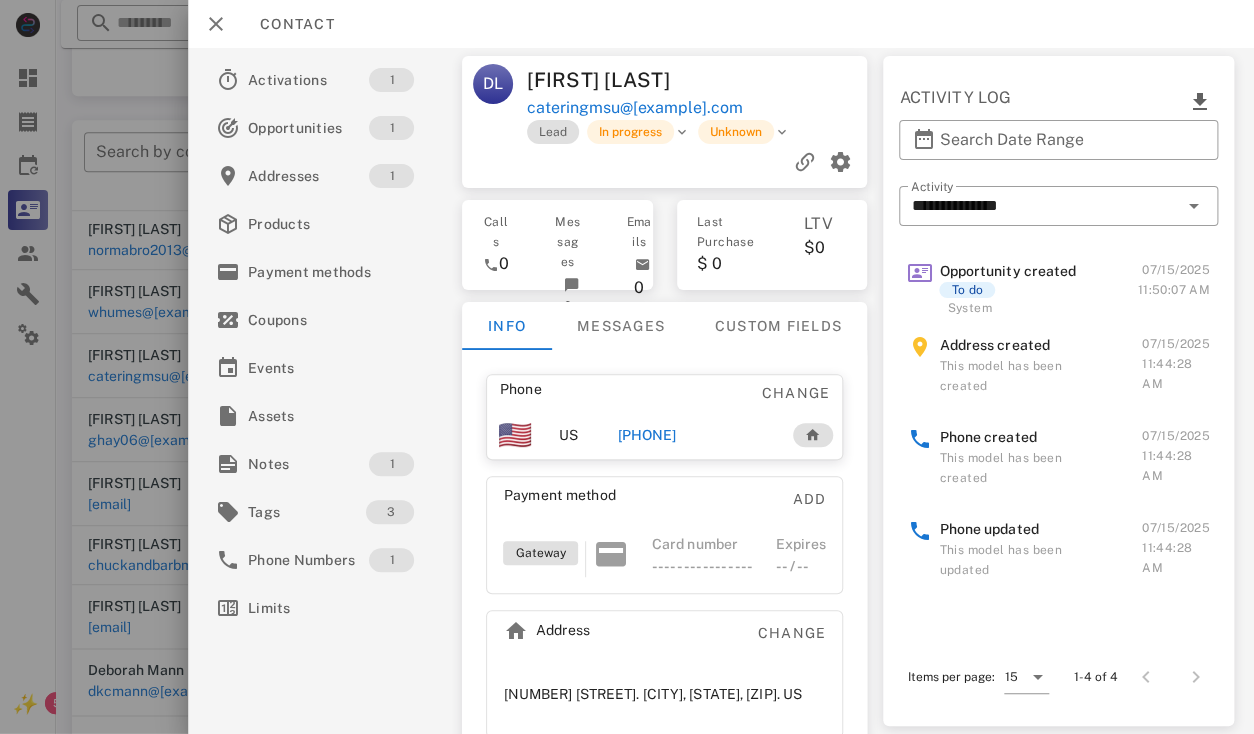 click on "+19177333528" at bounding box center (647, 435) 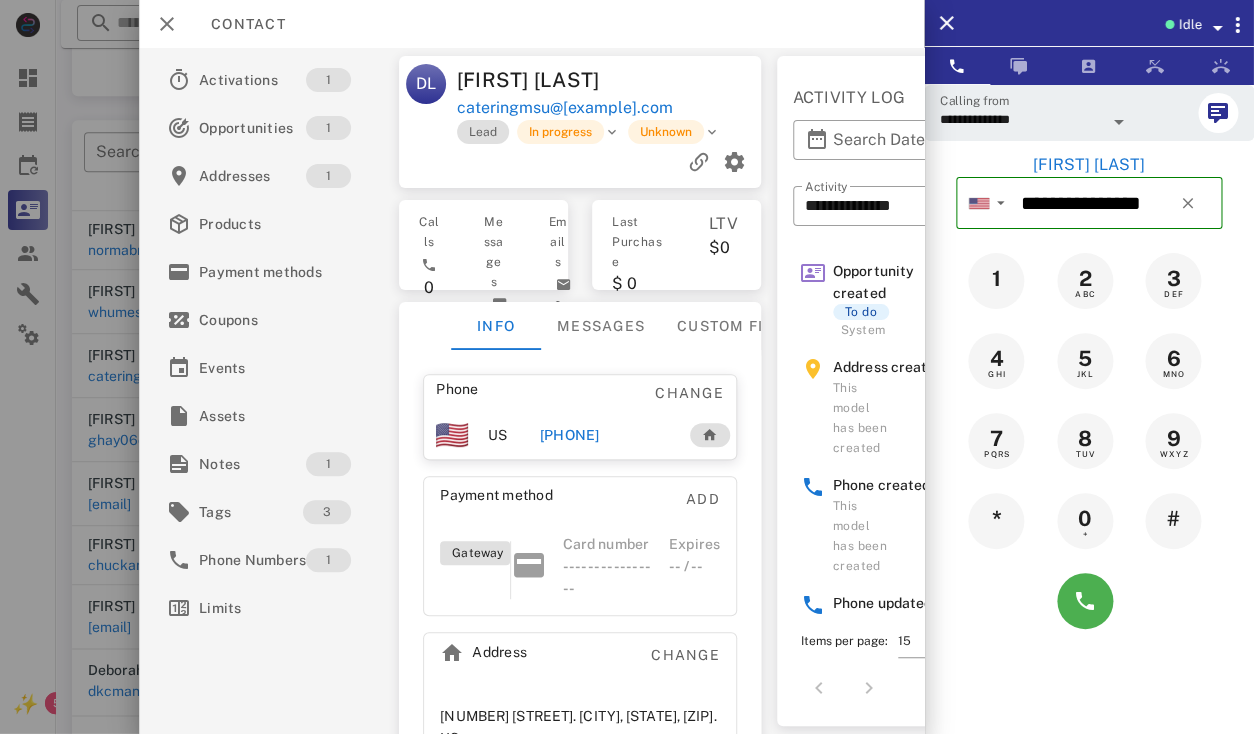 scroll, scrollTop: 73, scrollLeft: 0, axis: vertical 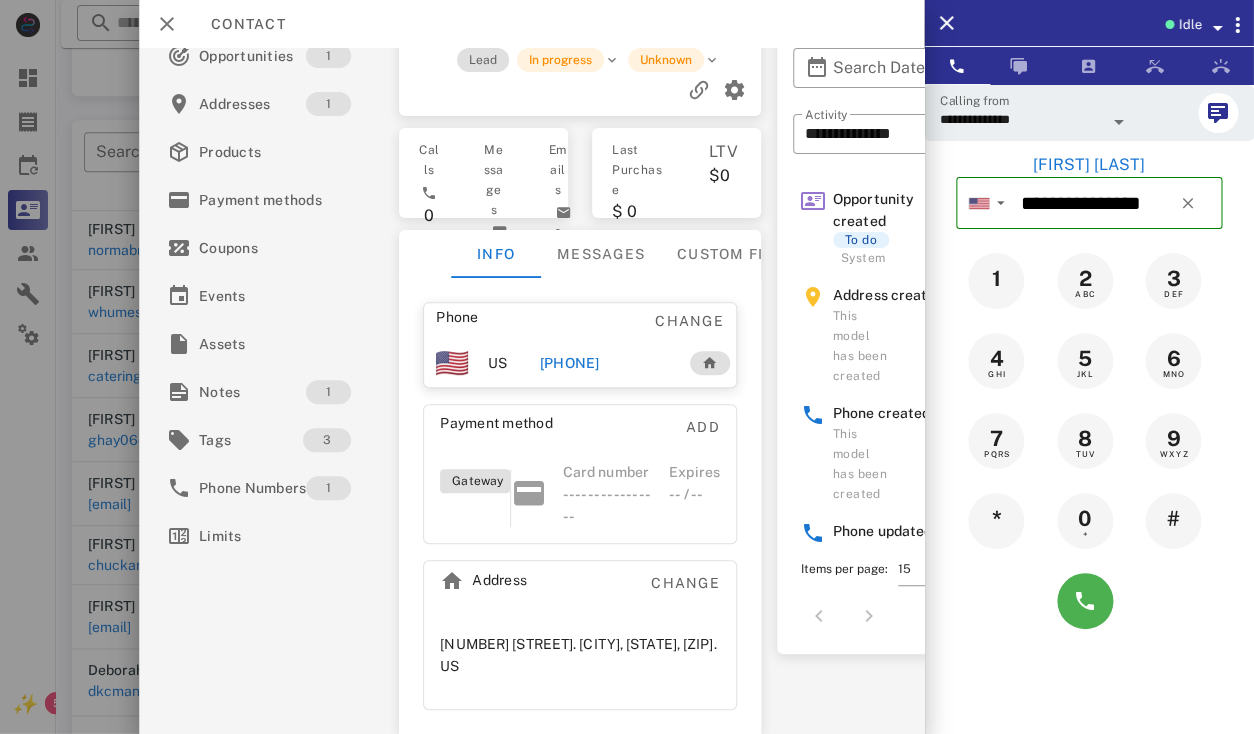 click at bounding box center (1119, 122) 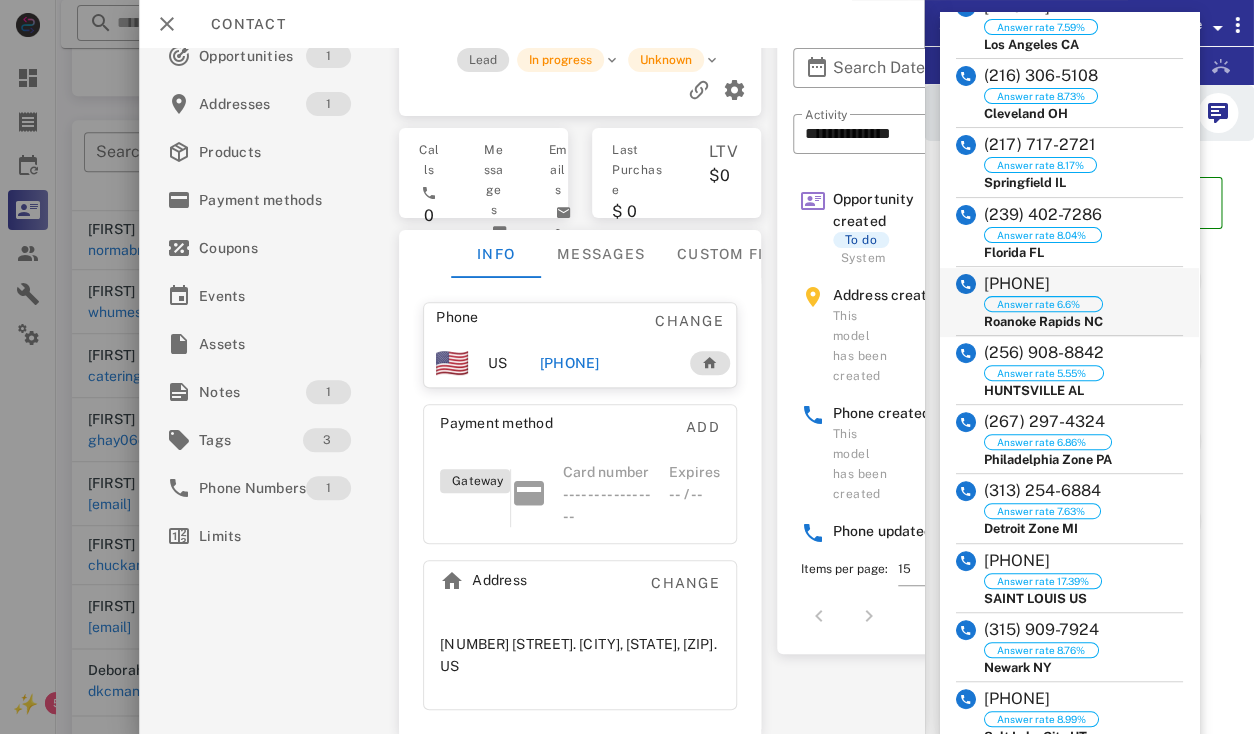scroll, scrollTop: 28, scrollLeft: 0, axis: vertical 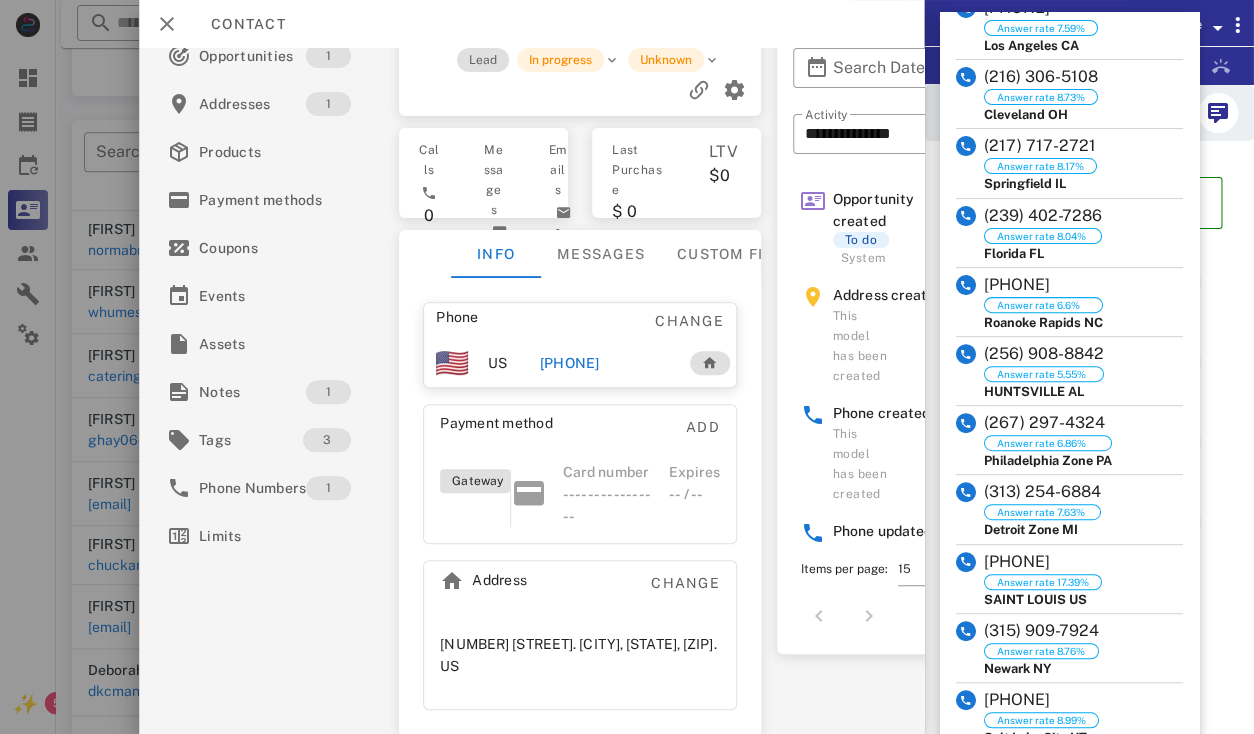 click on "**********" at bounding box center [531, 319] 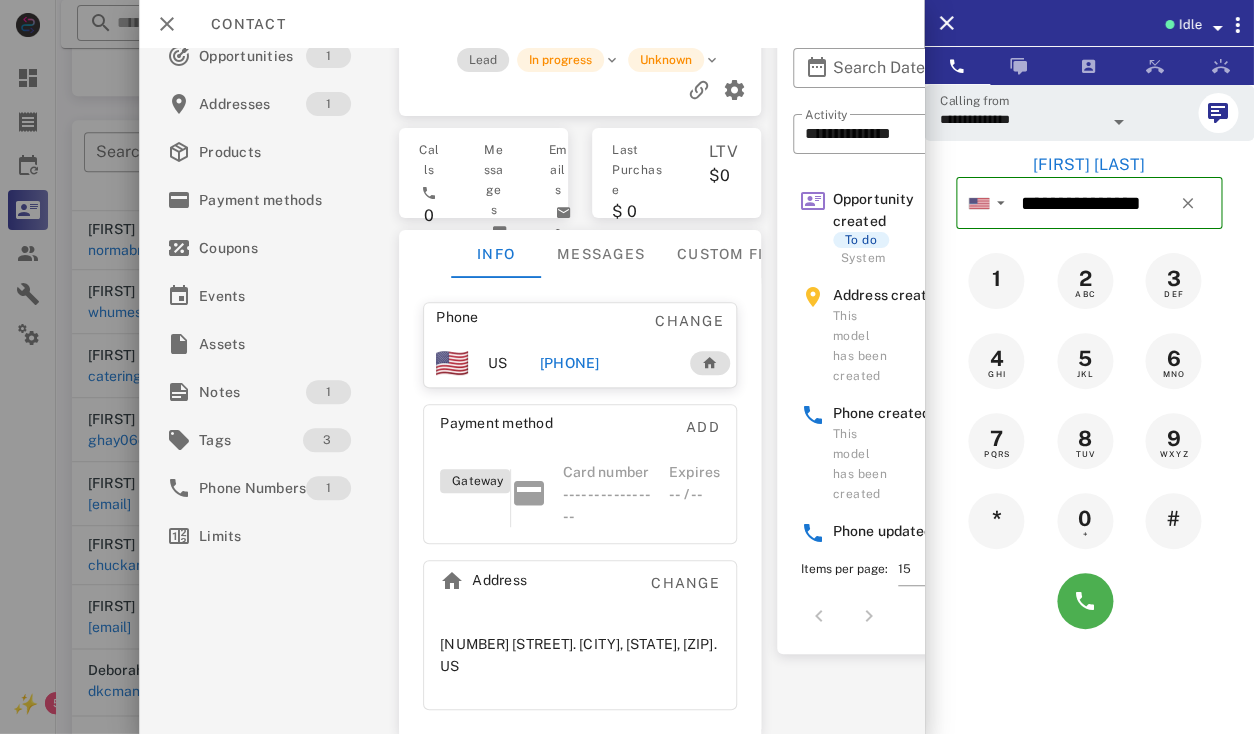 scroll, scrollTop: 0, scrollLeft: 0, axis: both 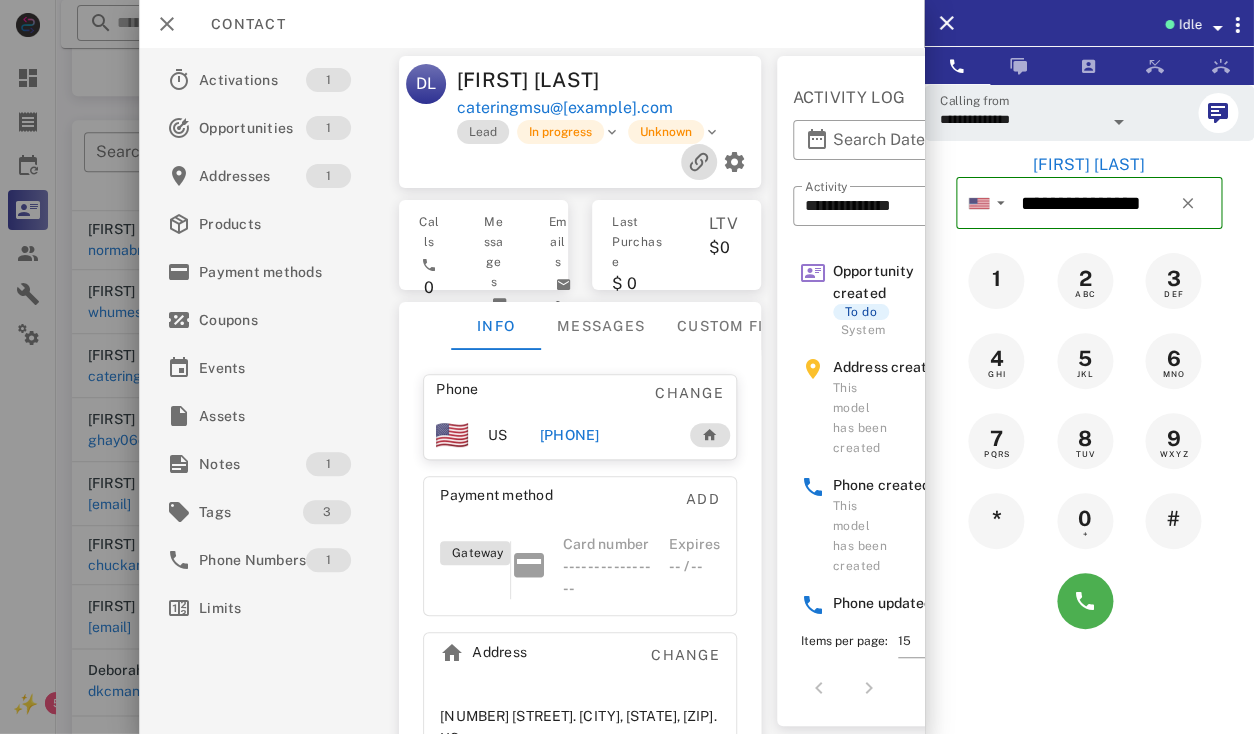 click at bounding box center [698, 162] 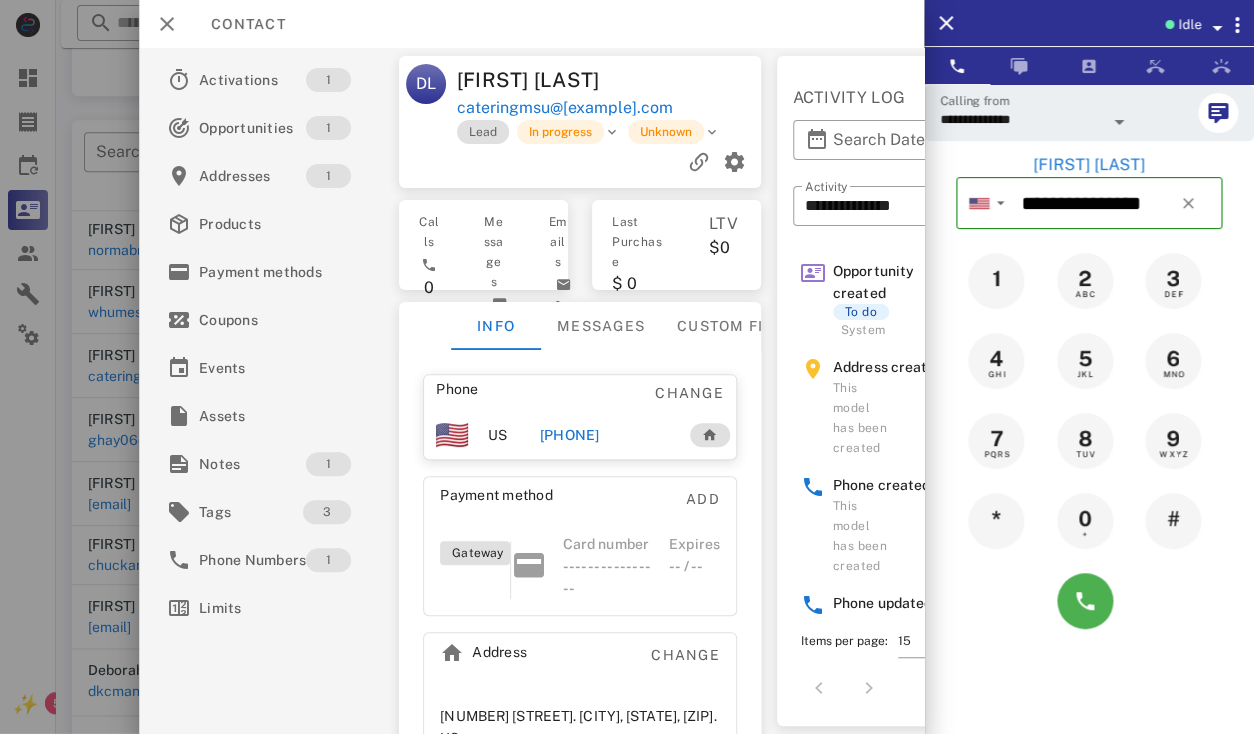 click on "+19177333528" at bounding box center (569, 435) 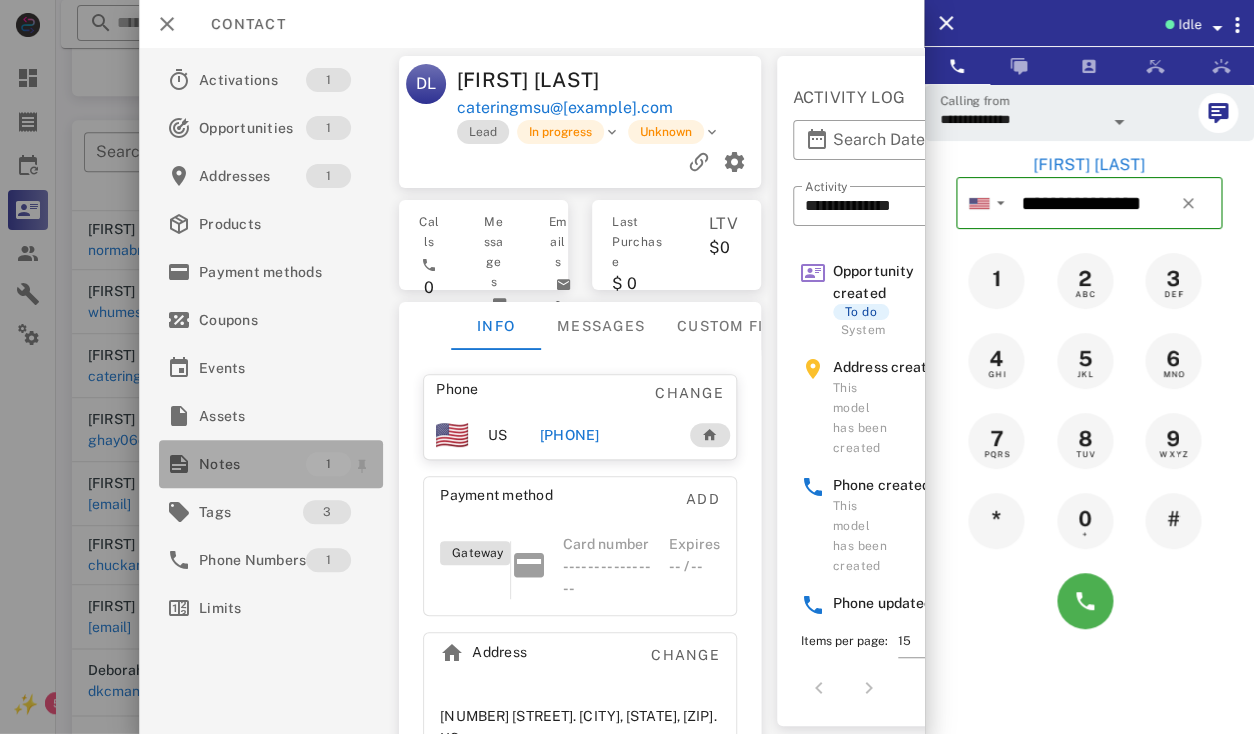 click on "Notes" at bounding box center (252, 464) 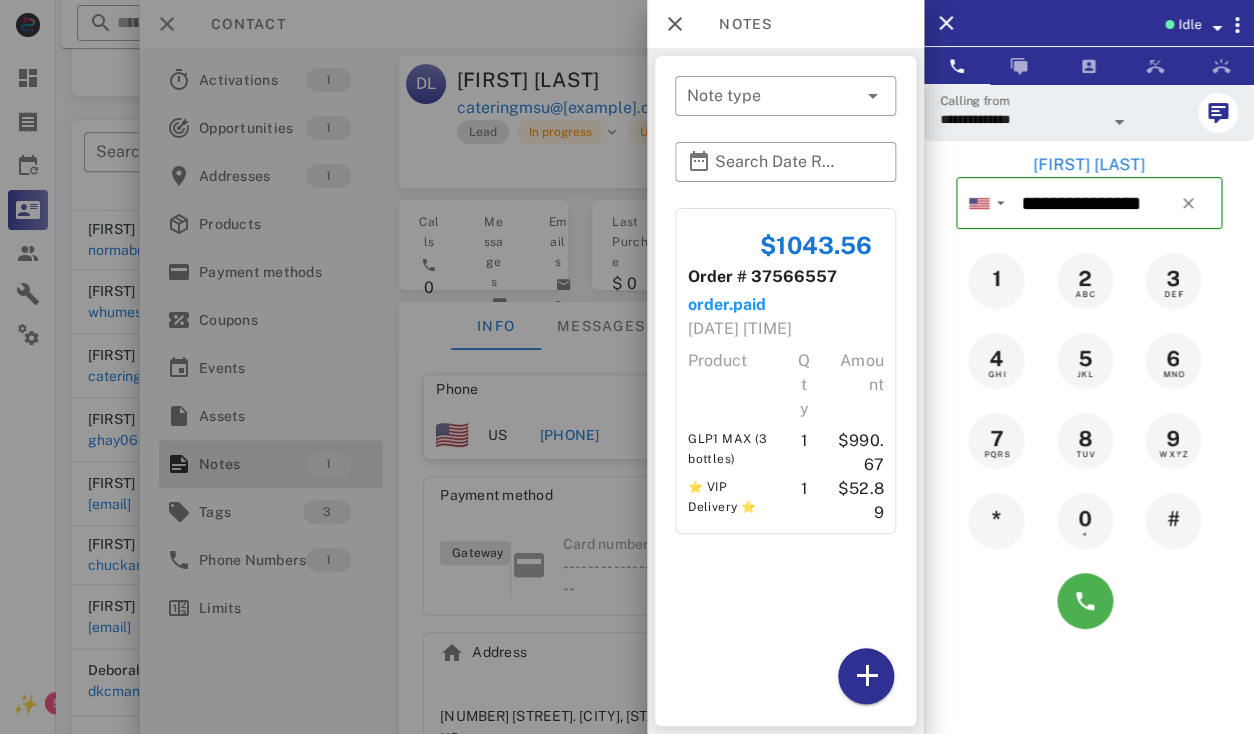 click at bounding box center [627, 367] 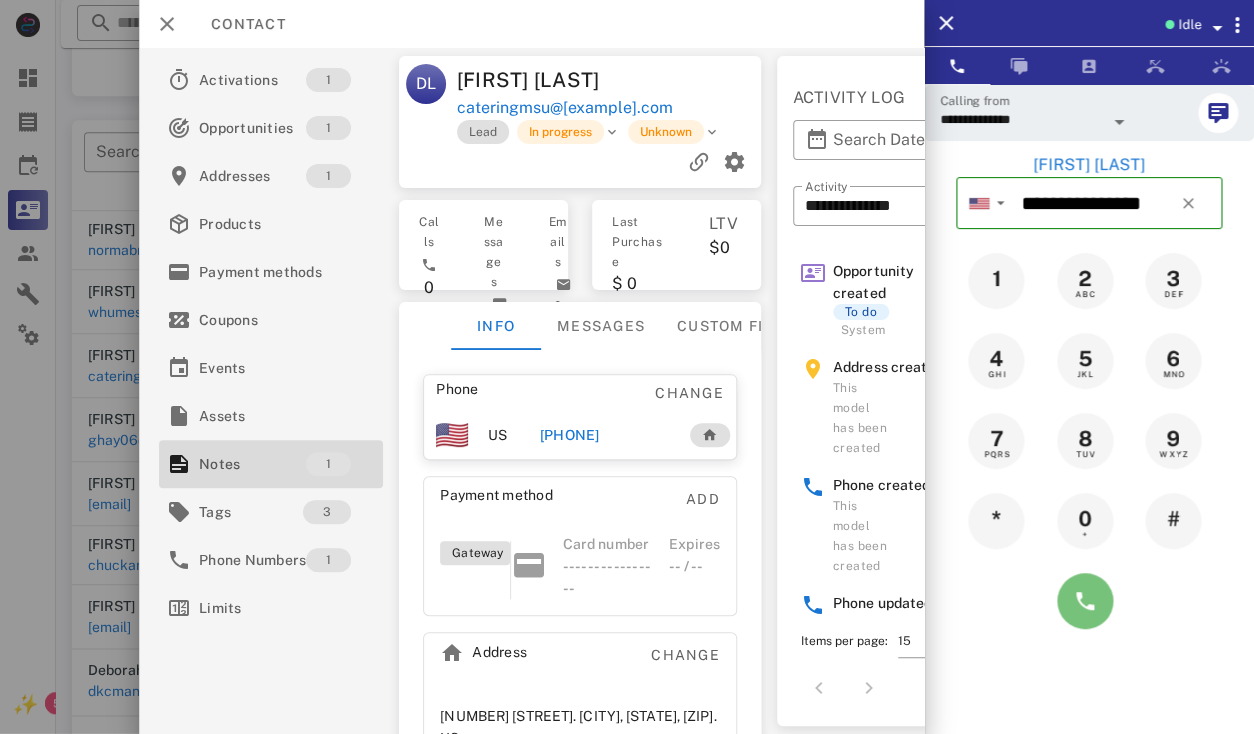 click at bounding box center (1085, 601) 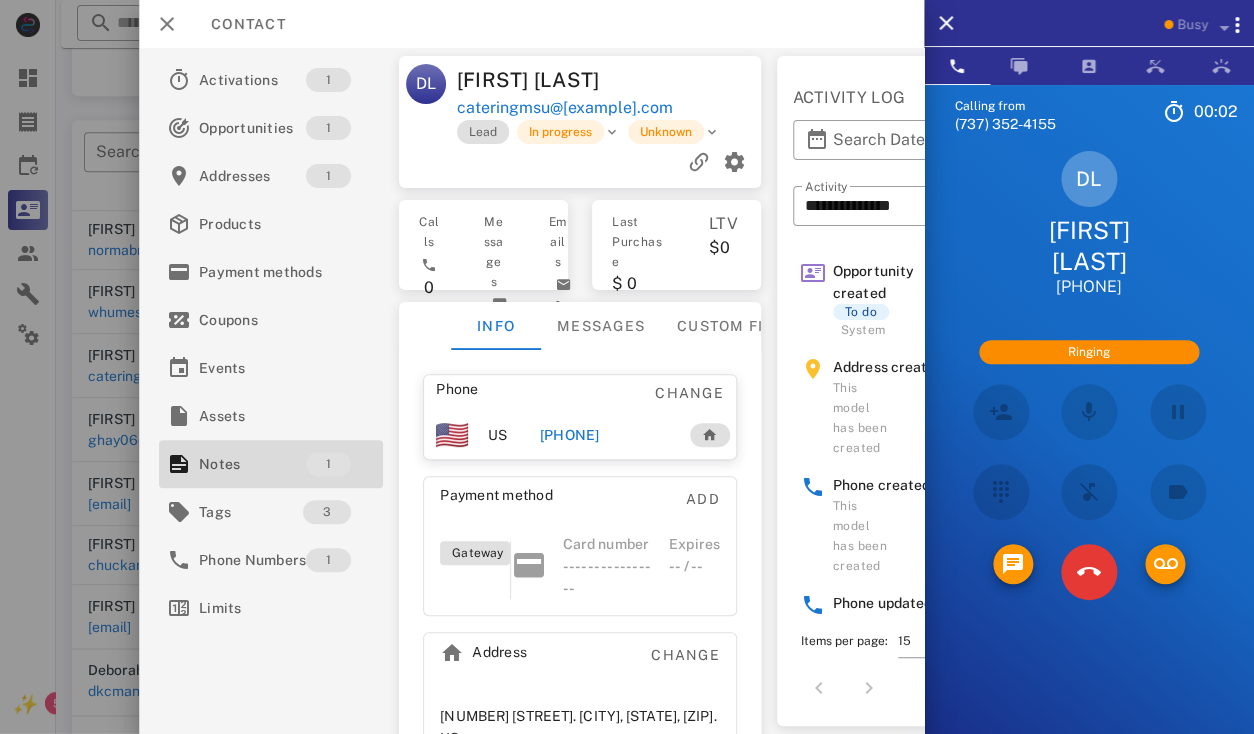 scroll, scrollTop: 419, scrollLeft: 0, axis: vertical 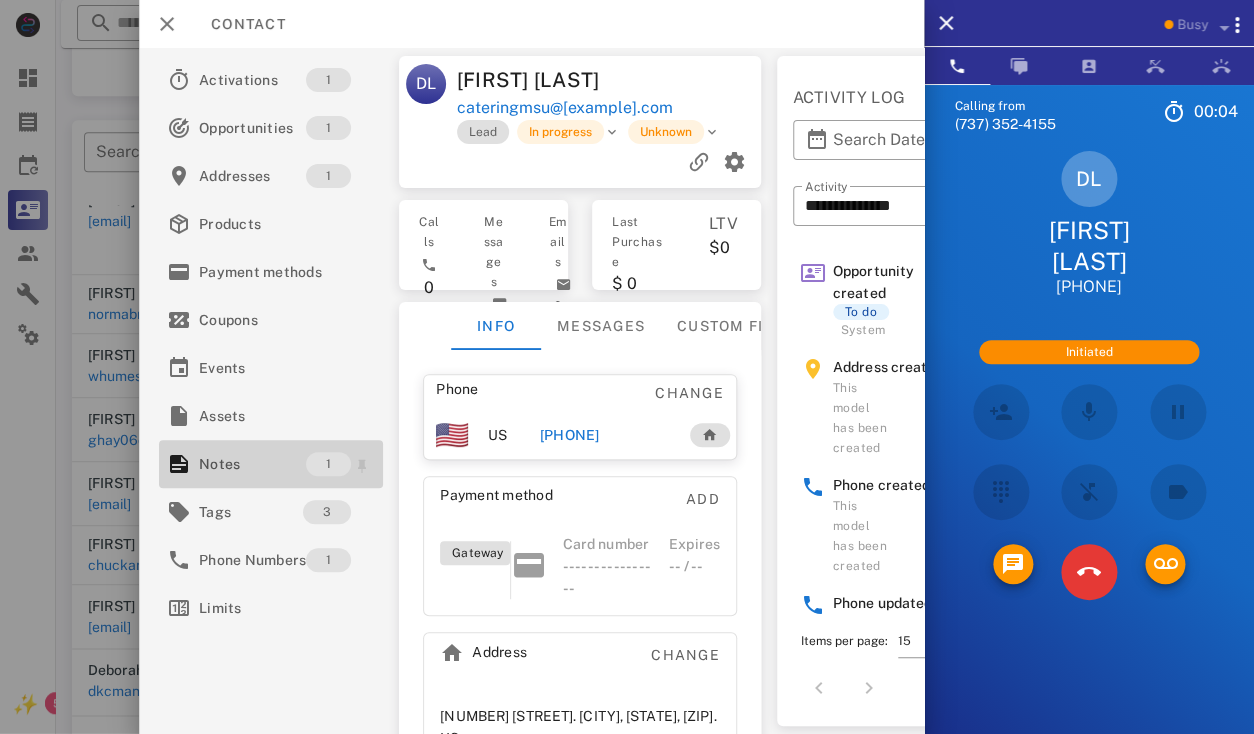 click on "Notes" at bounding box center [252, 464] 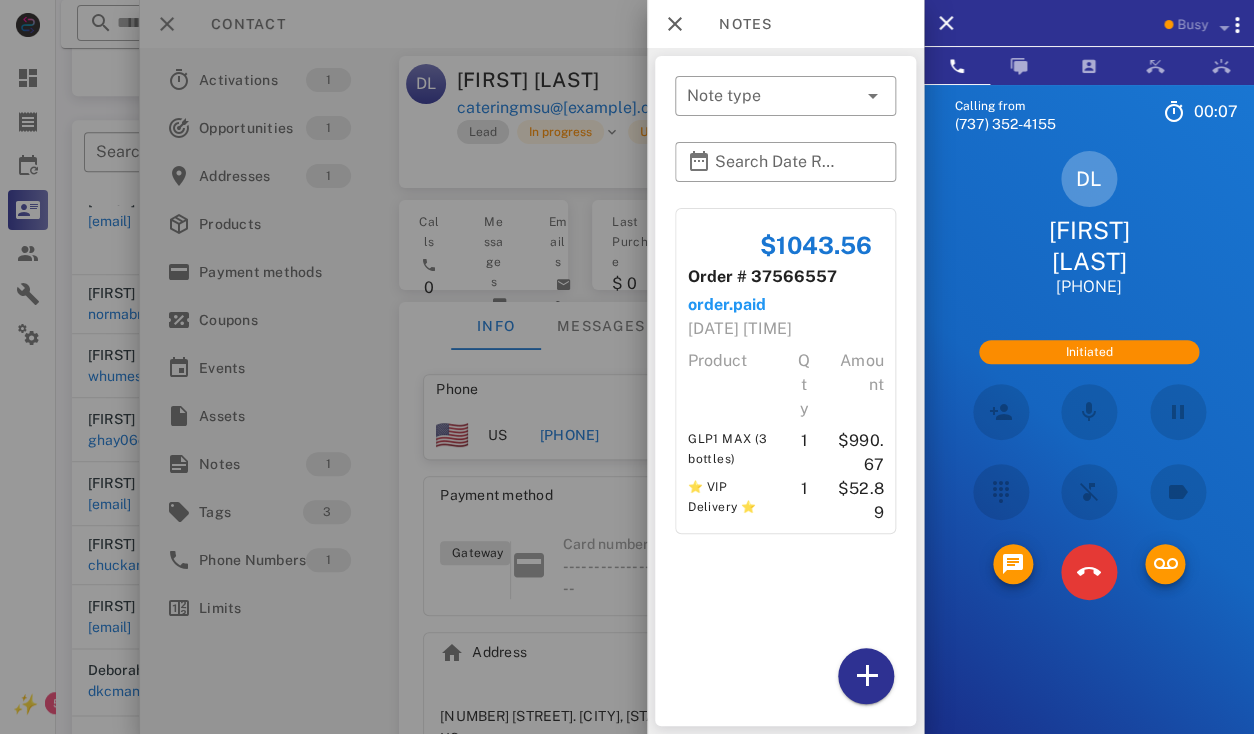 click at bounding box center [627, 367] 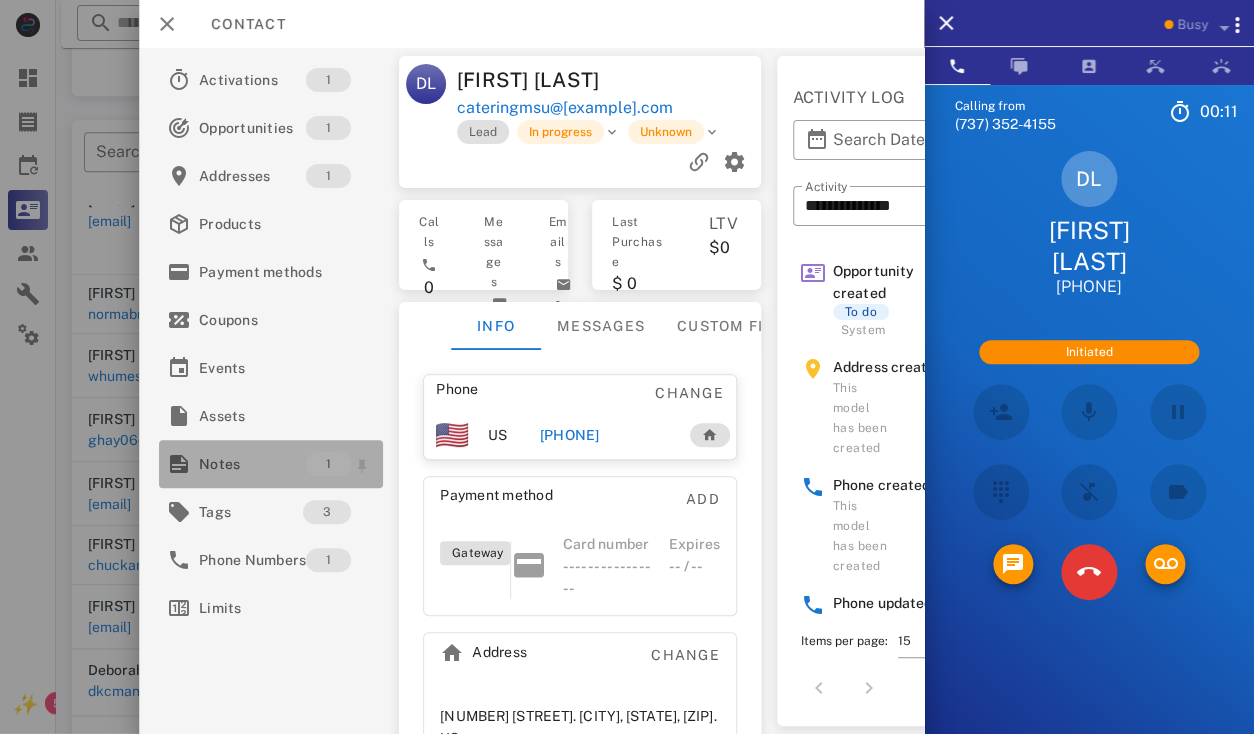 click on "Notes" at bounding box center (252, 464) 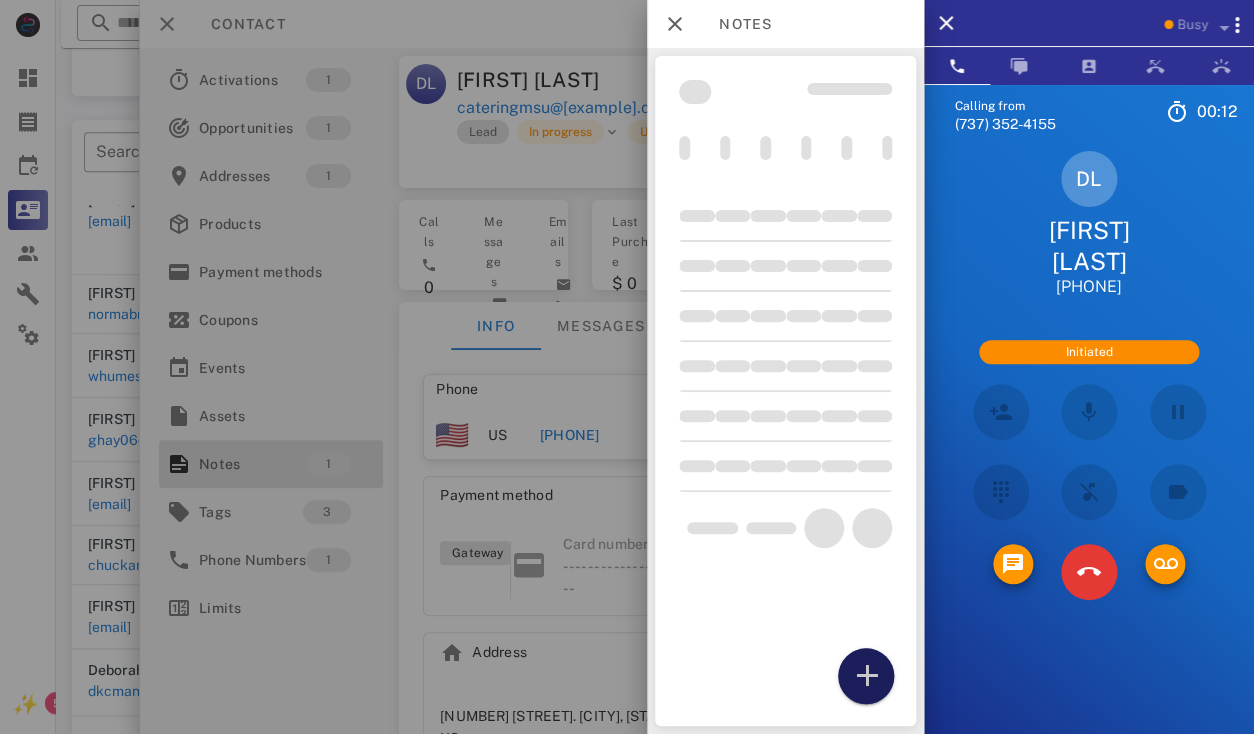 click at bounding box center (866, 676) 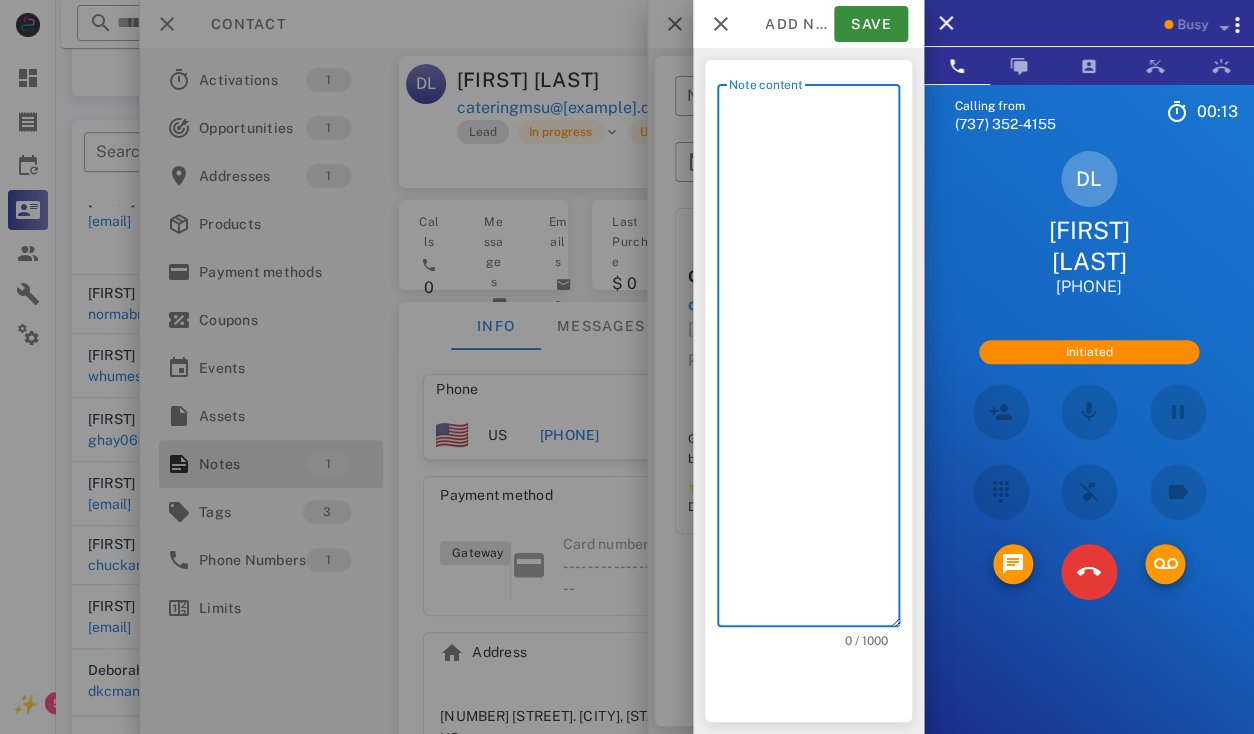 click on "Note content" at bounding box center [814, 360] 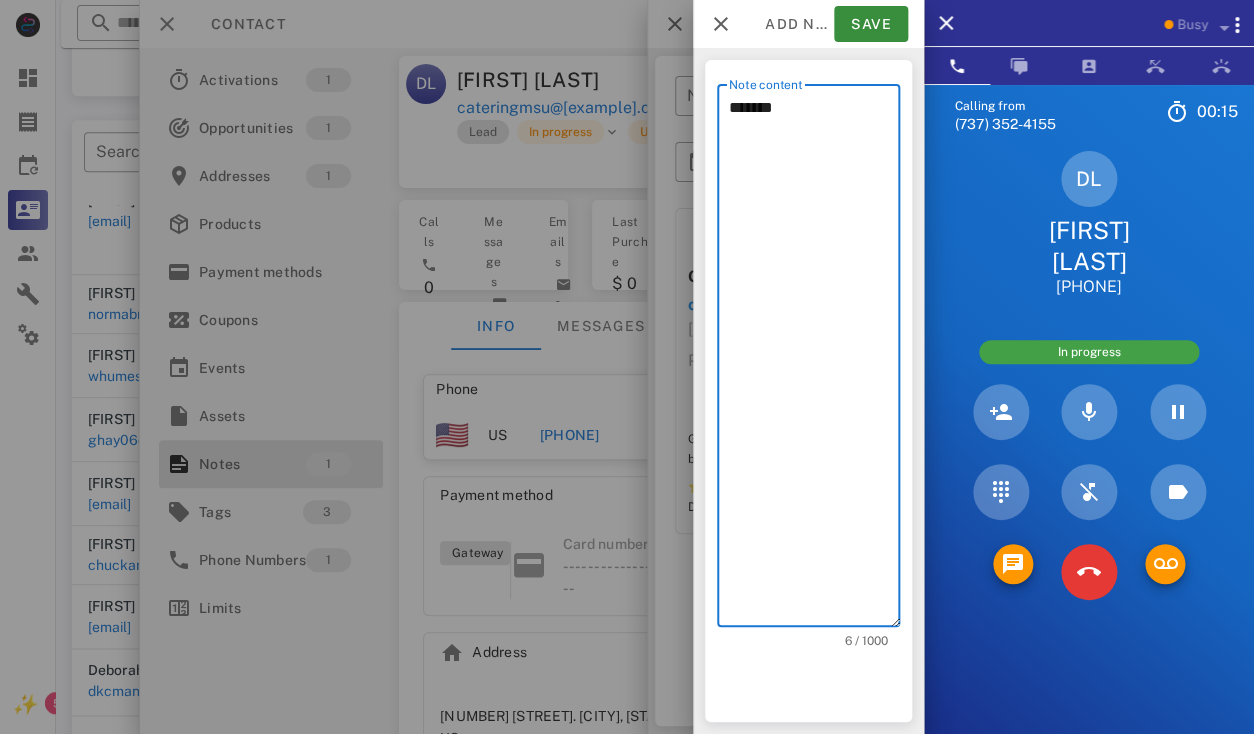 type on "********" 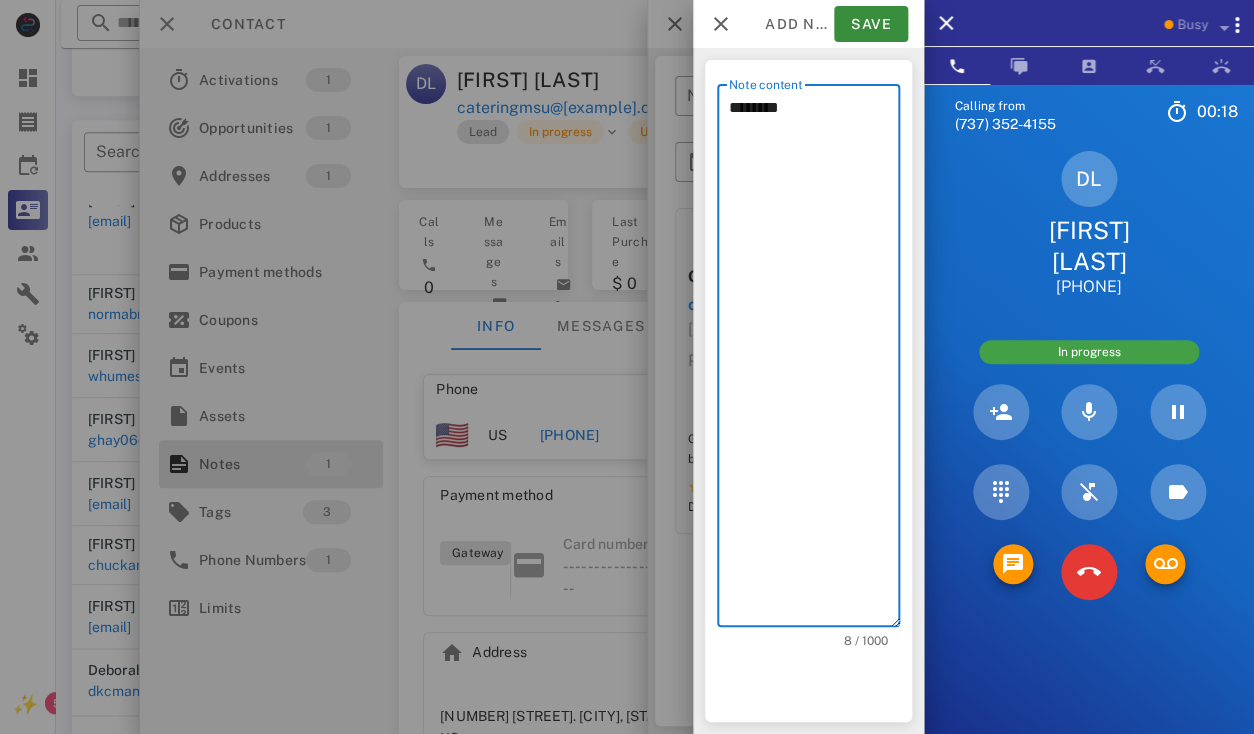 type 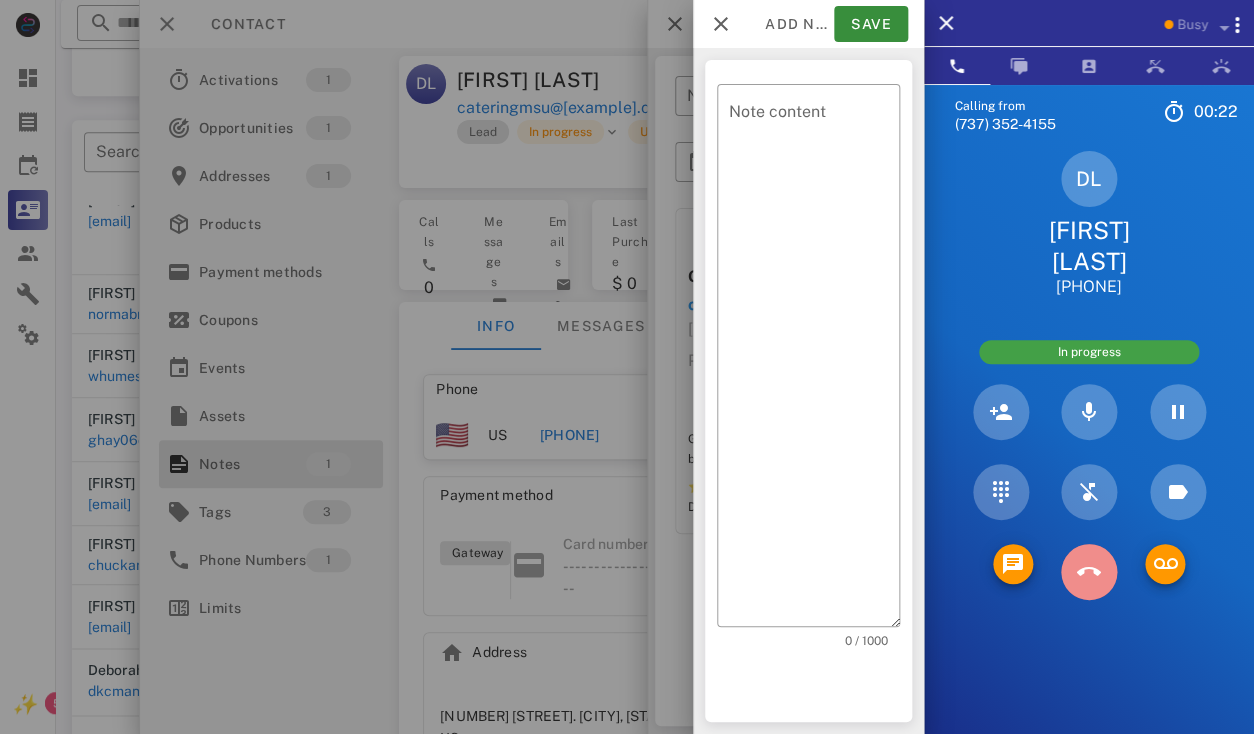 click at bounding box center [1089, 572] 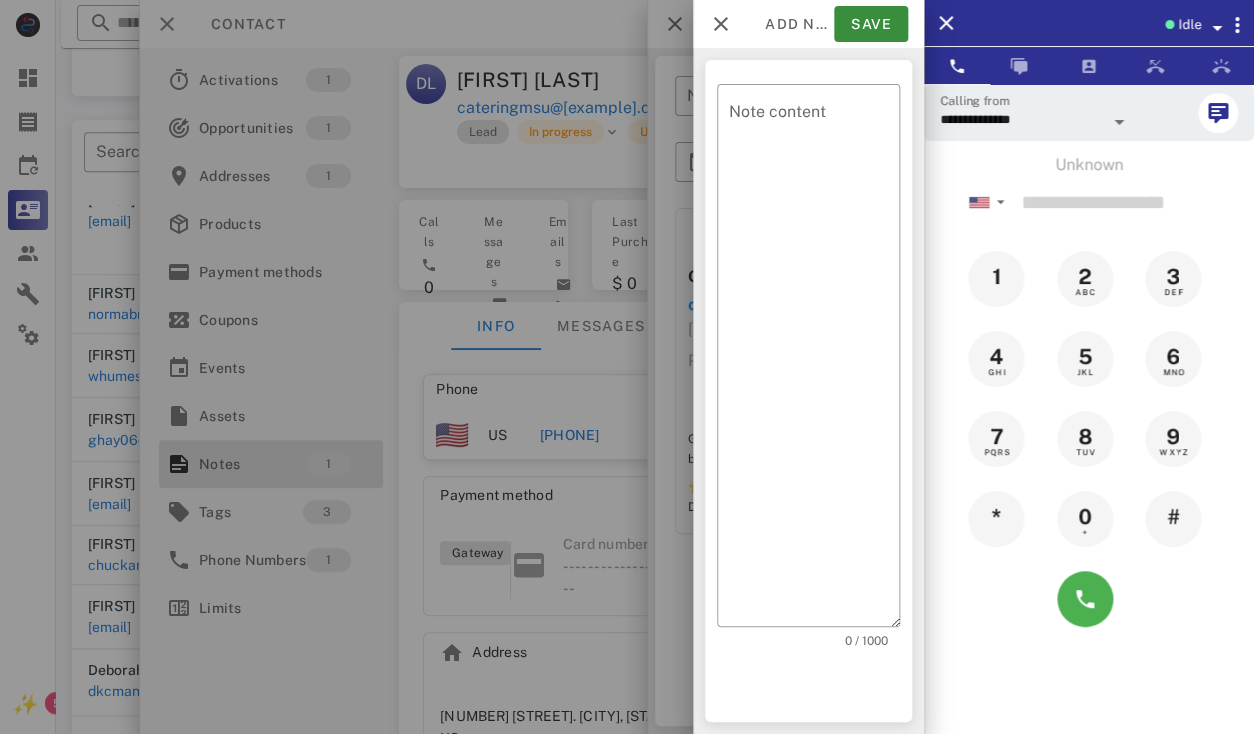 click at bounding box center (627, 367) 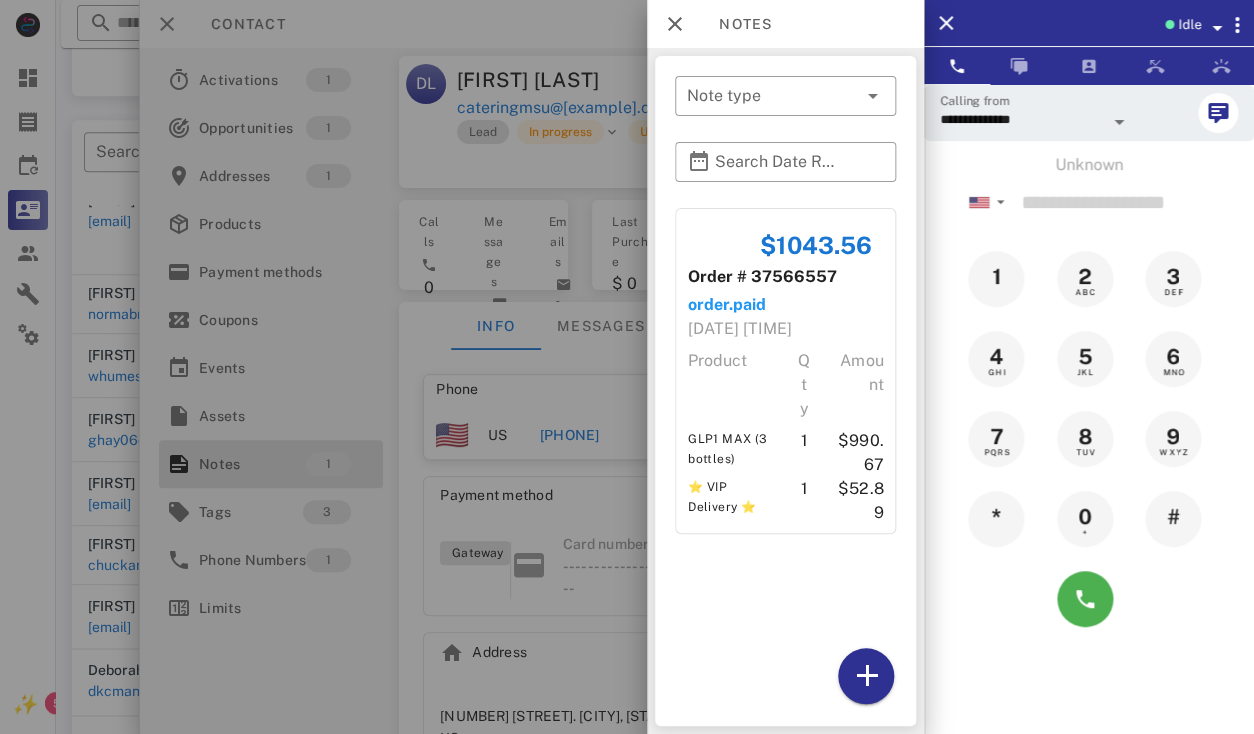 click at bounding box center (627, 367) 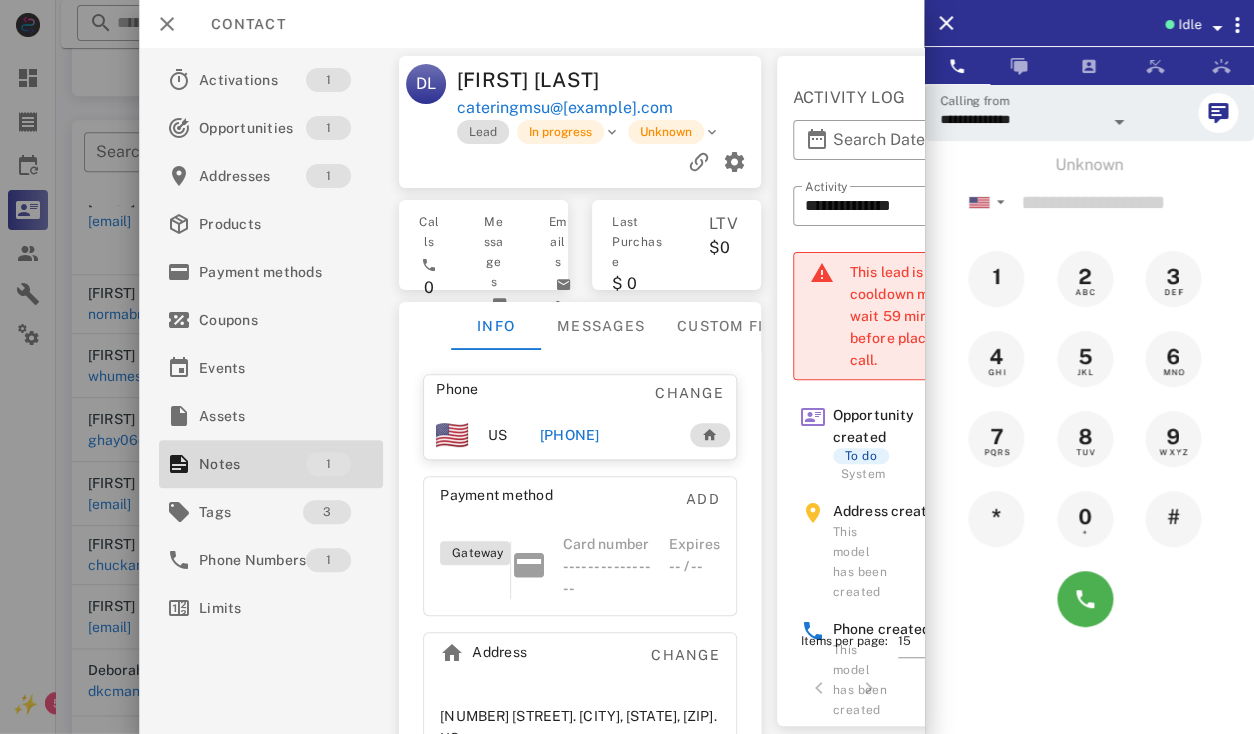 click on "+19177333528" at bounding box center (569, 435) 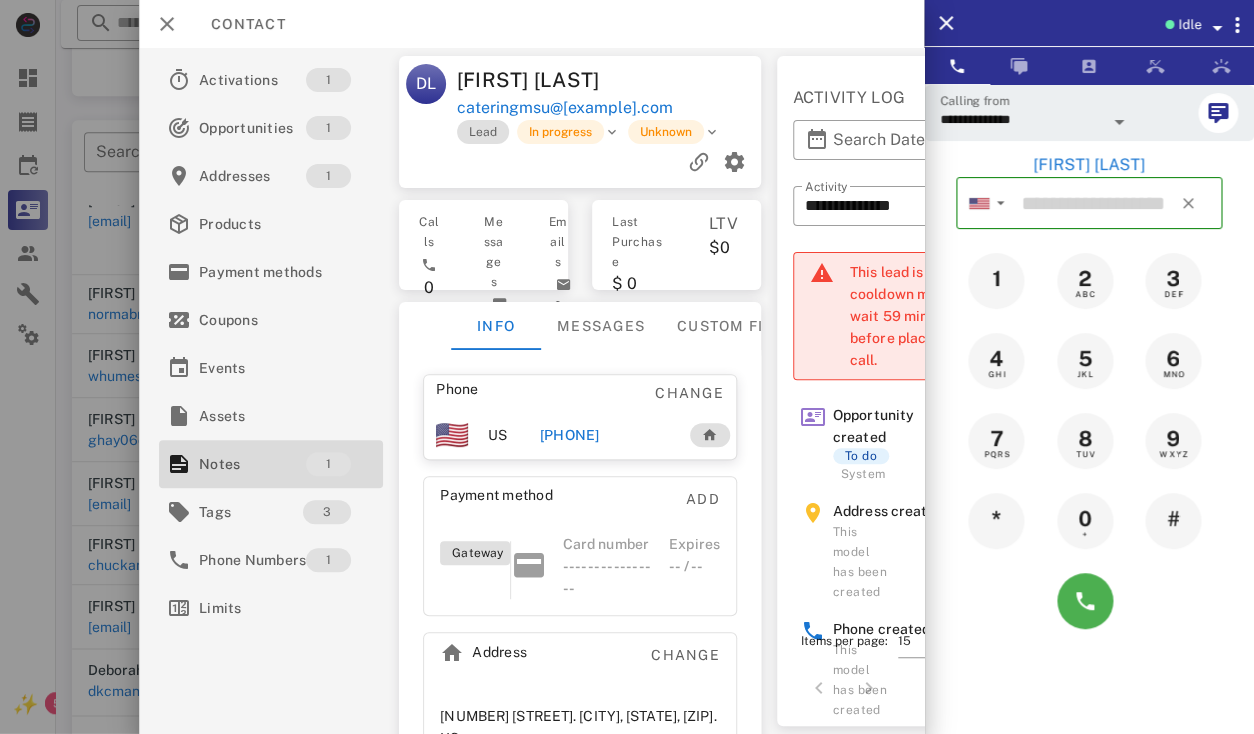 type on "**********" 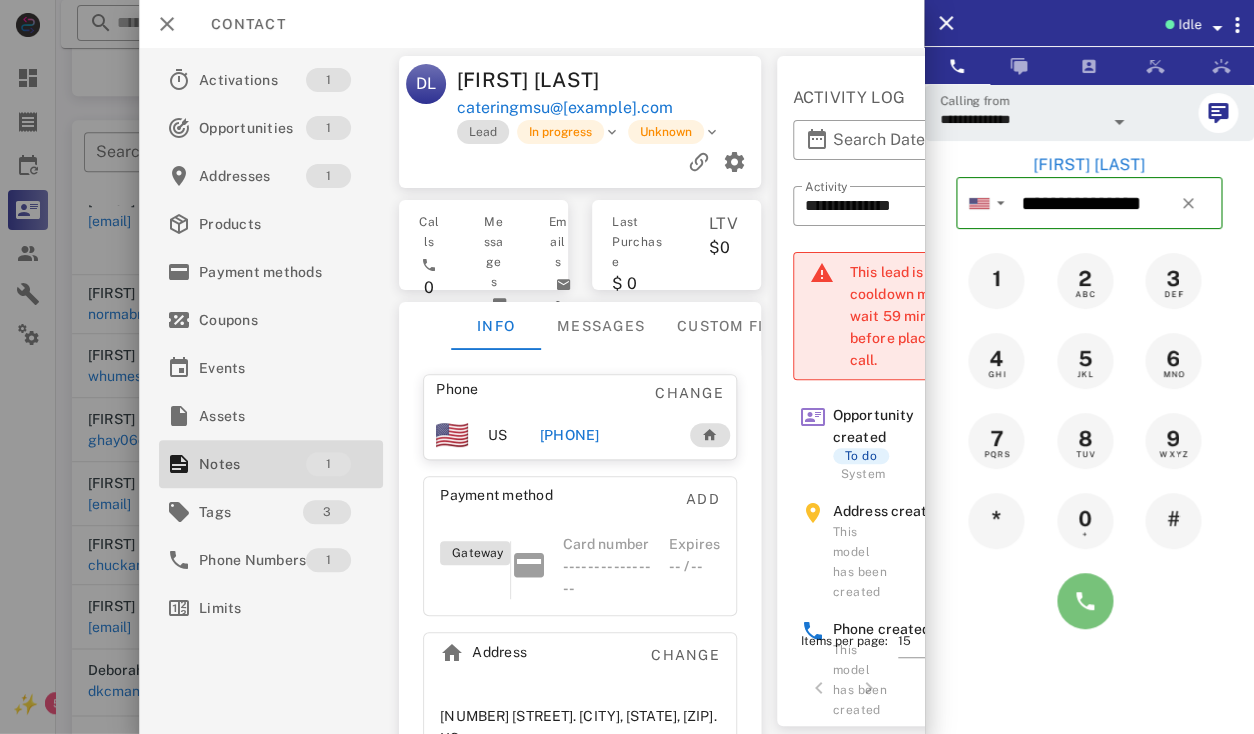 click at bounding box center (1085, 601) 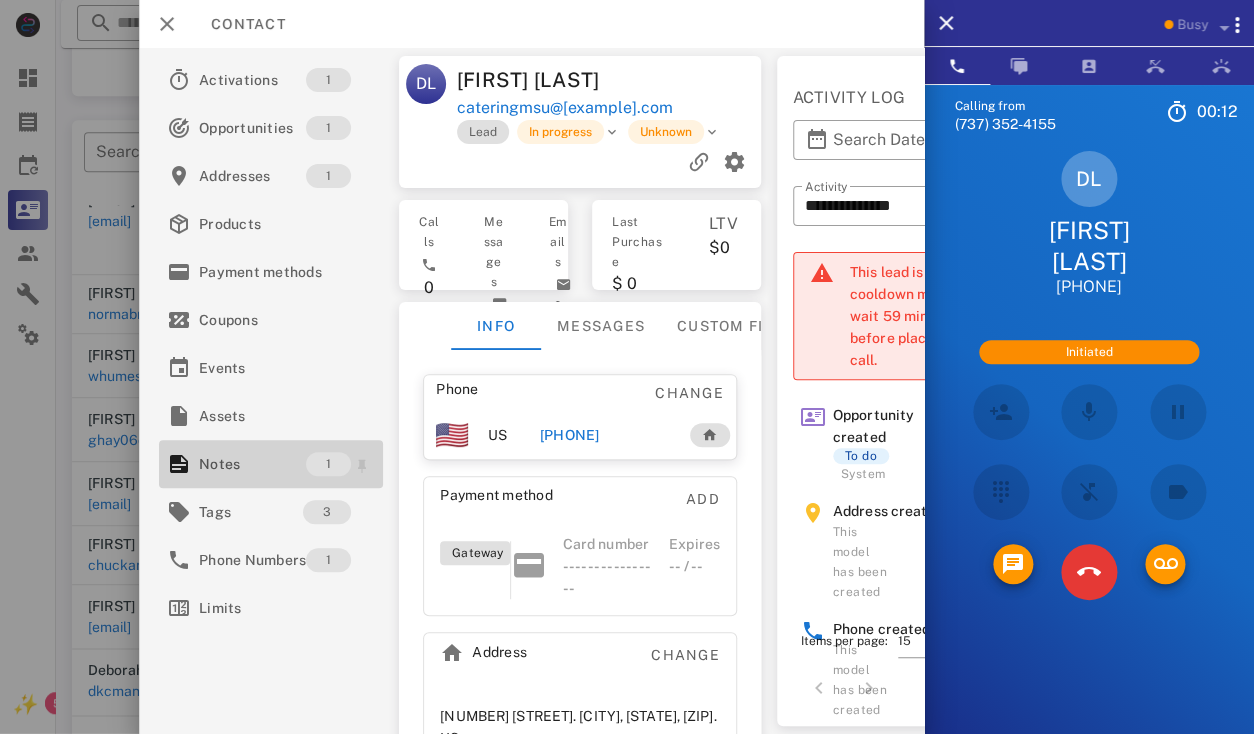 click on "Notes" at bounding box center [252, 464] 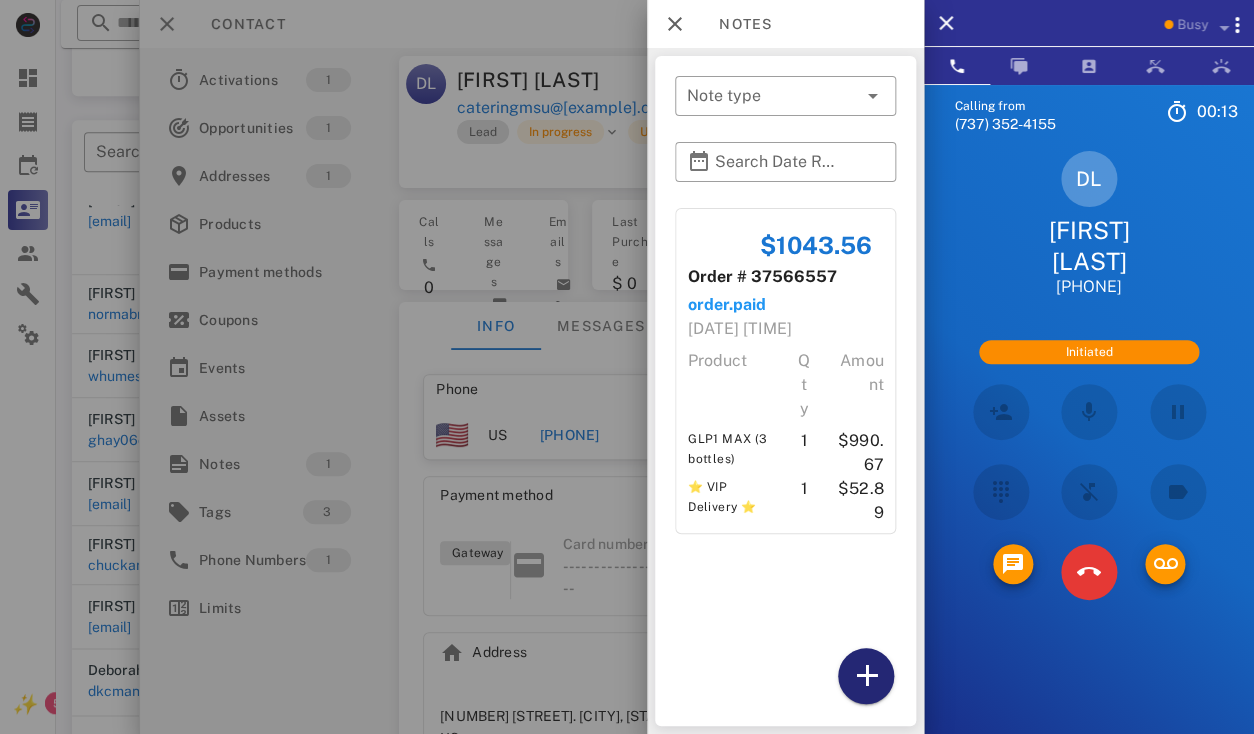 click at bounding box center (866, 676) 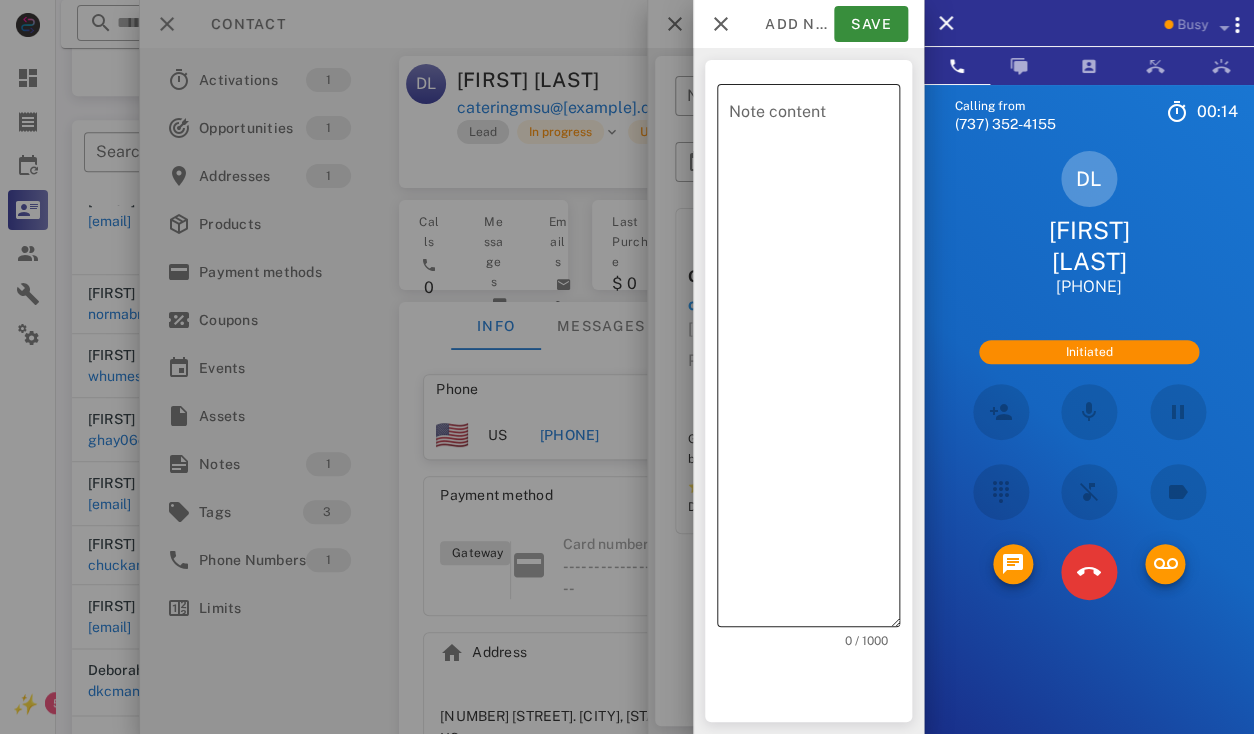 click on "Note content" at bounding box center [814, 360] 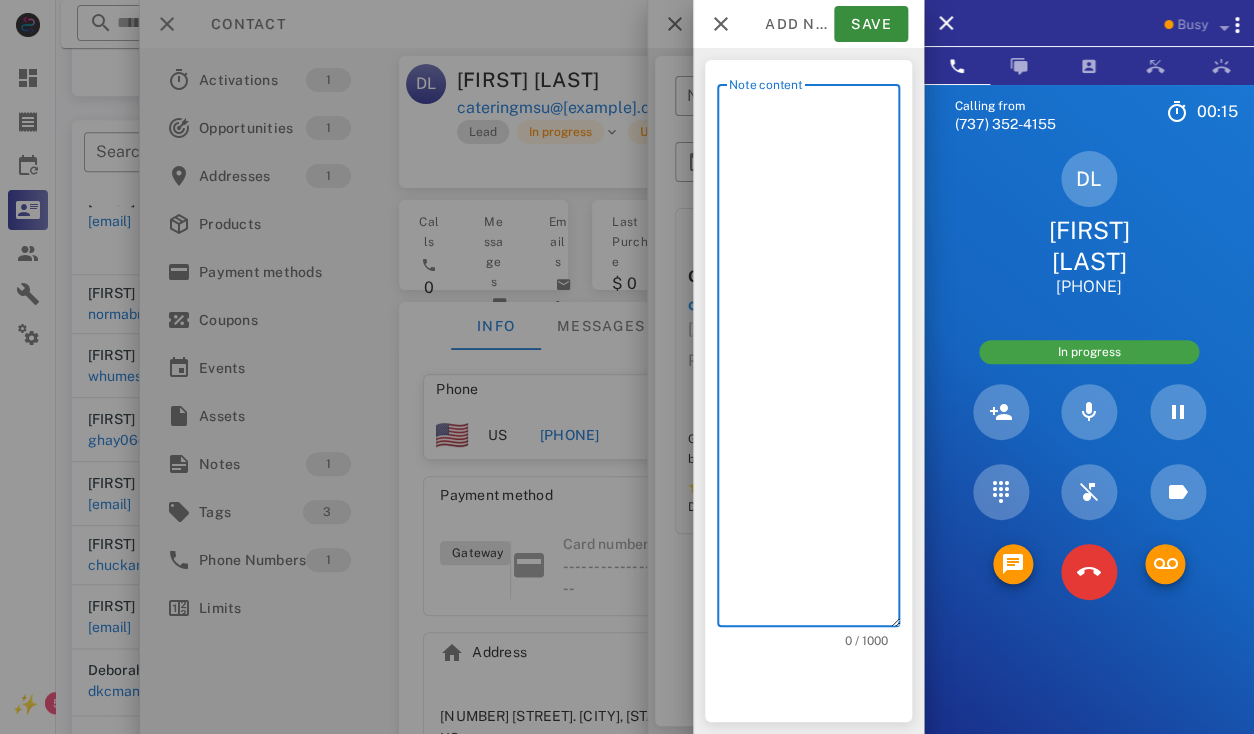 paste on "********" 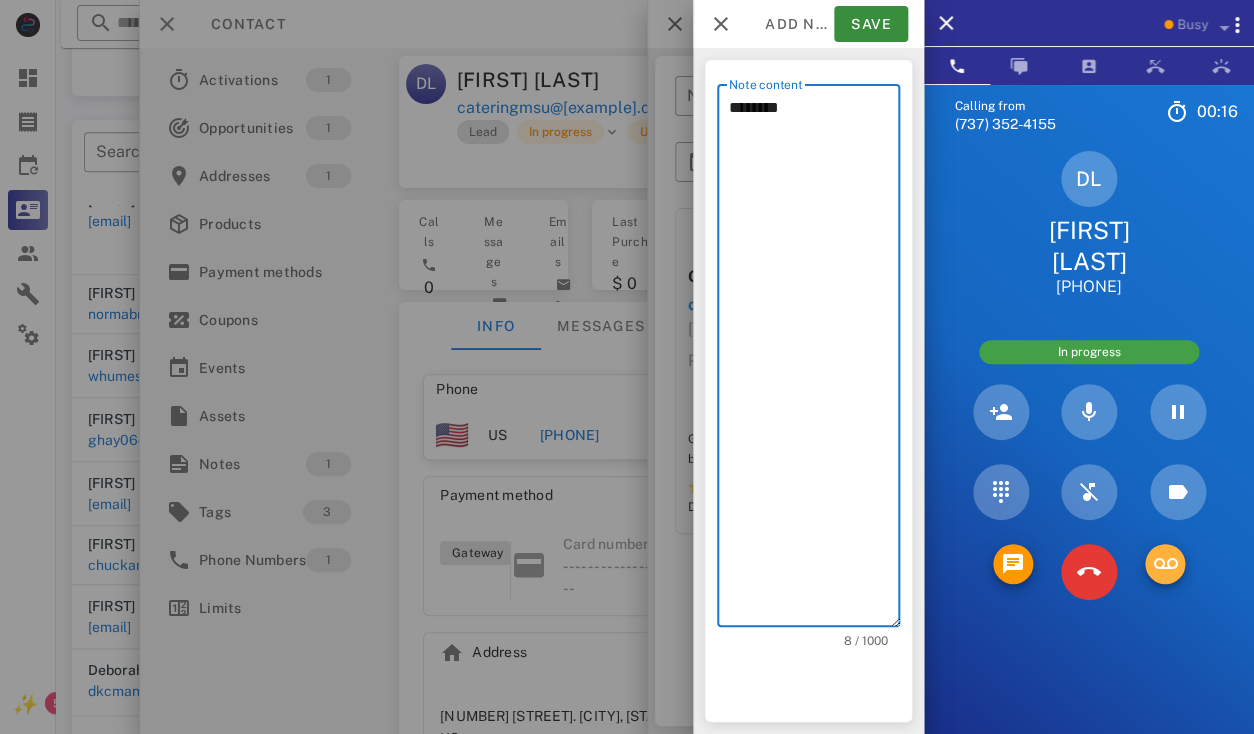 click at bounding box center (1165, 564) 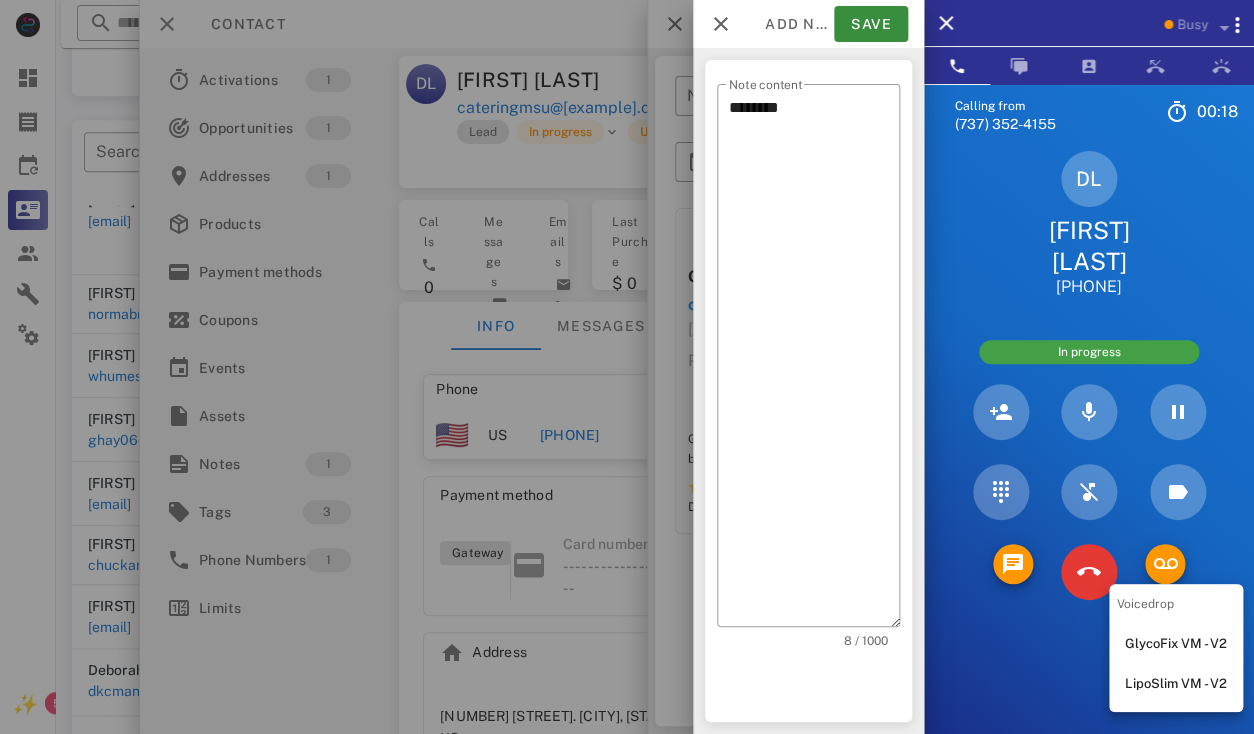 click on "GlycoFix VM - V2" at bounding box center (1176, 644) 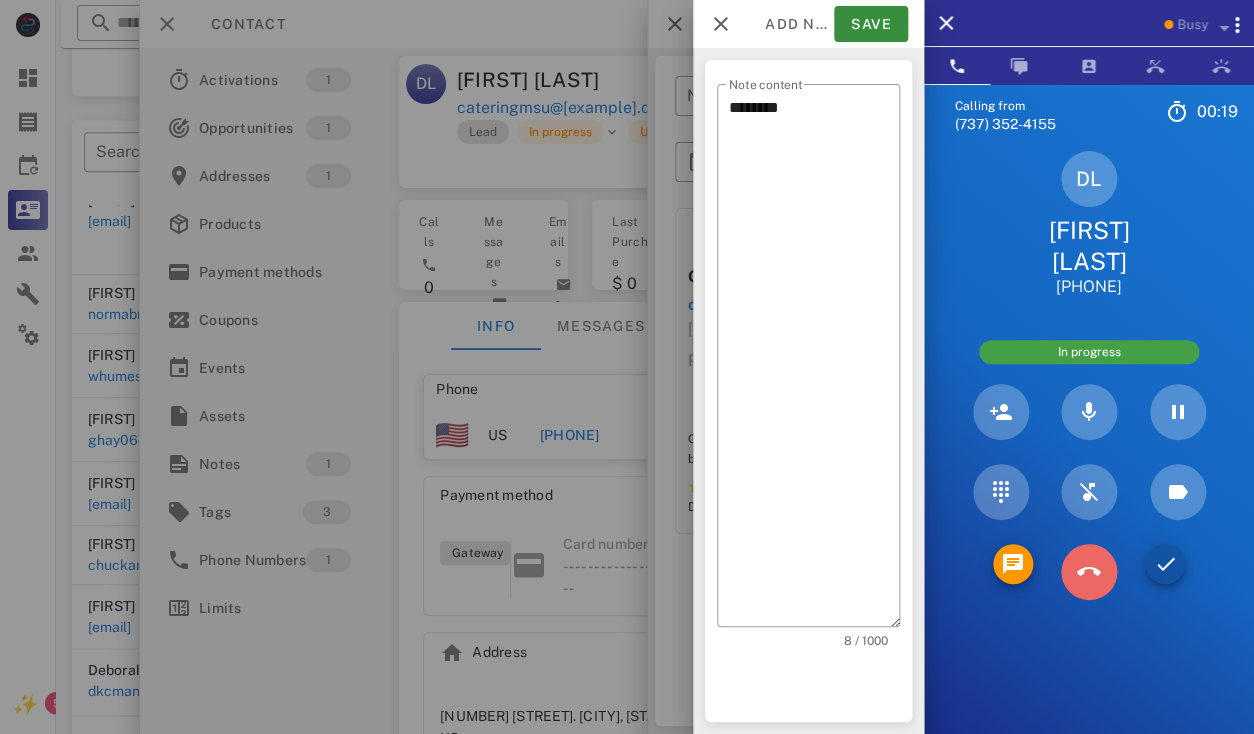 click at bounding box center [1089, 572] 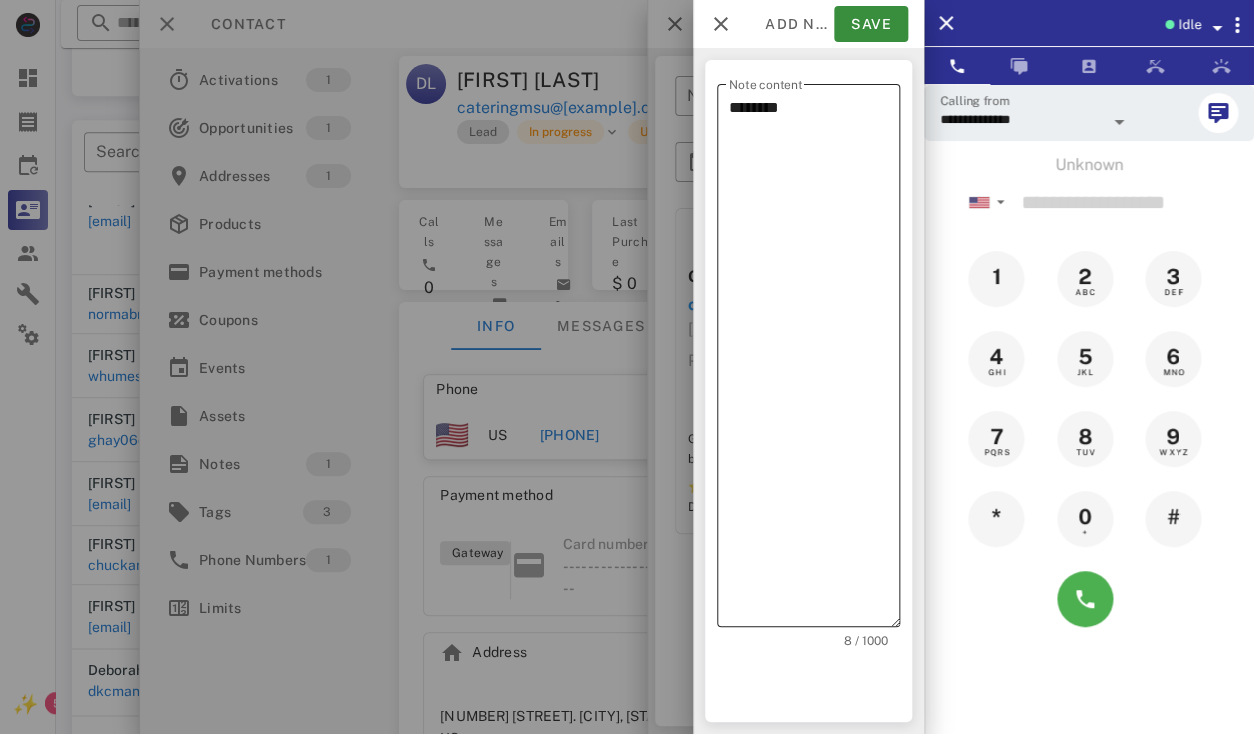 click on "********" at bounding box center (814, 360) 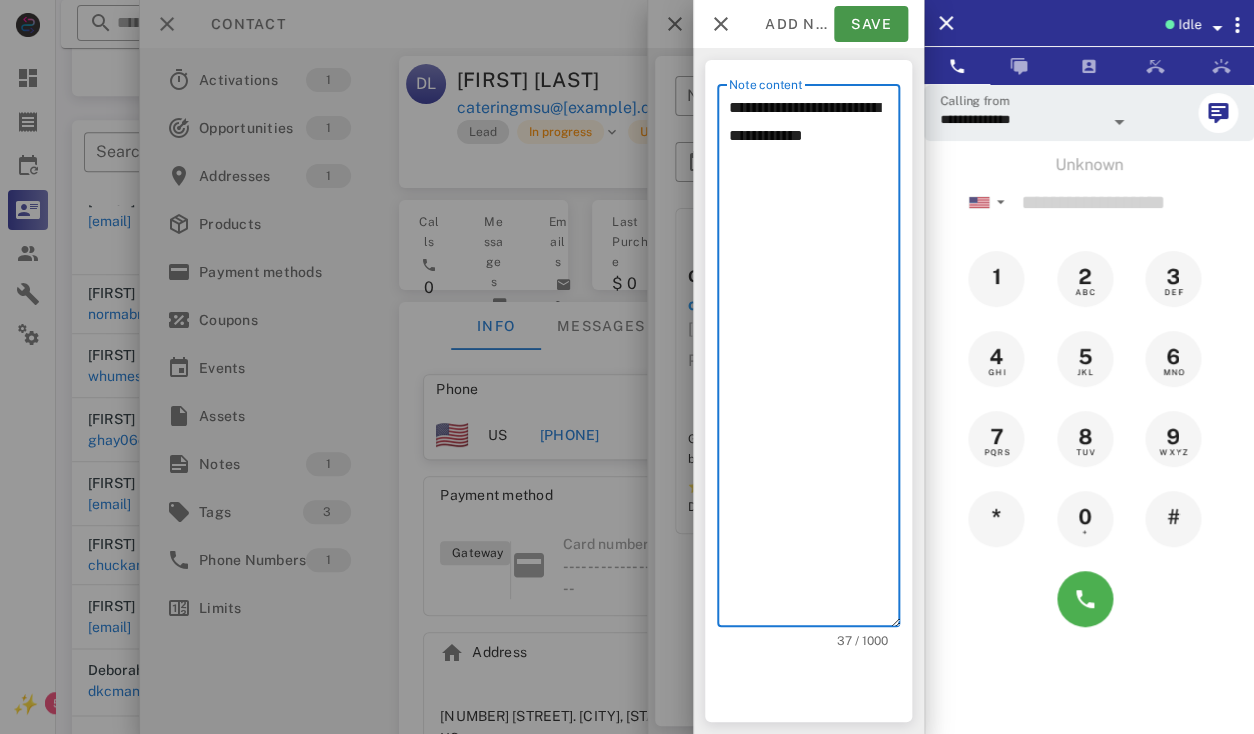 type on "**********" 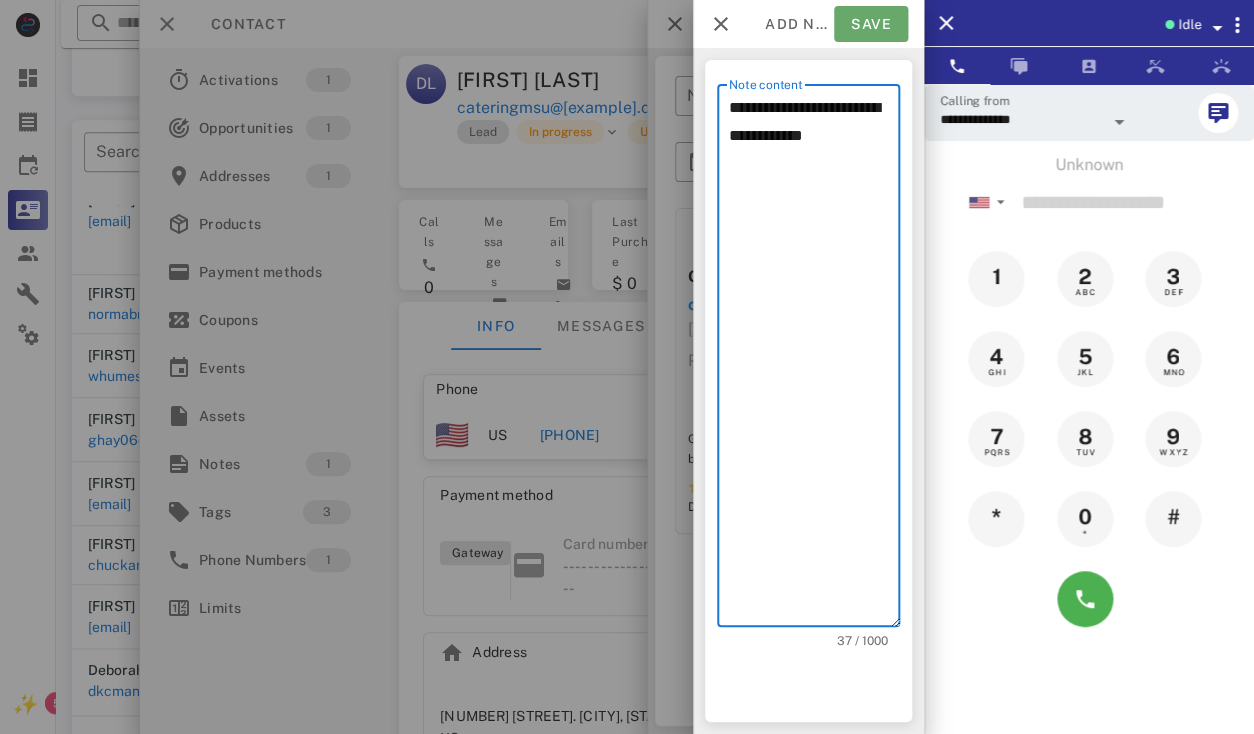 click on "Save" at bounding box center [871, 24] 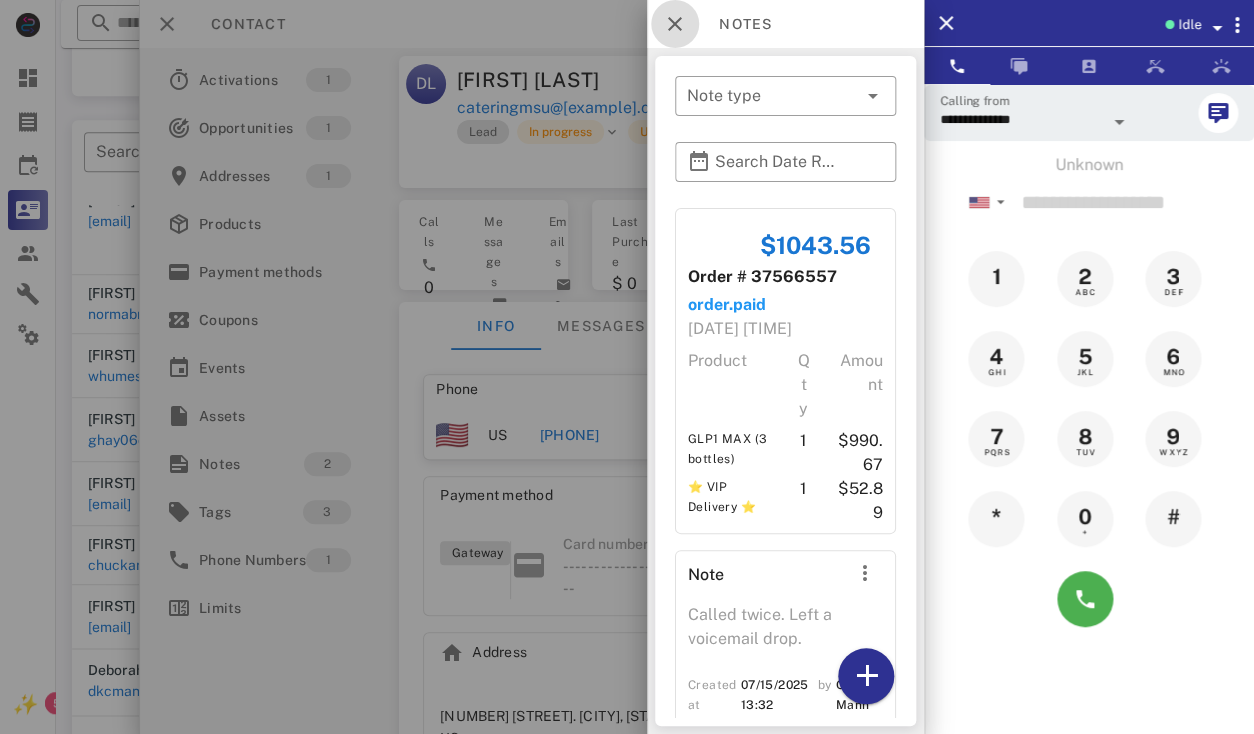 click at bounding box center (675, 24) 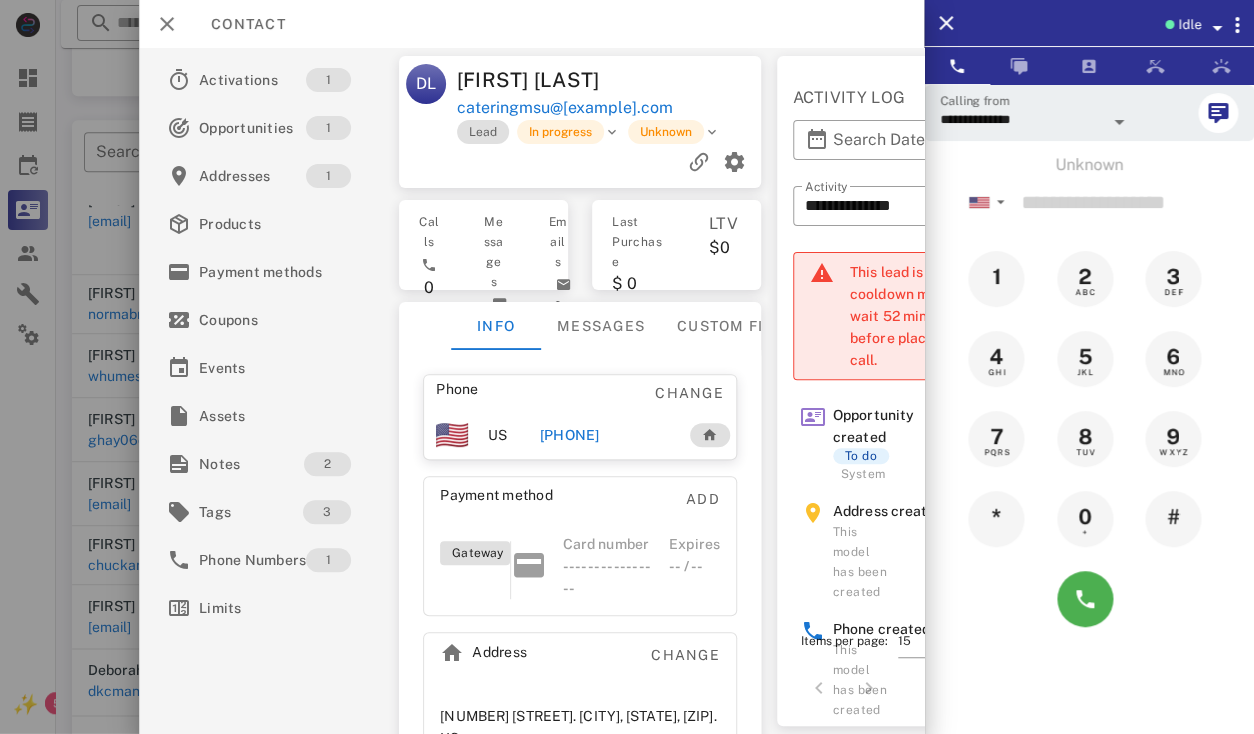 click on "Activity log" at bounding box center (848, 102) 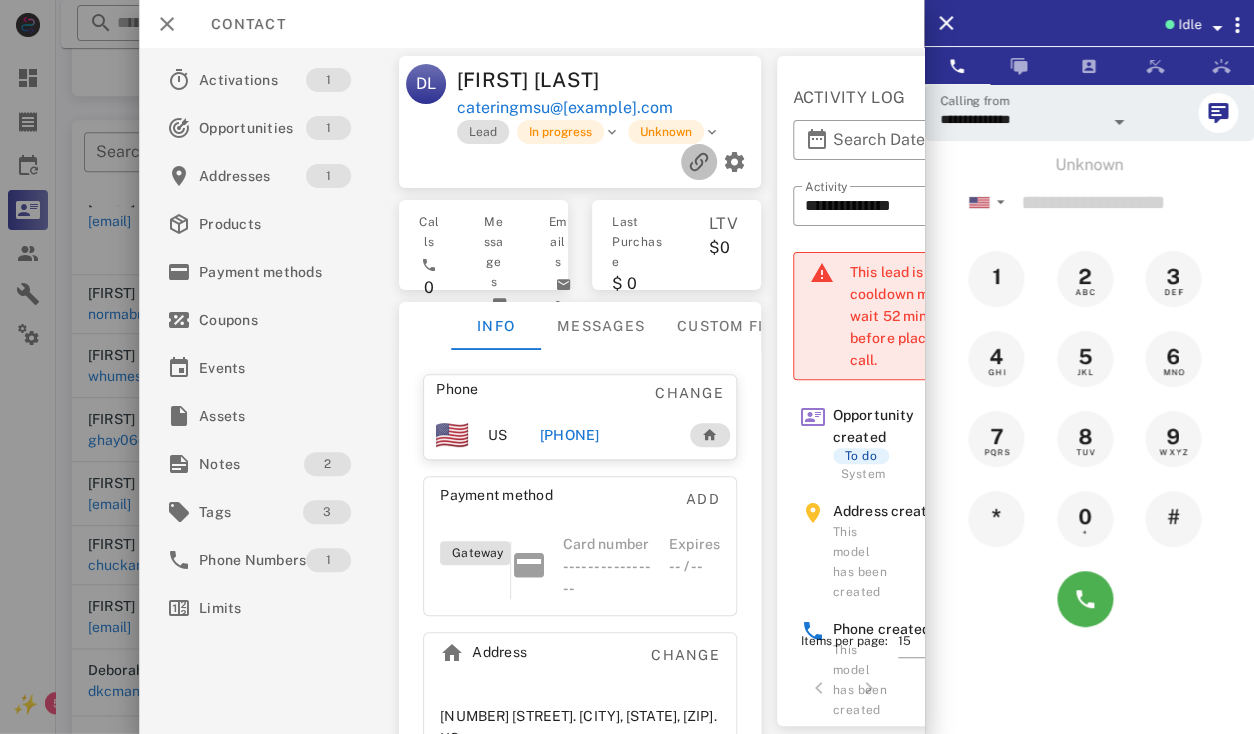 click at bounding box center (698, 162) 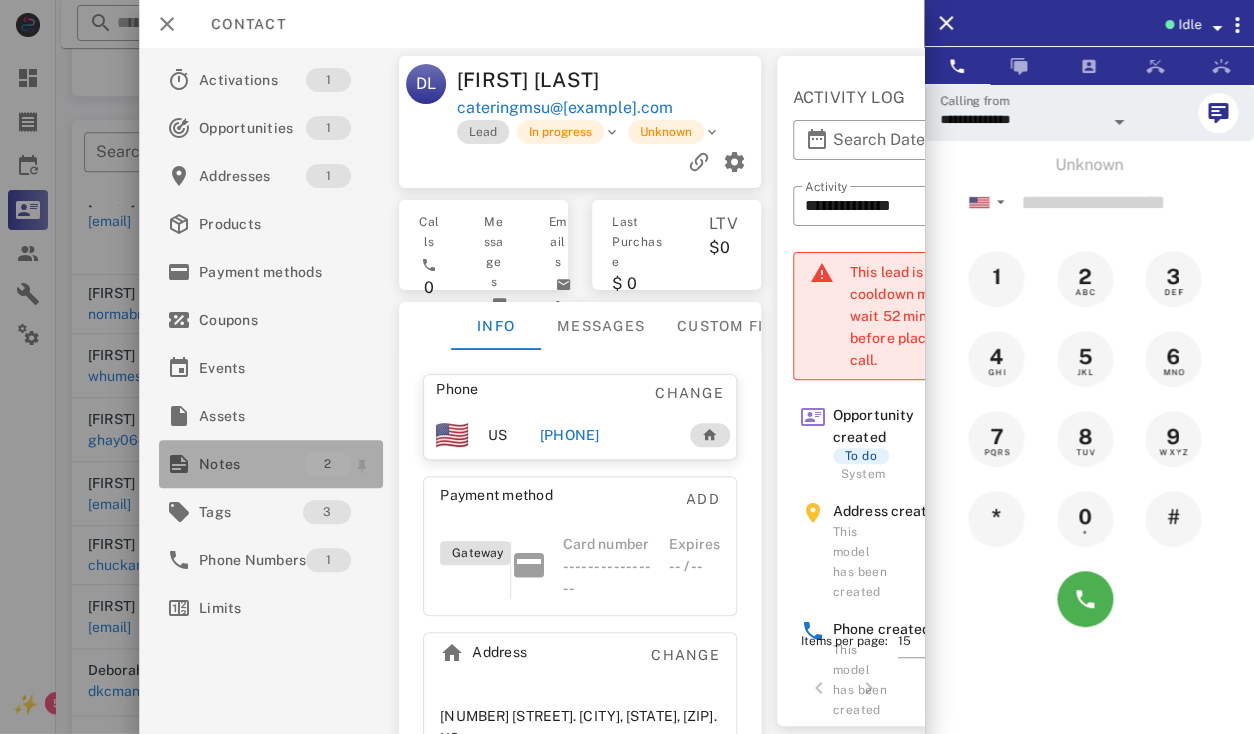 click on "Notes" at bounding box center (251, 464) 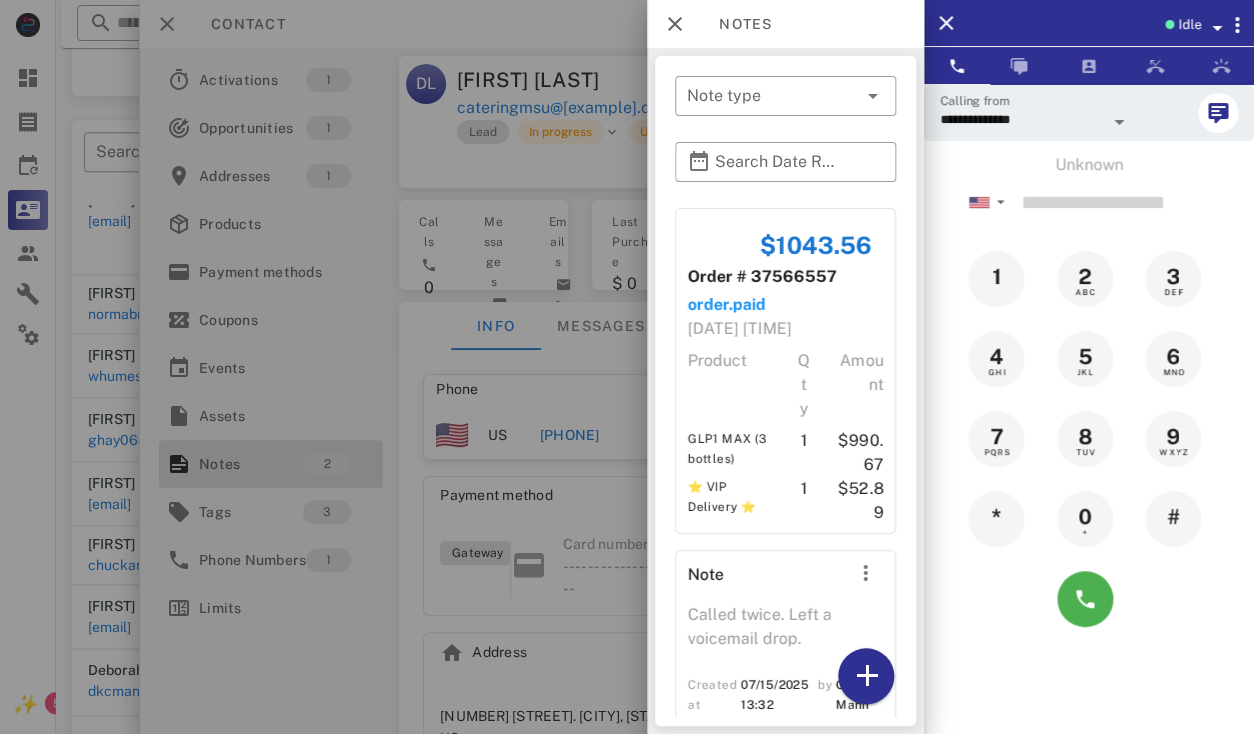 click at bounding box center (627, 367) 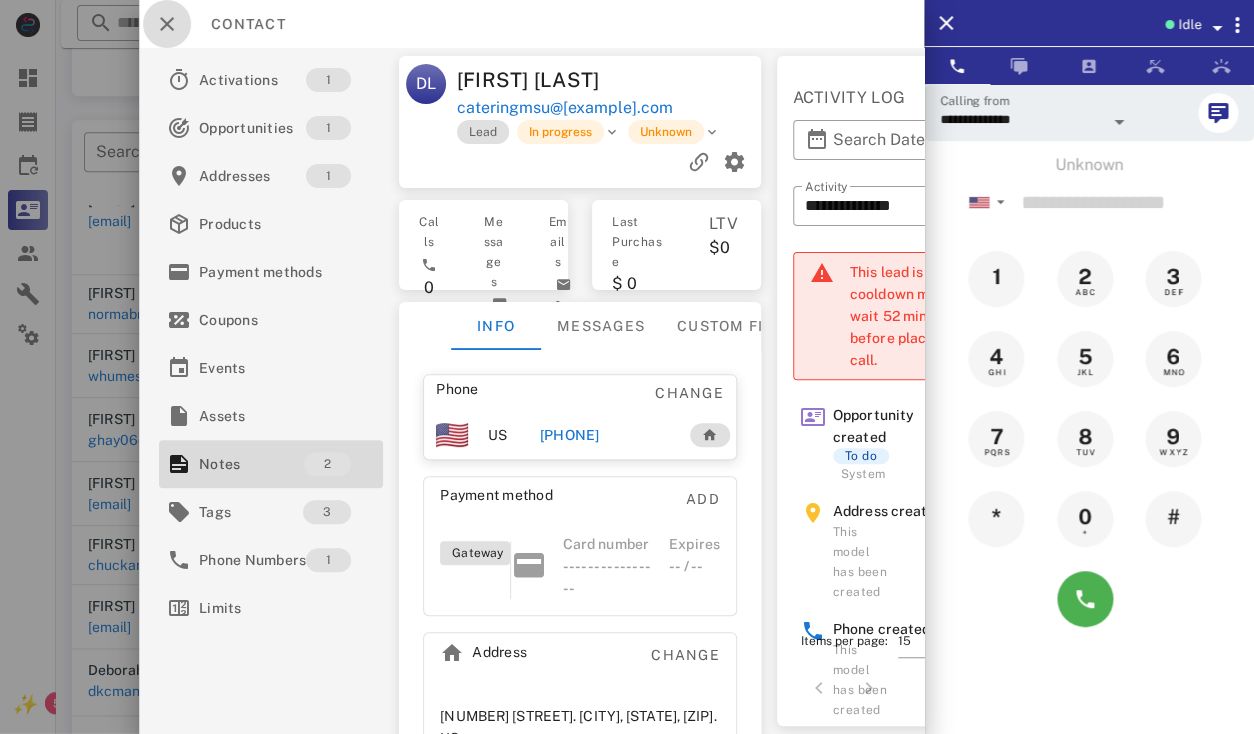 click at bounding box center (167, 24) 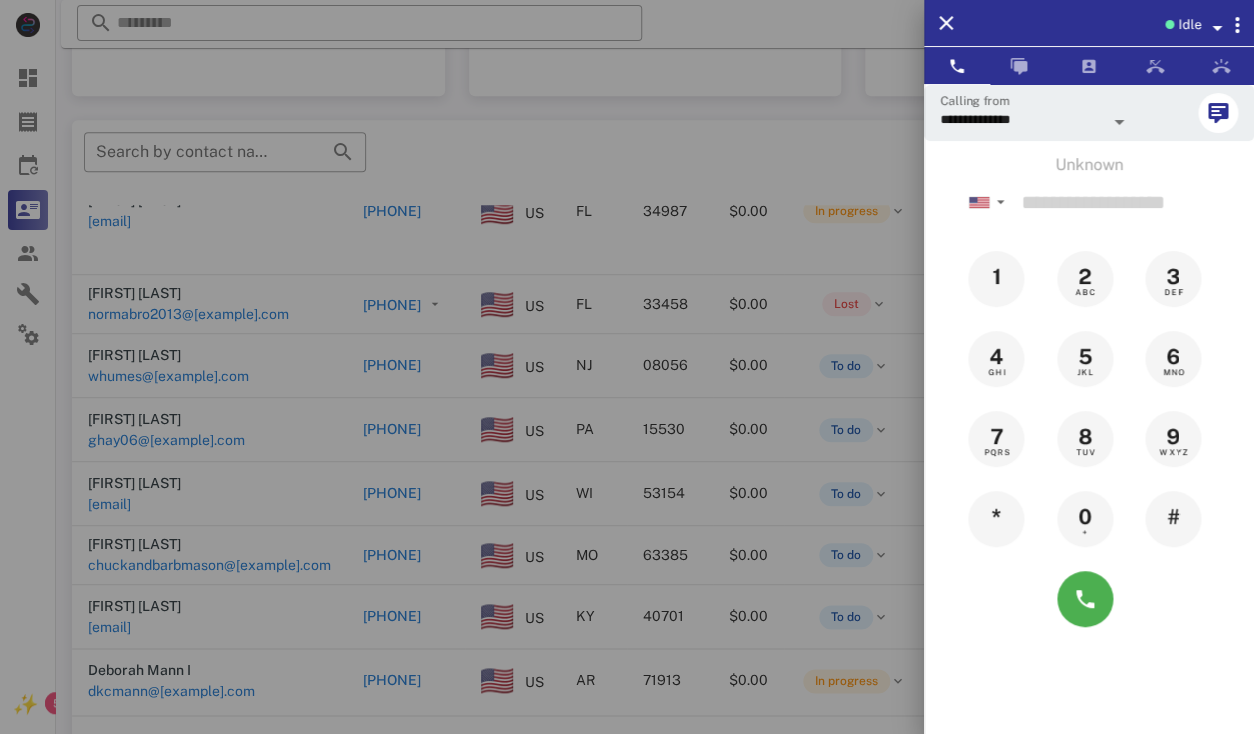 click at bounding box center (627, 367) 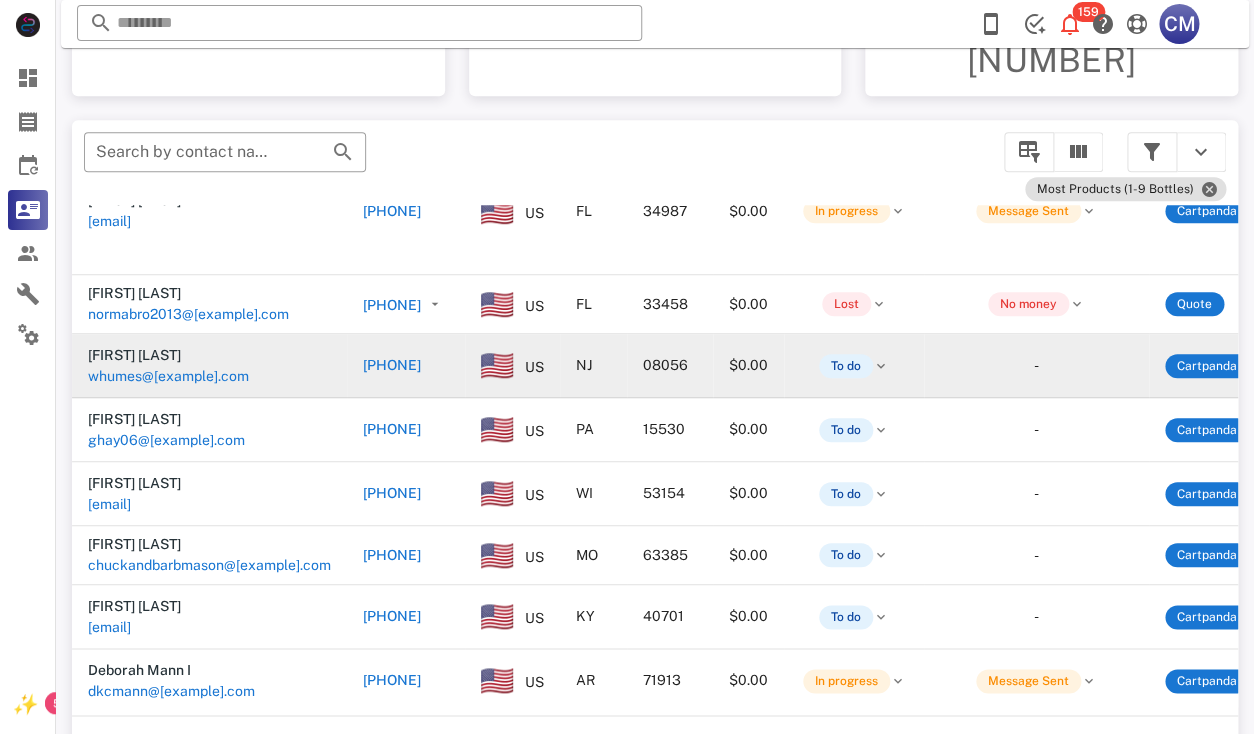 click on "whumes@comcast.net" at bounding box center [168, 376] 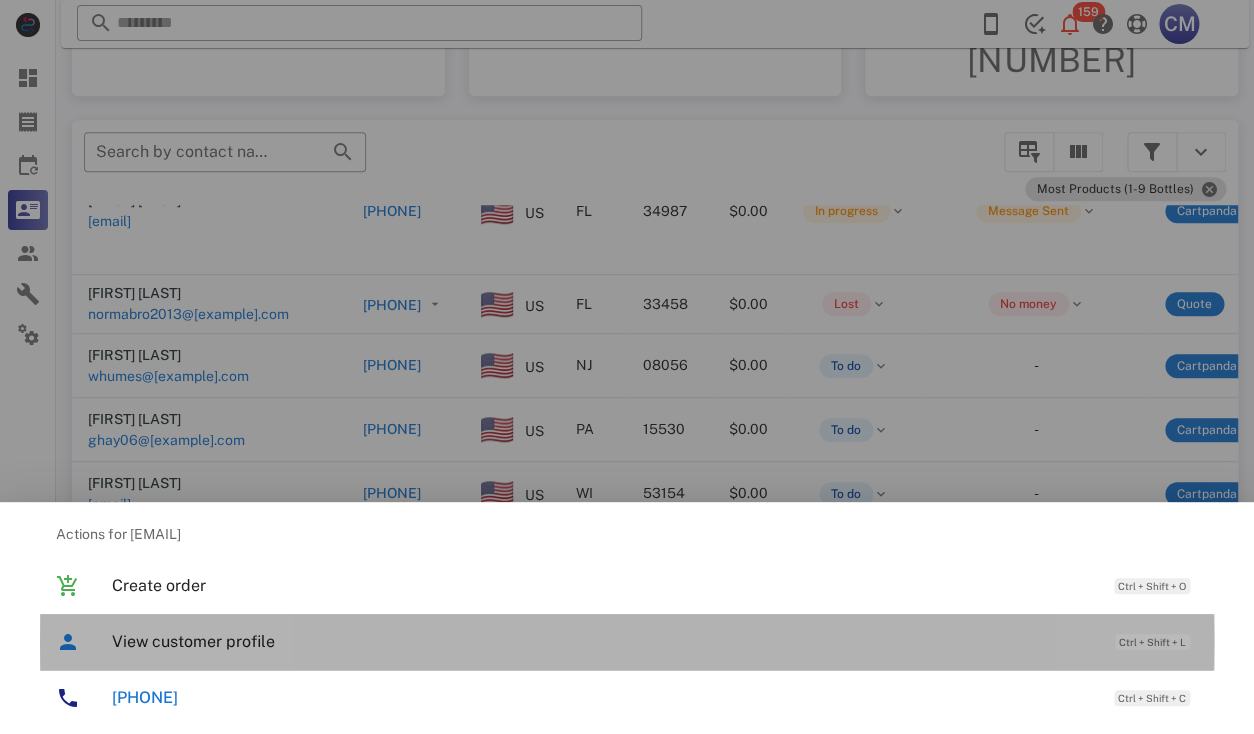 click on "View customer profile" at bounding box center [603, 641] 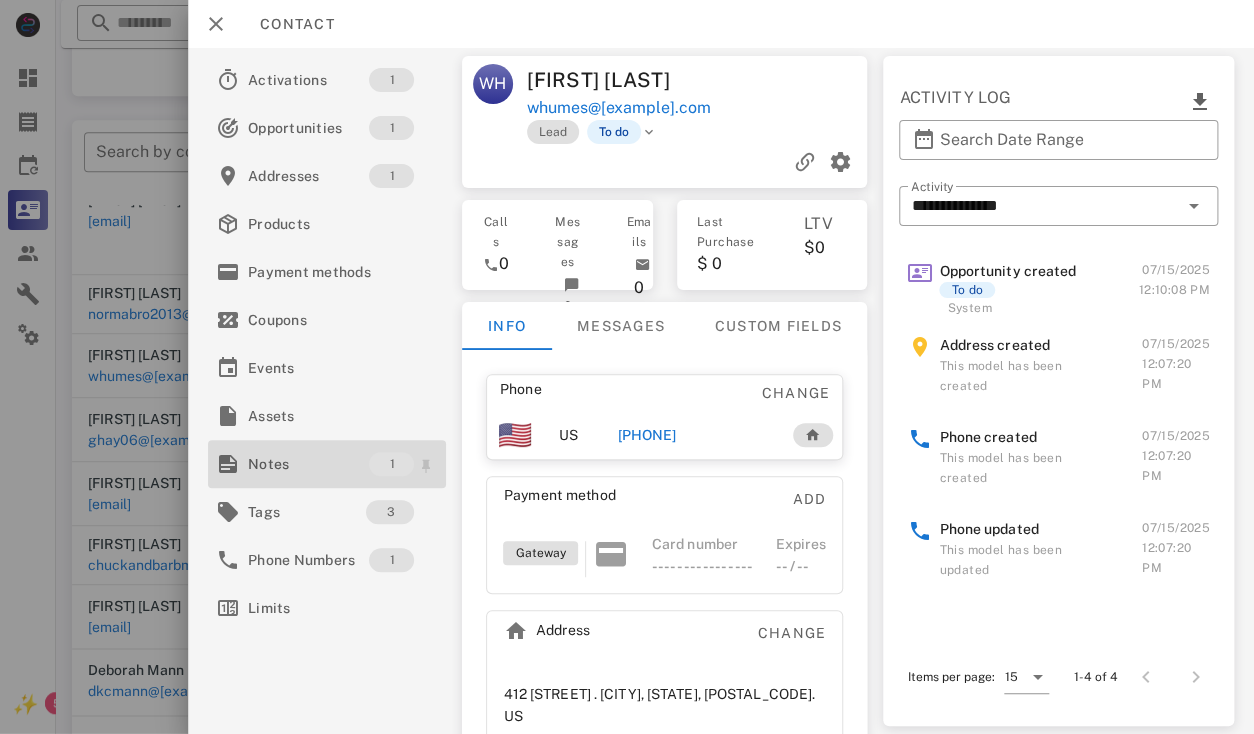 click on "Notes" at bounding box center (308, 464) 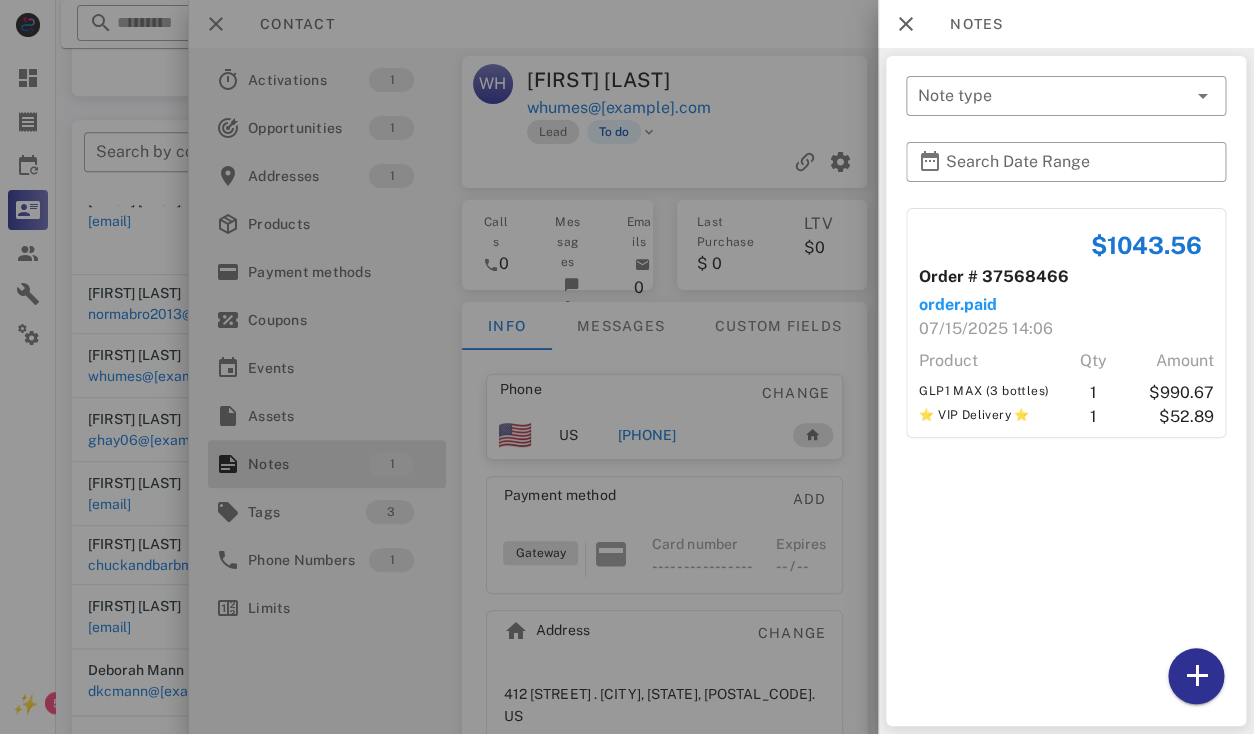 click at bounding box center (627, 367) 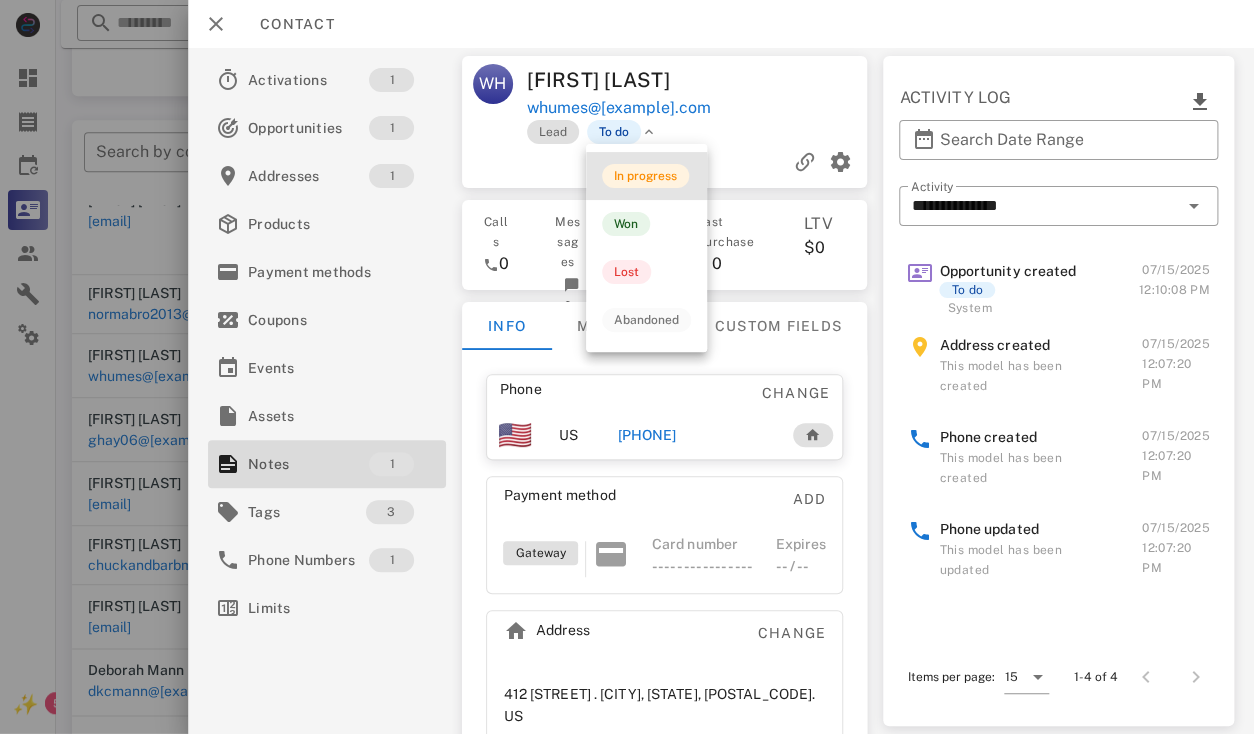 click on "In progress" at bounding box center (645, 176) 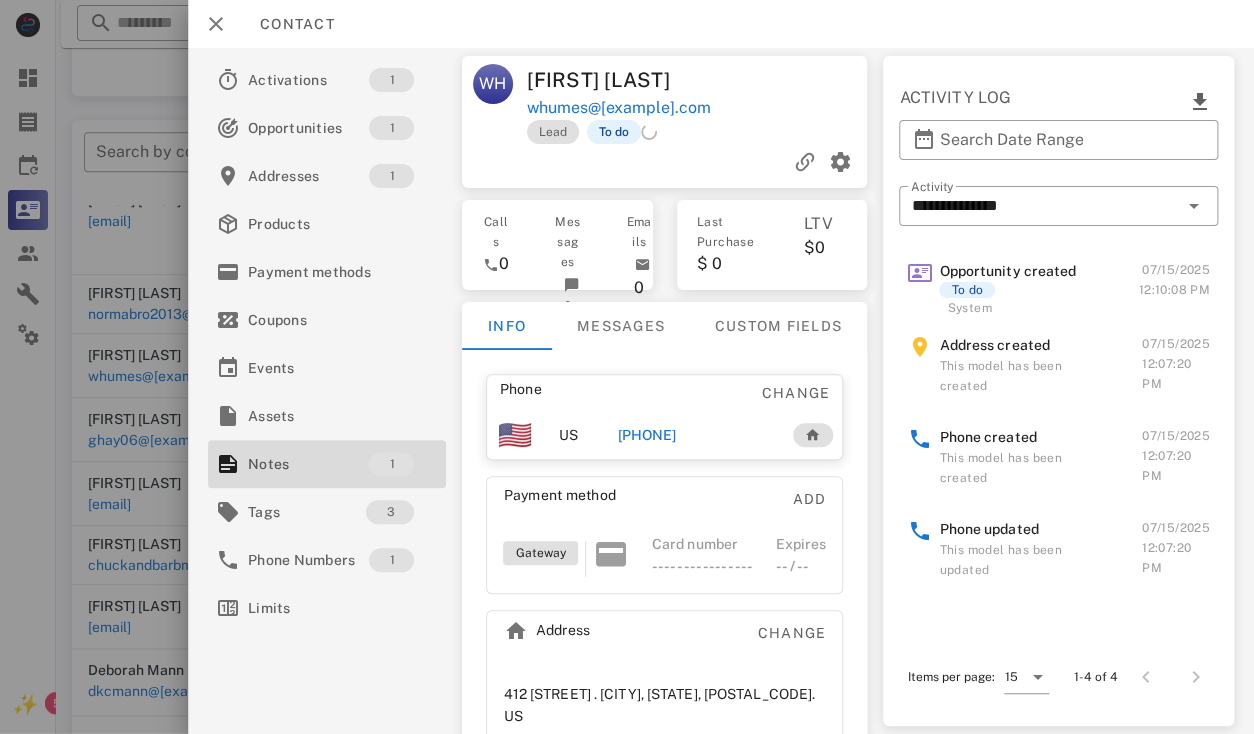 click on "William Humes" at bounding box center [613, 80] 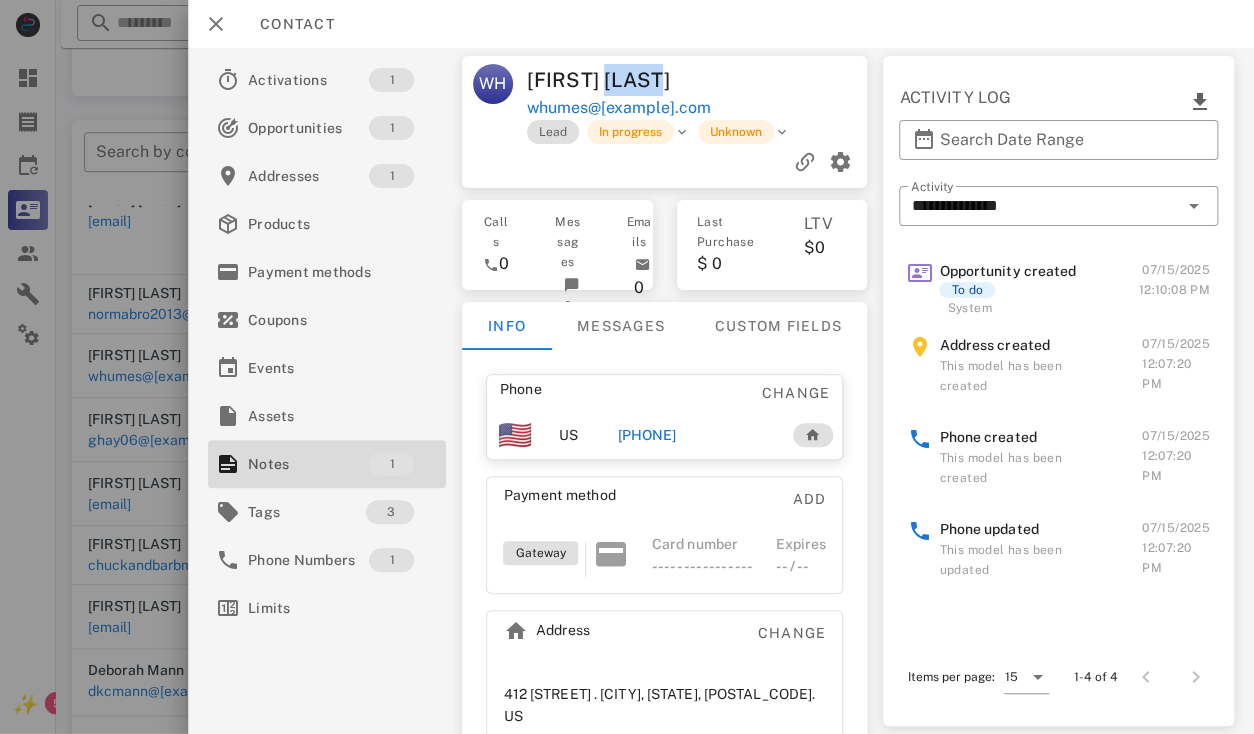click on "William Humes" at bounding box center [613, 80] 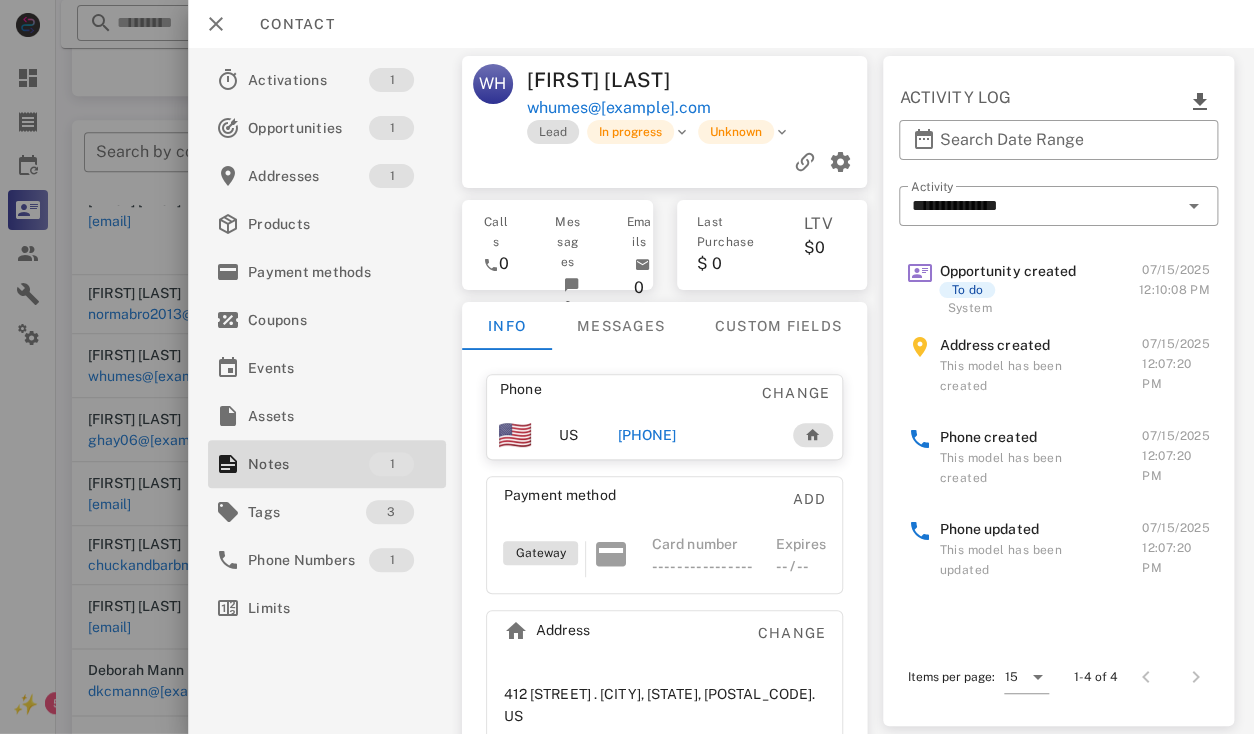 click on "William Humes" at bounding box center [613, 80] 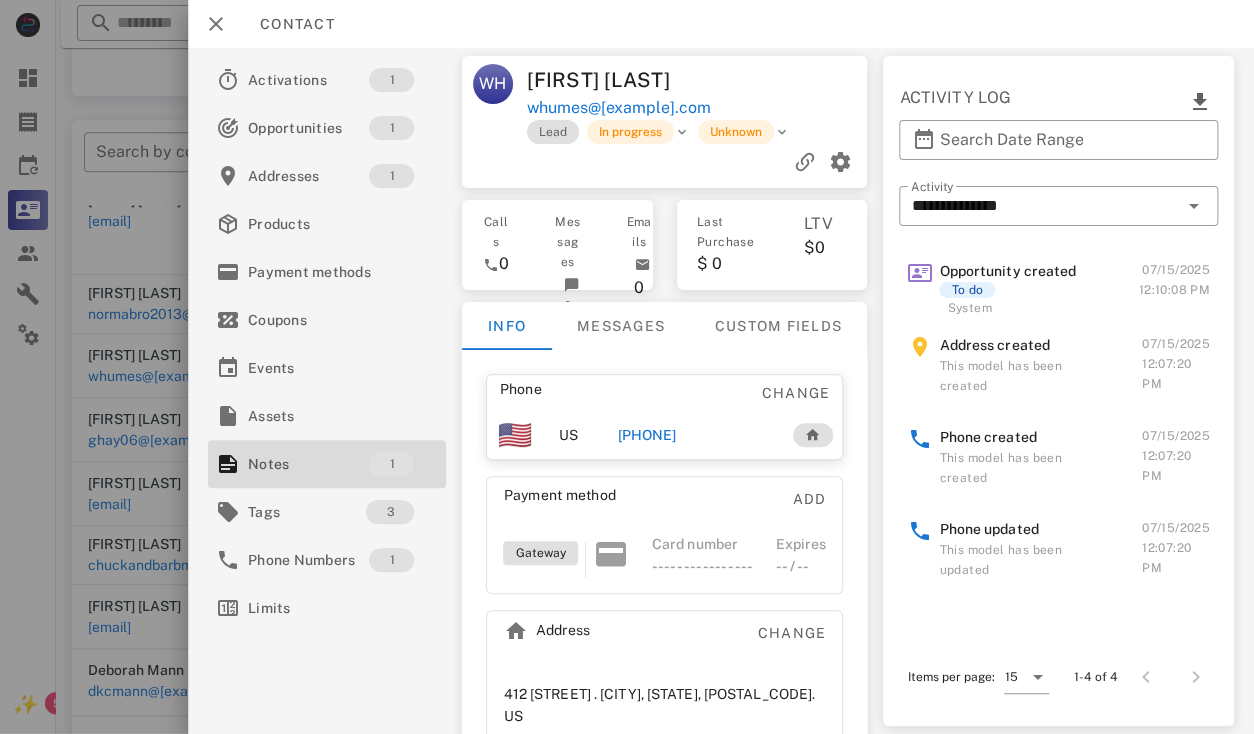 click on "+16096174856" at bounding box center (647, 435) 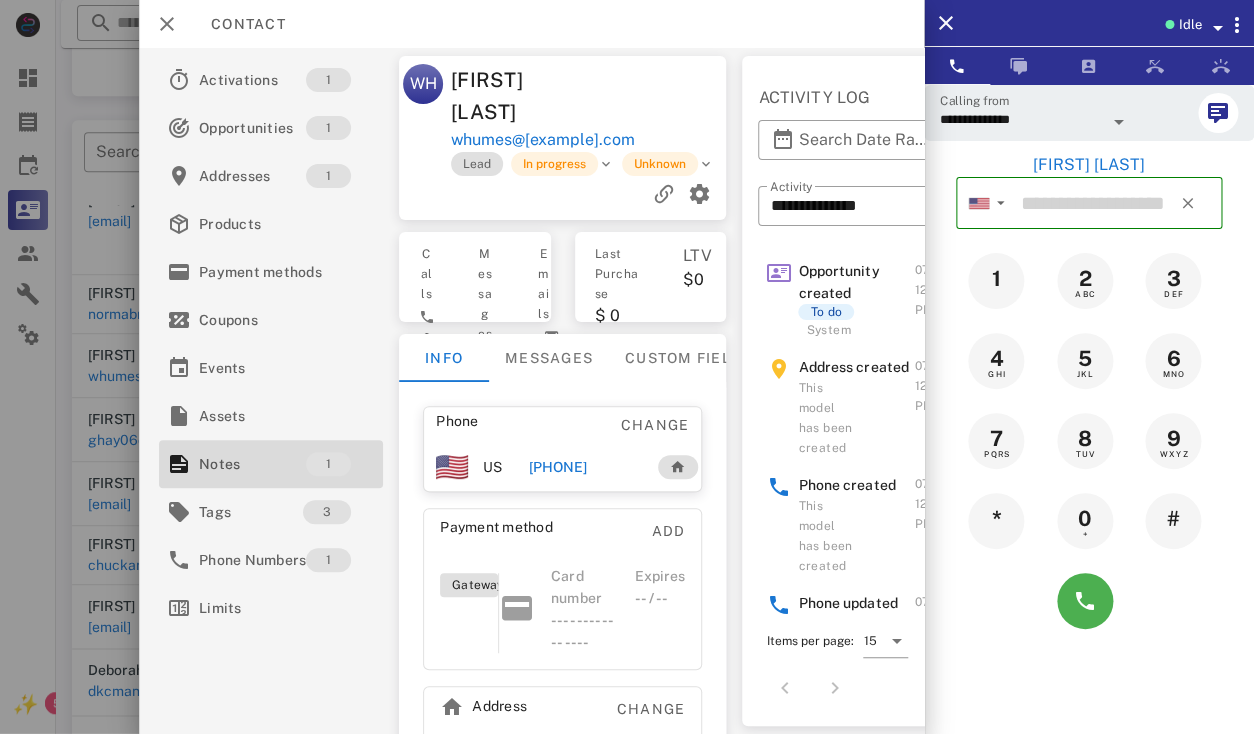 type on "**********" 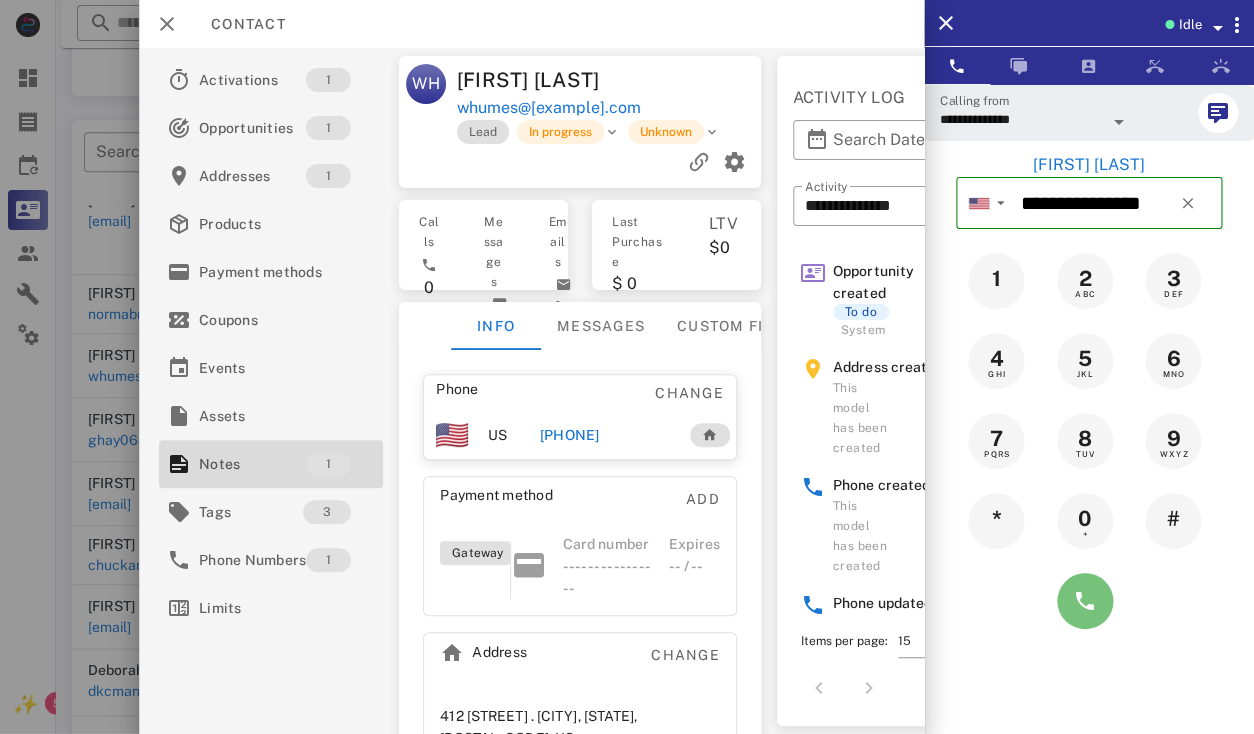 click at bounding box center (1085, 601) 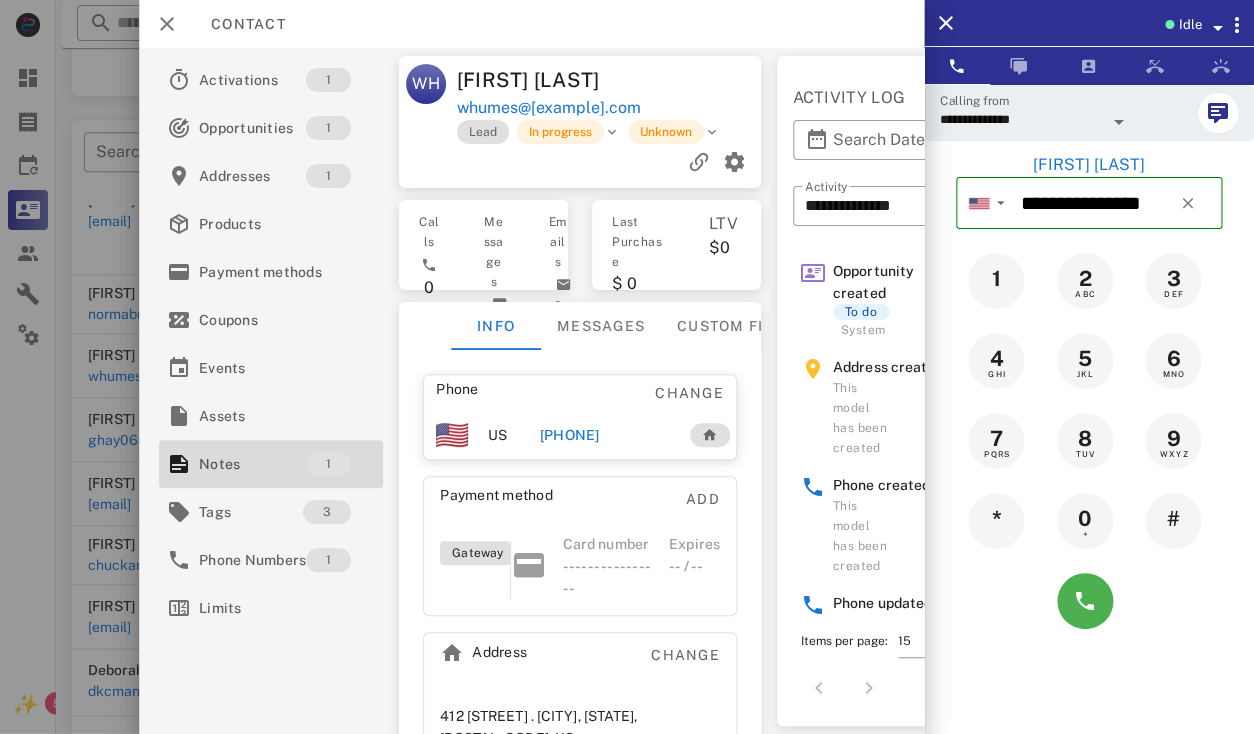 type 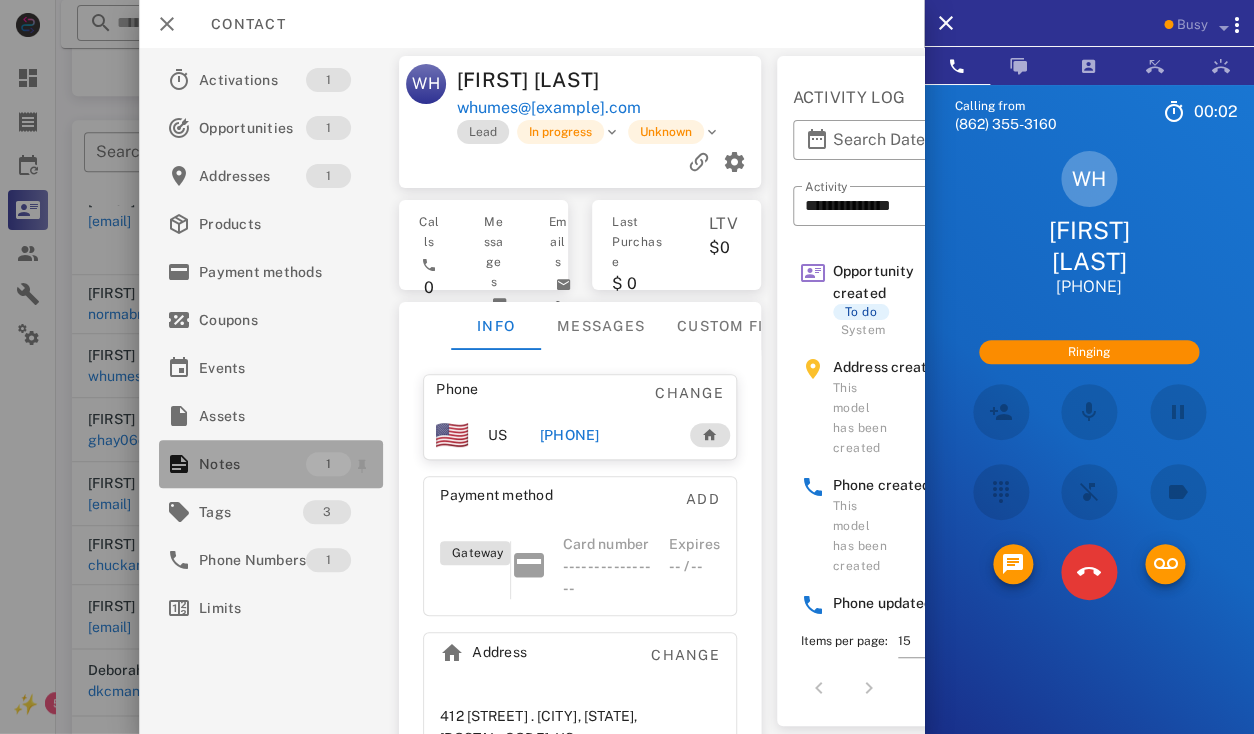 click on "Notes" at bounding box center (252, 464) 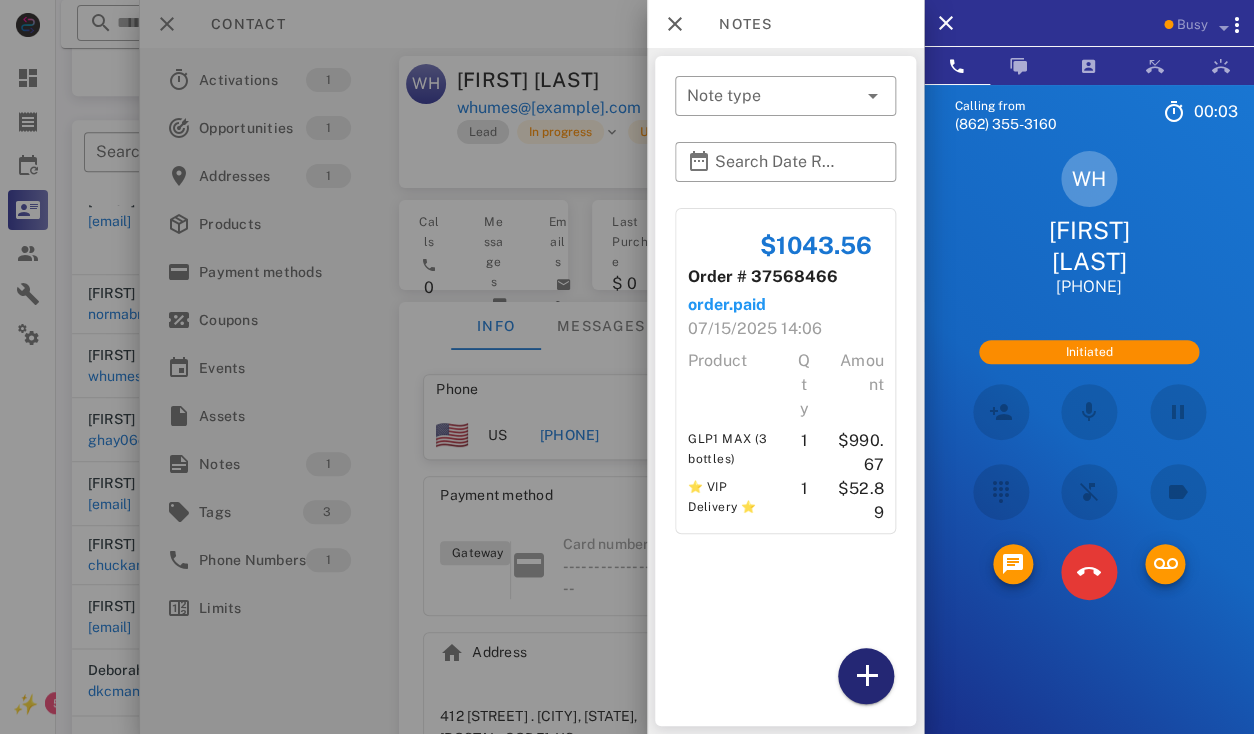 click at bounding box center (866, 676) 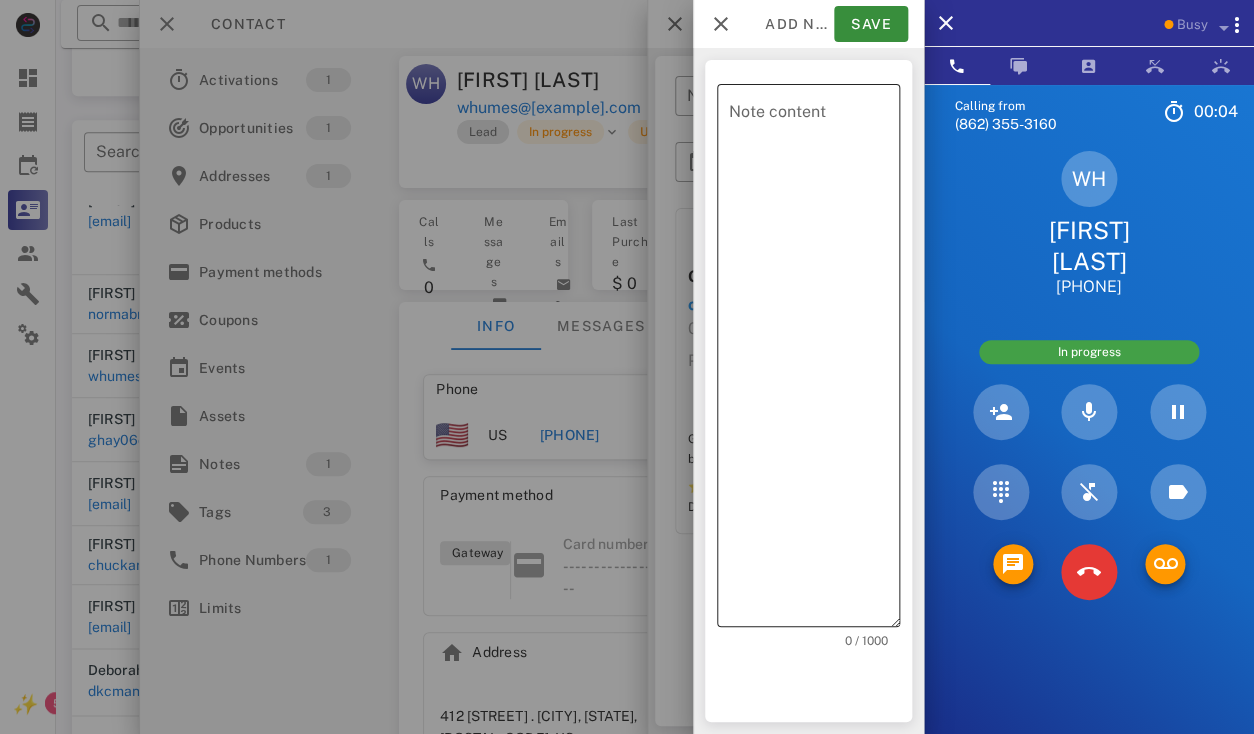 click on "Note content" at bounding box center (814, 360) 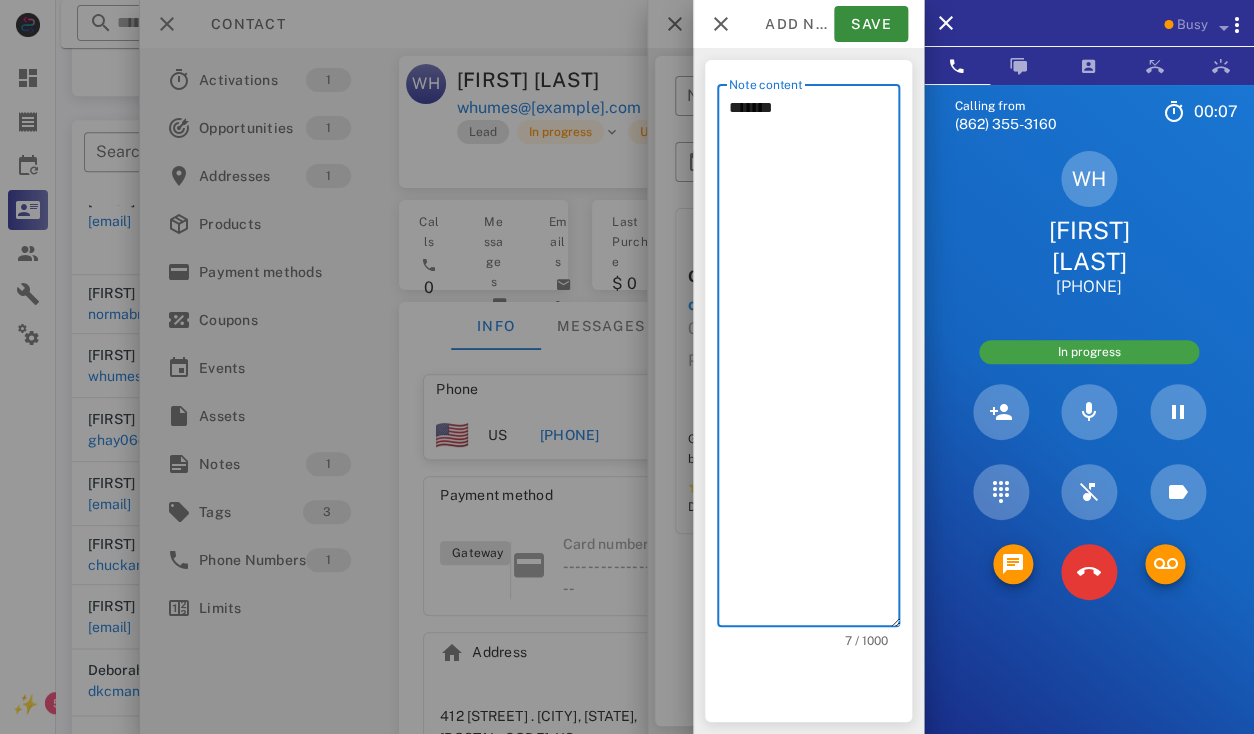type on "********" 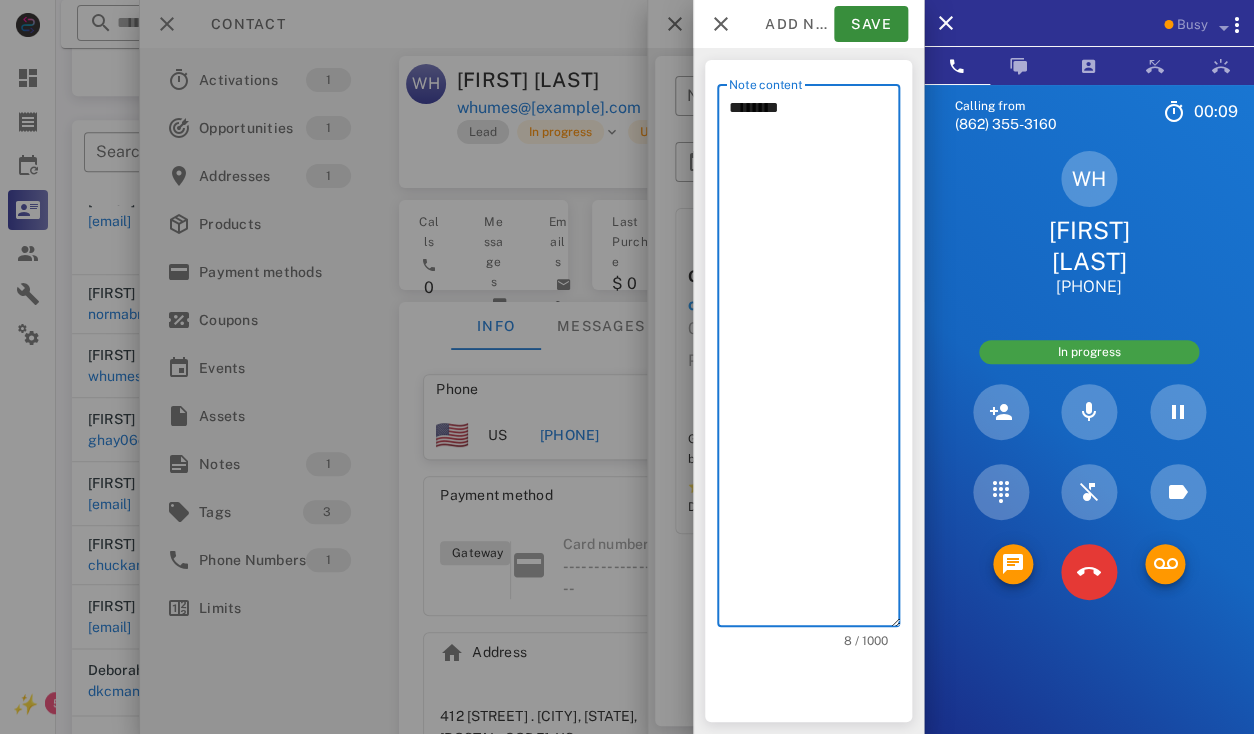 type 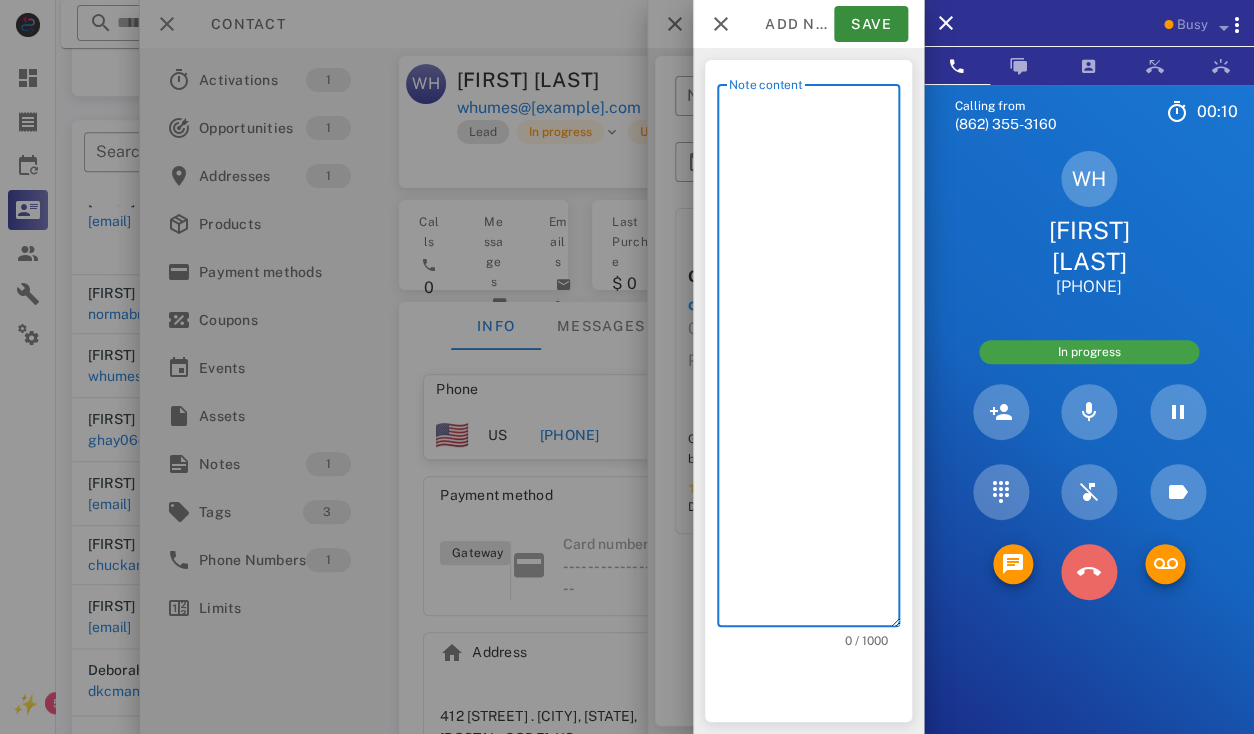 click at bounding box center (1089, 572) 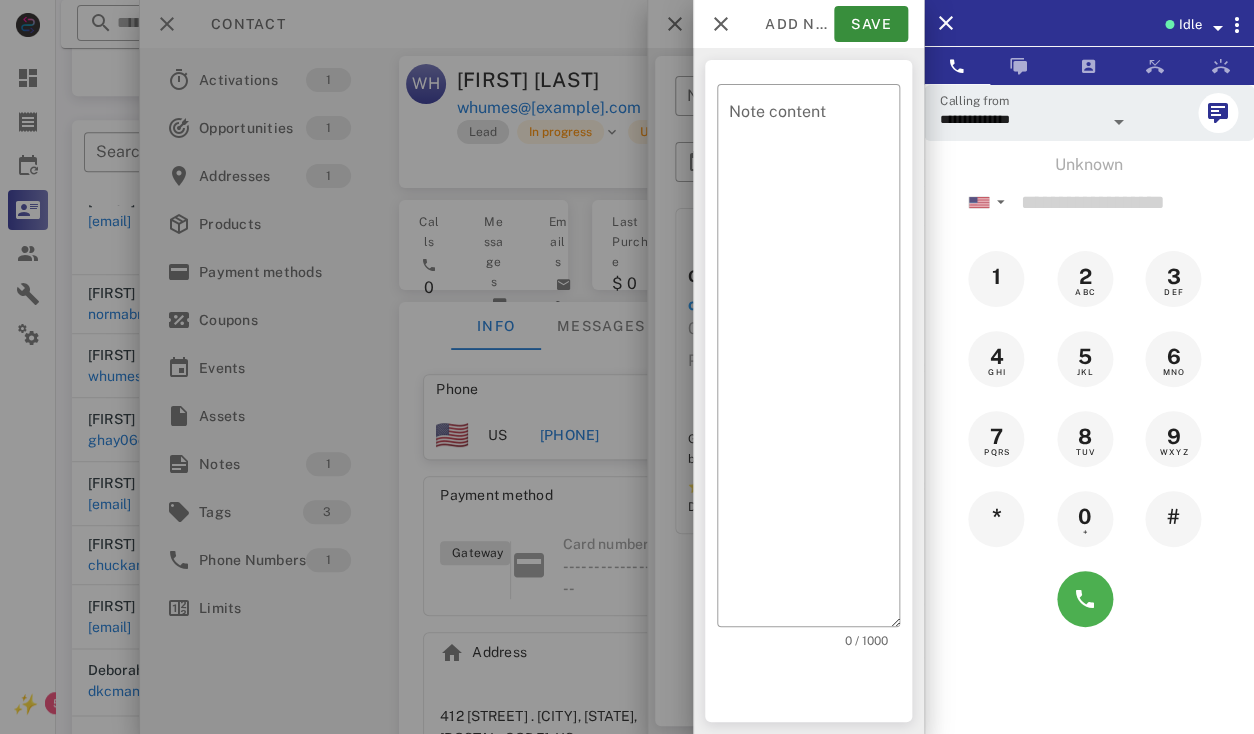 click at bounding box center (627, 367) 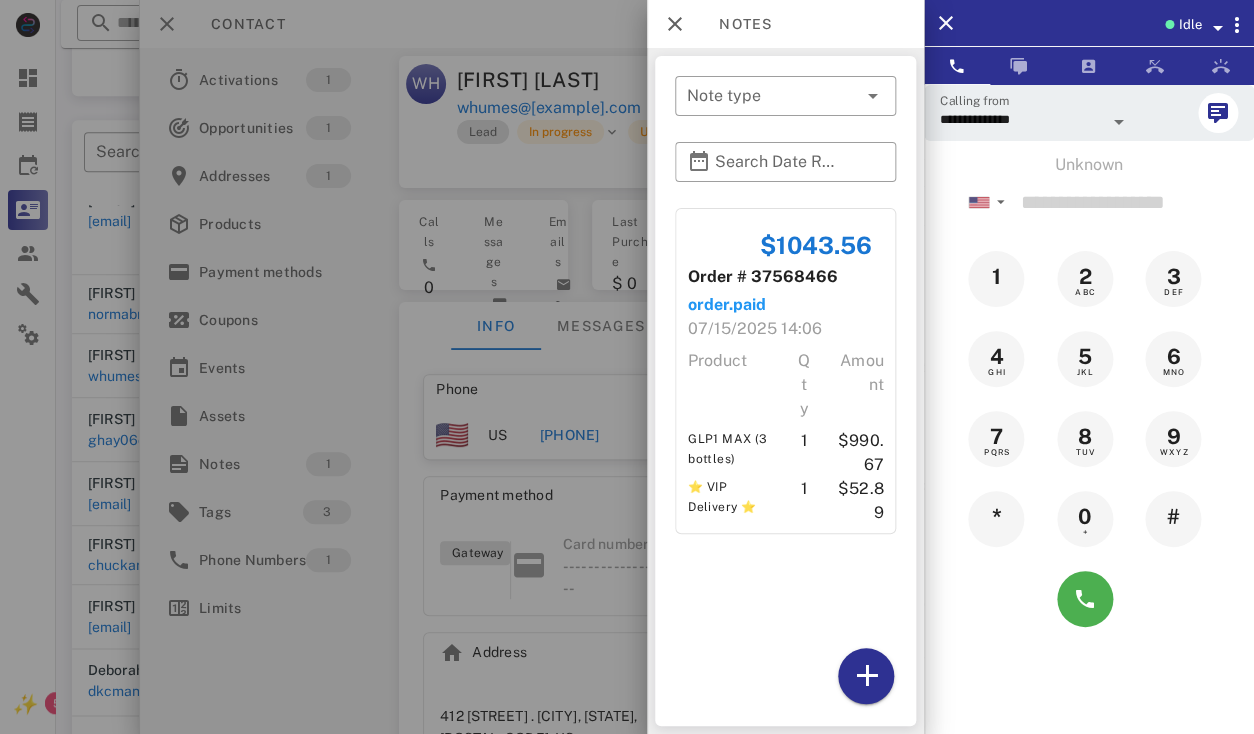 click at bounding box center [627, 367] 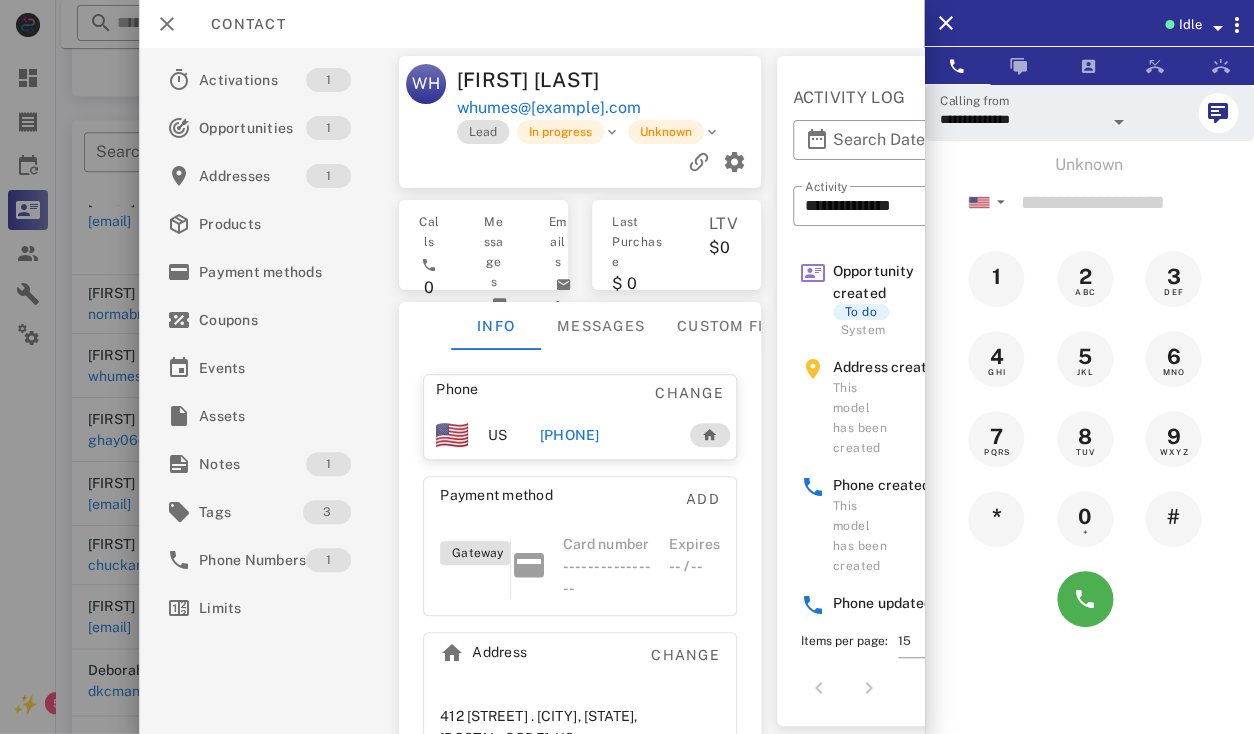 click on "+16096174856" at bounding box center (569, 435) 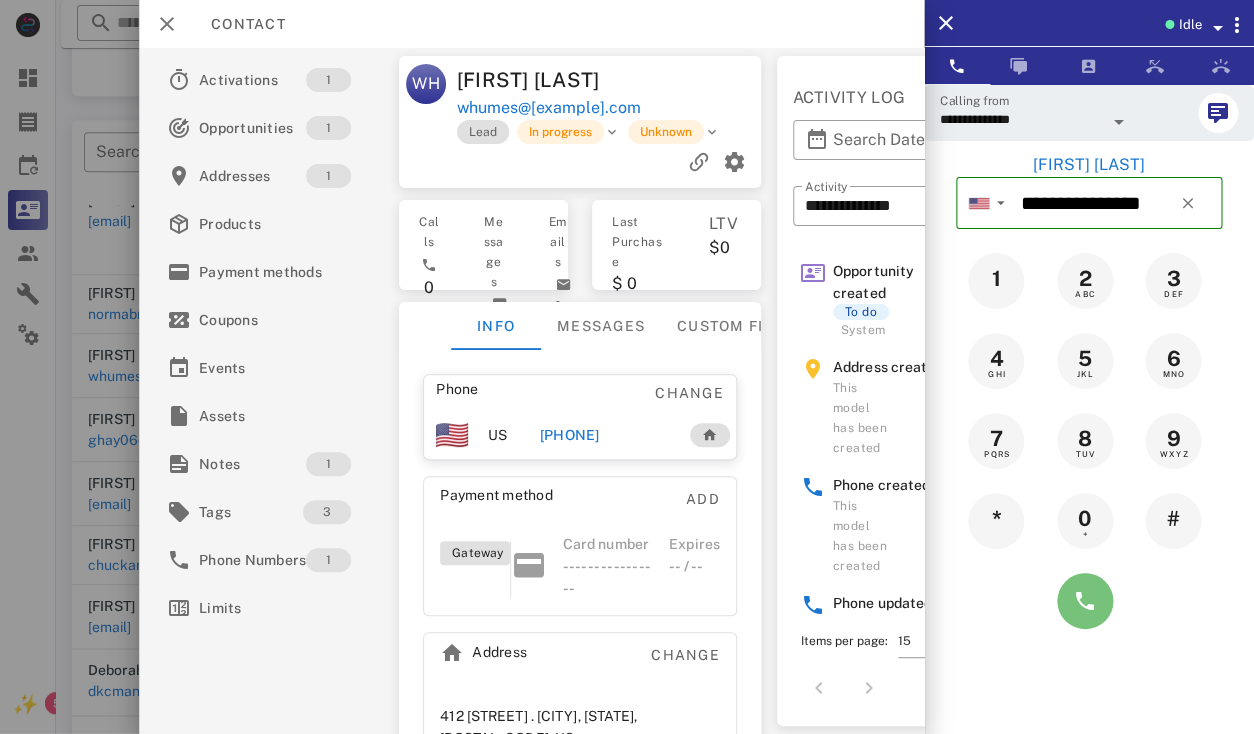 click at bounding box center [1085, 601] 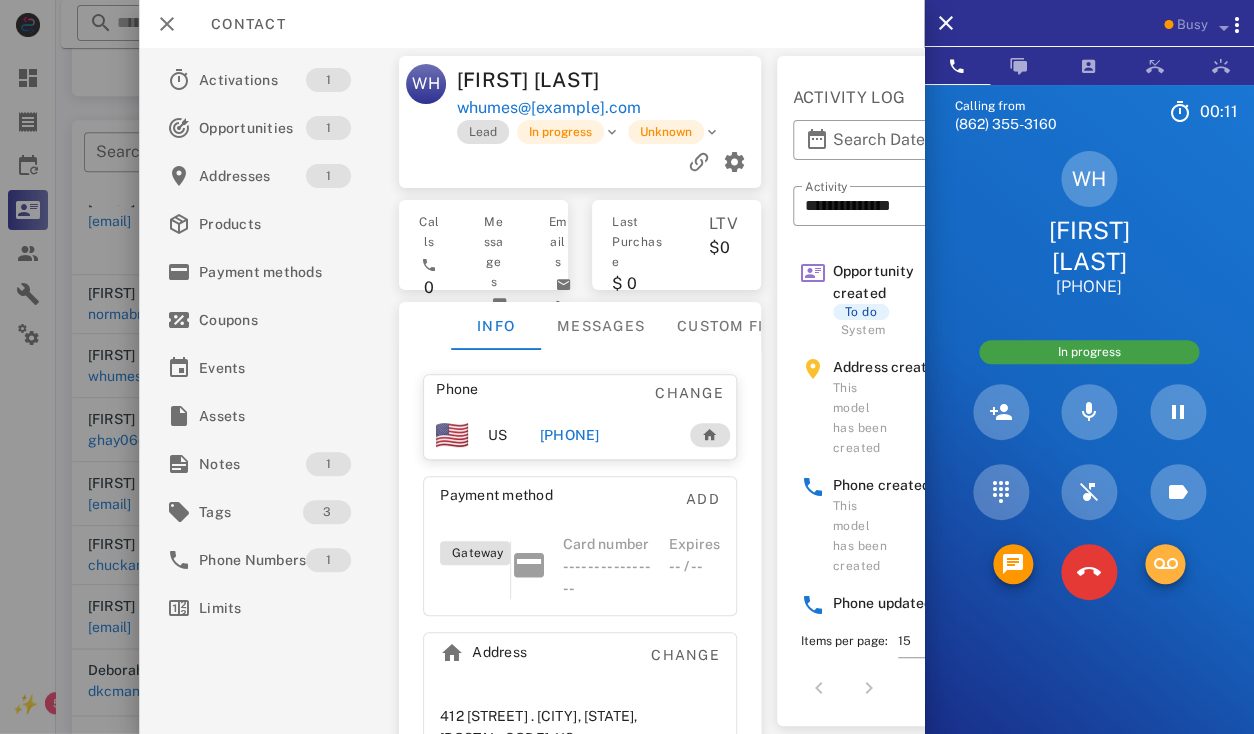 click at bounding box center [1165, 564] 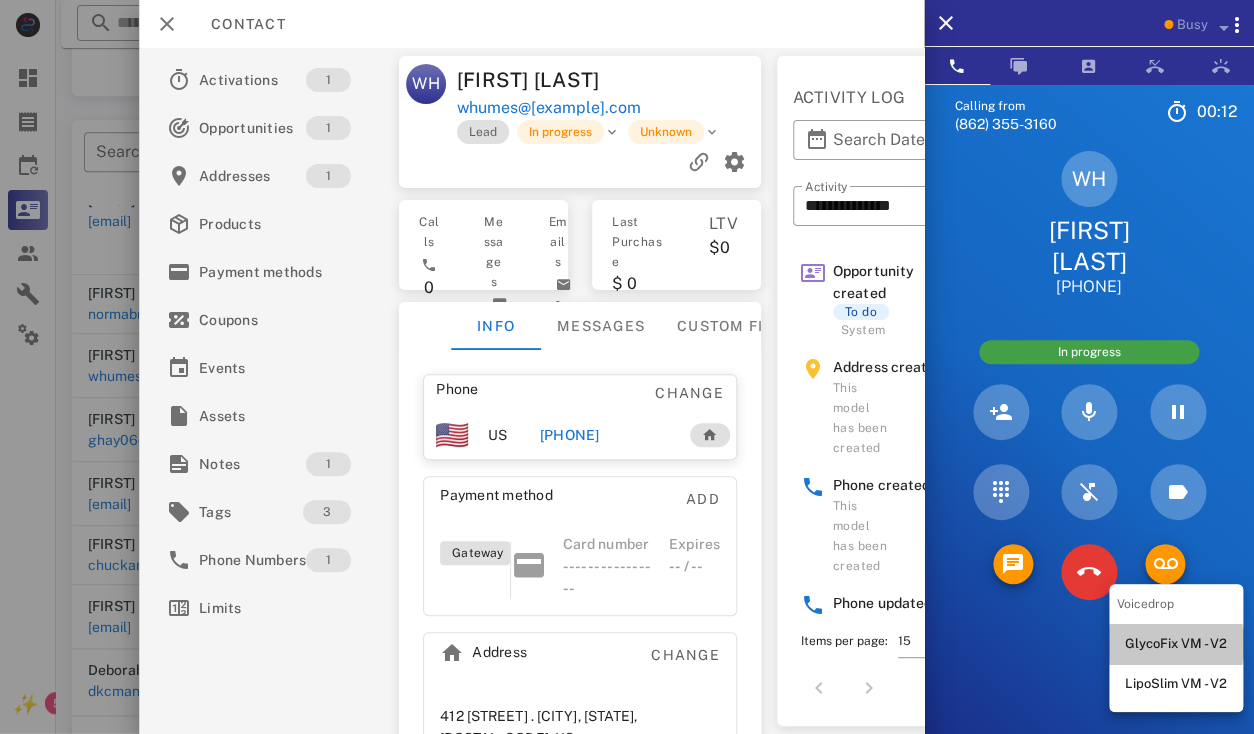click on "GlycoFix VM - V2" at bounding box center (1176, 644) 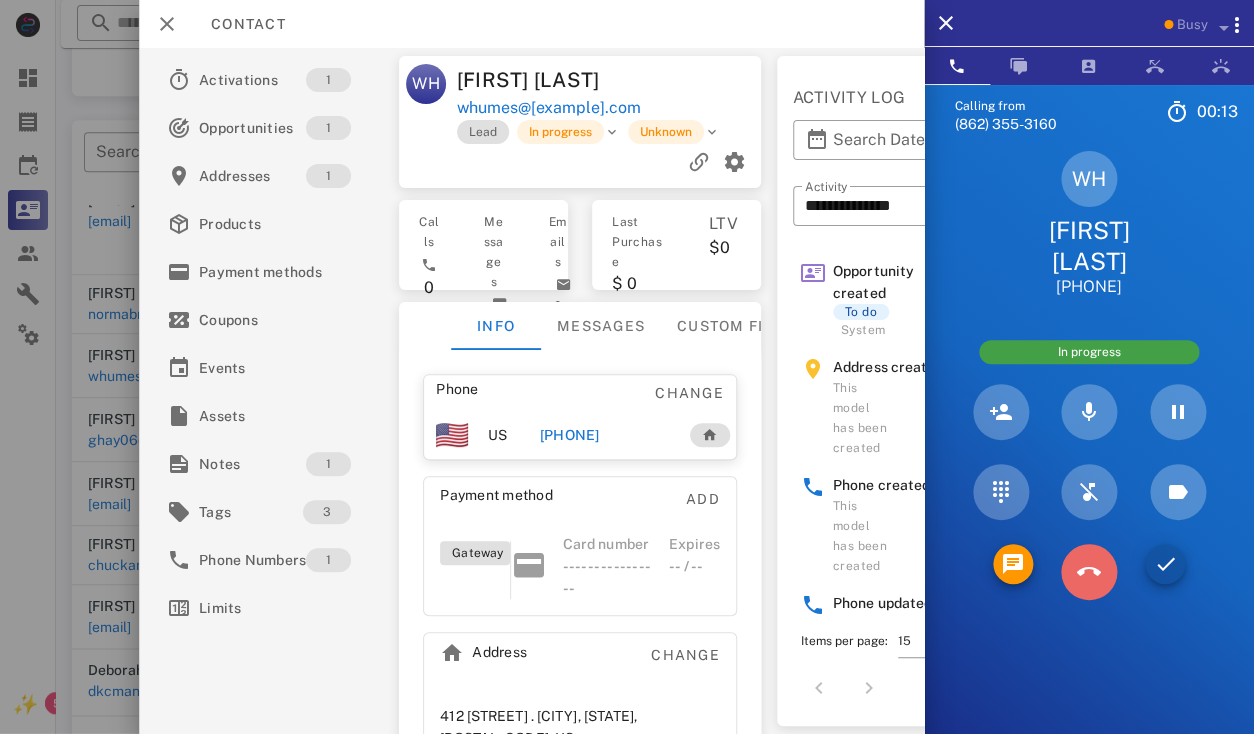 click at bounding box center [1089, 572] 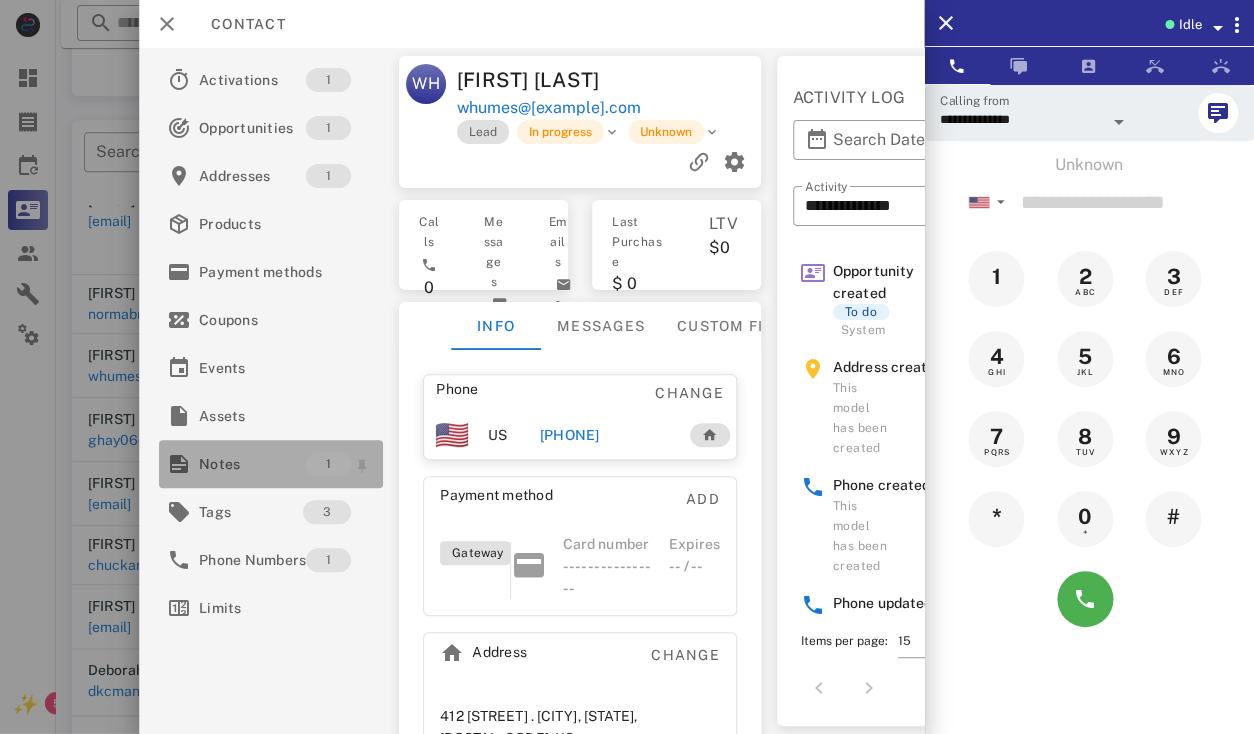 click on "Notes" at bounding box center (252, 464) 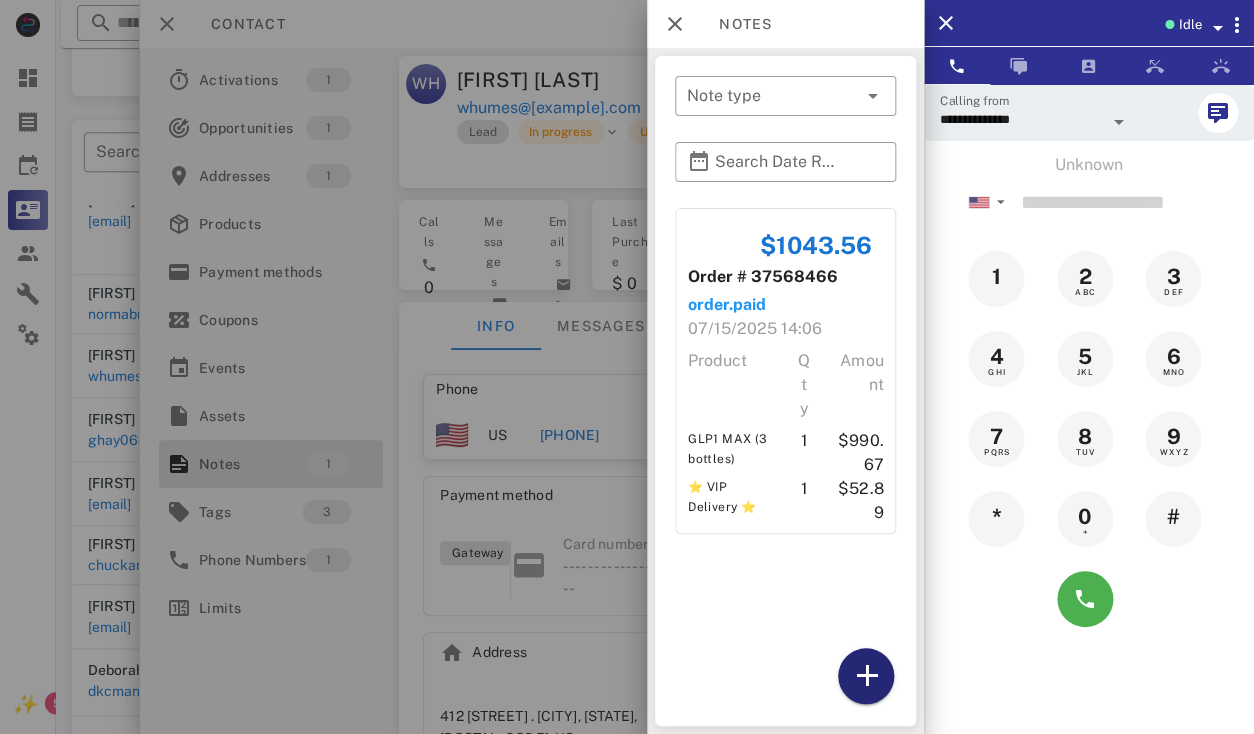 click at bounding box center (866, 676) 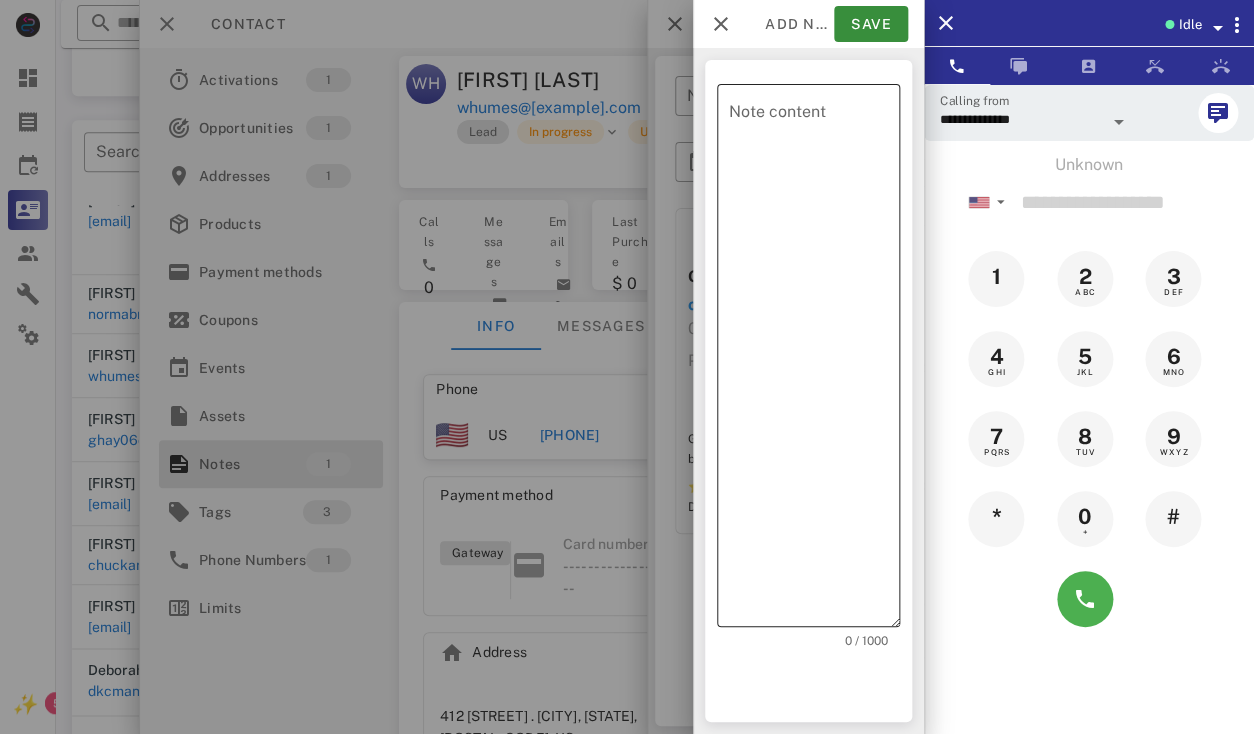 click on "Note content" at bounding box center [814, 360] 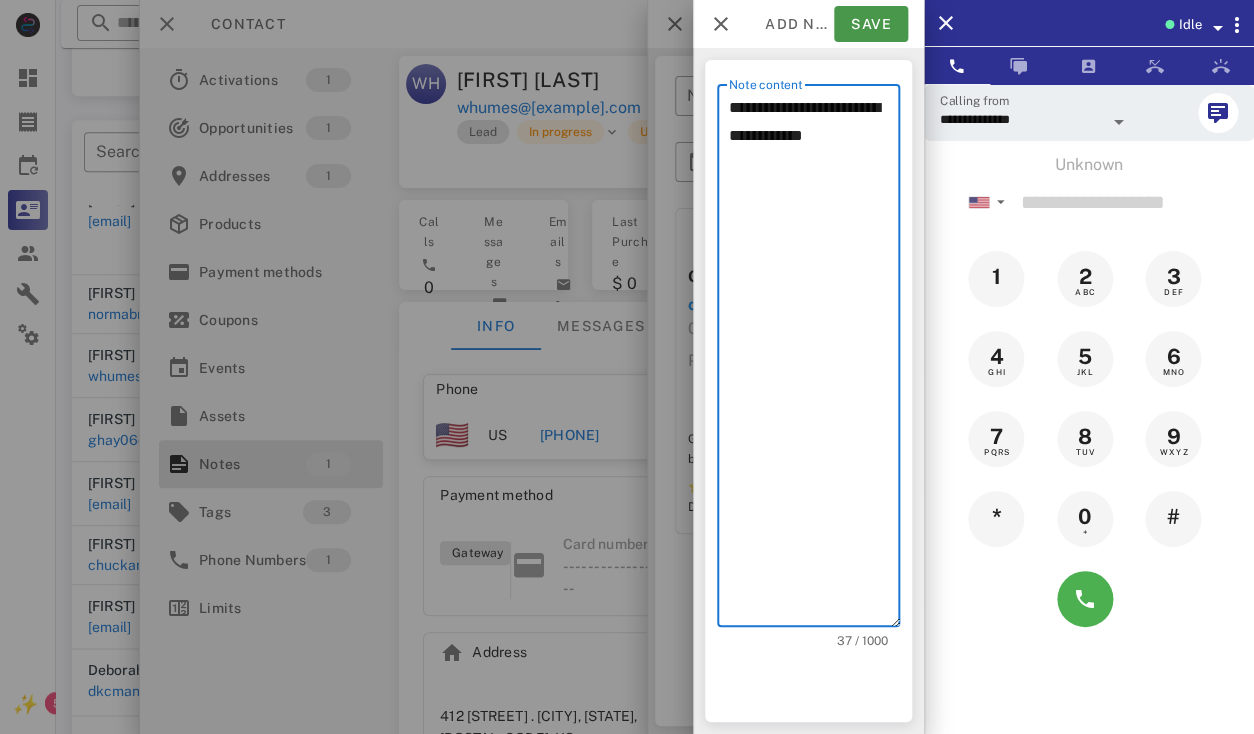 type on "**********" 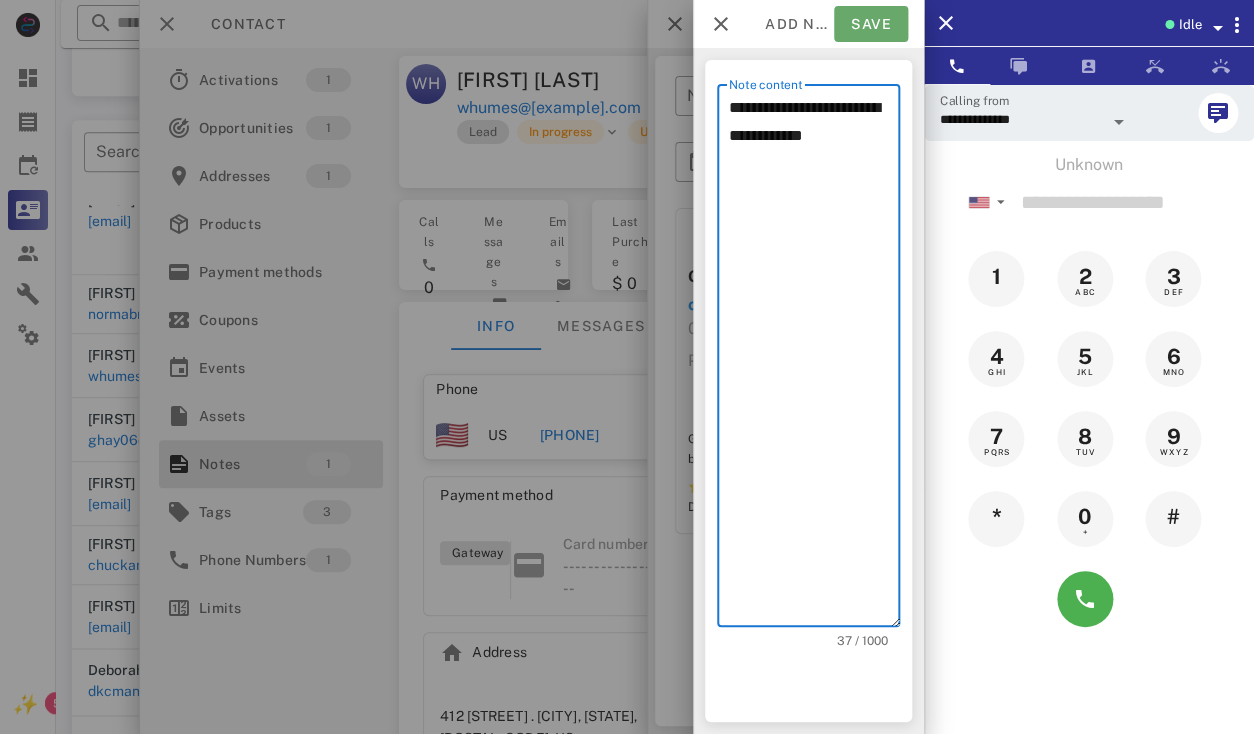 click on "Save" at bounding box center (871, 24) 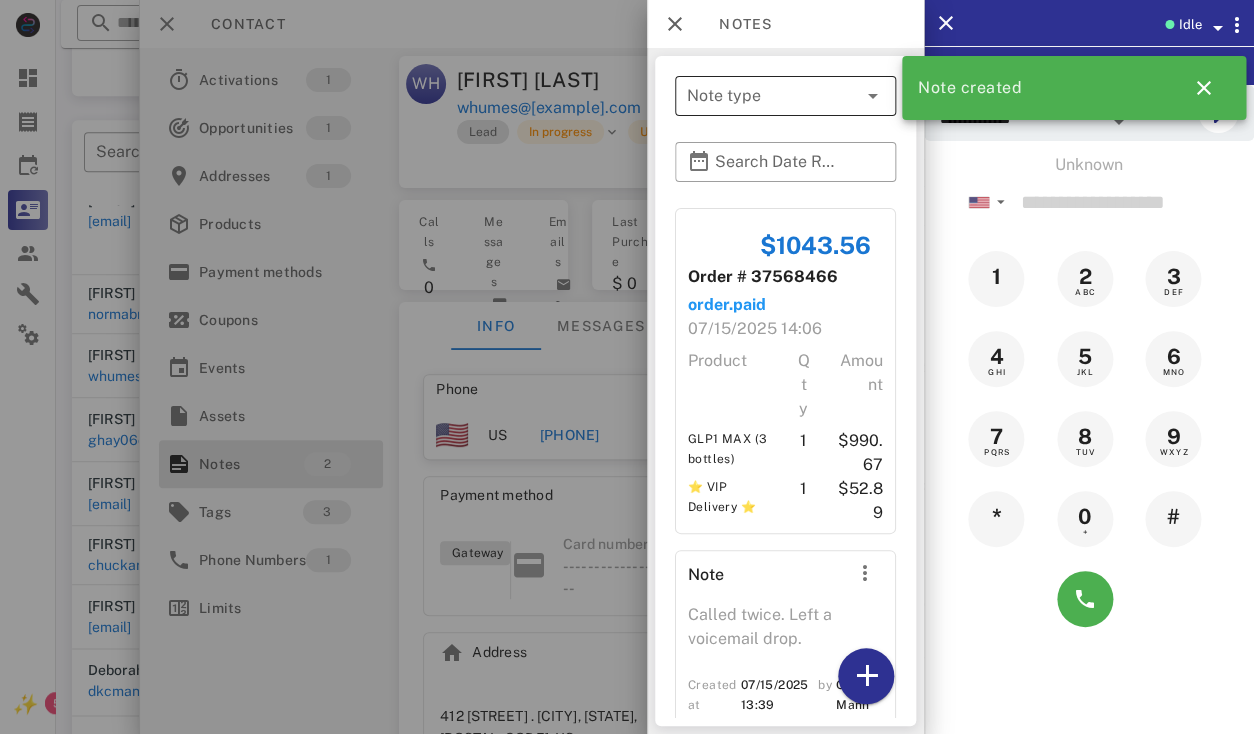 click on "​ Note type" at bounding box center (785, 96) 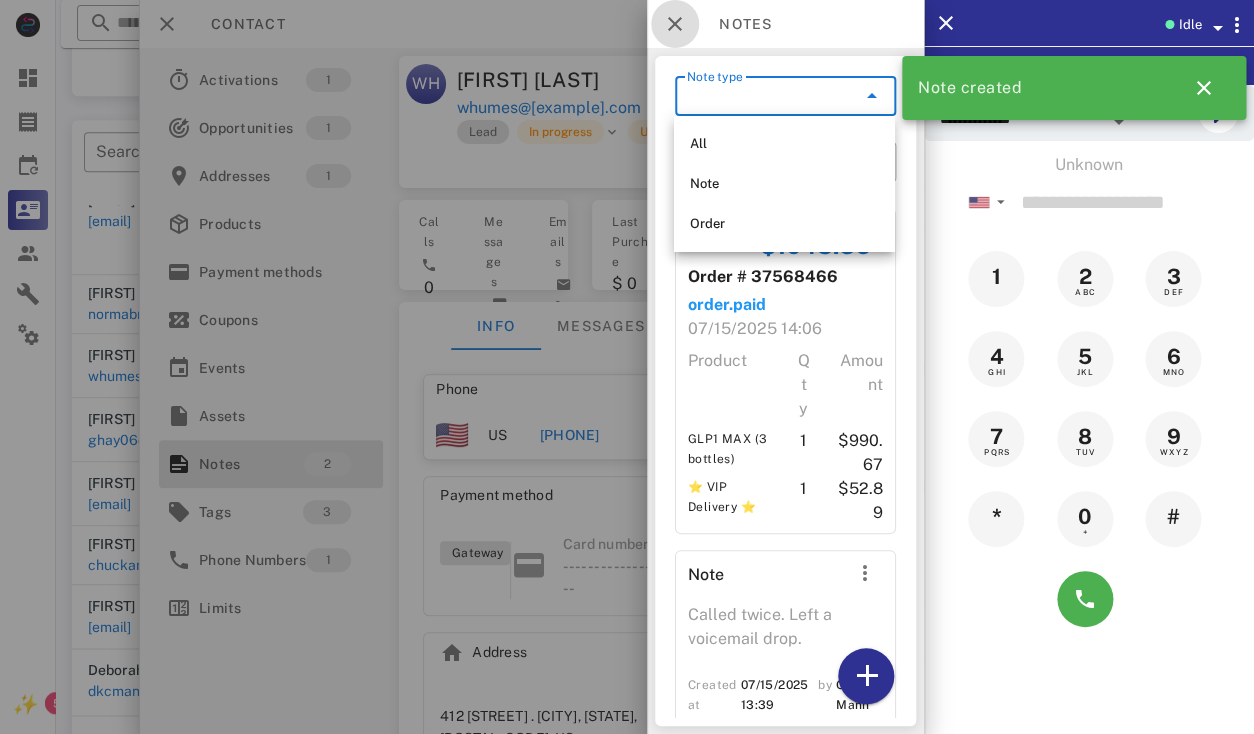 click at bounding box center (675, 24) 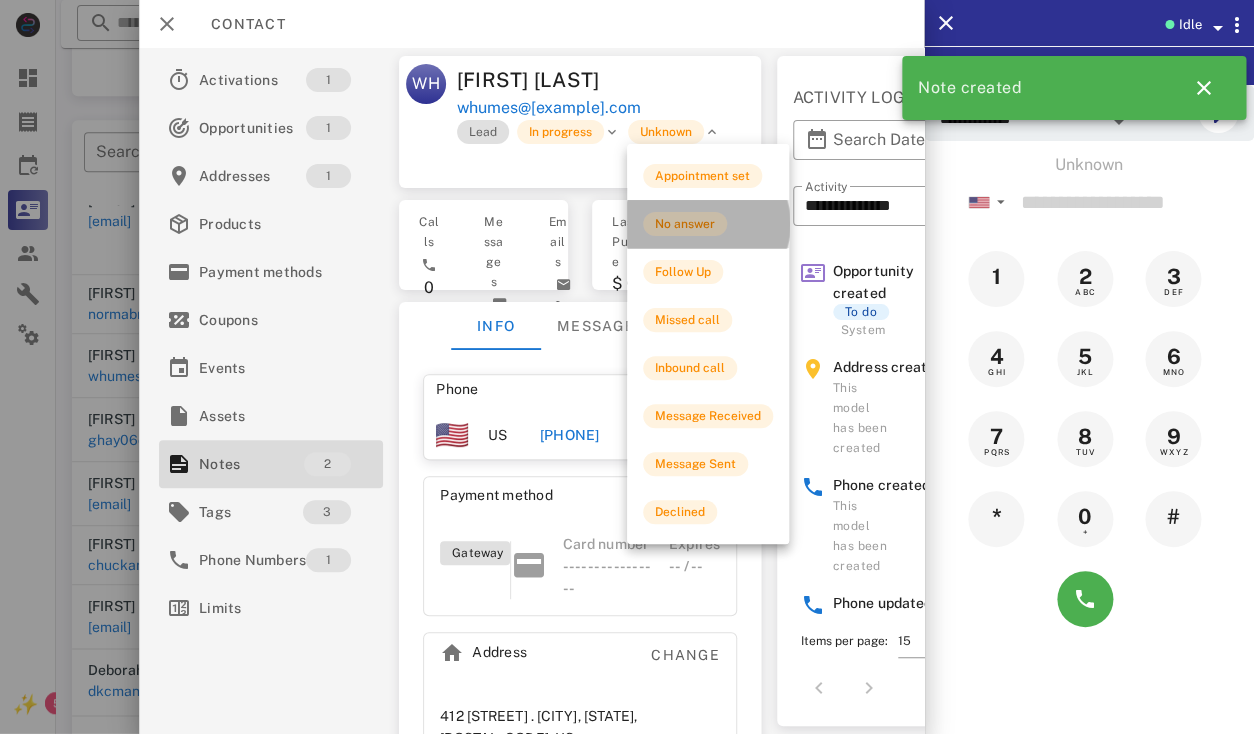 click on "No answer" at bounding box center (685, 224) 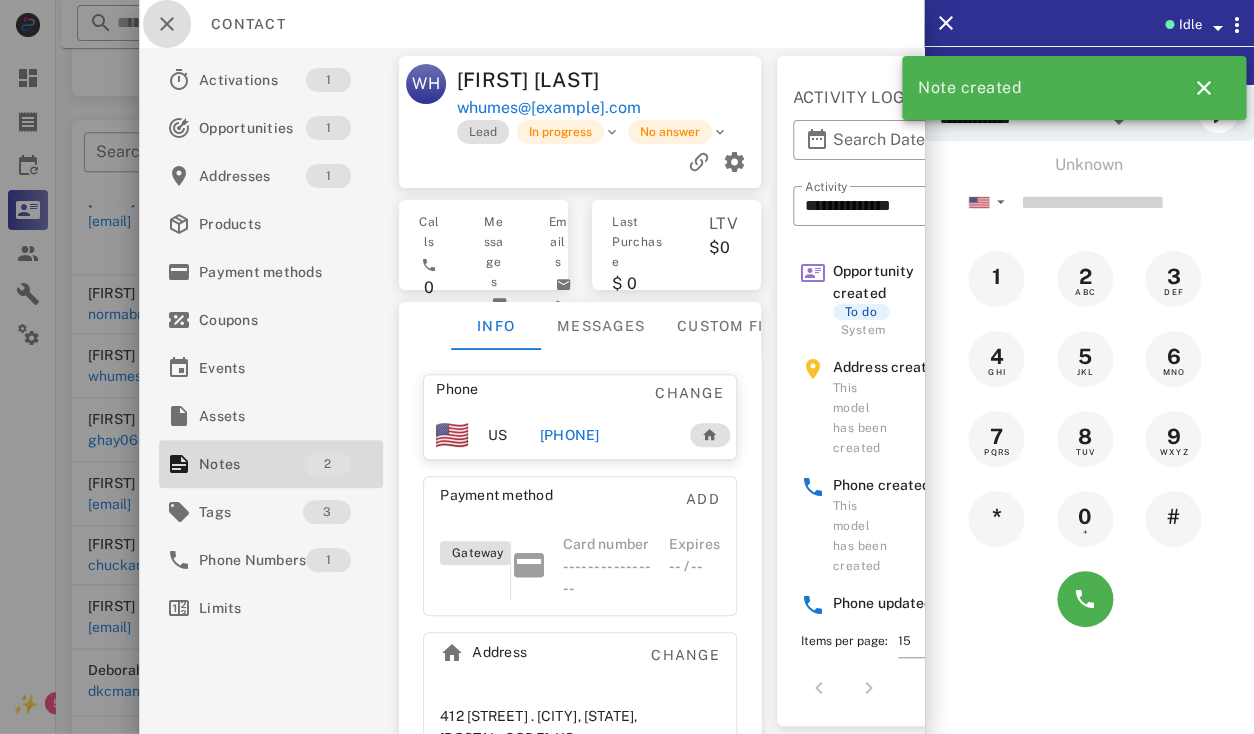 click at bounding box center [167, 24] 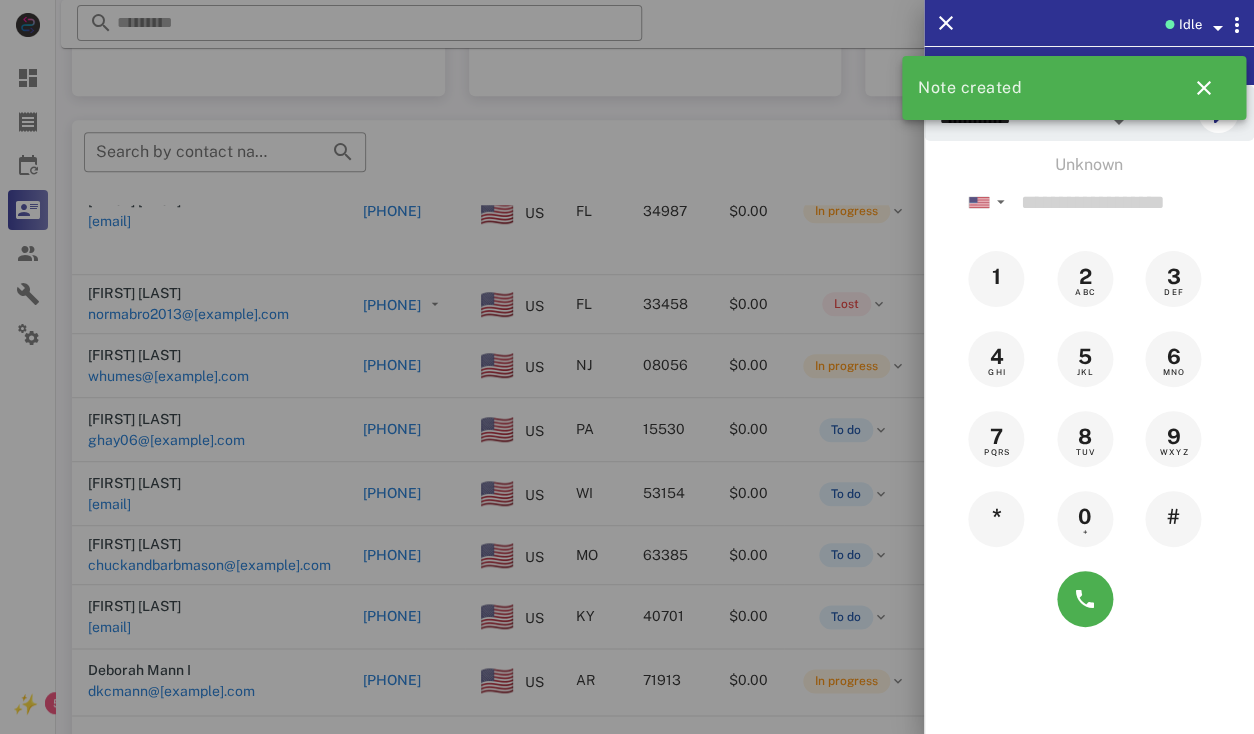 click at bounding box center (627, 367) 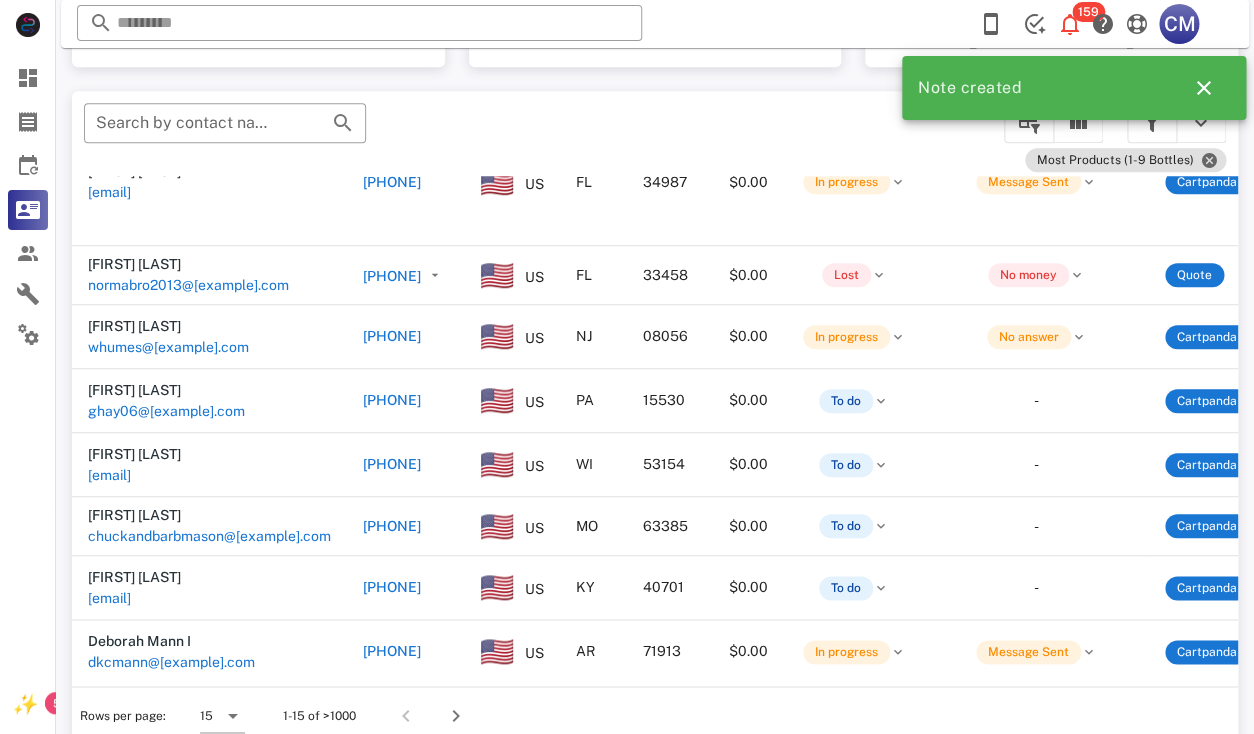 scroll, scrollTop: 380, scrollLeft: 0, axis: vertical 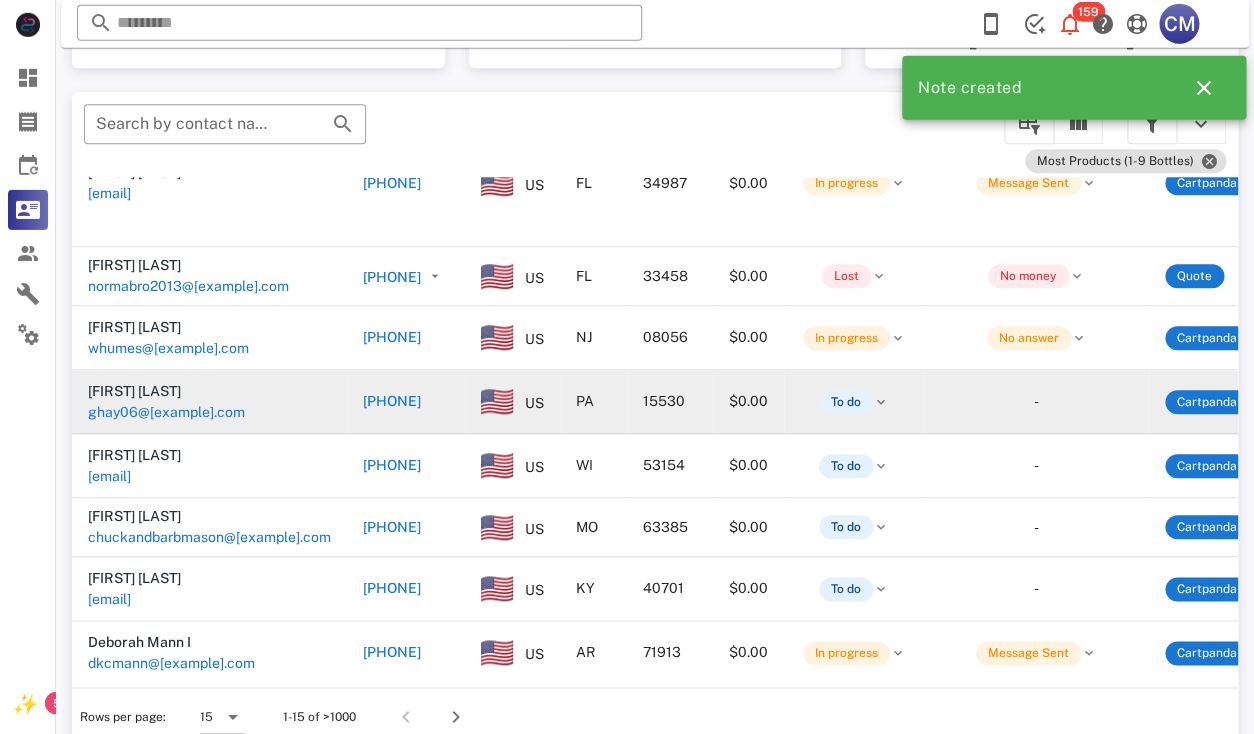 click on "Gale Hay  ghay06@hotmail.com" at bounding box center (209, 402) 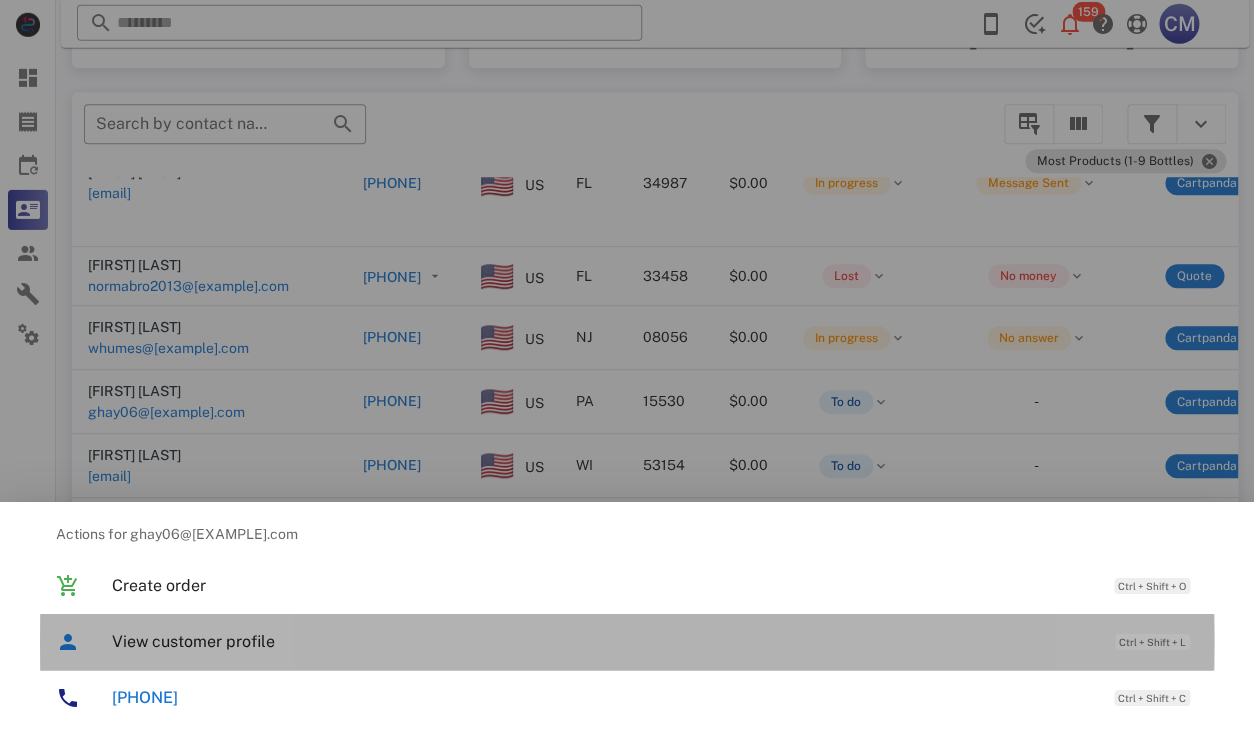 click on "View customer profile Ctrl + Shift + L" at bounding box center [655, 641] 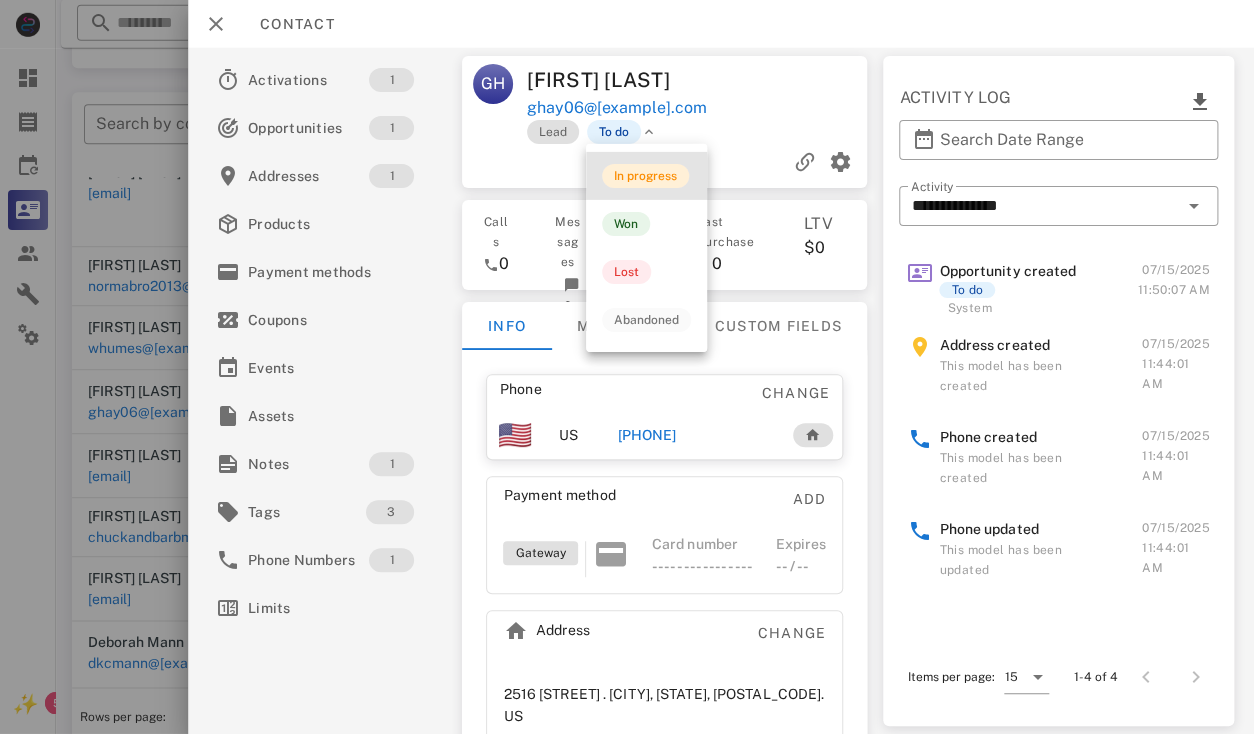 click on "In progress" at bounding box center (645, 176) 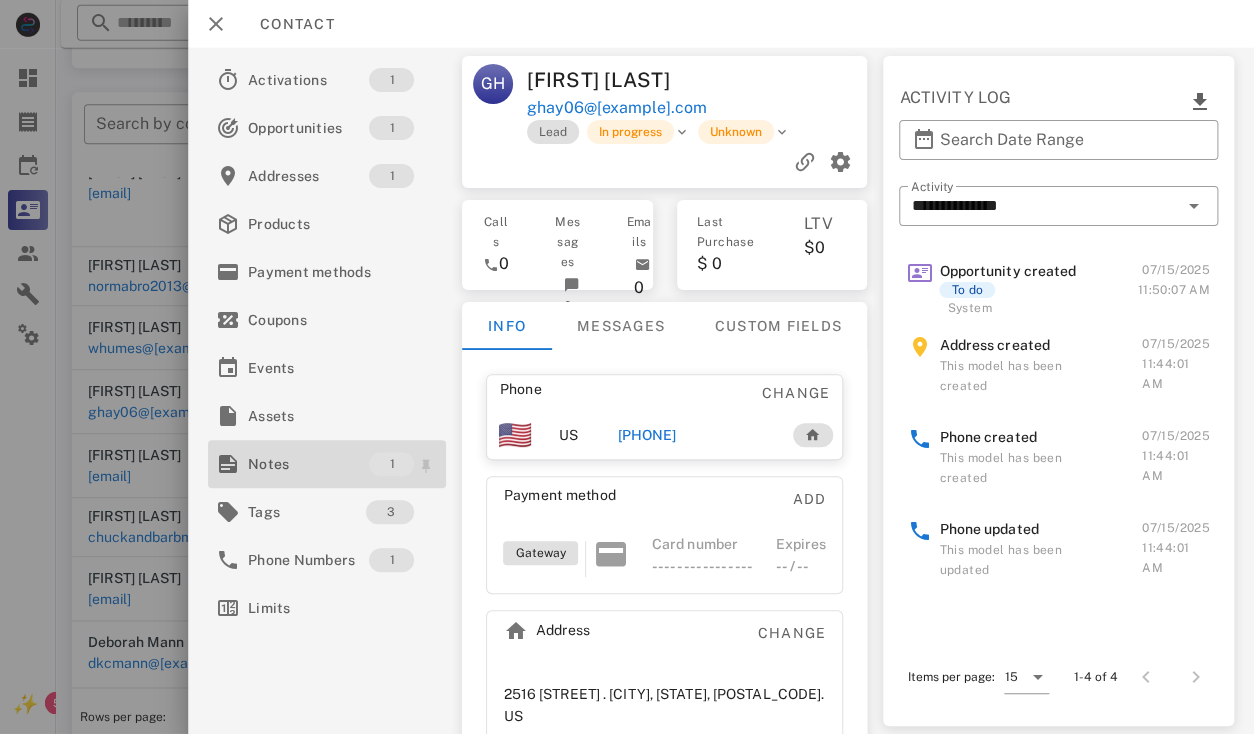 click on "Notes" at bounding box center (308, 464) 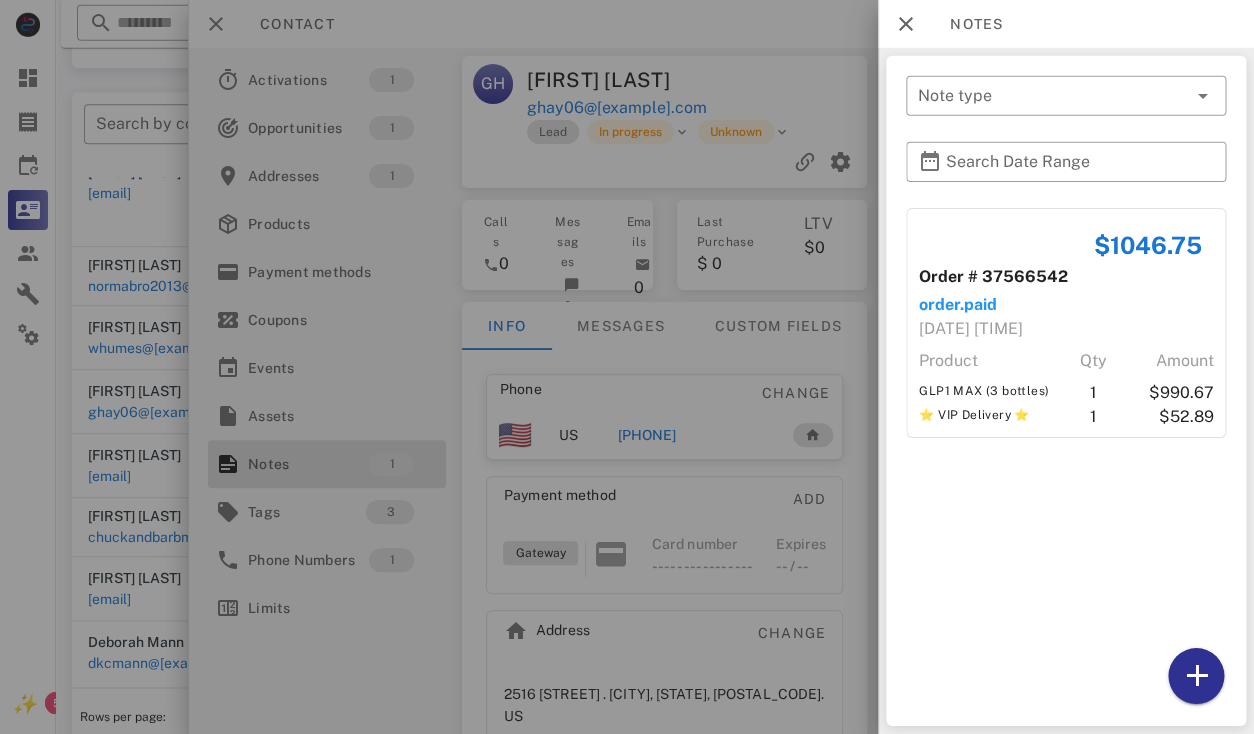 click at bounding box center (627, 367) 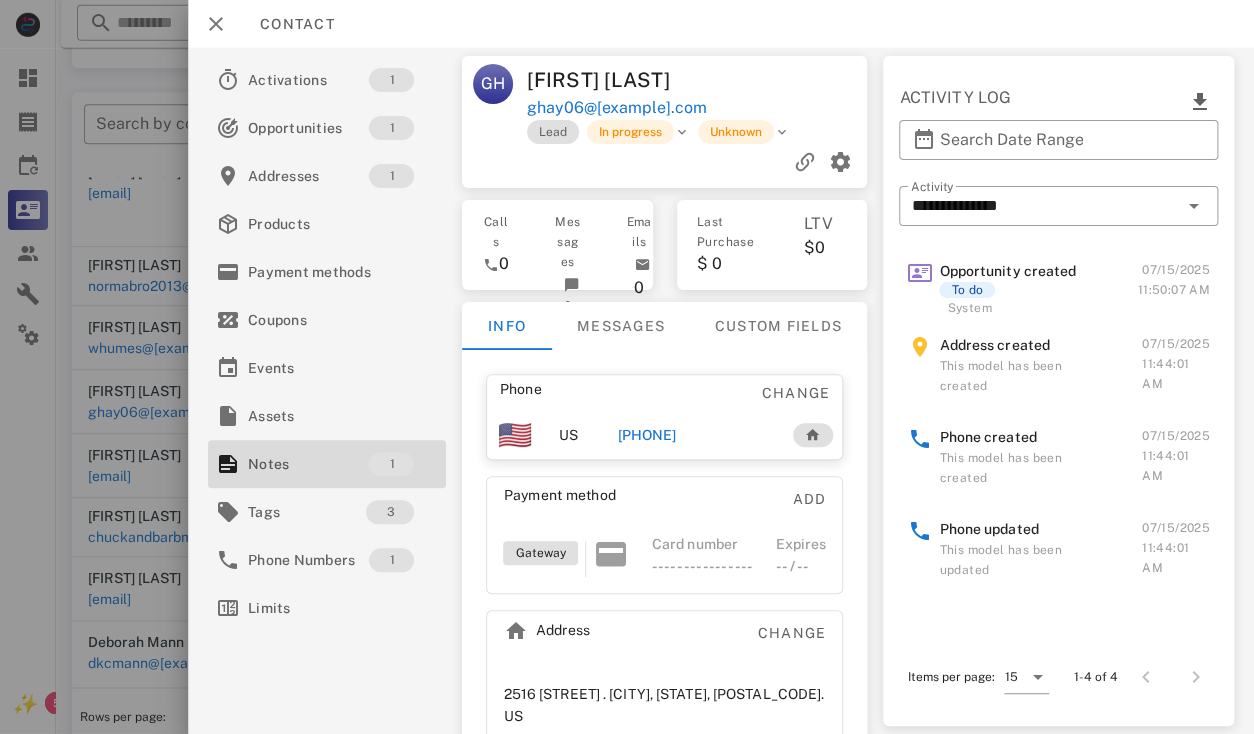 click on "Gale Hay" at bounding box center (613, 80) 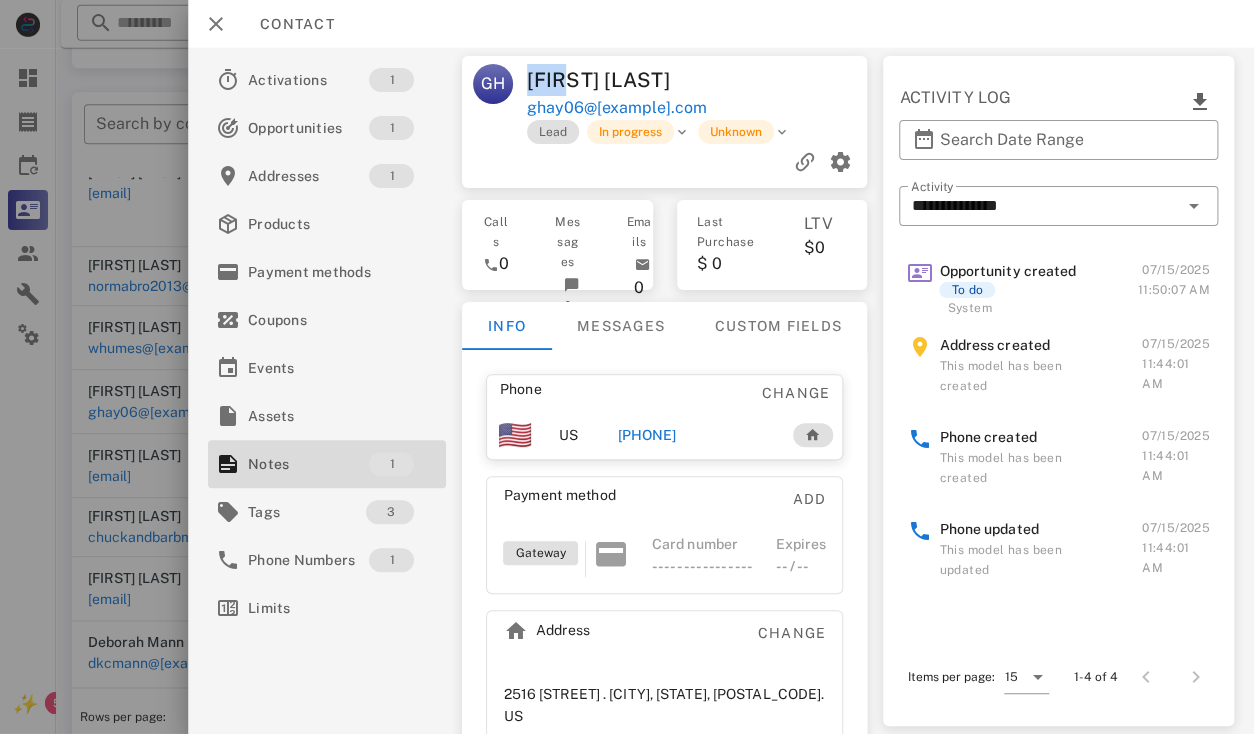 click on "Gale Hay" at bounding box center [613, 80] 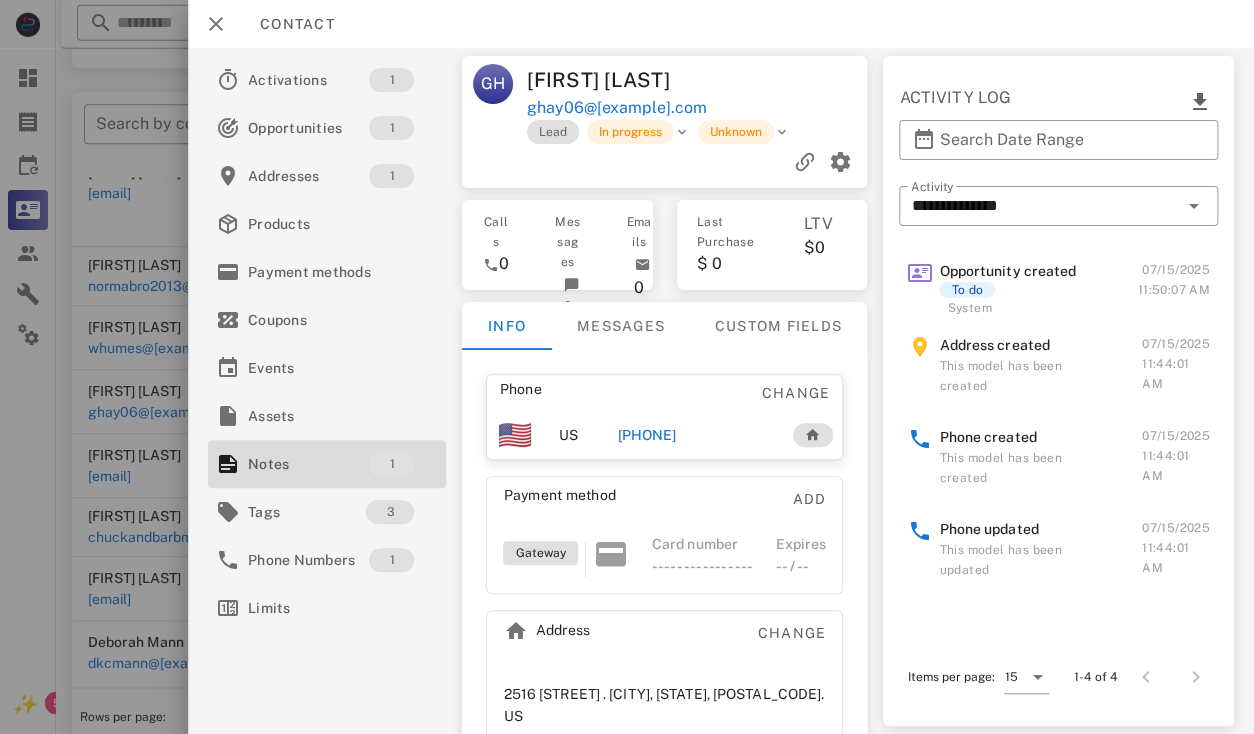 click on "Gale Hay" at bounding box center (613, 80) 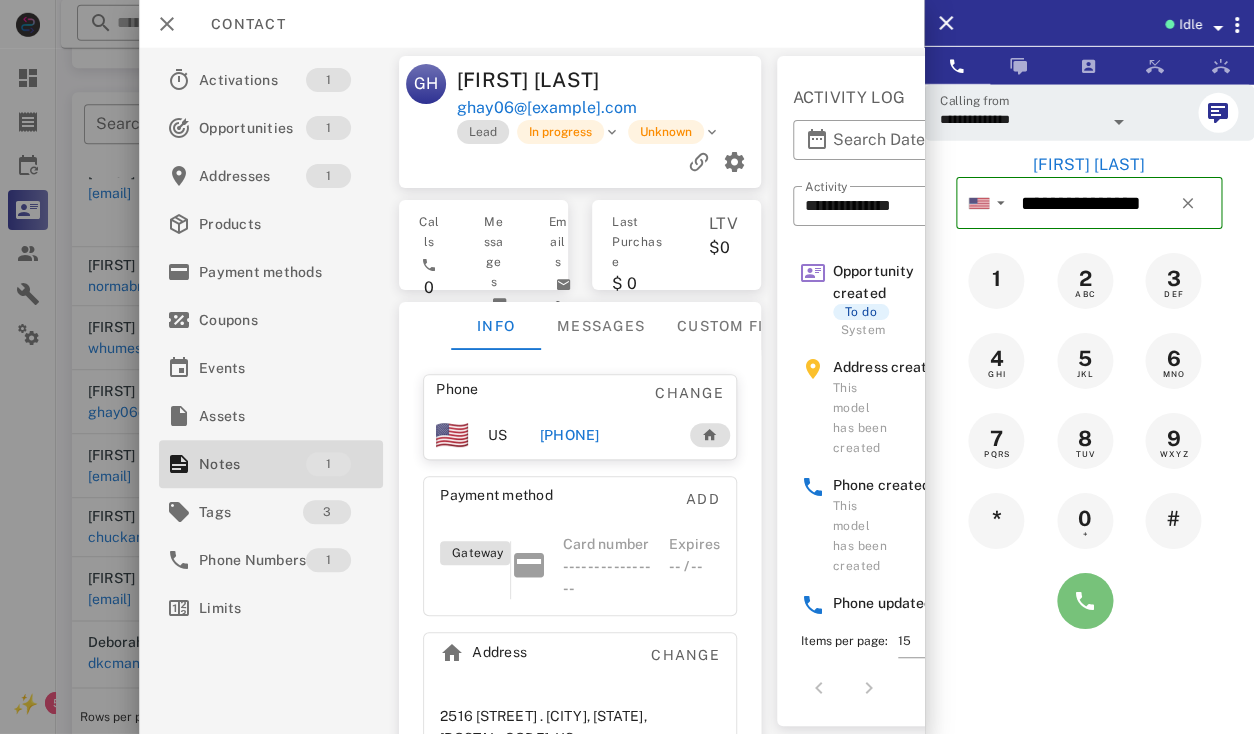 click at bounding box center [1085, 601] 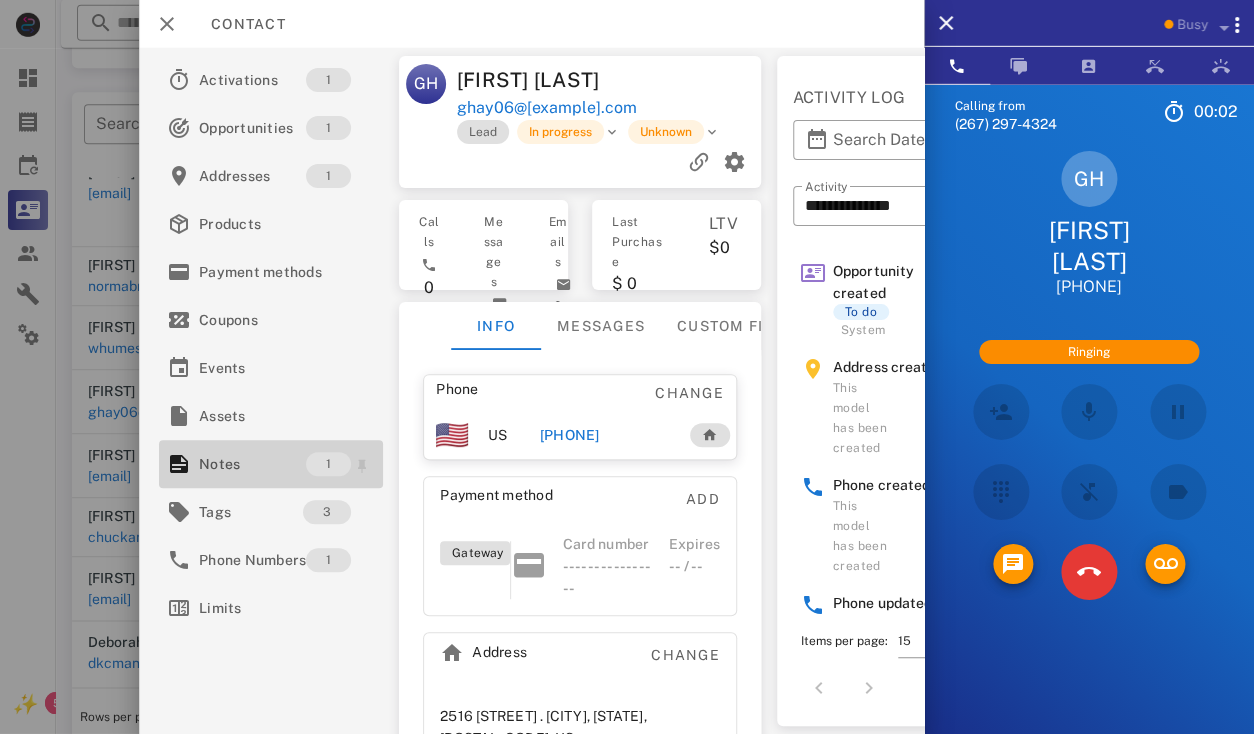 click on "Notes" at bounding box center [252, 464] 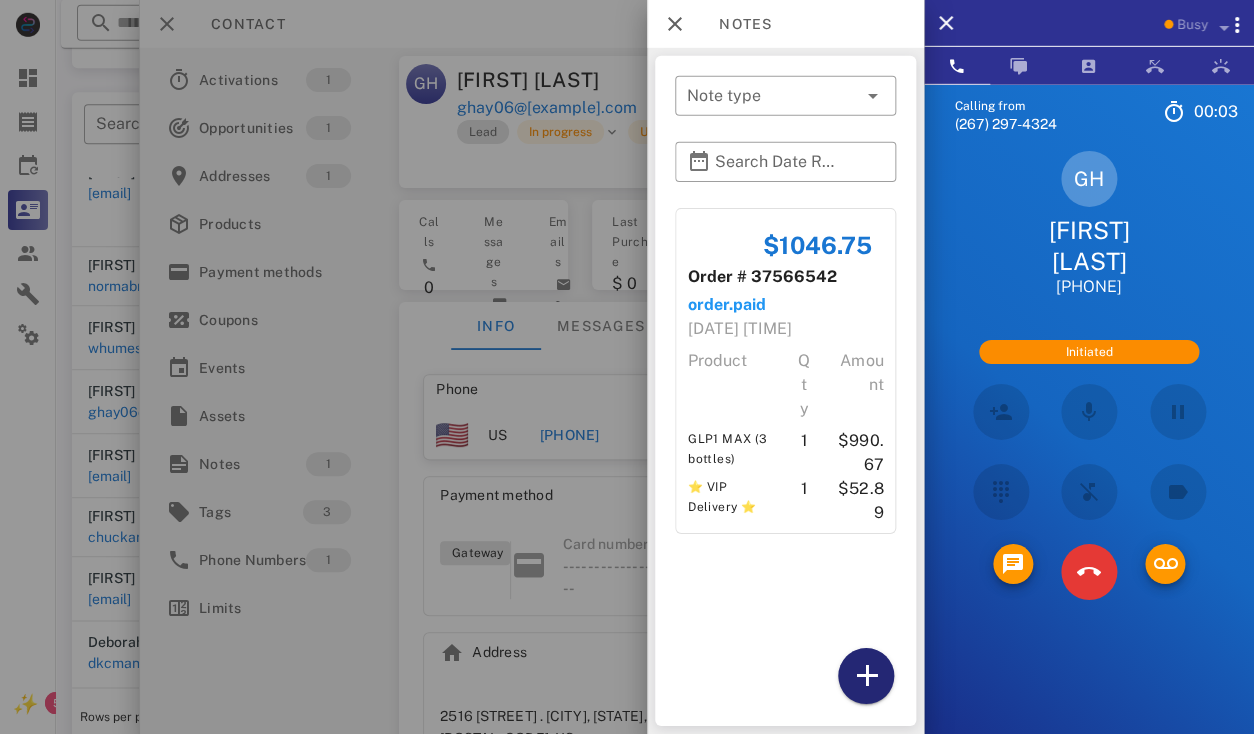 click at bounding box center [866, 676] 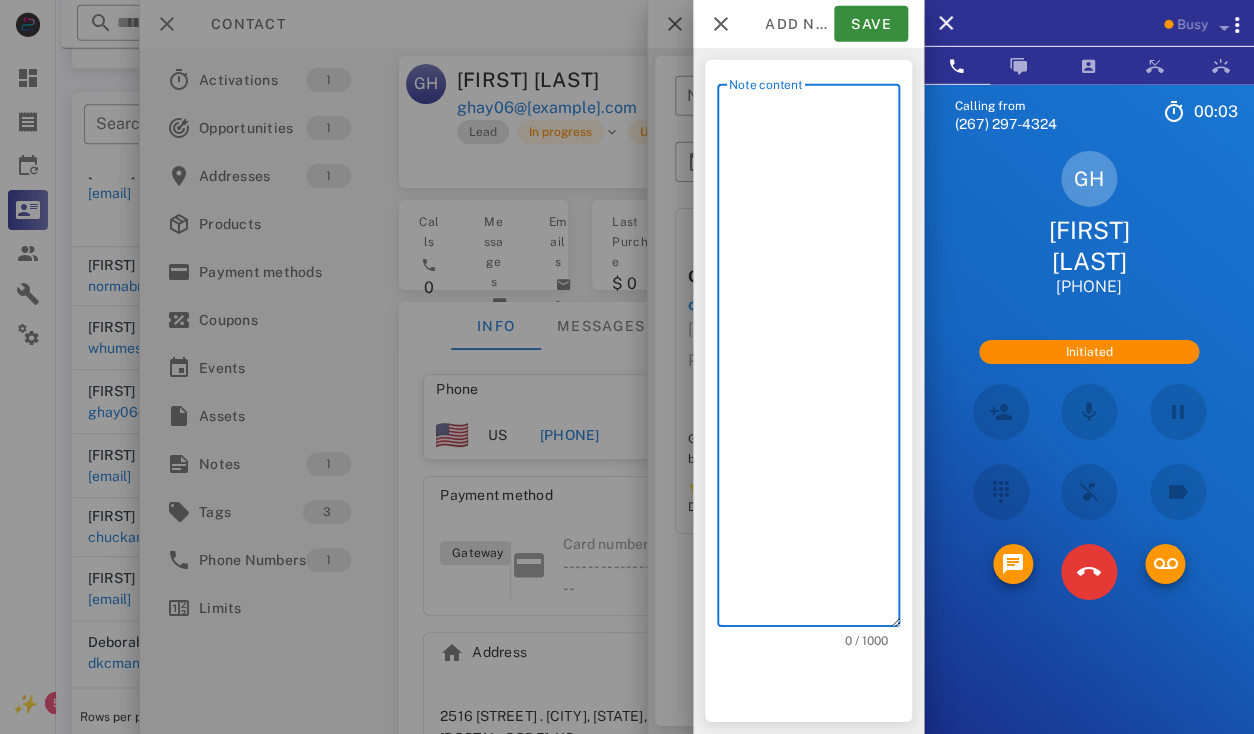 click on "Note content" at bounding box center (814, 360) 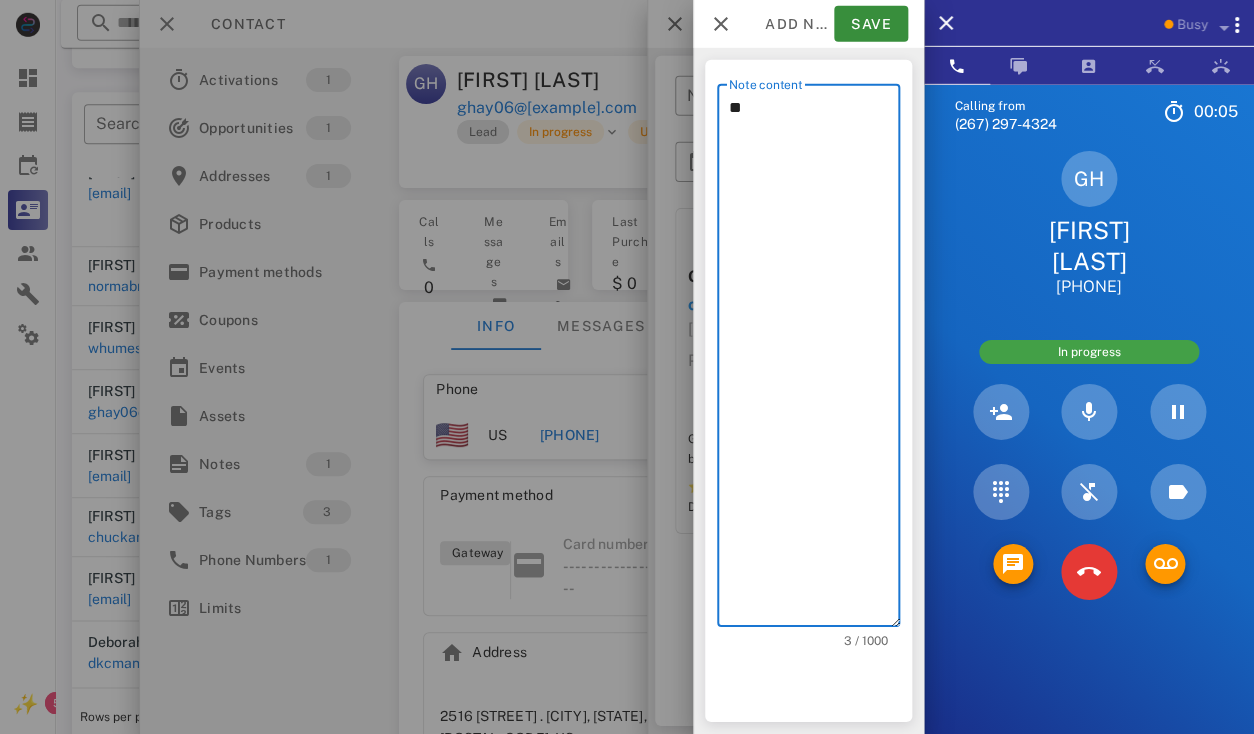 type on "*" 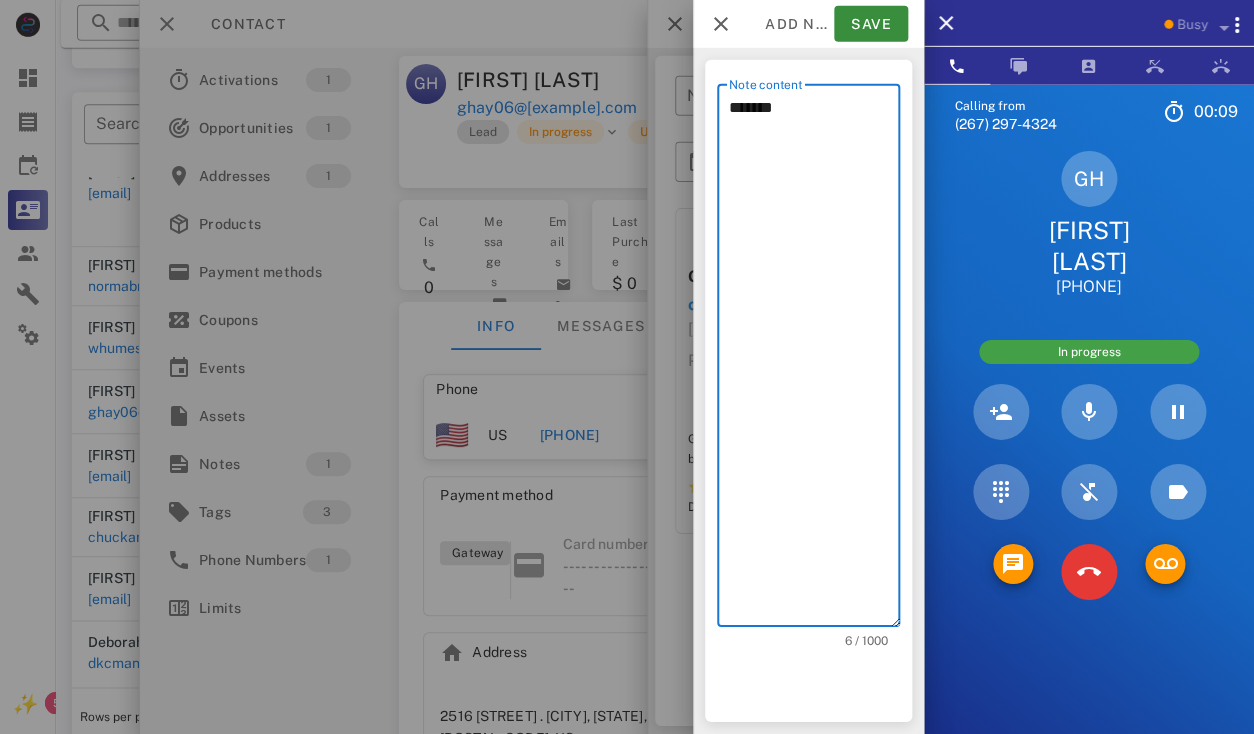 type on "********" 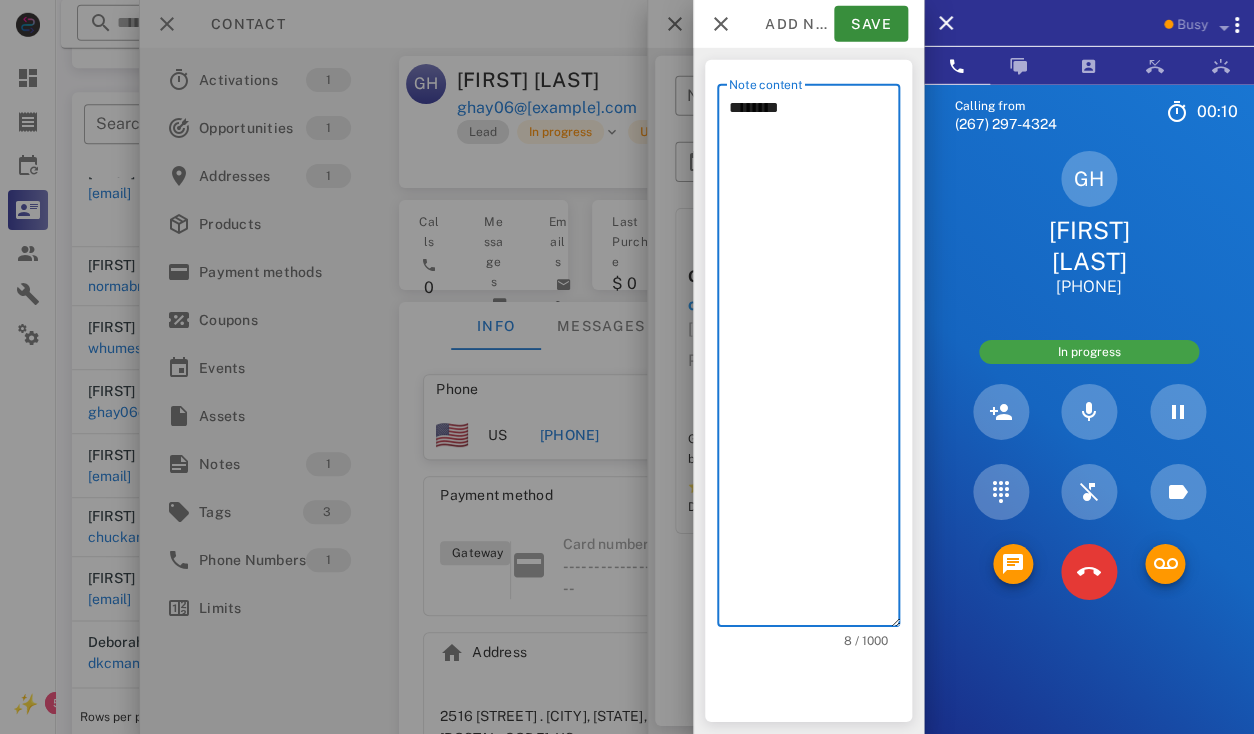type 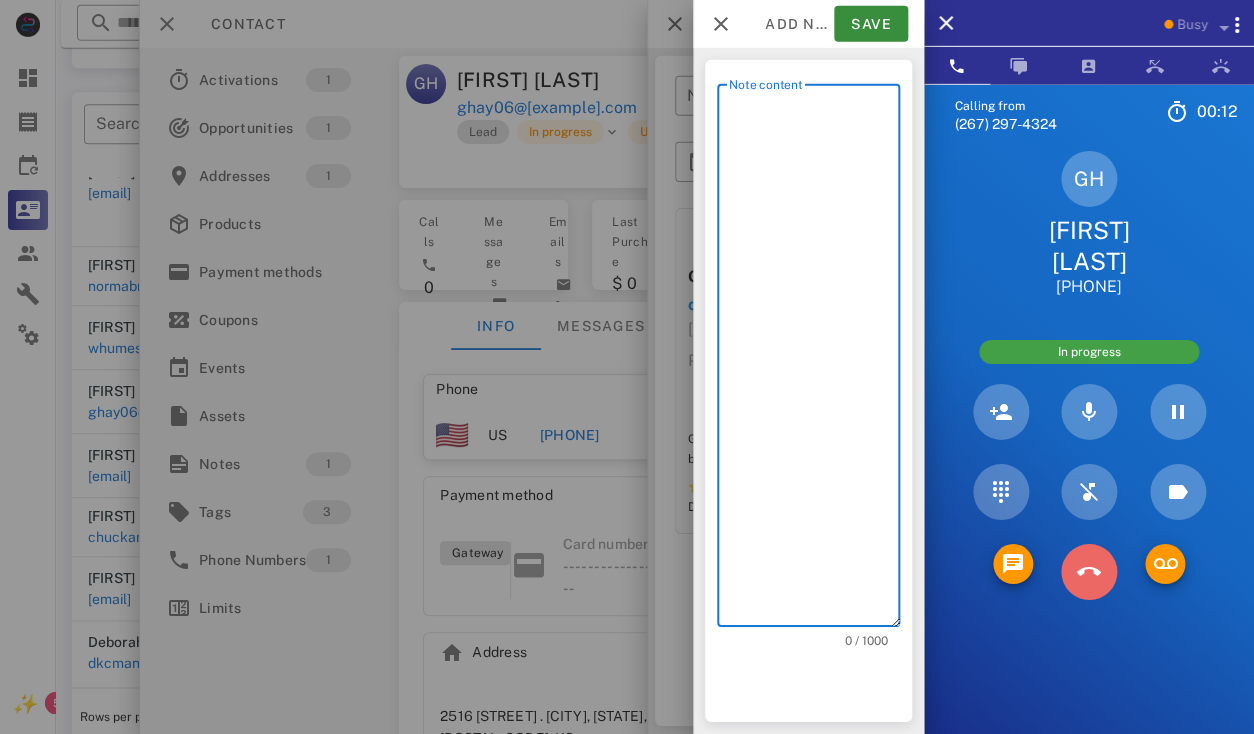 click at bounding box center [1089, 572] 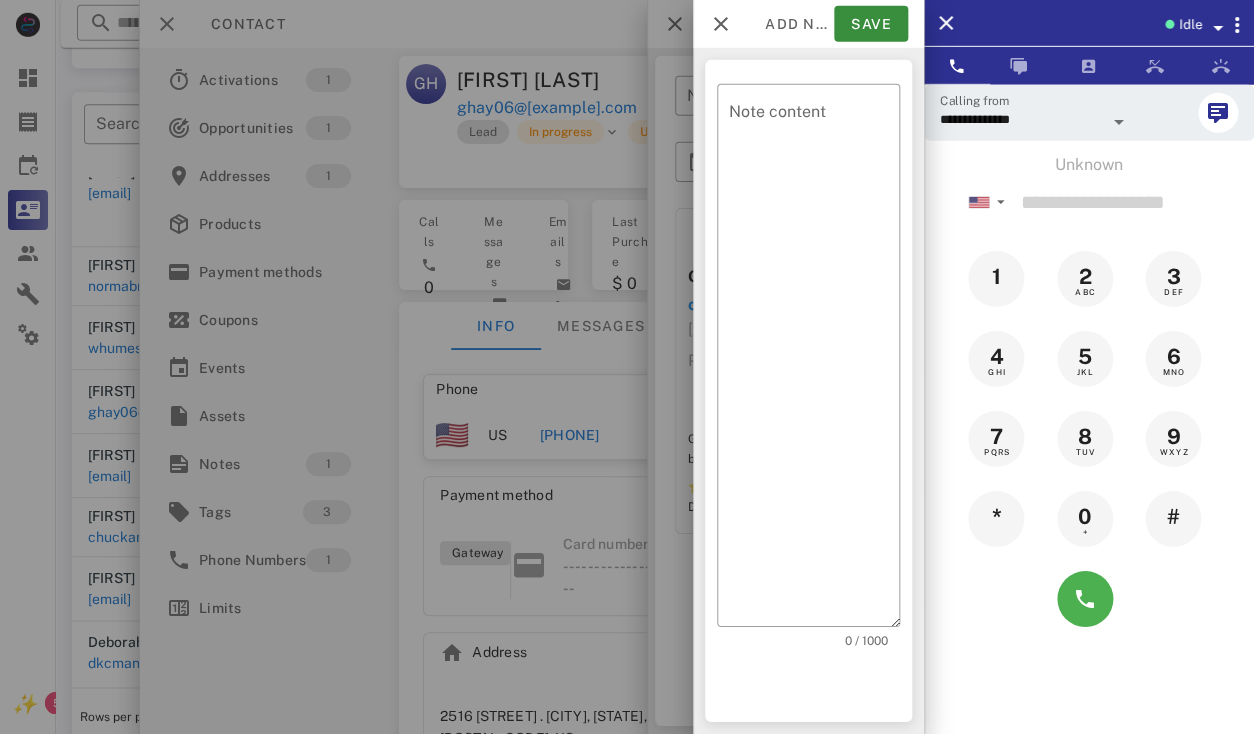 click at bounding box center (627, 367) 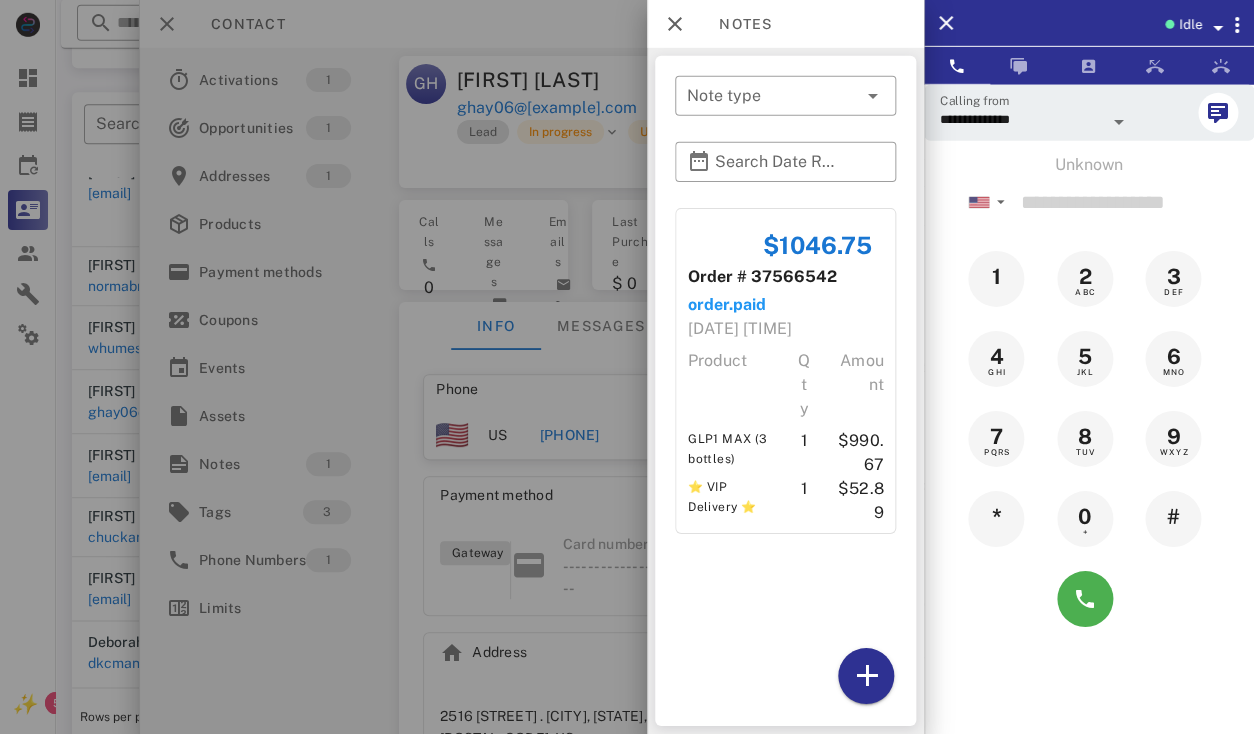 click at bounding box center [627, 367] 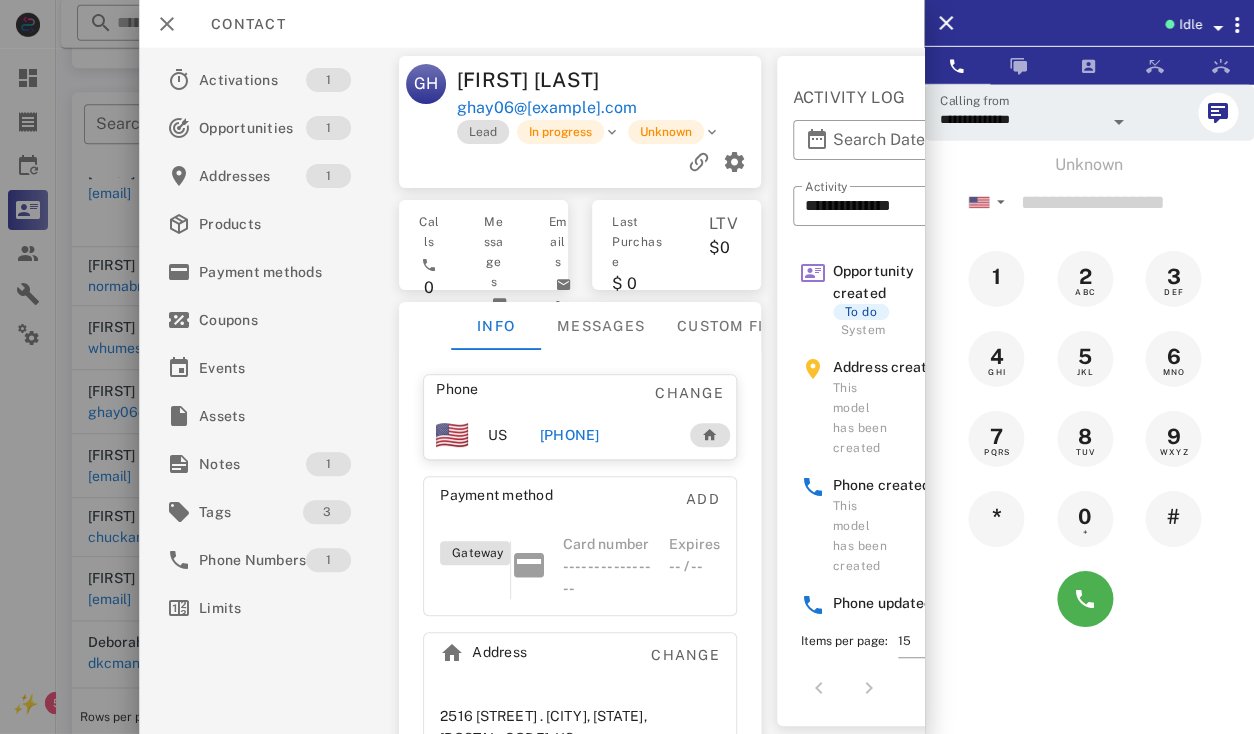 click on "+18142330704" at bounding box center [569, 435] 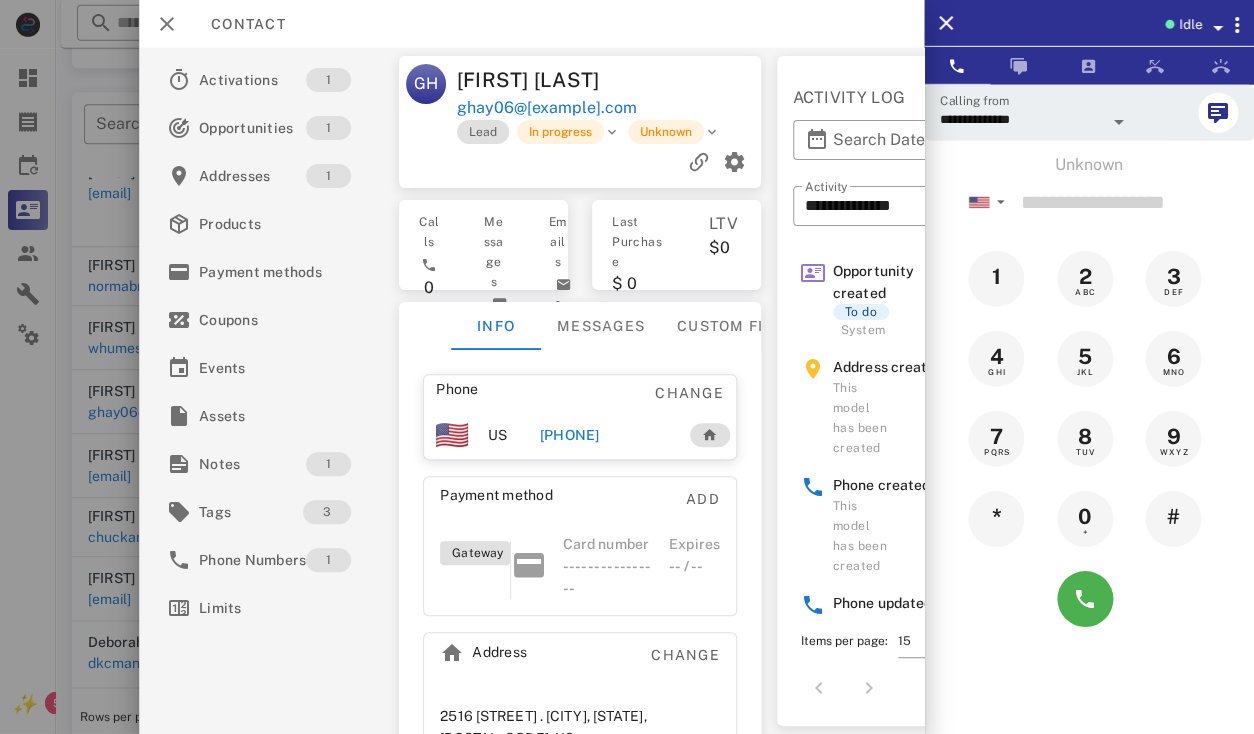 type on "**********" 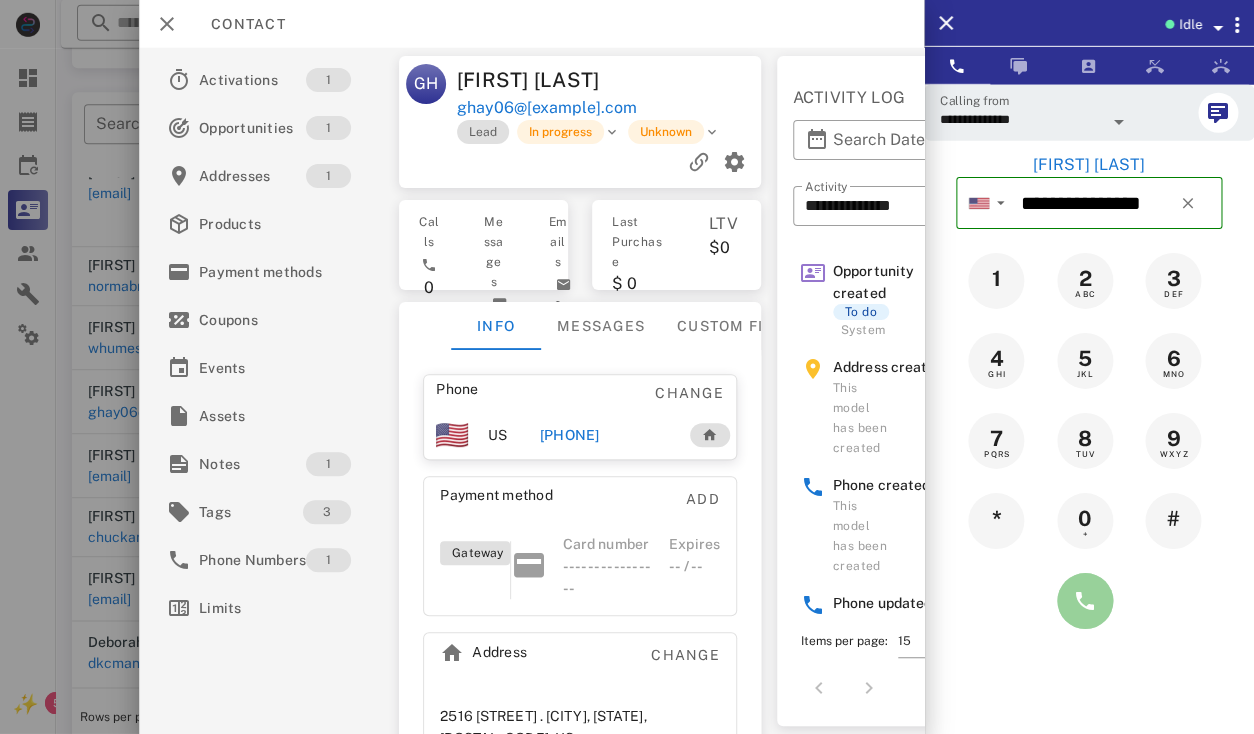 click at bounding box center [1085, 601] 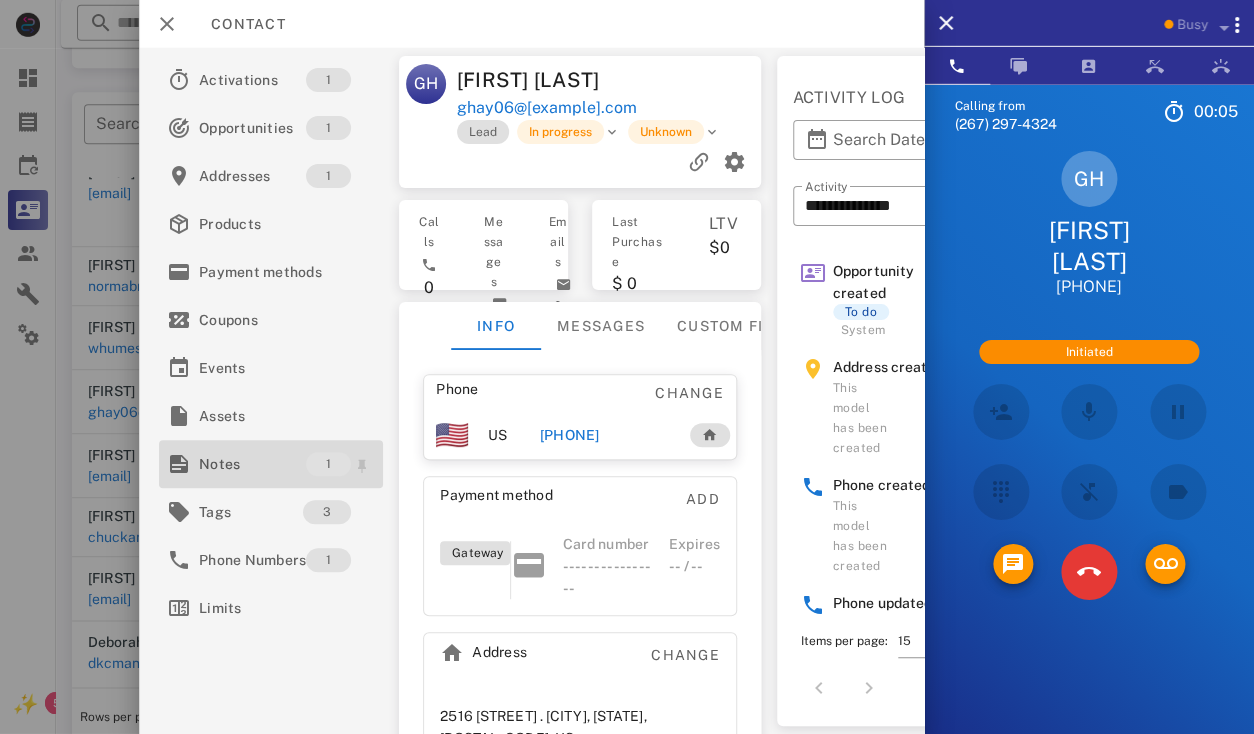 click on "Notes" at bounding box center (252, 464) 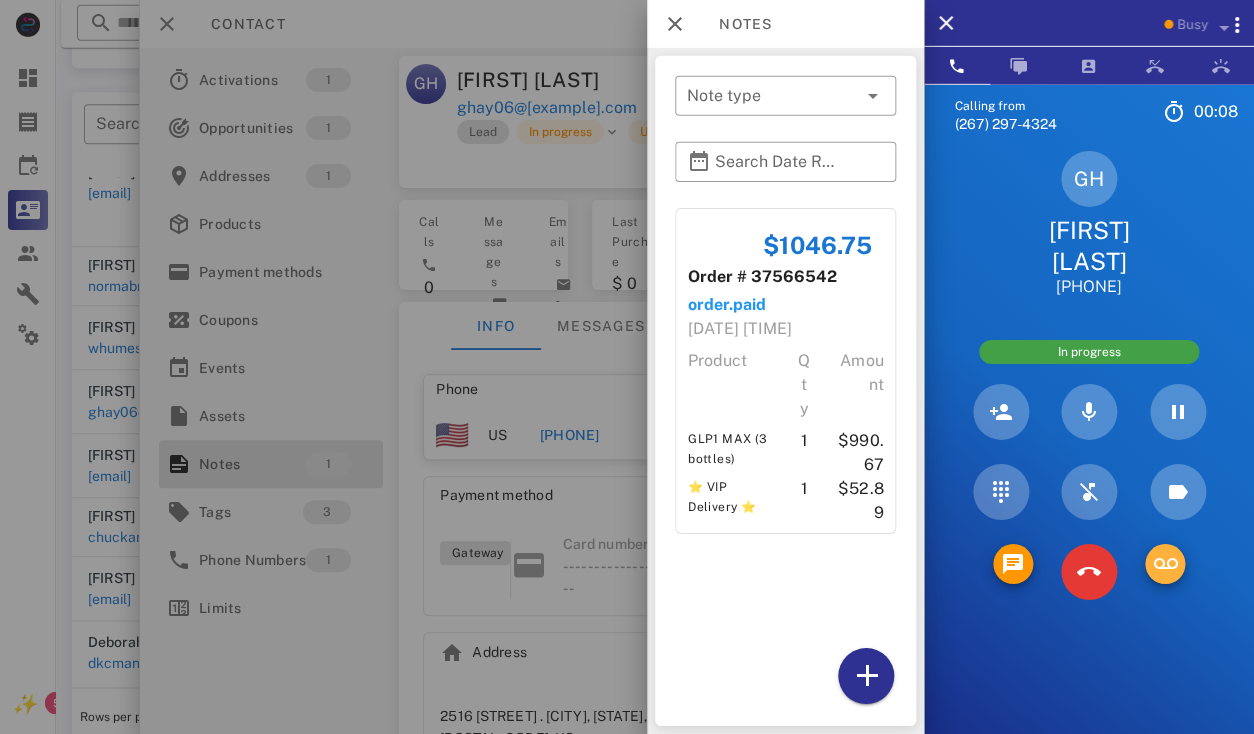 click at bounding box center [1165, 564] 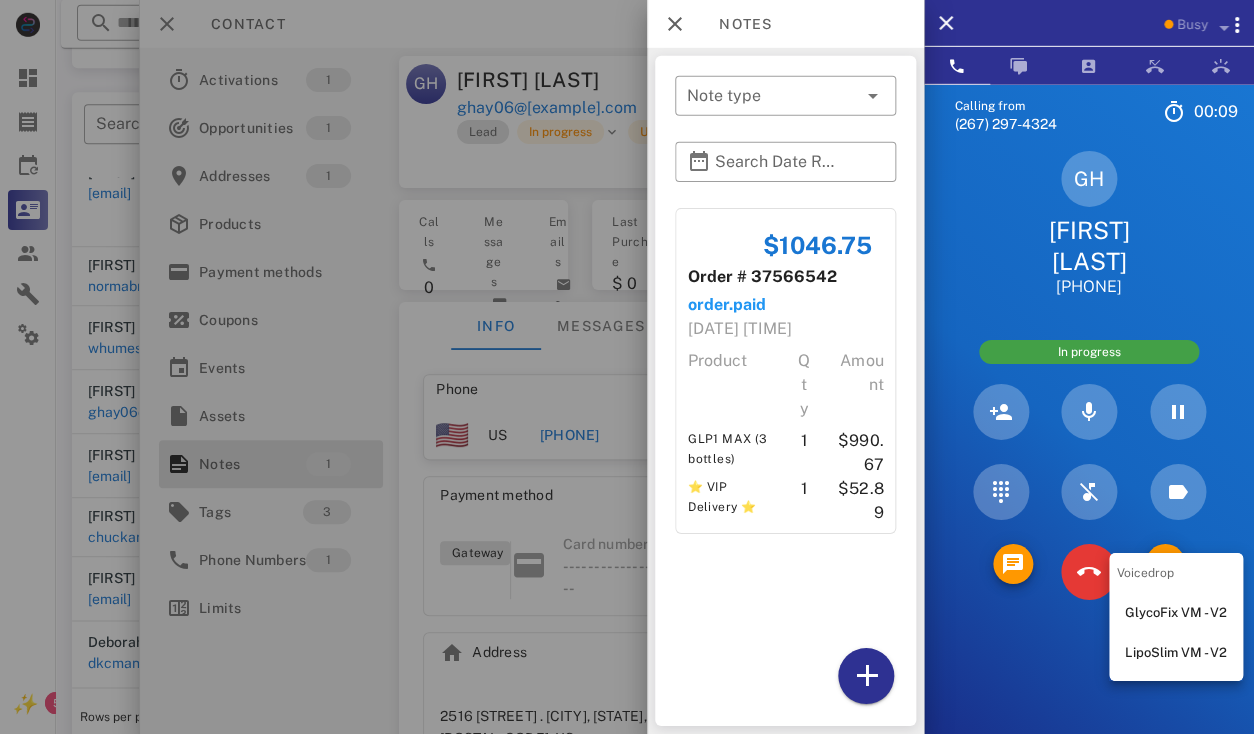 click on "GlycoFix VM - V2" at bounding box center (1176, 613) 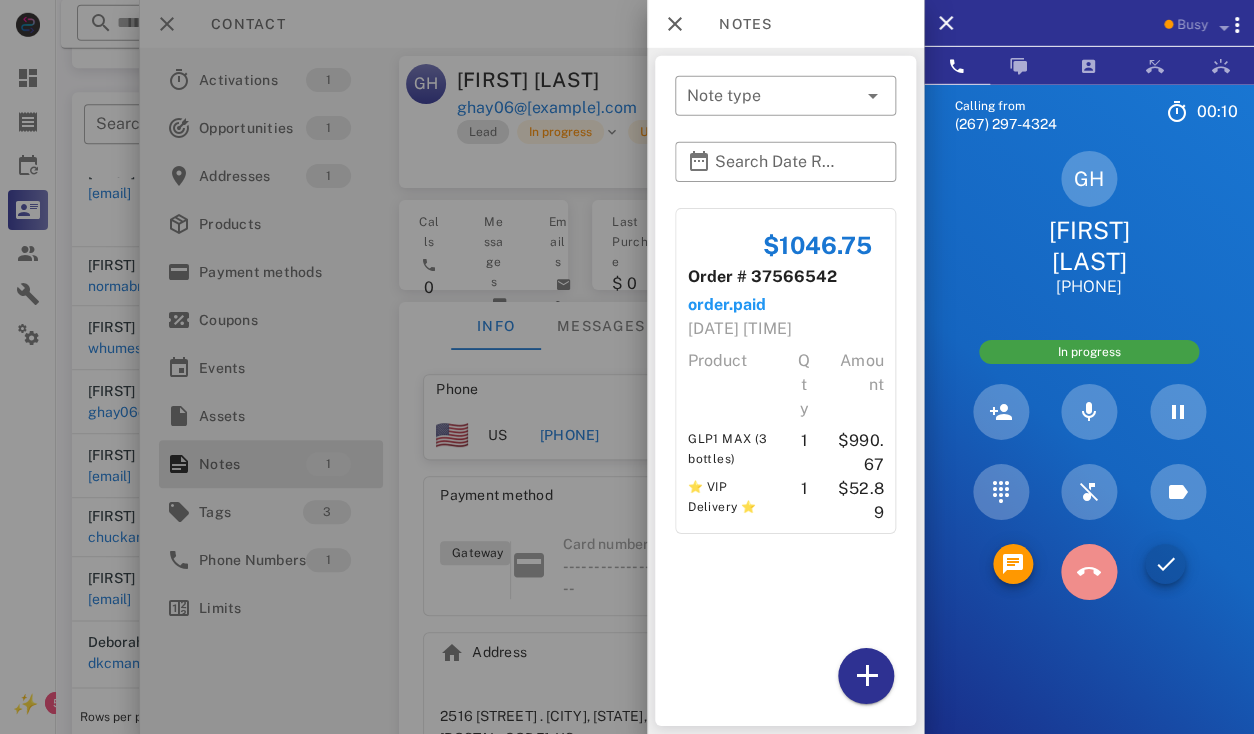 click at bounding box center (1089, 572) 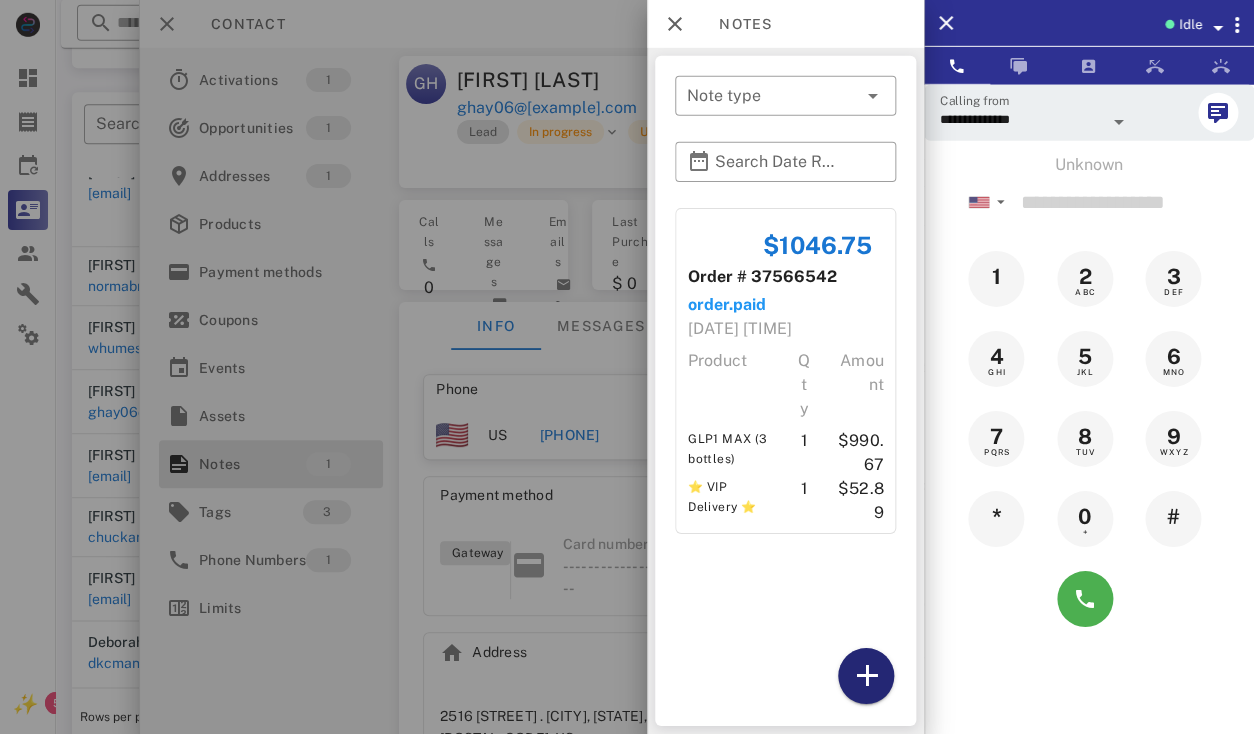 click at bounding box center [866, 676] 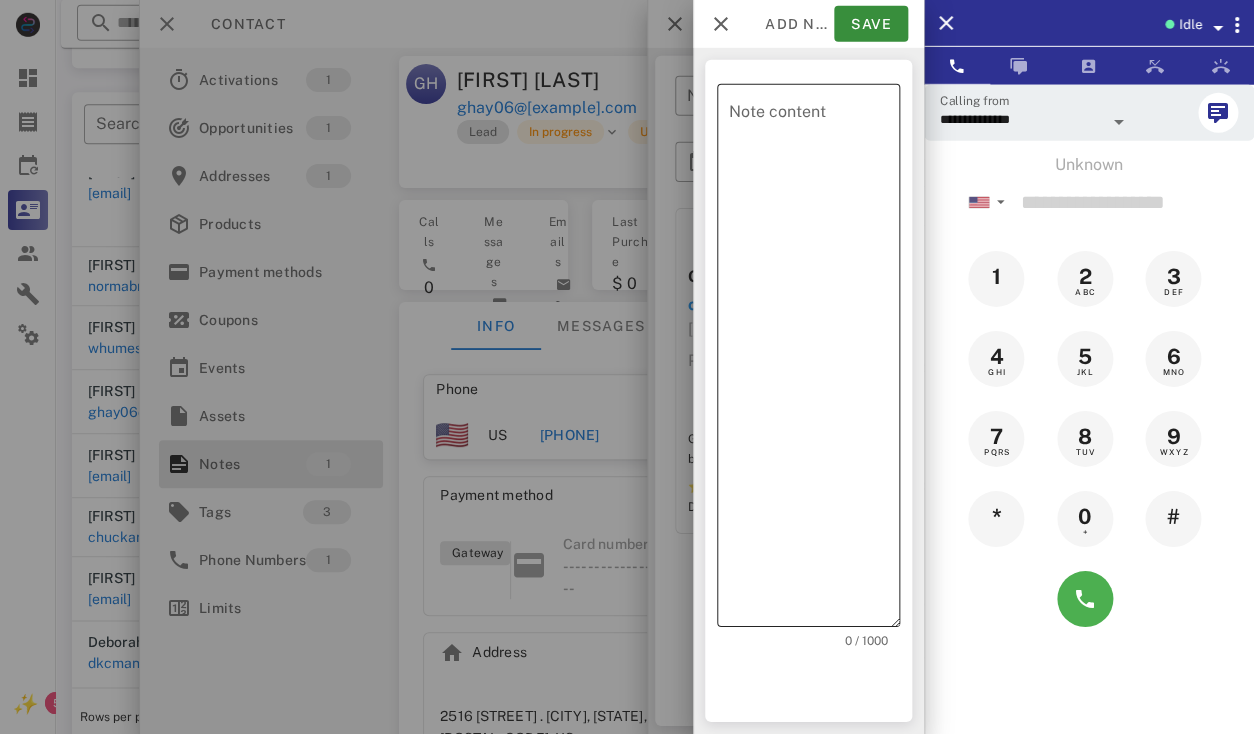 click on "Note content" at bounding box center [814, 360] 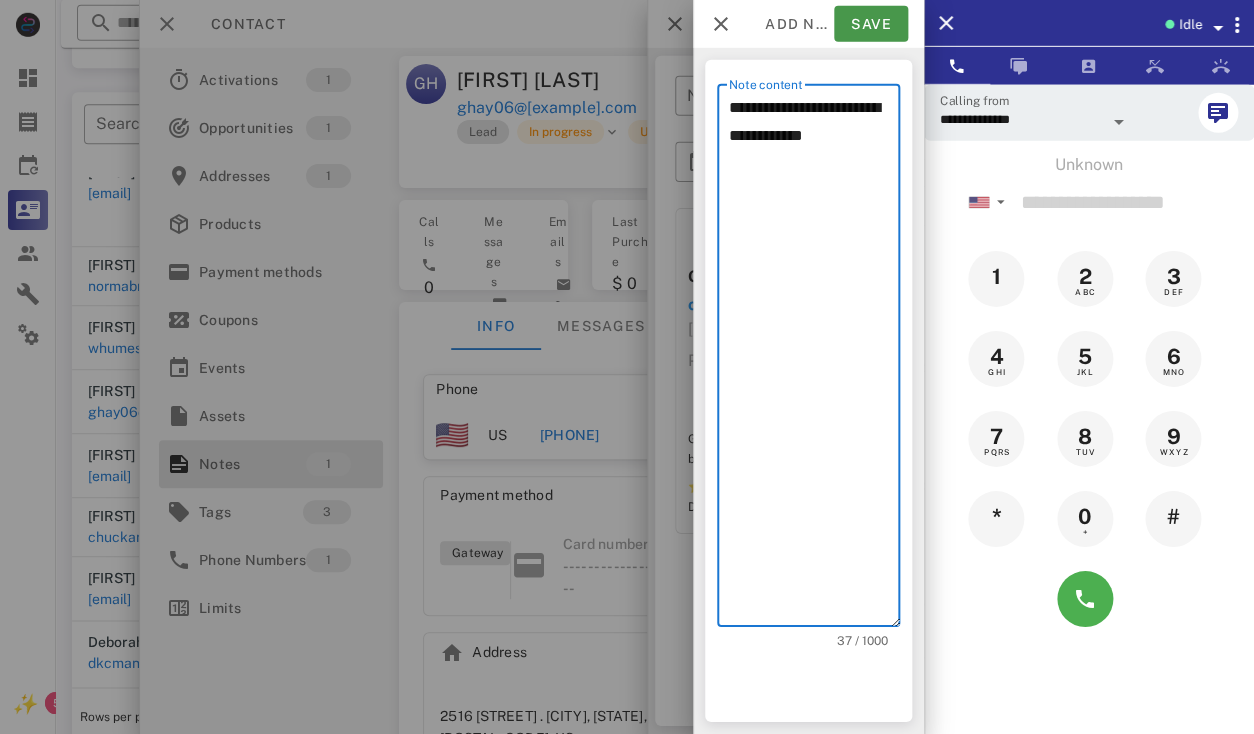 type on "**********" 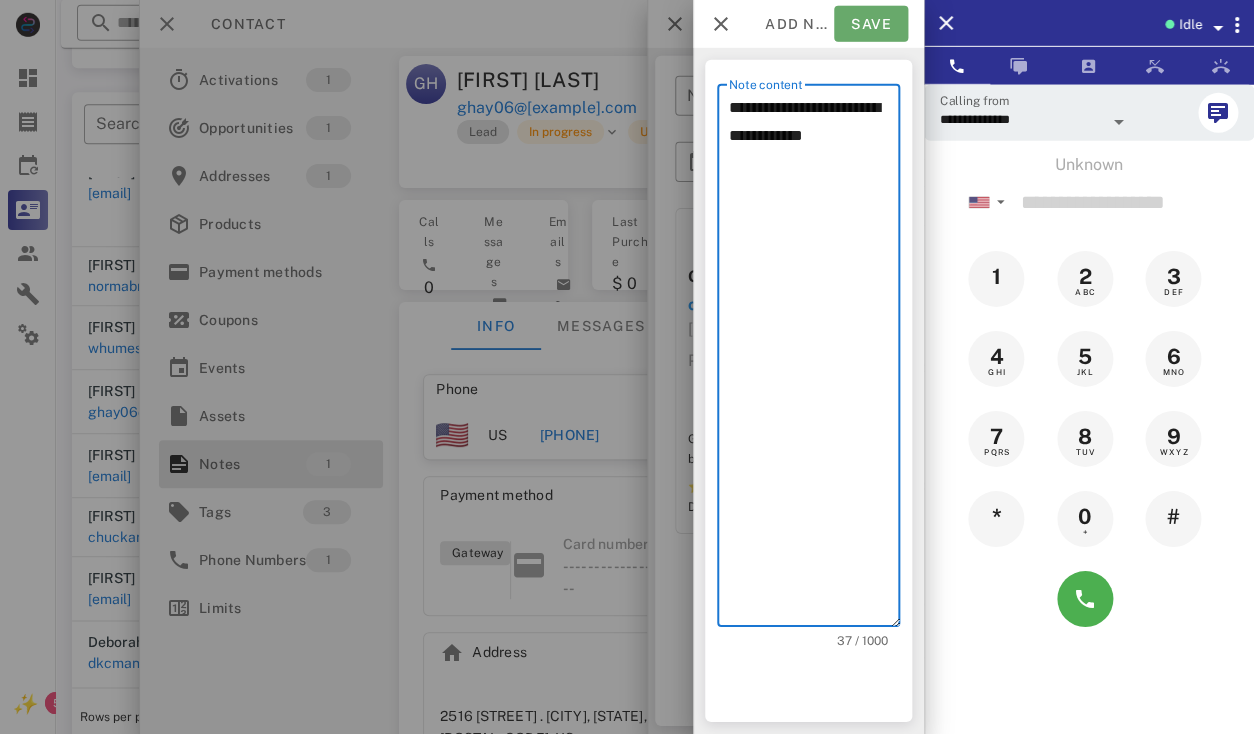 click on "Save" at bounding box center [871, 24] 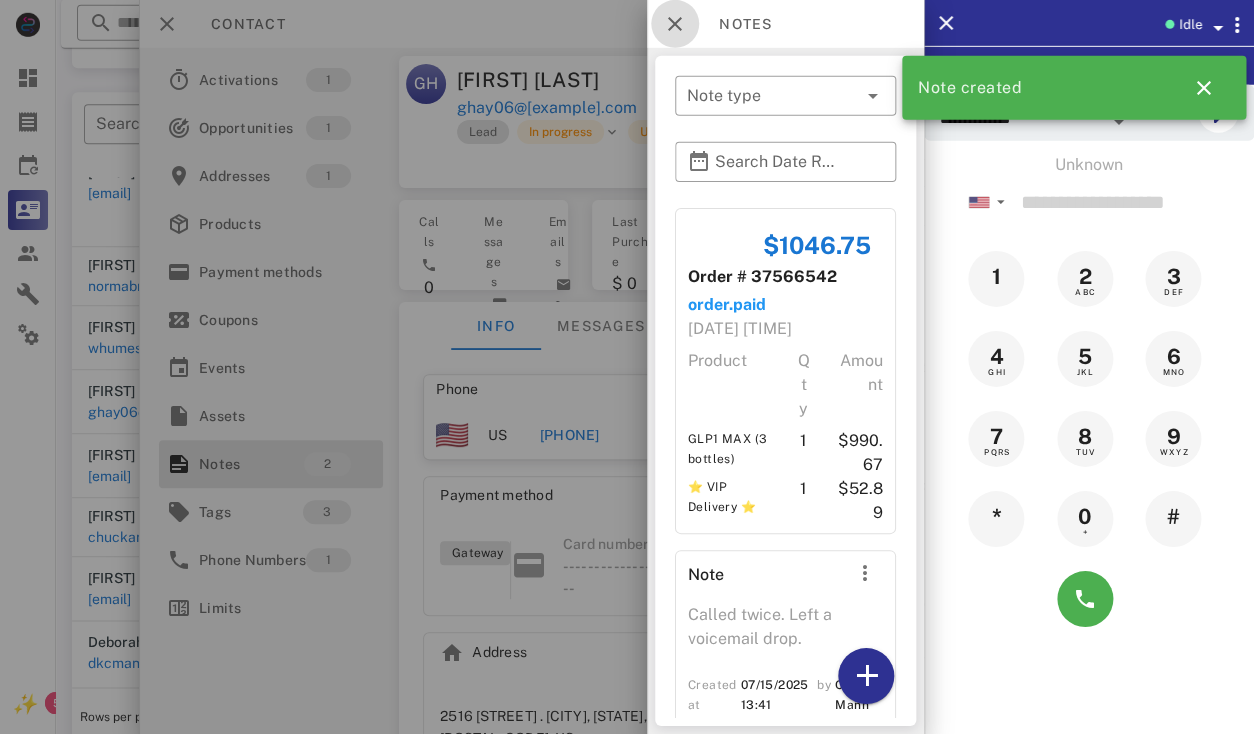 click at bounding box center (675, 24) 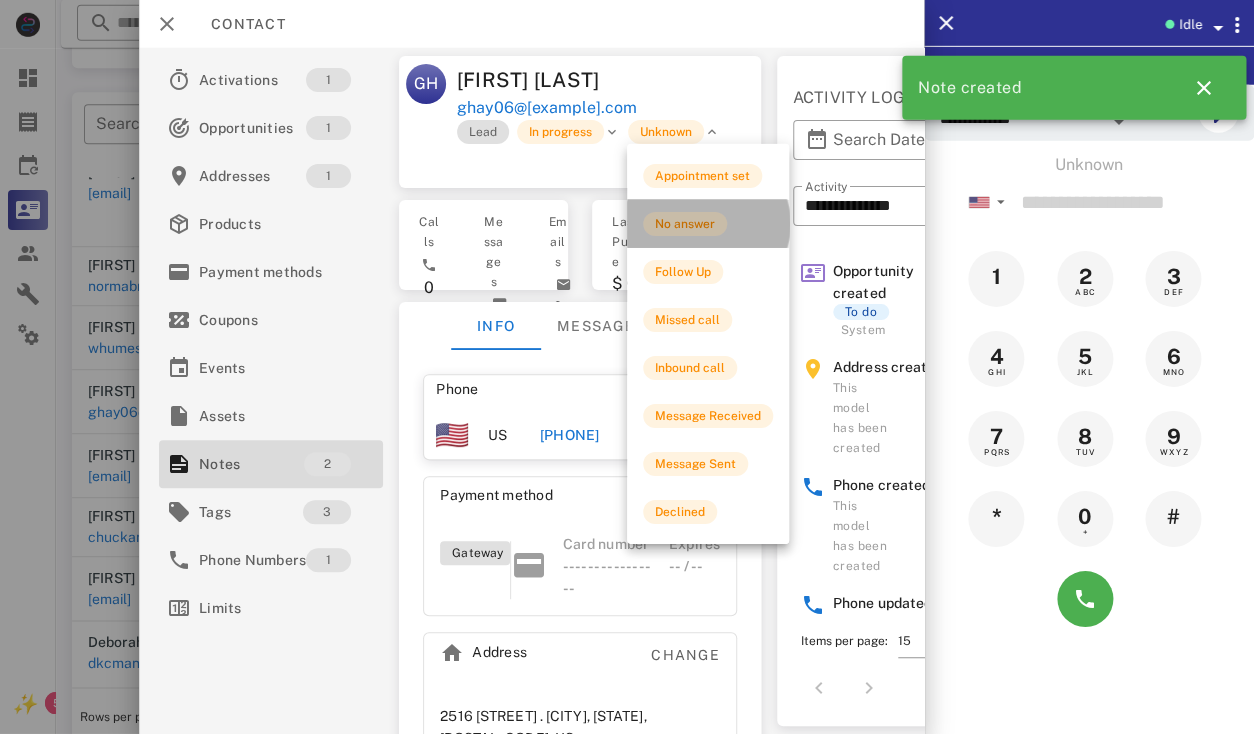 click on "No answer" at bounding box center [685, 224] 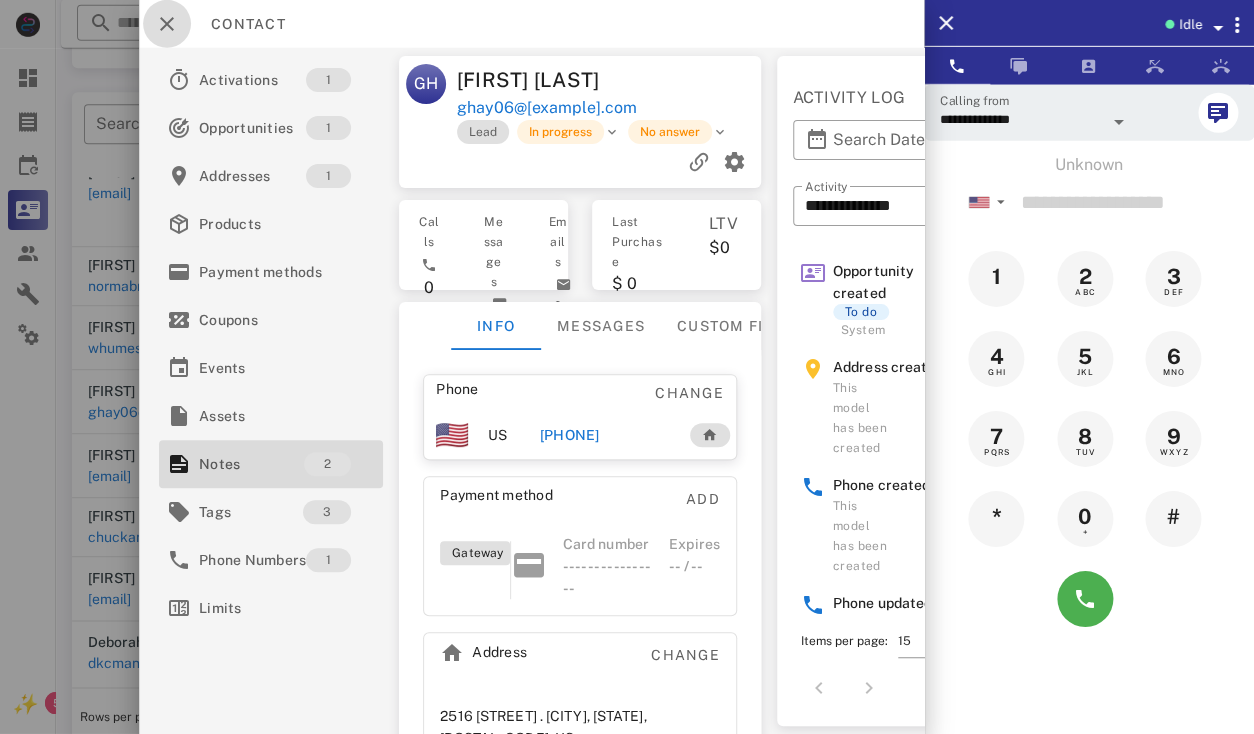 click at bounding box center [167, 24] 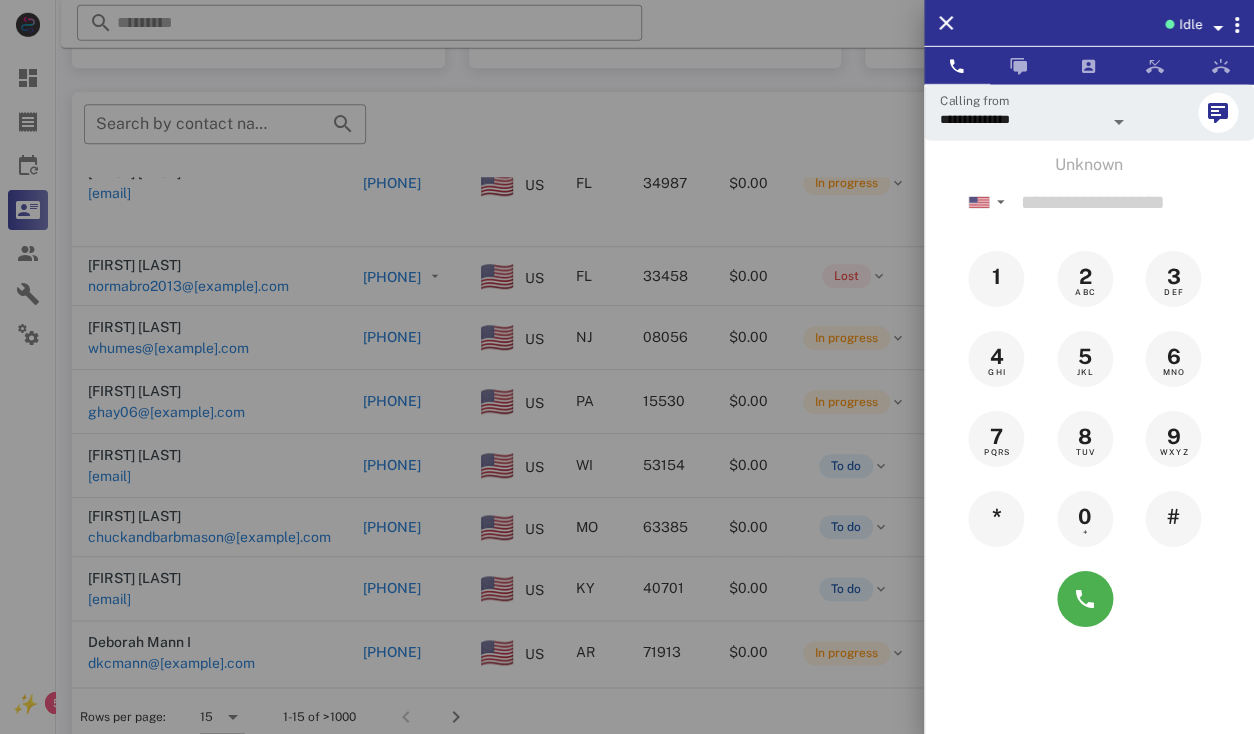 click at bounding box center [627, 367] 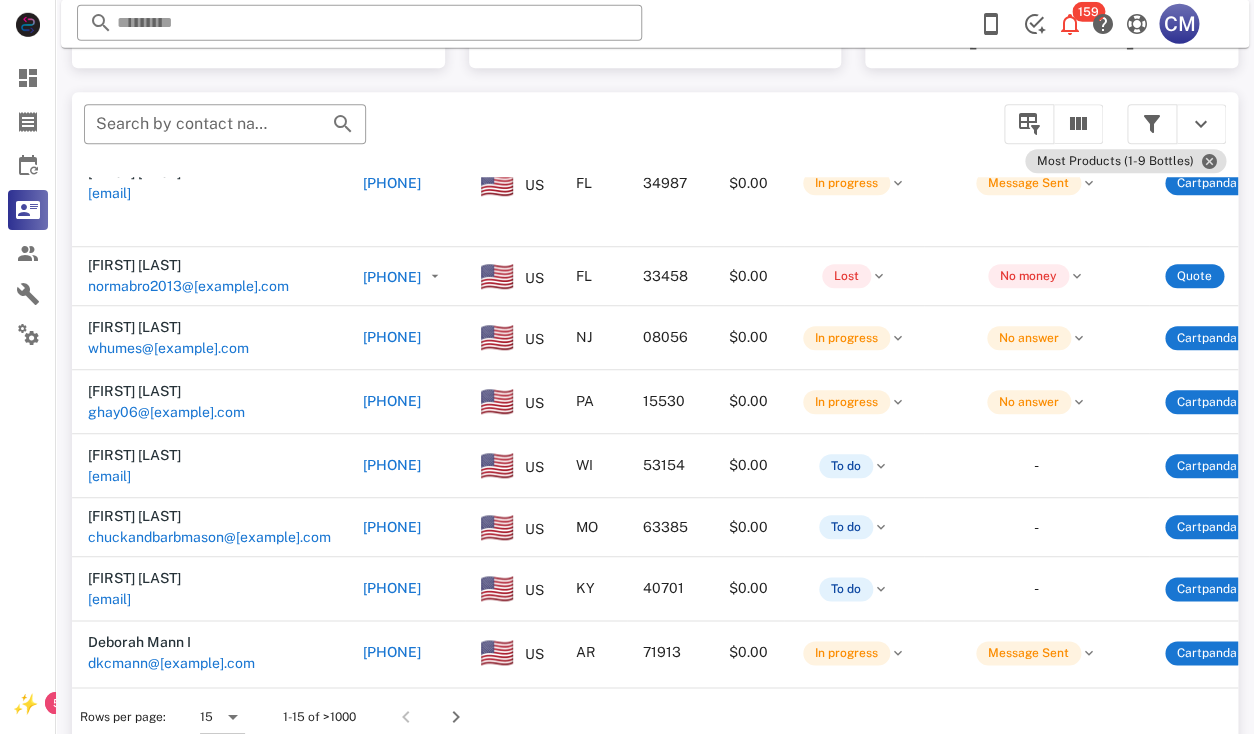 scroll, scrollTop: 381, scrollLeft: 0, axis: vertical 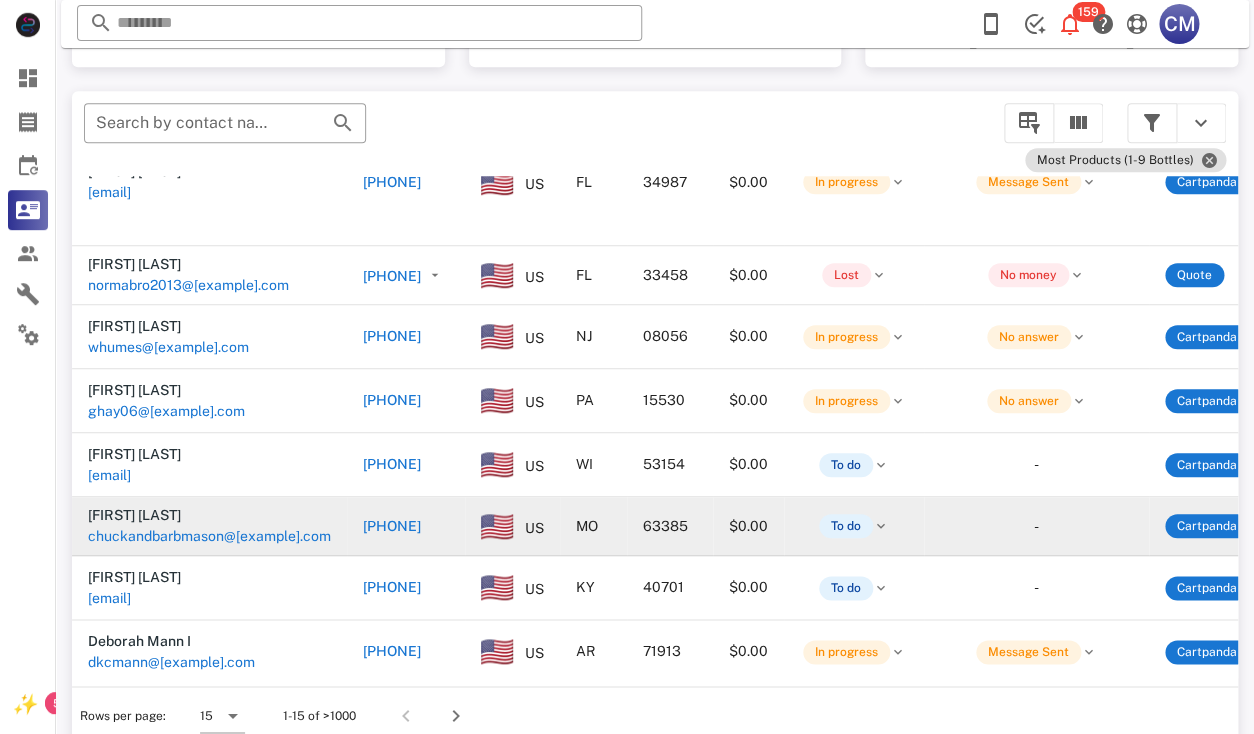 click on "chuckandbarbmason@gmail.com" at bounding box center (209, 536) 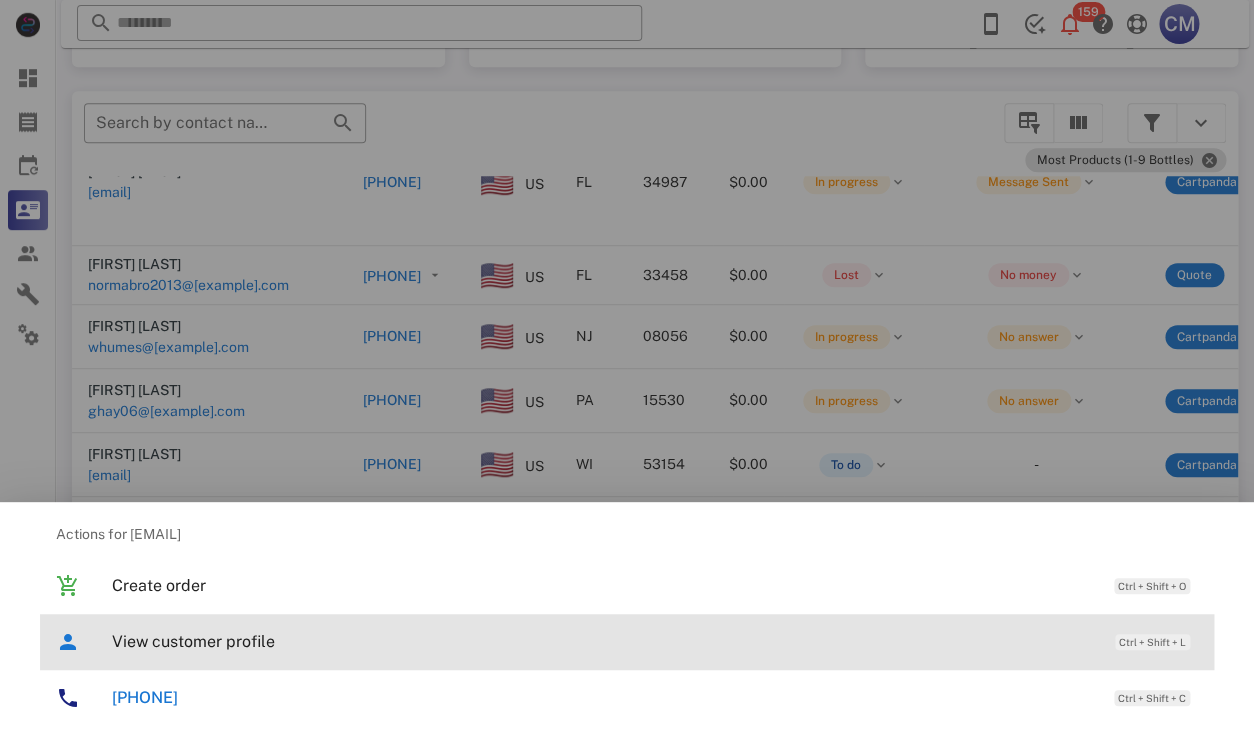 click on "View customer profile" at bounding box center [603, 641] 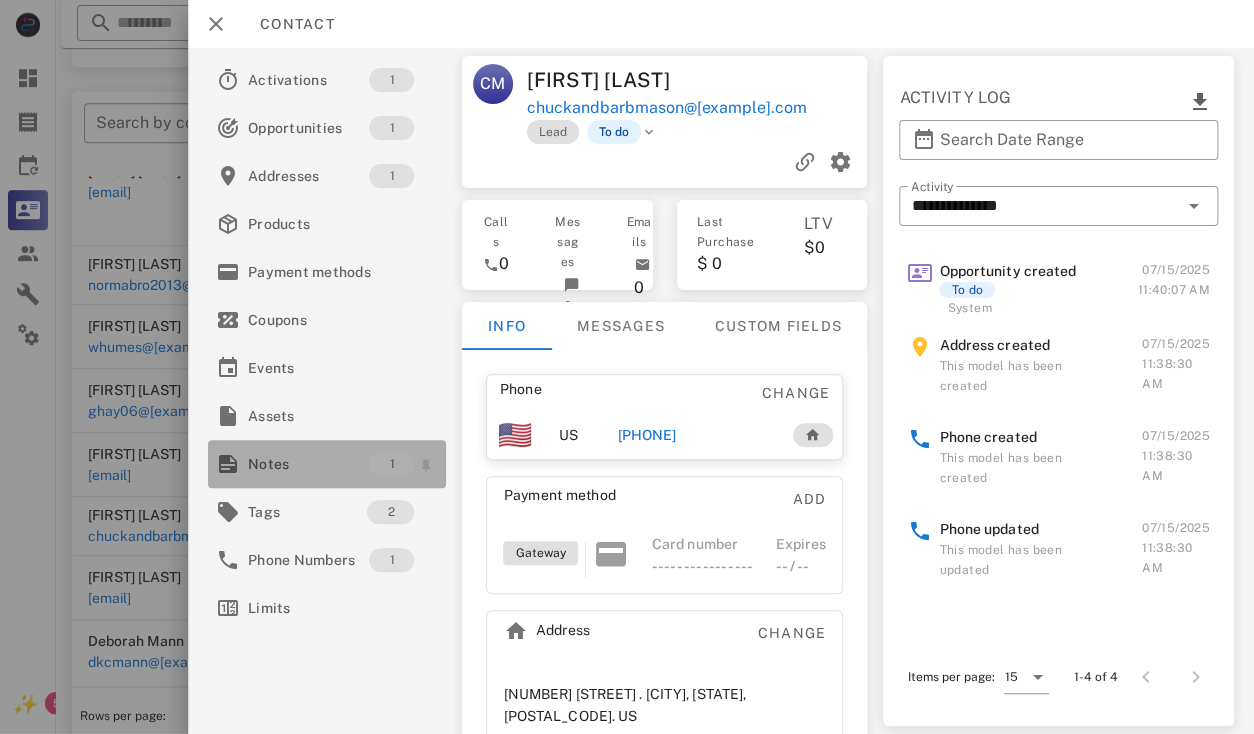 click on "Notes" at bounding box center [308, 464] 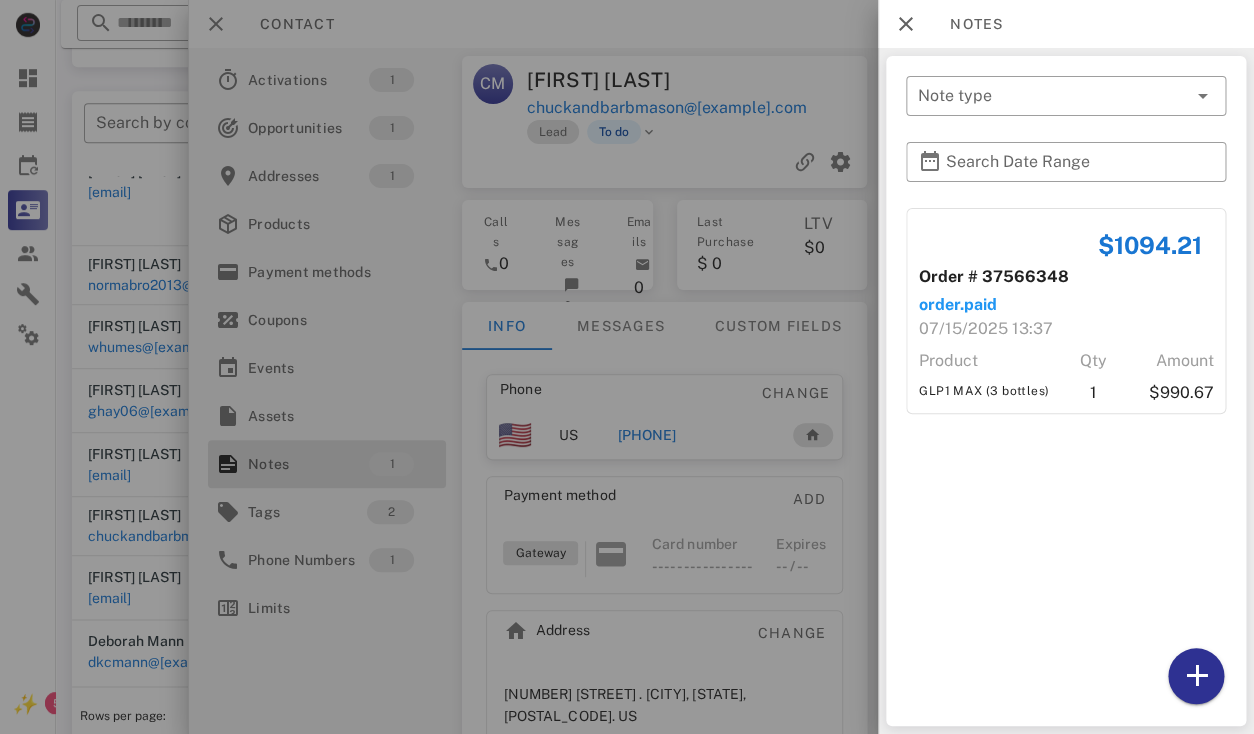 click at bounding box center (627, 367) 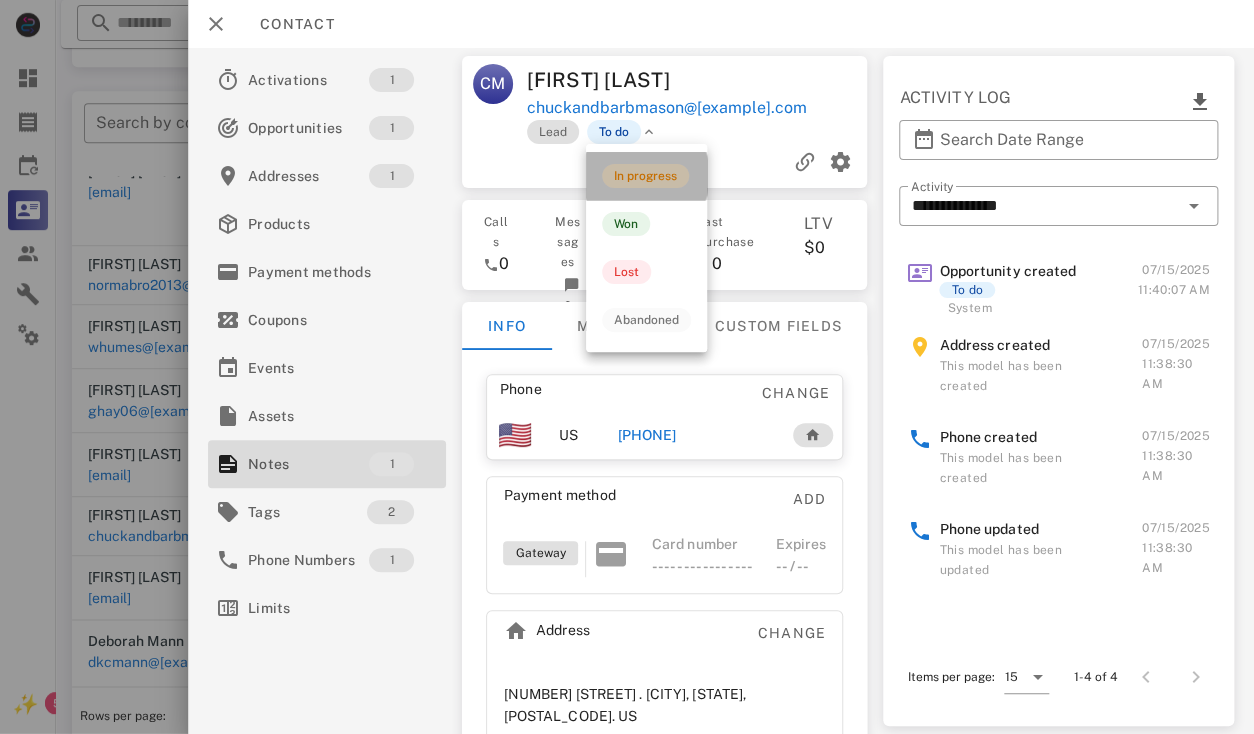click on "In progress" at bounding box center (645, 176) 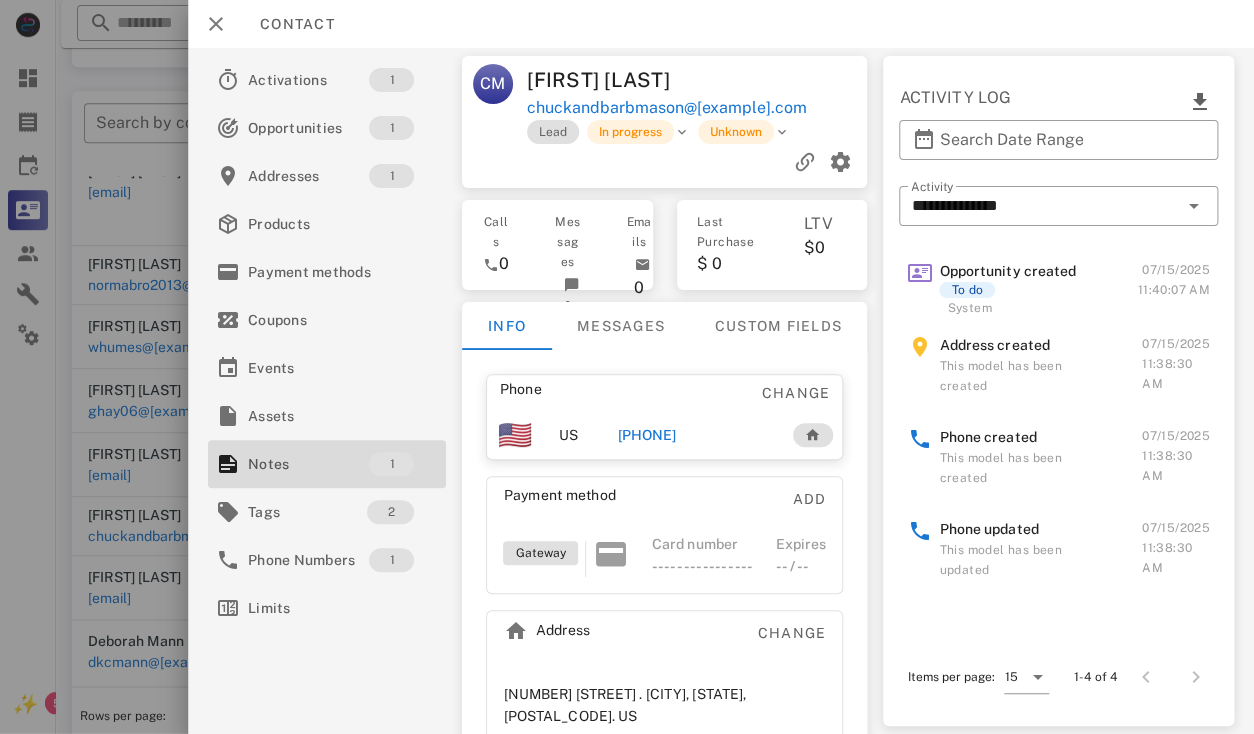 click on "CM Chuck mason  chuckandbarbmason@gmail.com   Lead   In progress   Unknown" at bounding box center [665, 122] 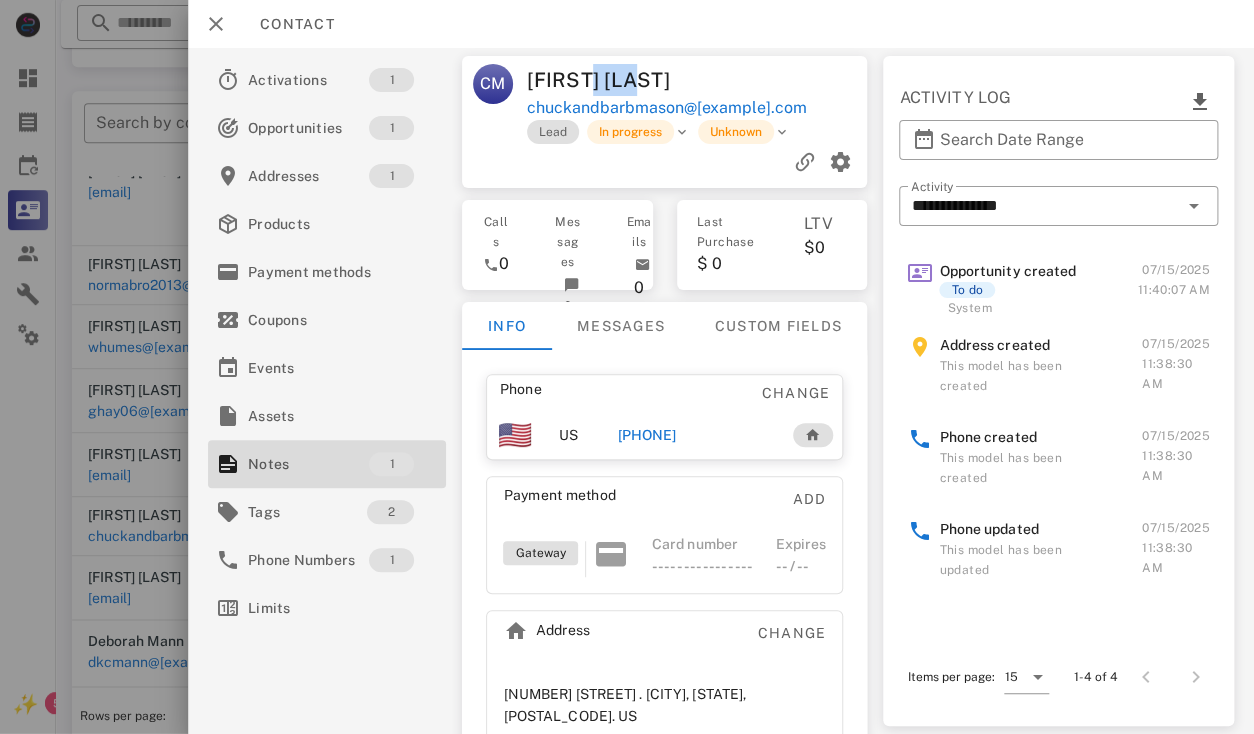 click on "Chuck mason" at bounding box center [613, 80] 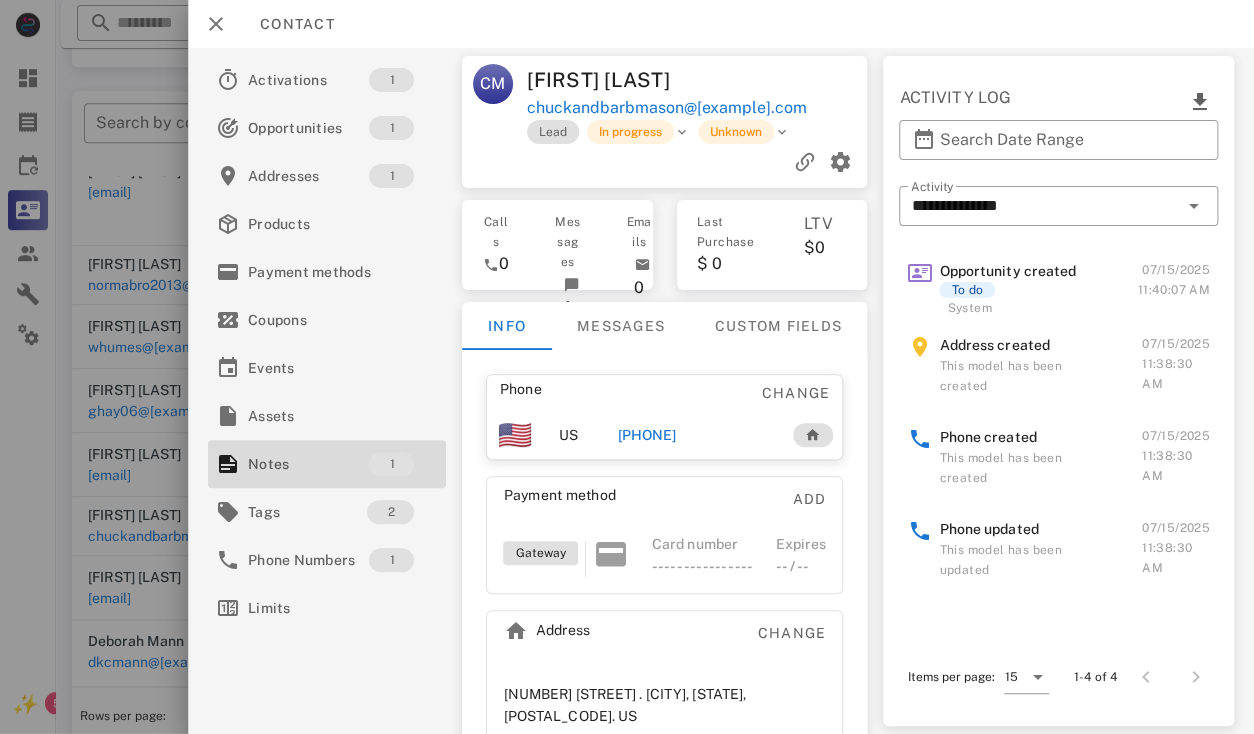 click on "Chuck mason" at bounding box center (613, 80) 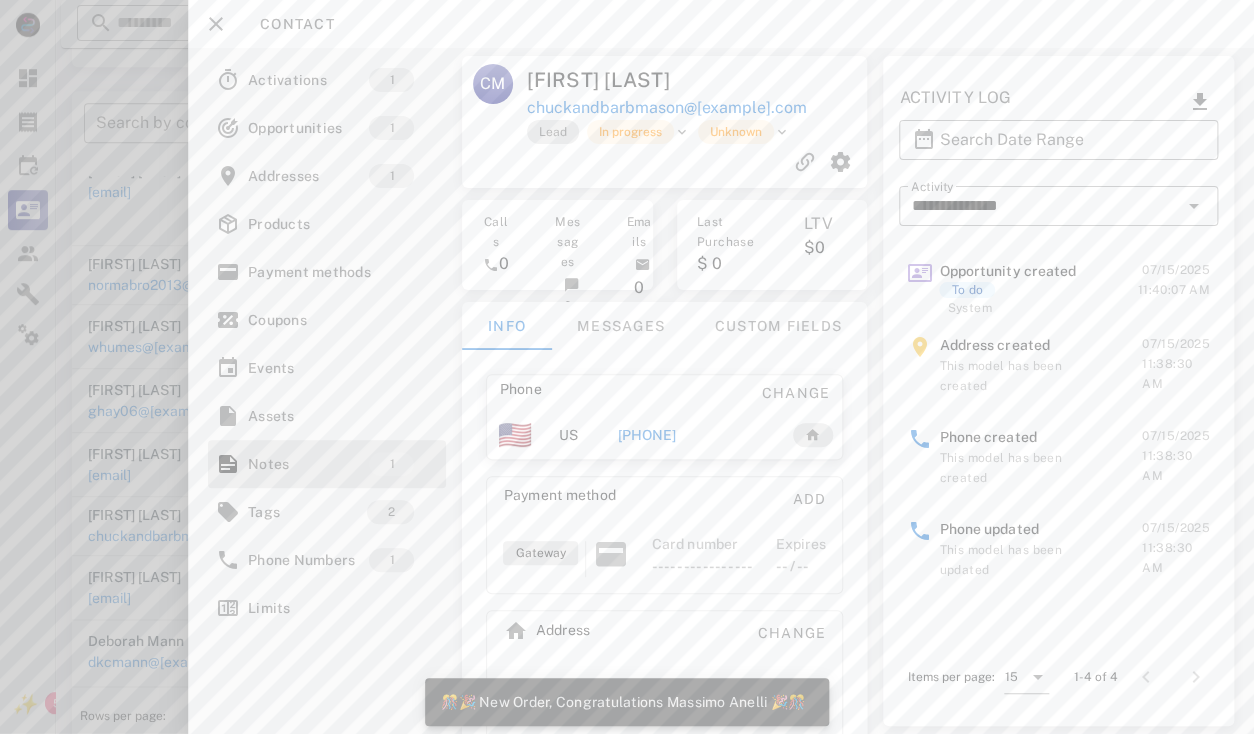 click on "+16364599045" at bounding box center [647, 435] 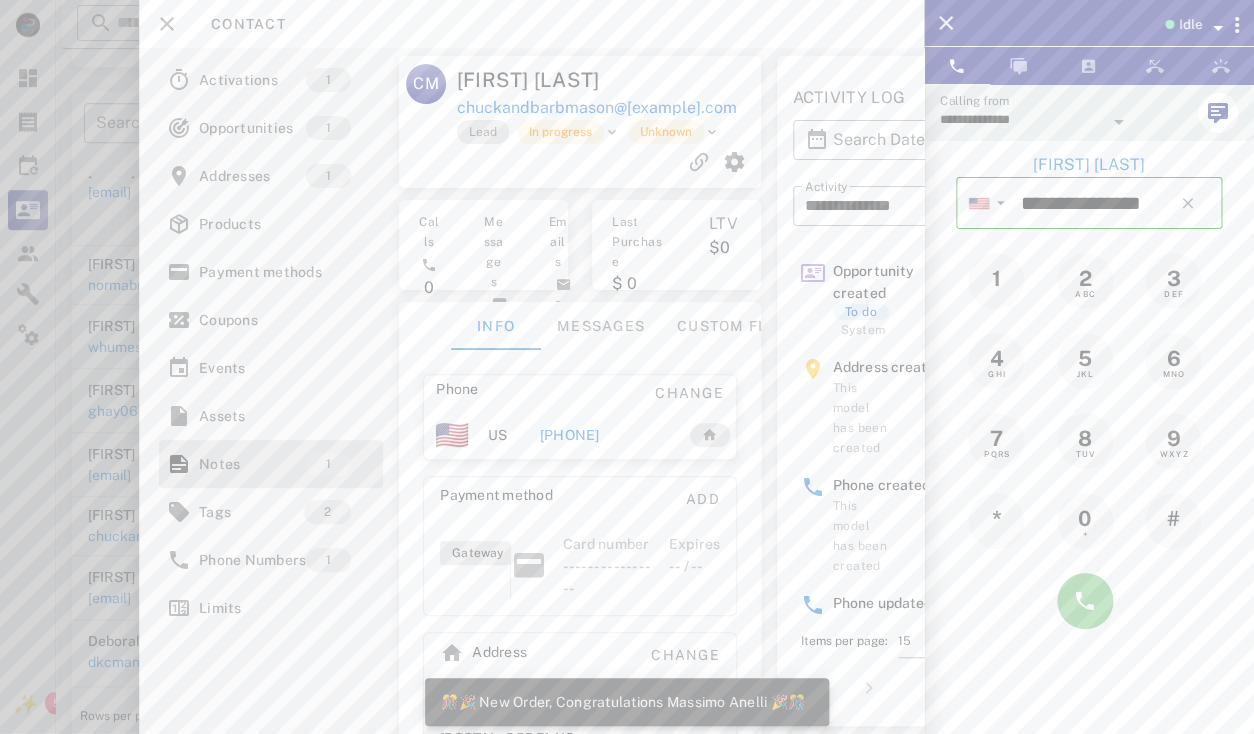 click at bounding box center (1085, 601) 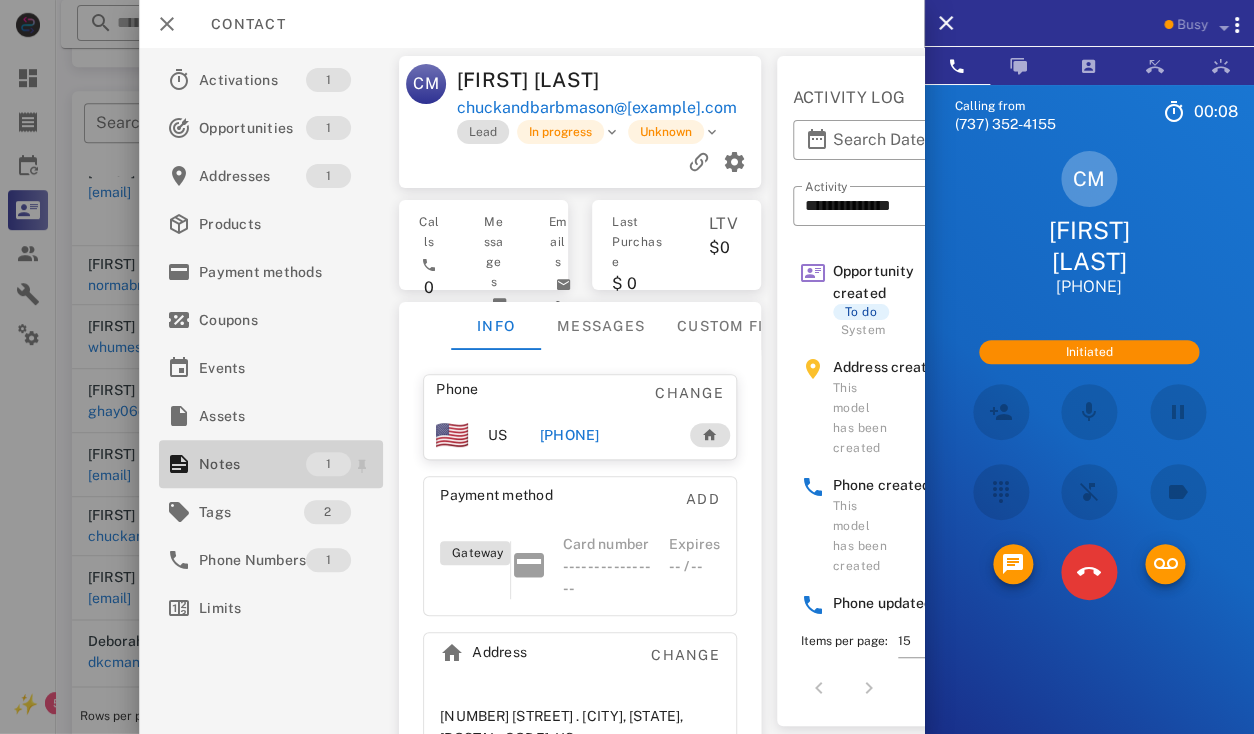 click on "Notes" at bounding box center (252, 464) 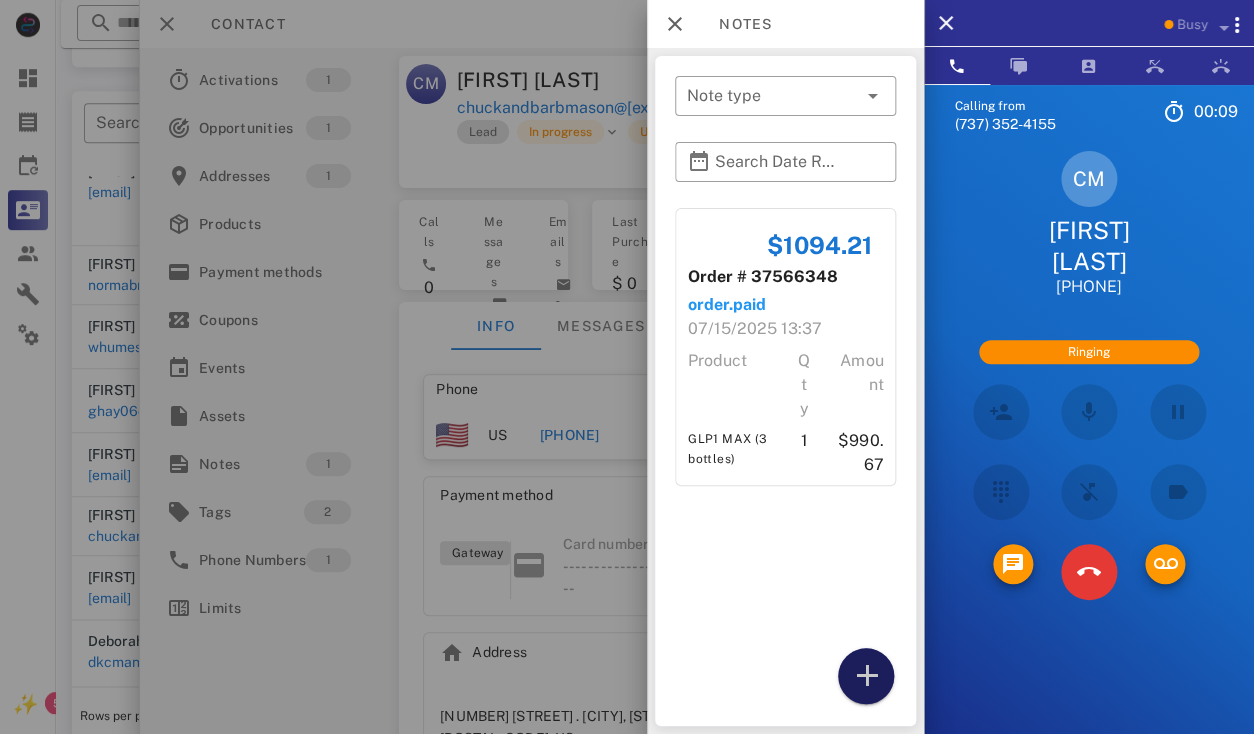 click at bounding box center [866, 676] 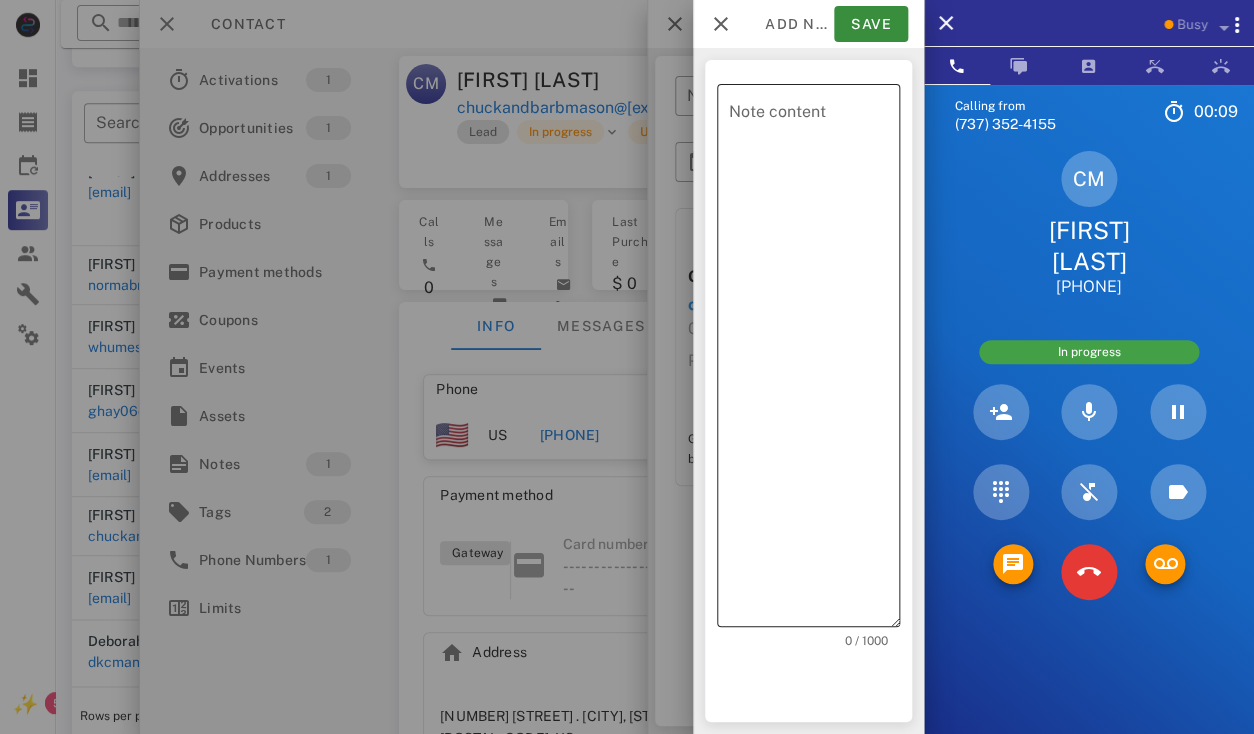 click on "Note content" at bounding box center [814, 360] 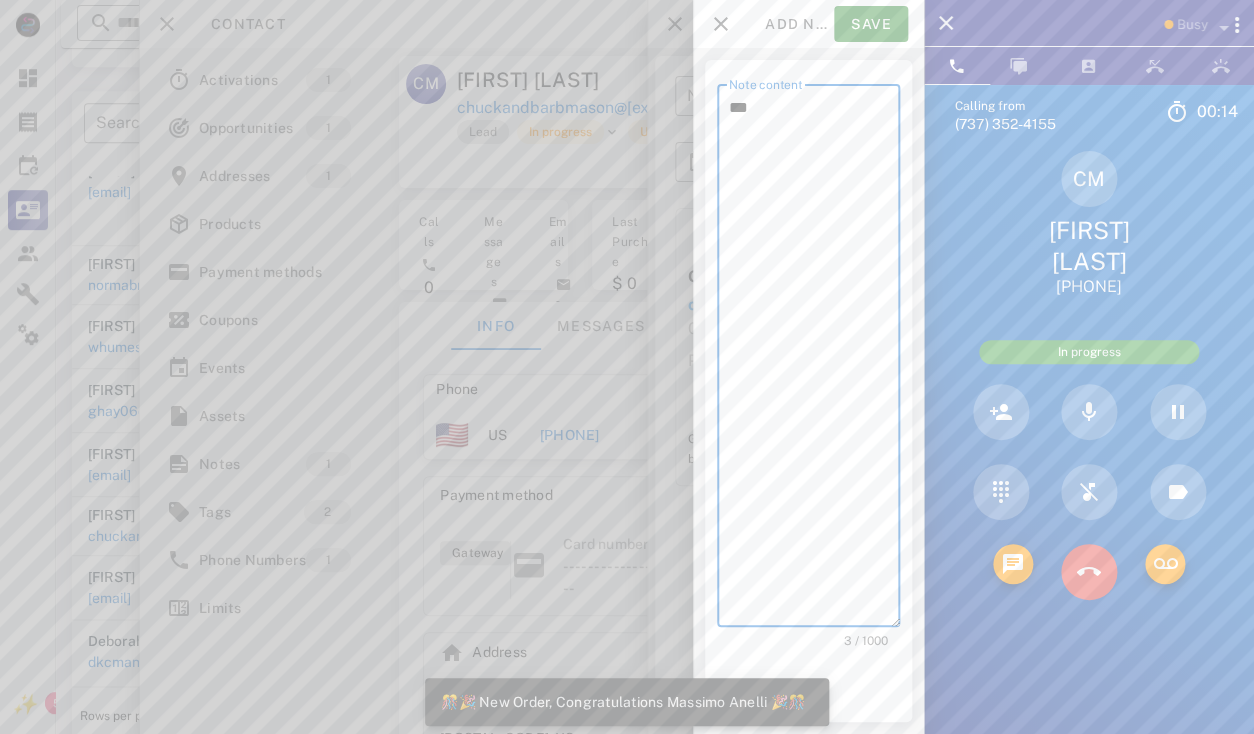 type on "***" 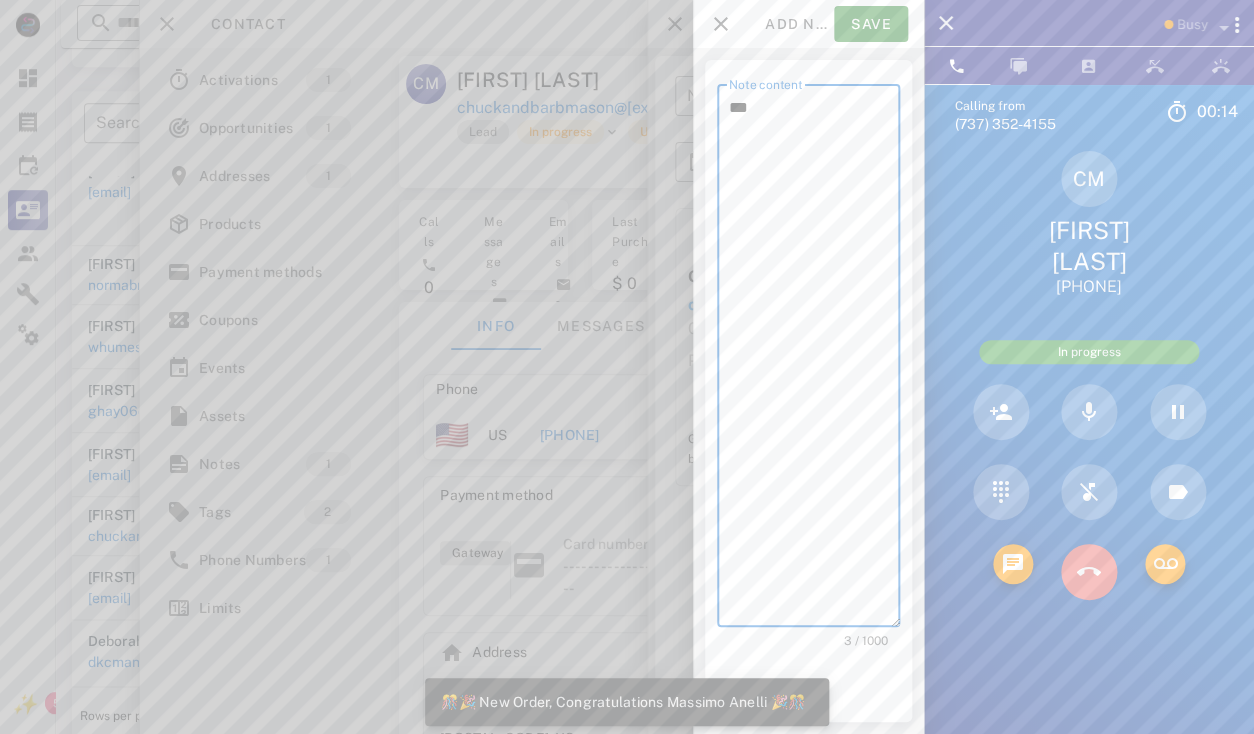 click at bounding box center (1089, 572) 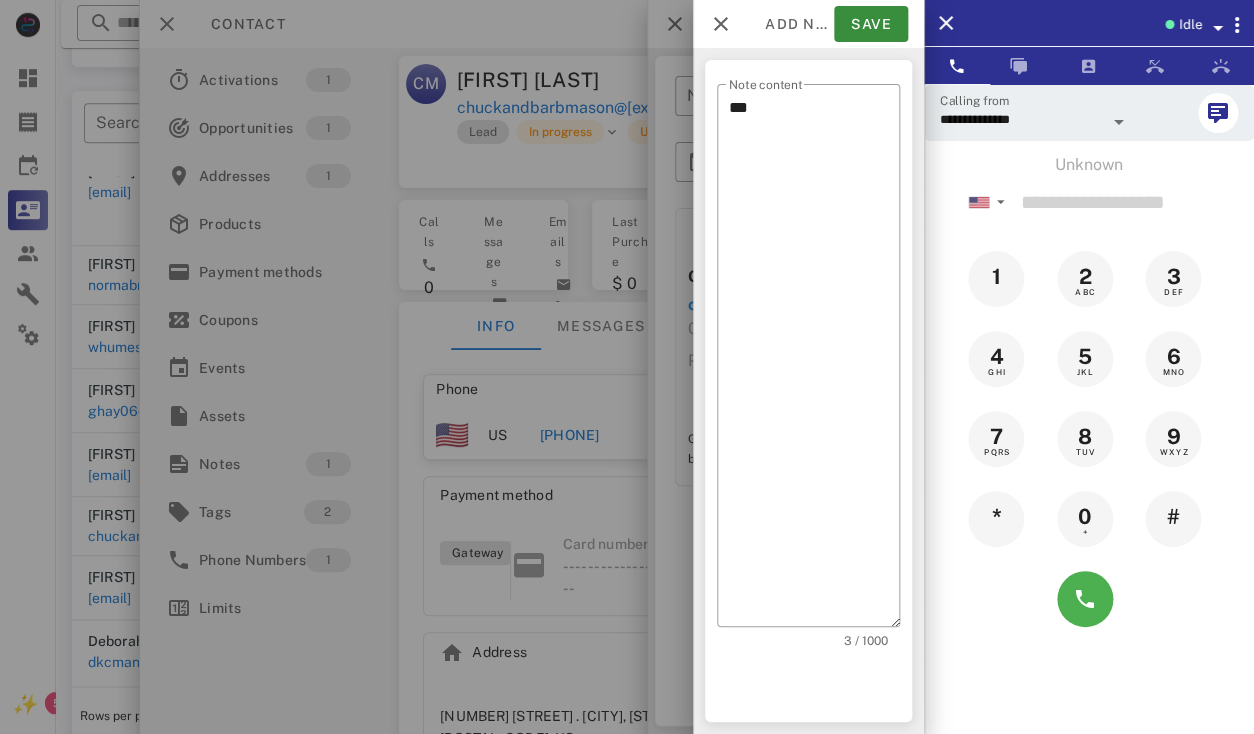 click at bounding box center [627, 367] 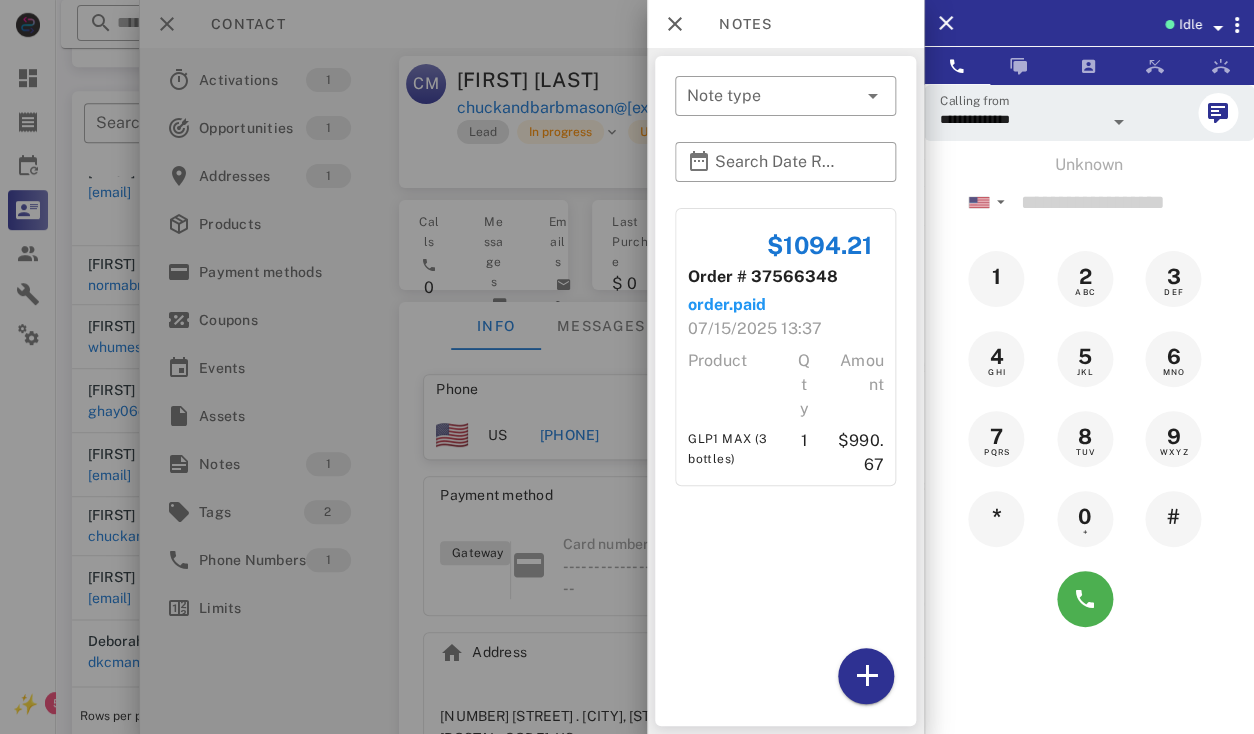 click at bounding box center [627, 367] 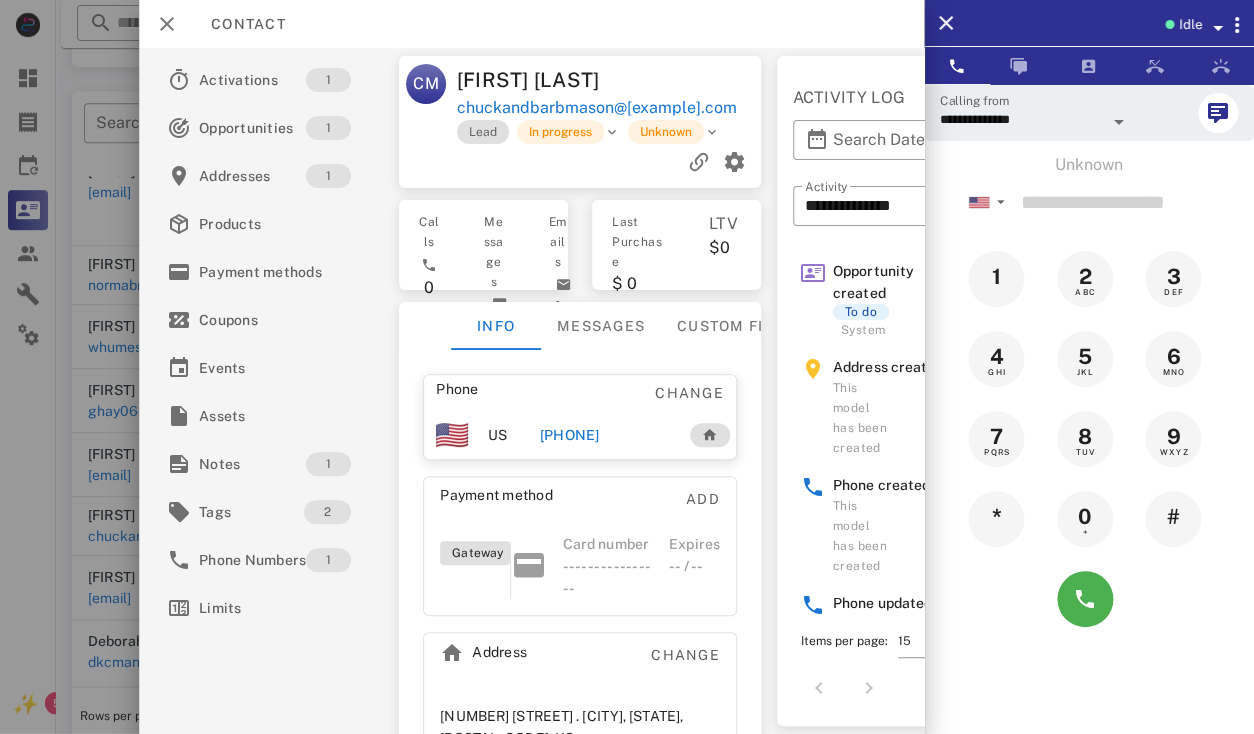 click on "+16364599045" at bounding box center [569, 435] 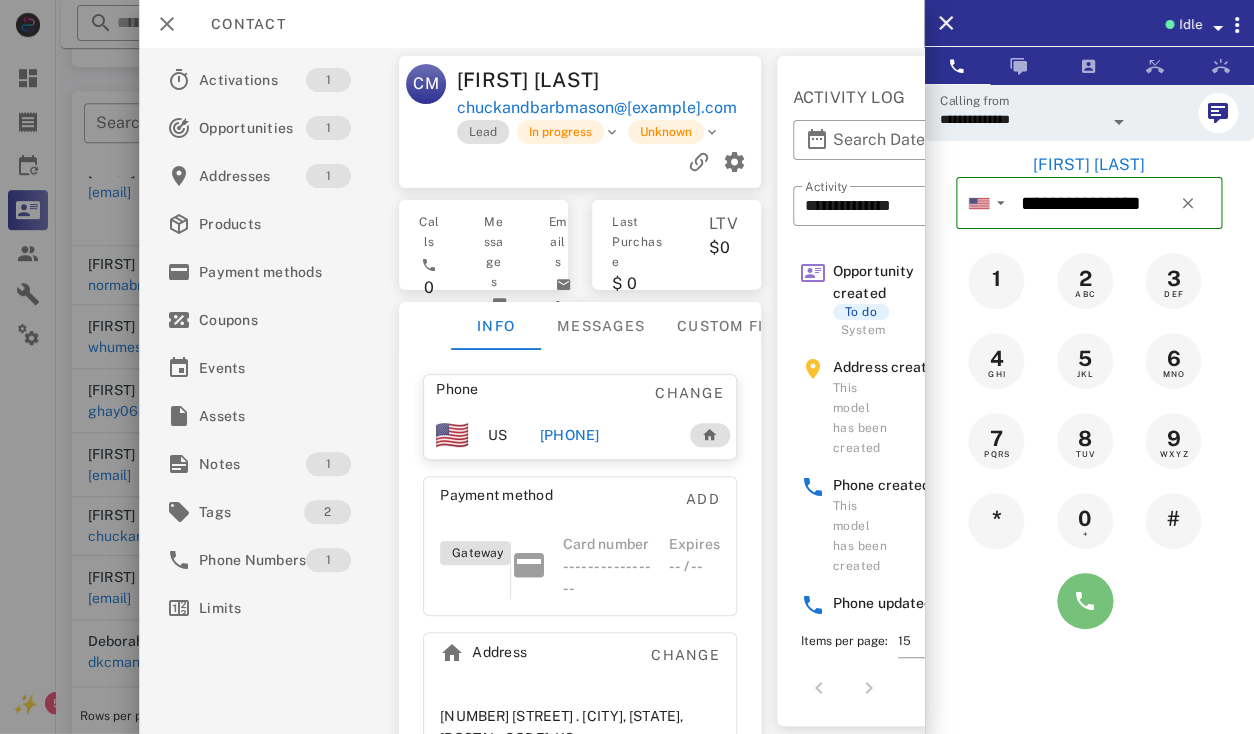 click at bounding box center (1085, 601) 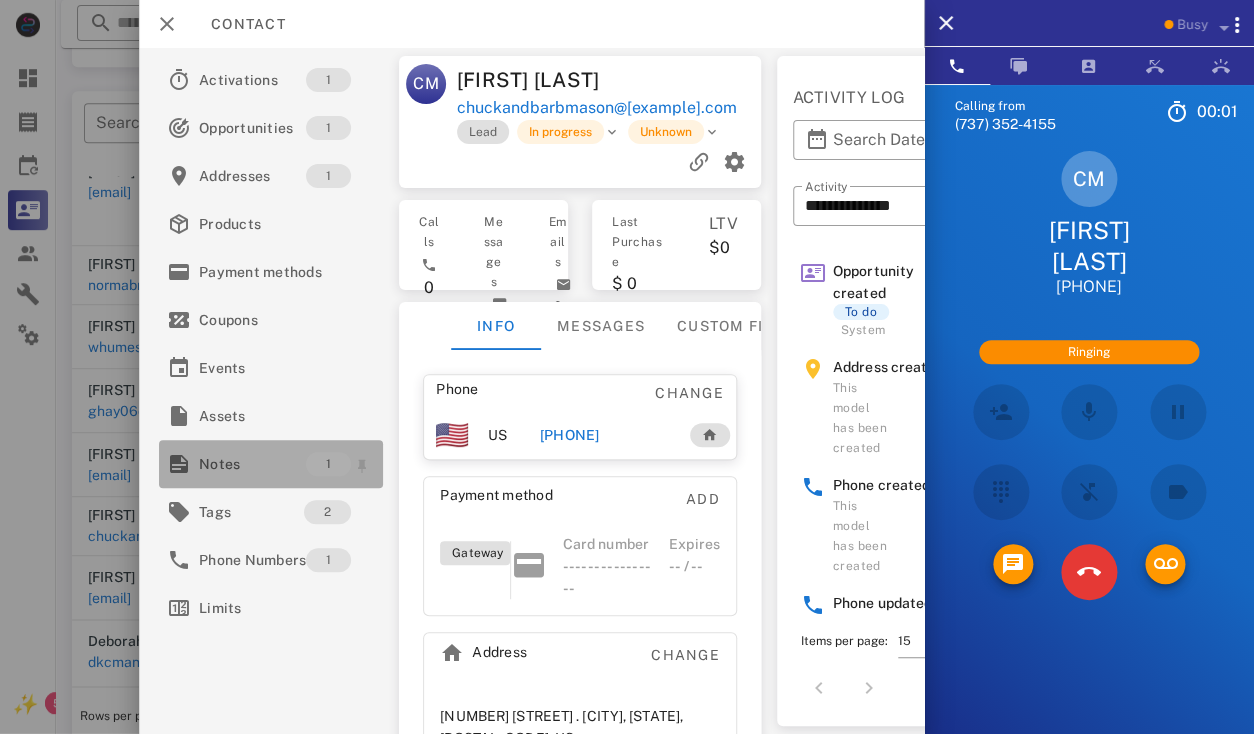 click on "Notes" at bounding box center [252, 464] 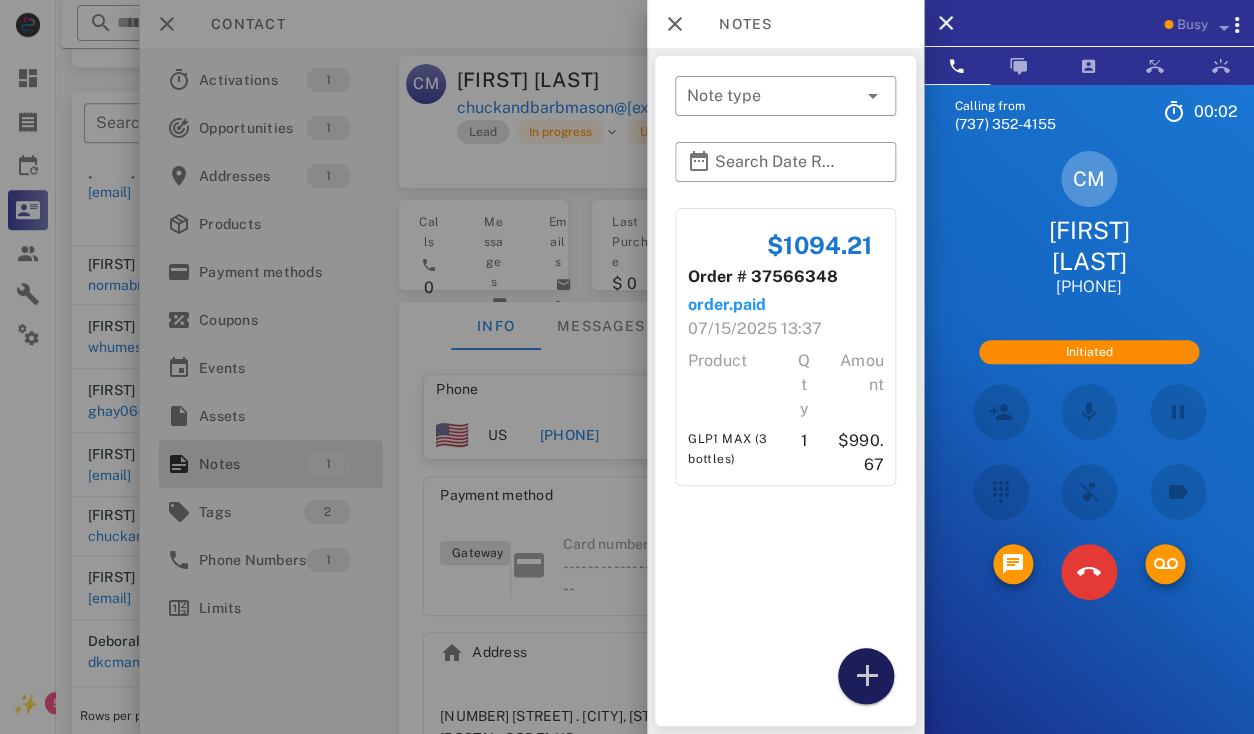 click at bounding box center [866, 676] 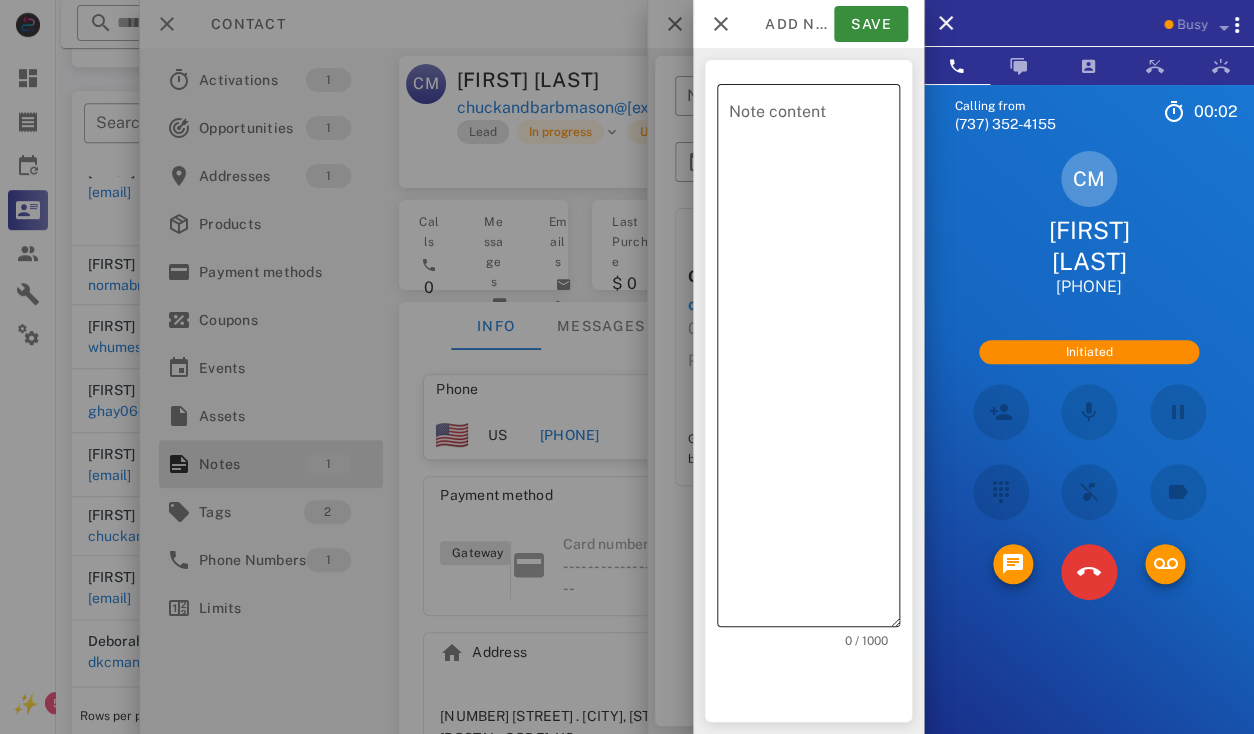 click on "Note content" at bounding box center [814, 360] 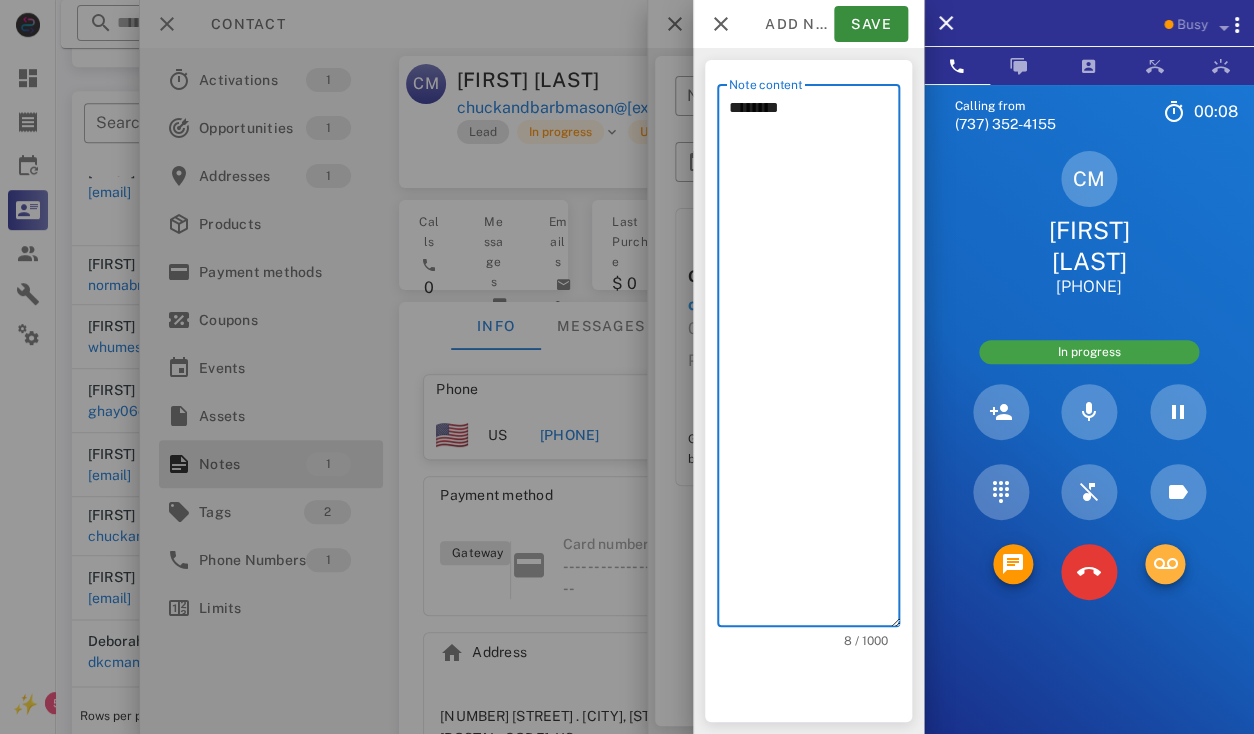 click at bounding box center (1165, 564) 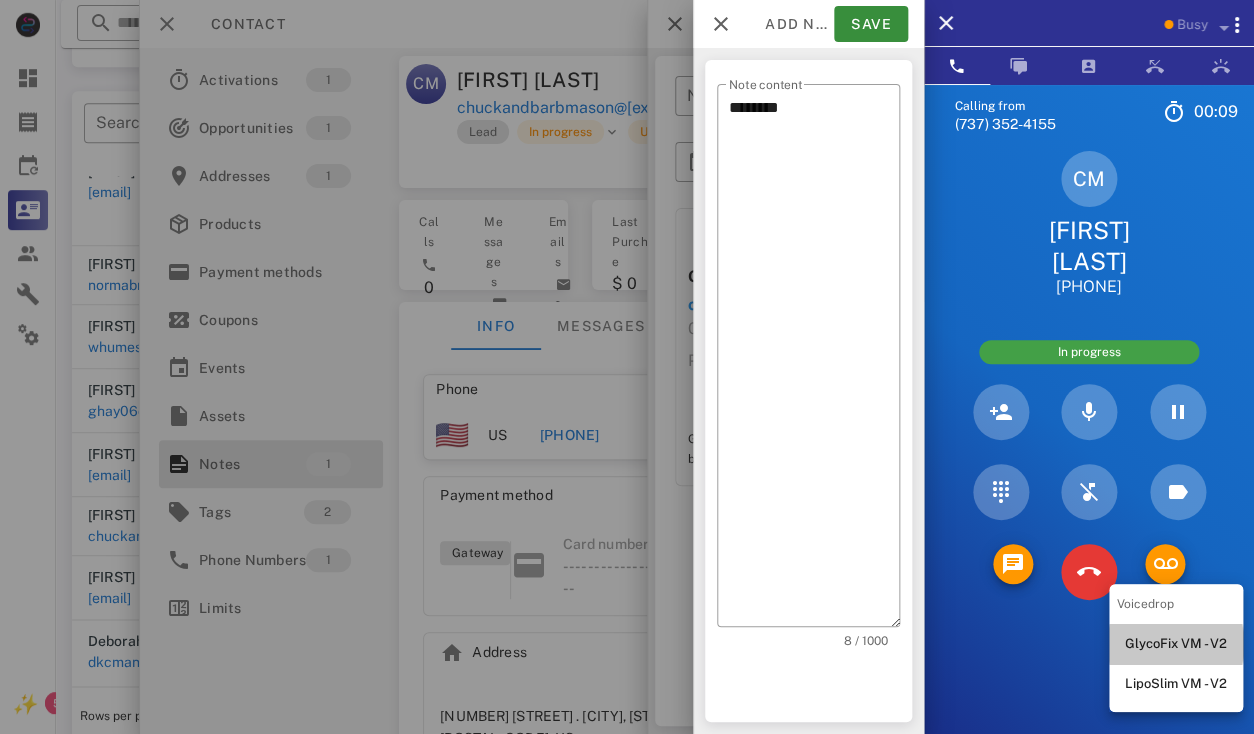 click on "GlycoFix VM - V2" at bounding box center [1176, 644] 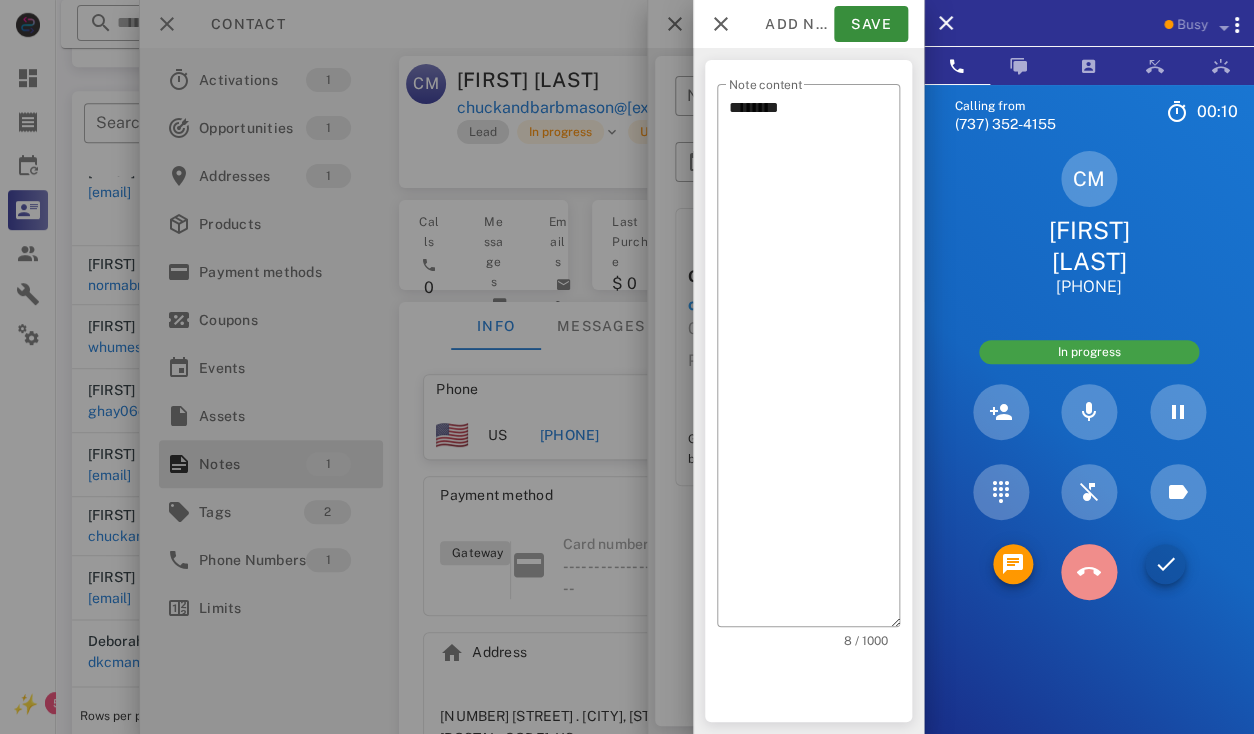 click at bounding box center (1089, 572) 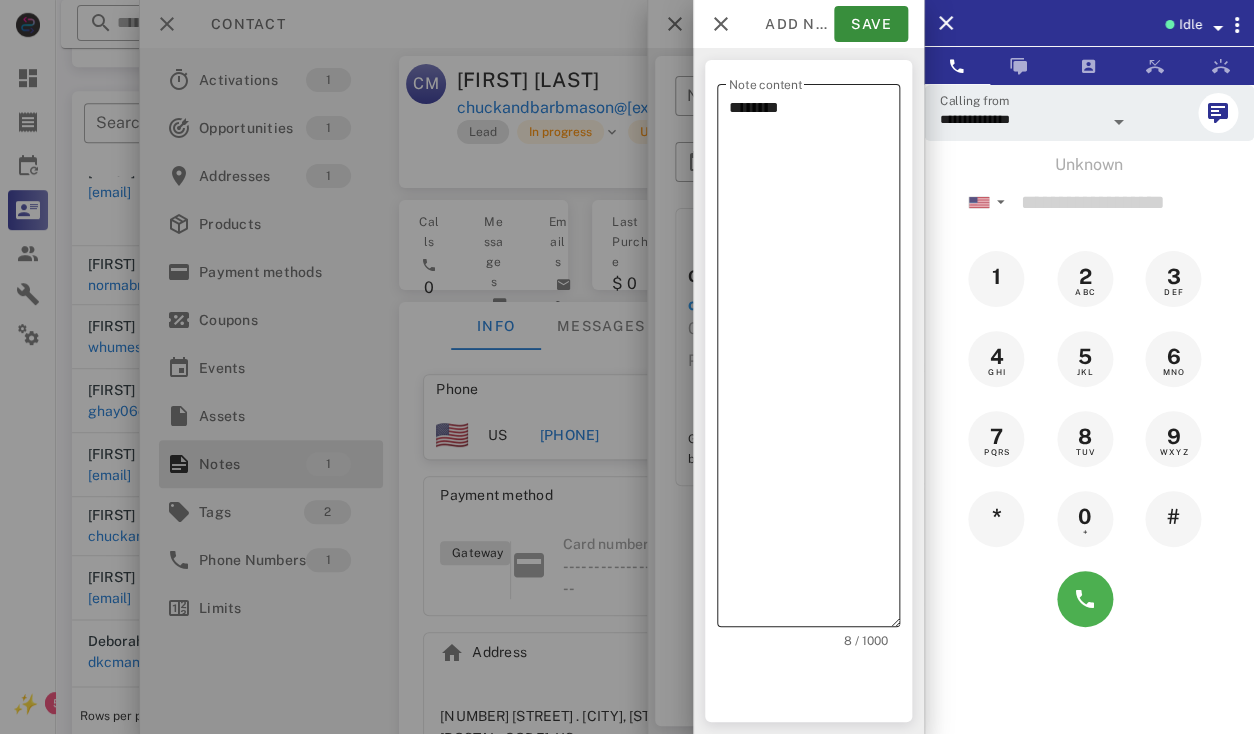 click on "********" at bounding box center [814, 360] 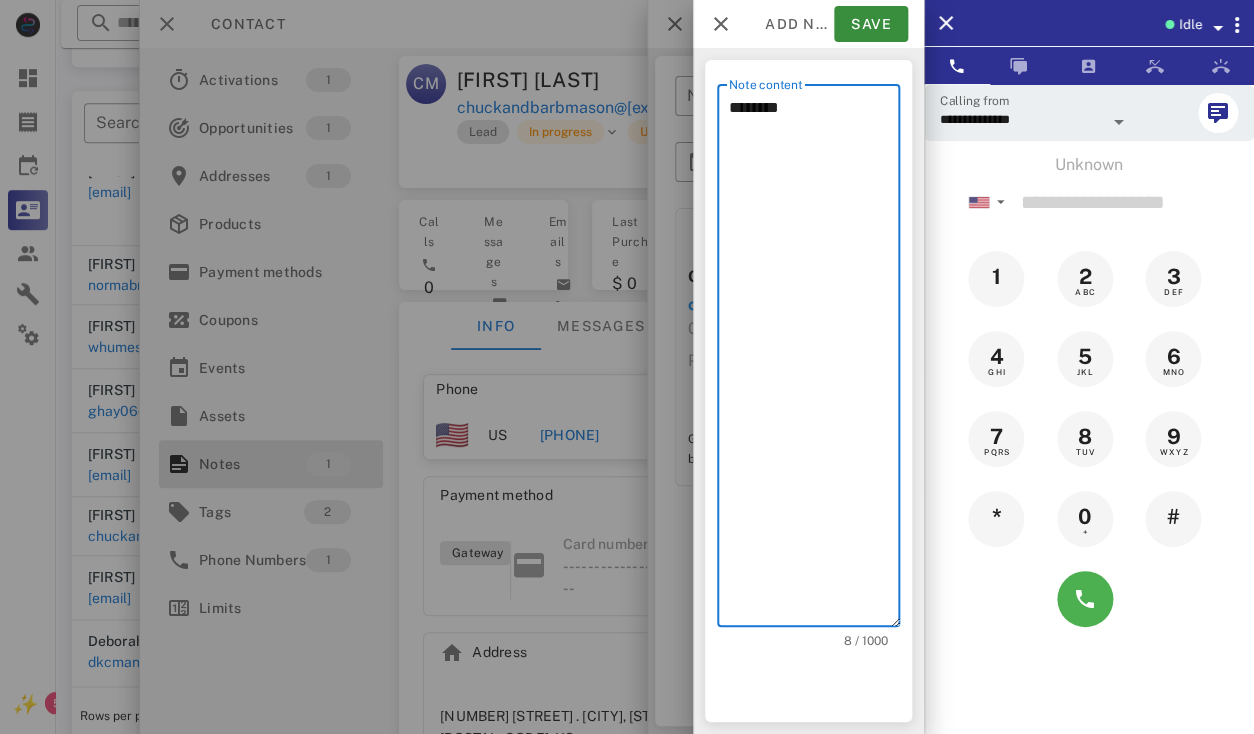 click on "********" at bounding box center [814, 360] 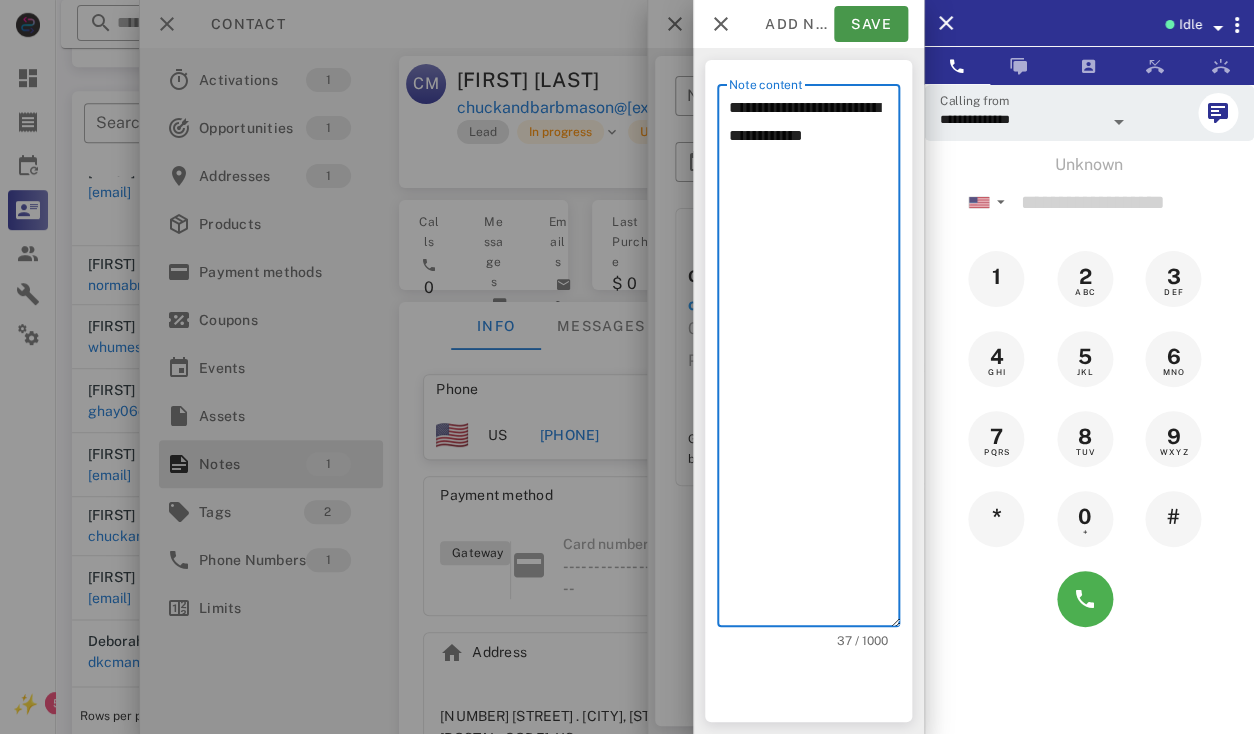 type on "**********" 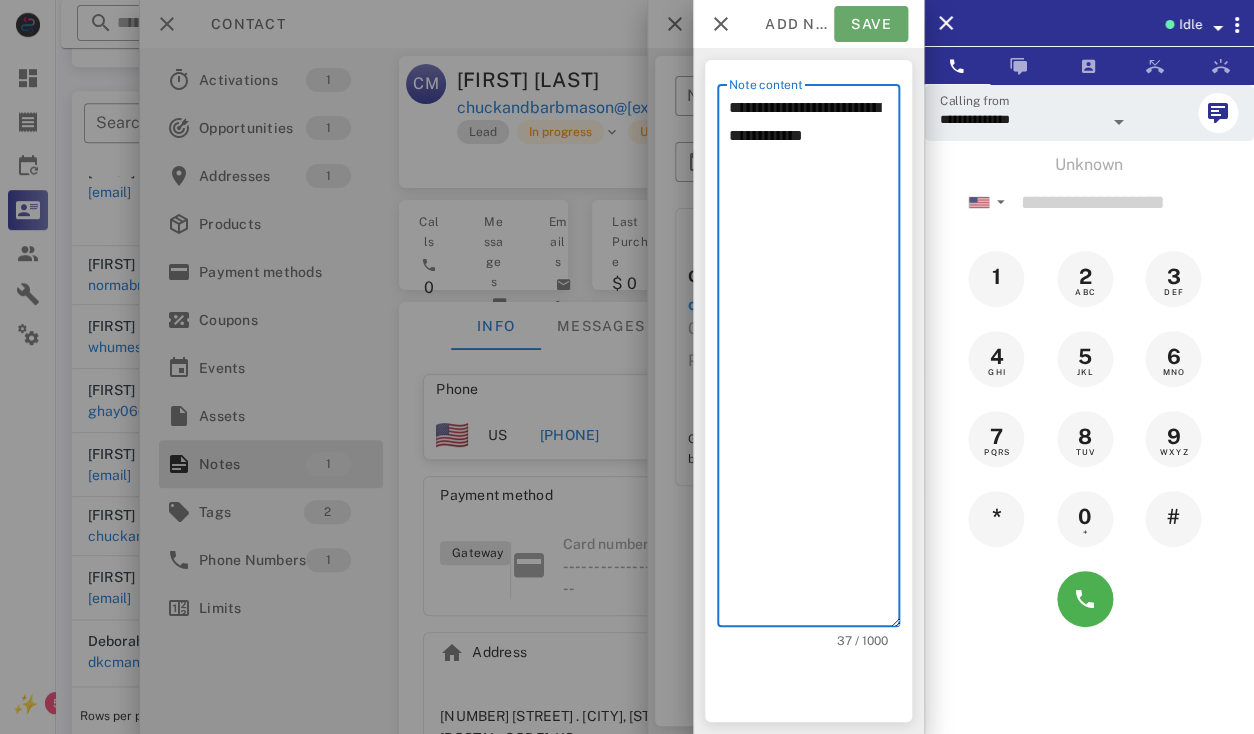 click on "Save" at bounding box center [871, 24] 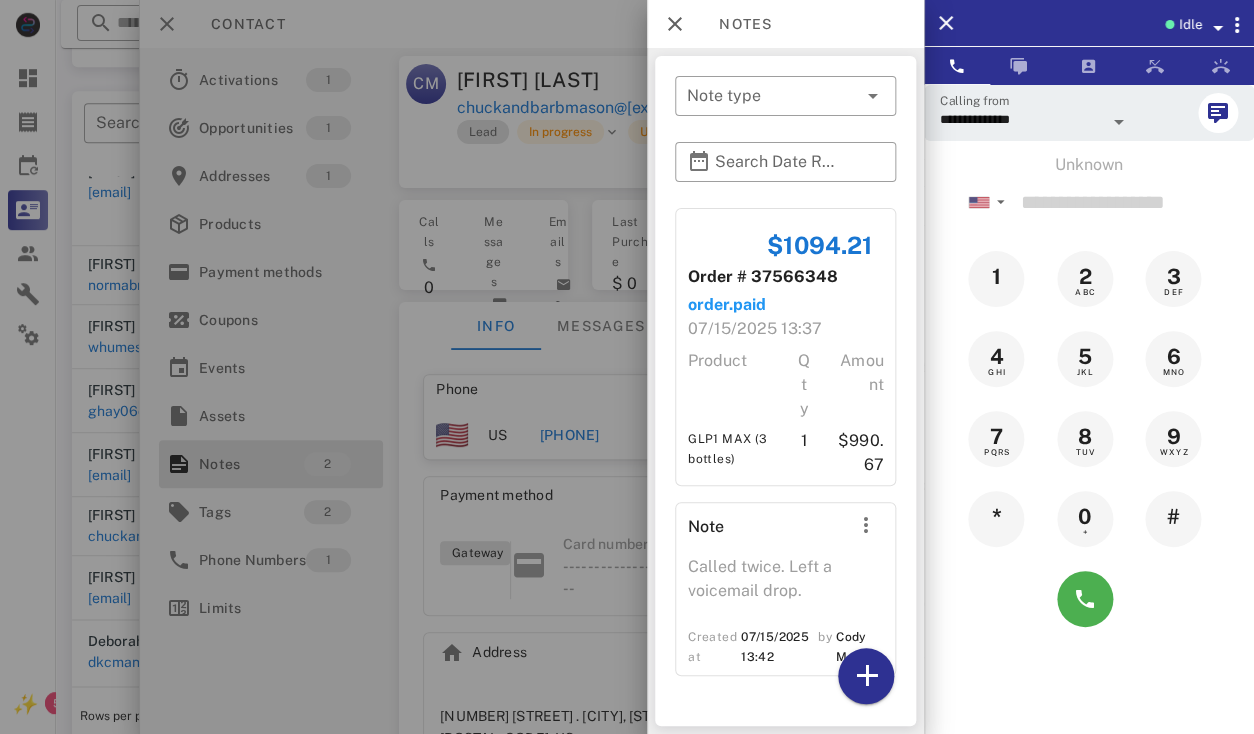 click at bounding box center (627, 367) 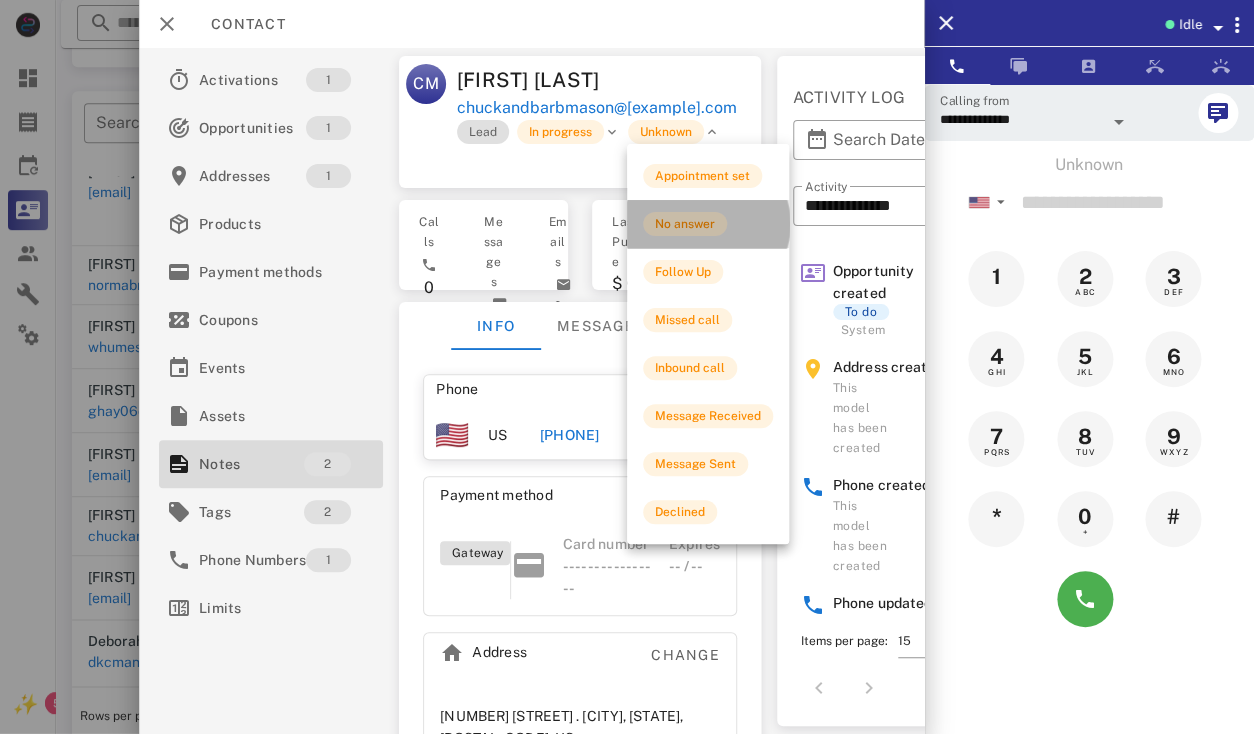click on "No answer" at bounding box center (685, 224) 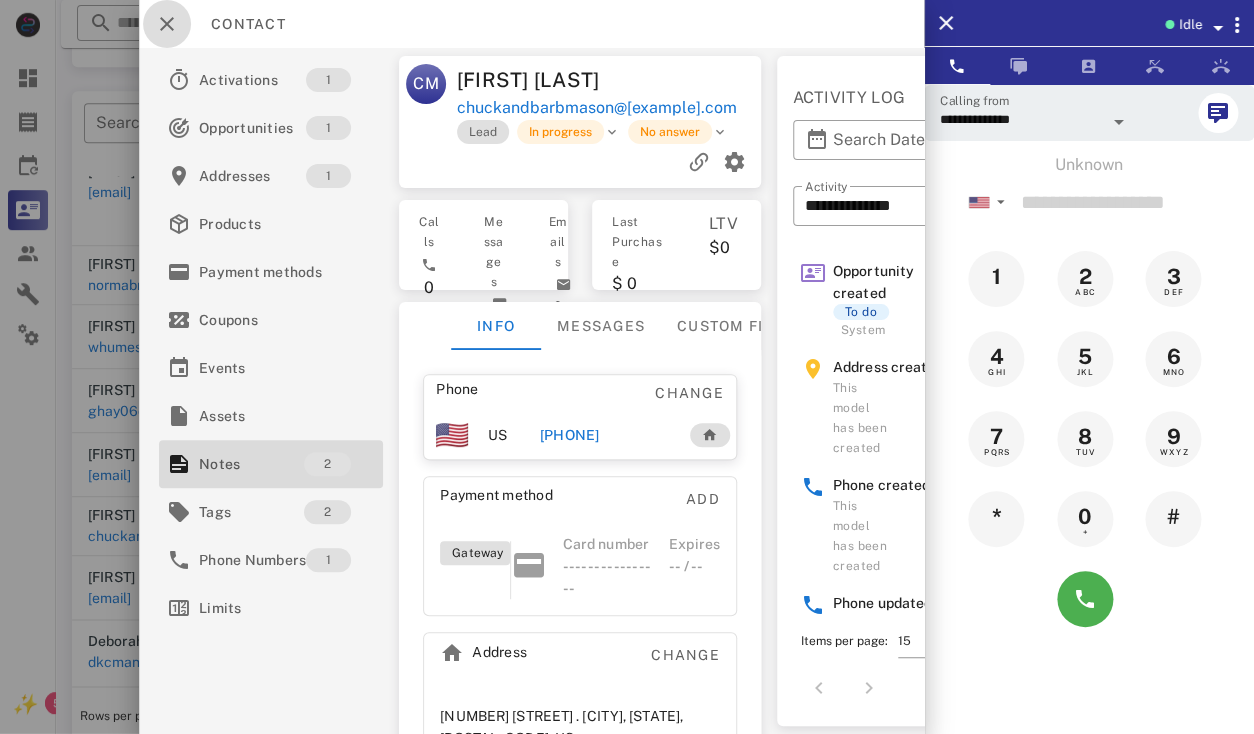 click at bounding box center (167, 24) 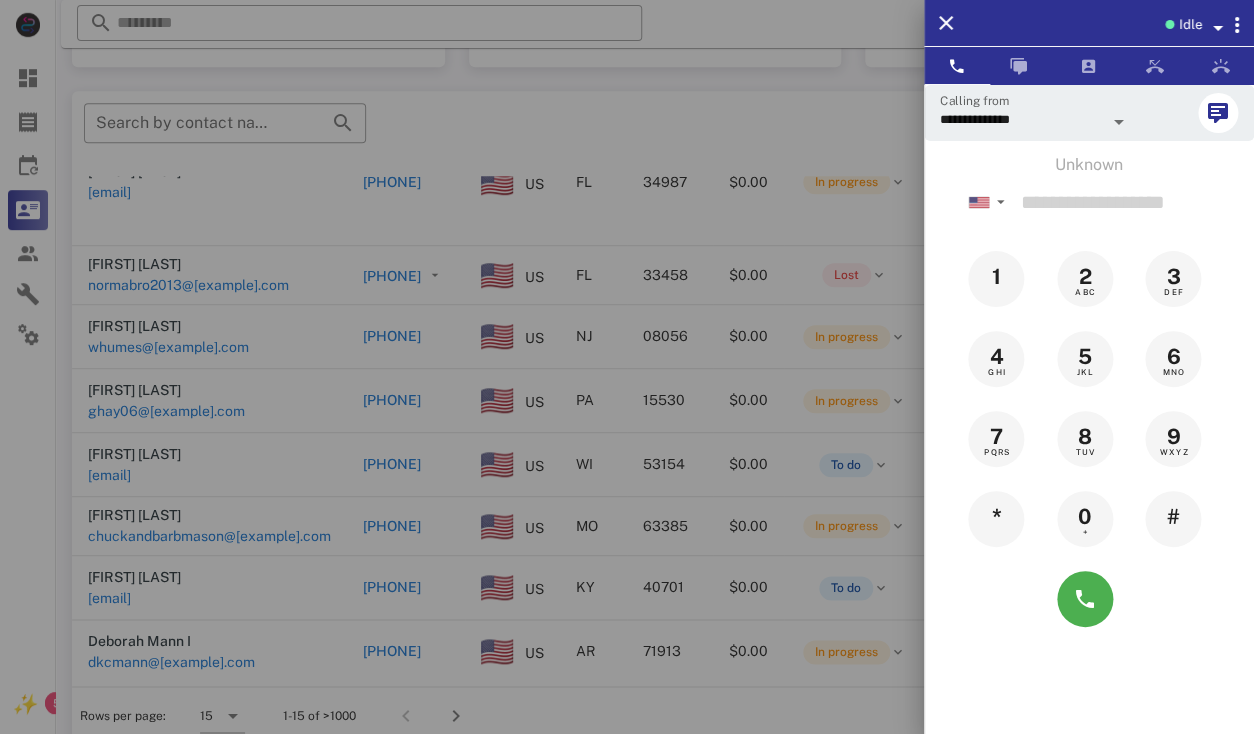 click at bounding box center (627, 367) 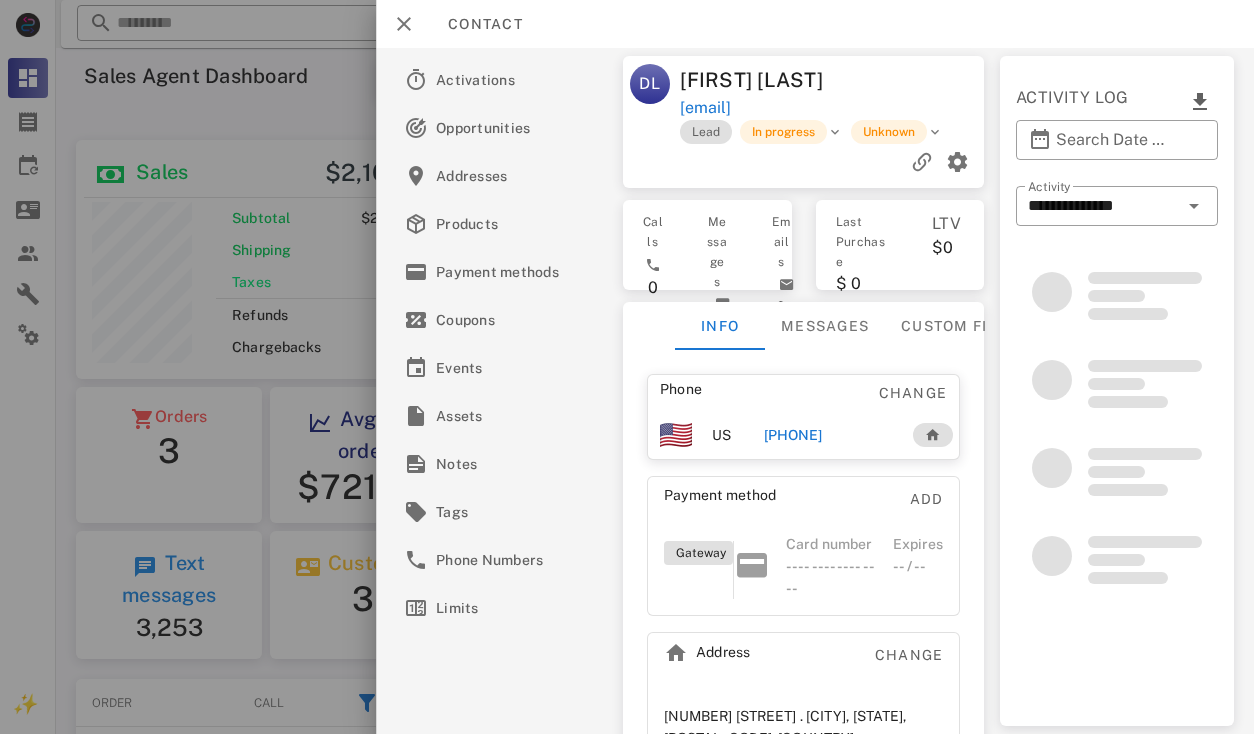scroll, scrollTop: 0, scrollLeft: 0, axis: both 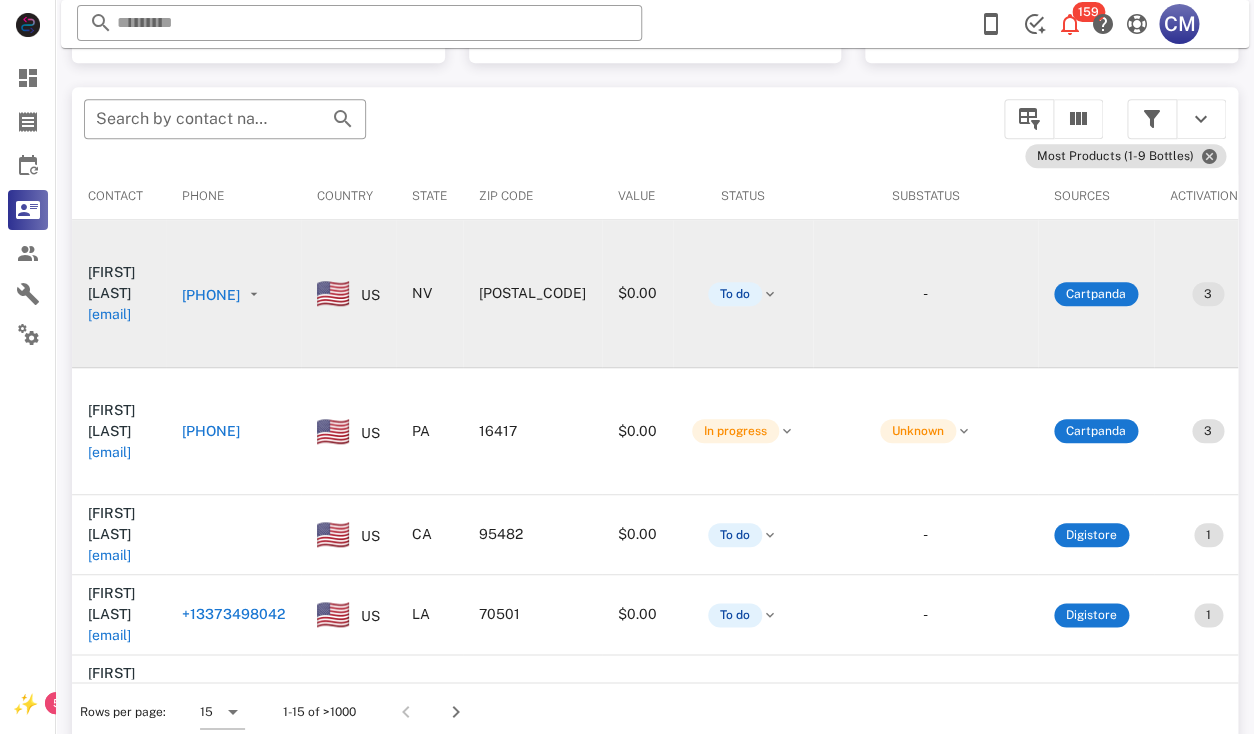 click on "[EMAIL]" at bounding box center (109, 314) 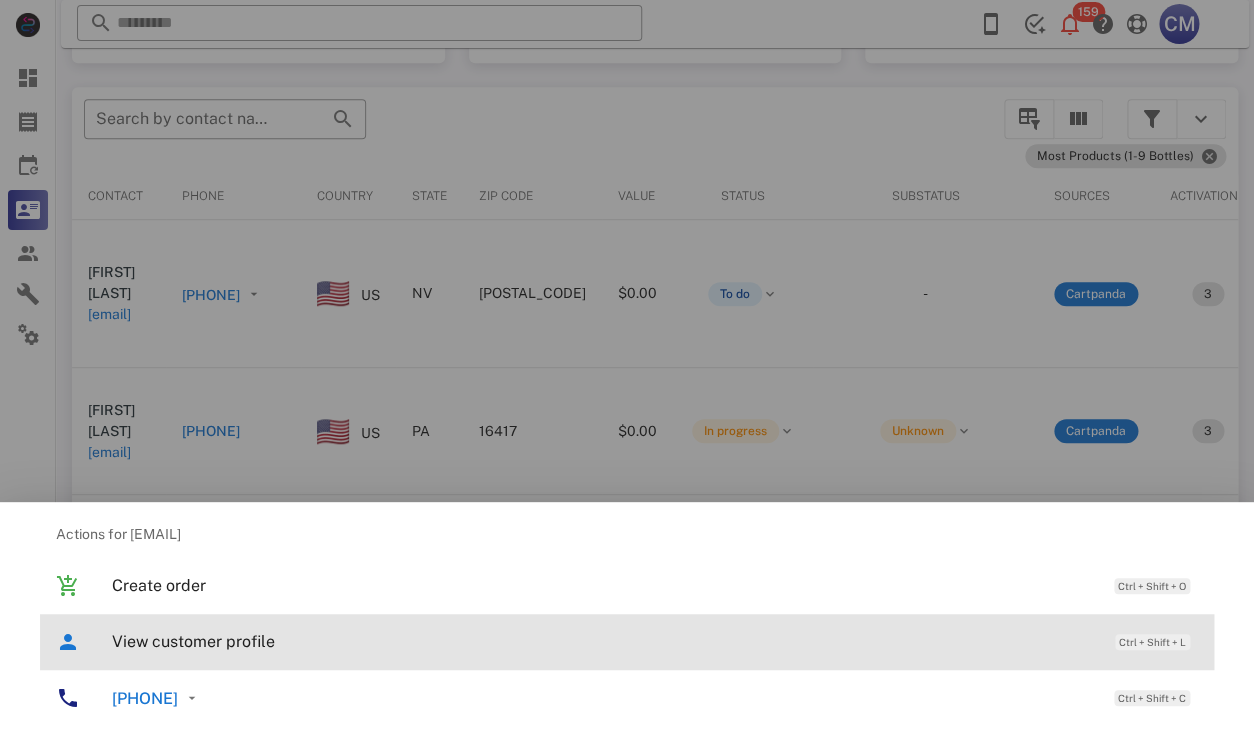 click on "View customer profile Ctrl + Shift + L" at bounding box center (655, 641) 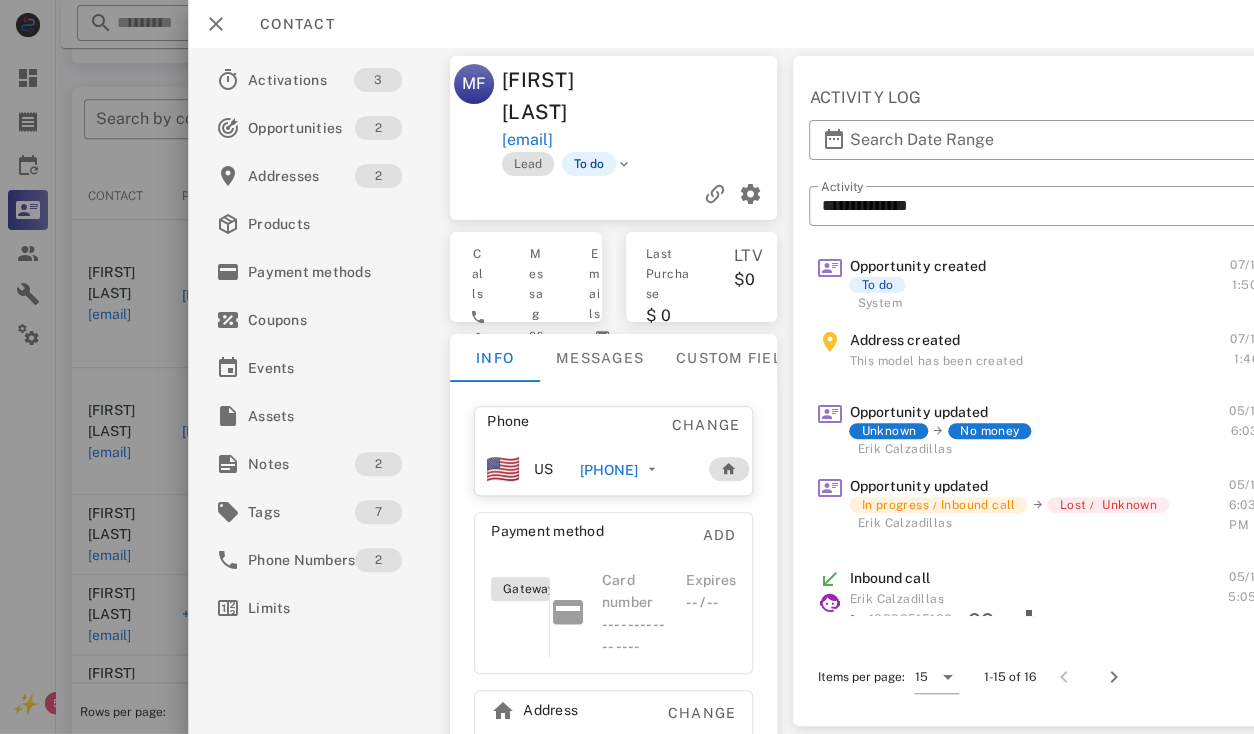 scroll, scrollTop: 0, scrollLeft: 0, axis: both 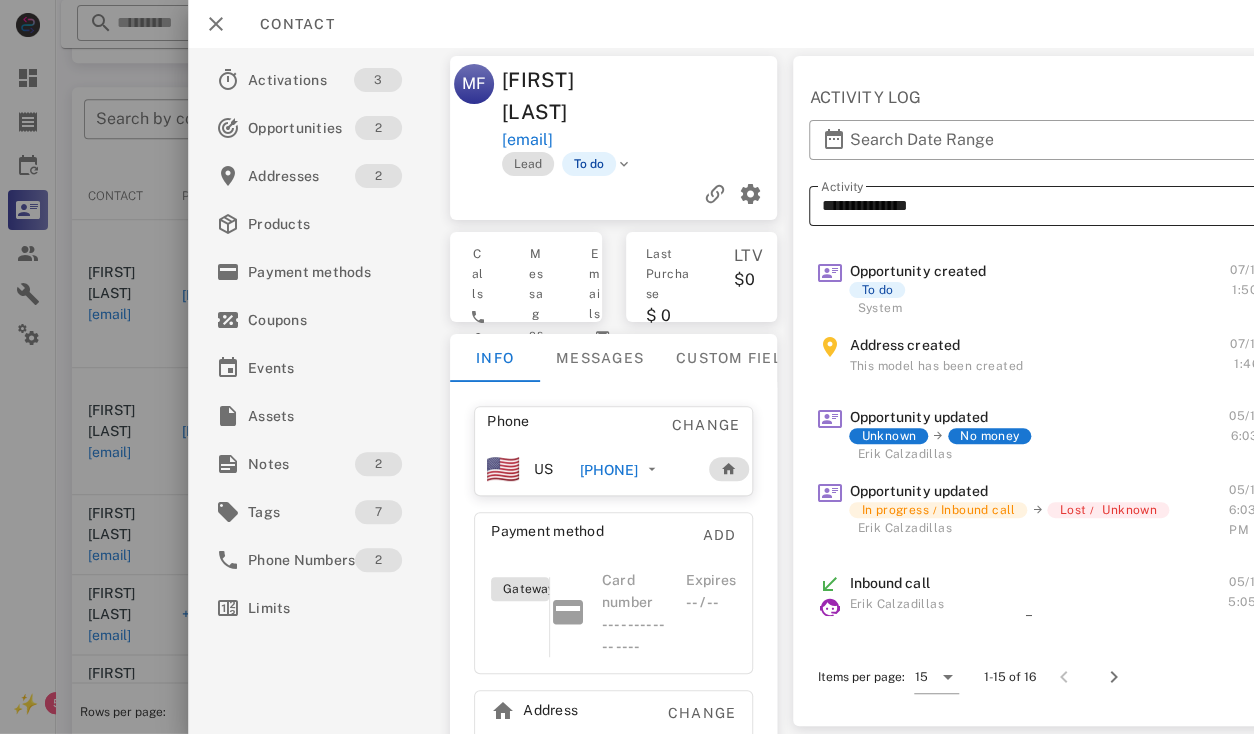 click on "**********" at bounding box center (1043, 206) 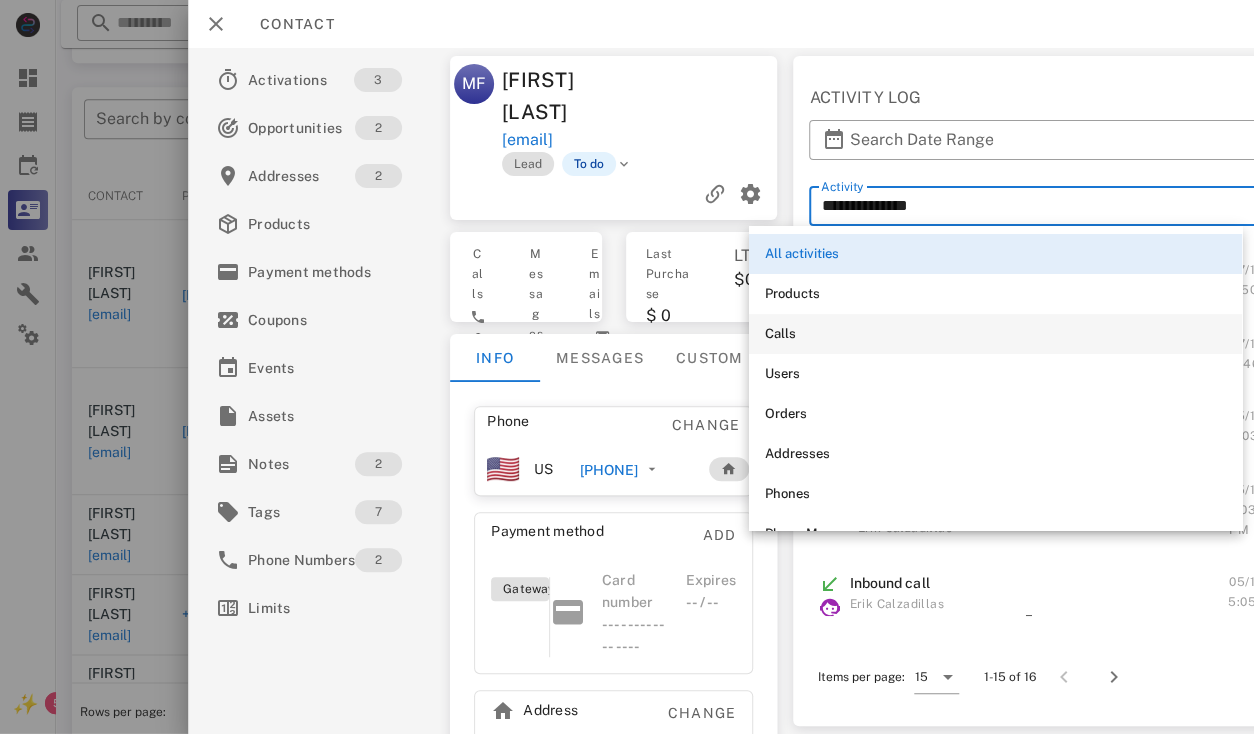 click on "Calls" at bounding box center (995, 334) 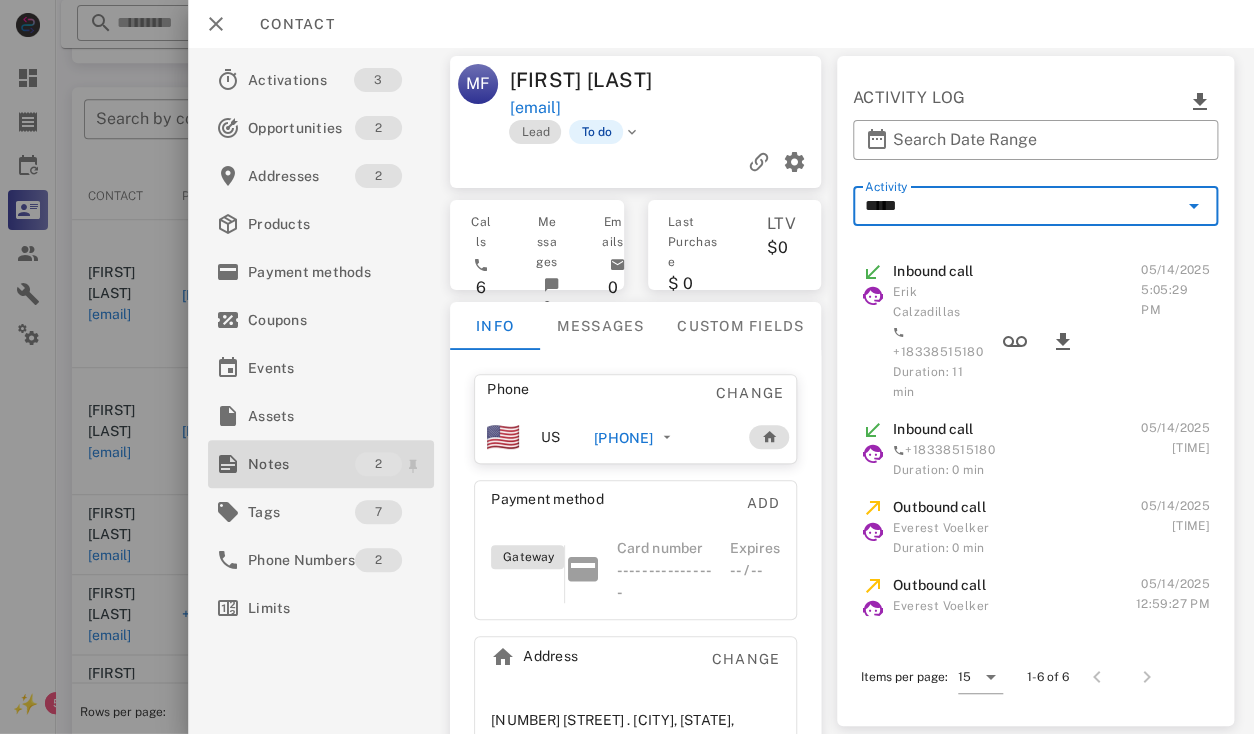 click on "Notes" at bounding box center [301, 464] 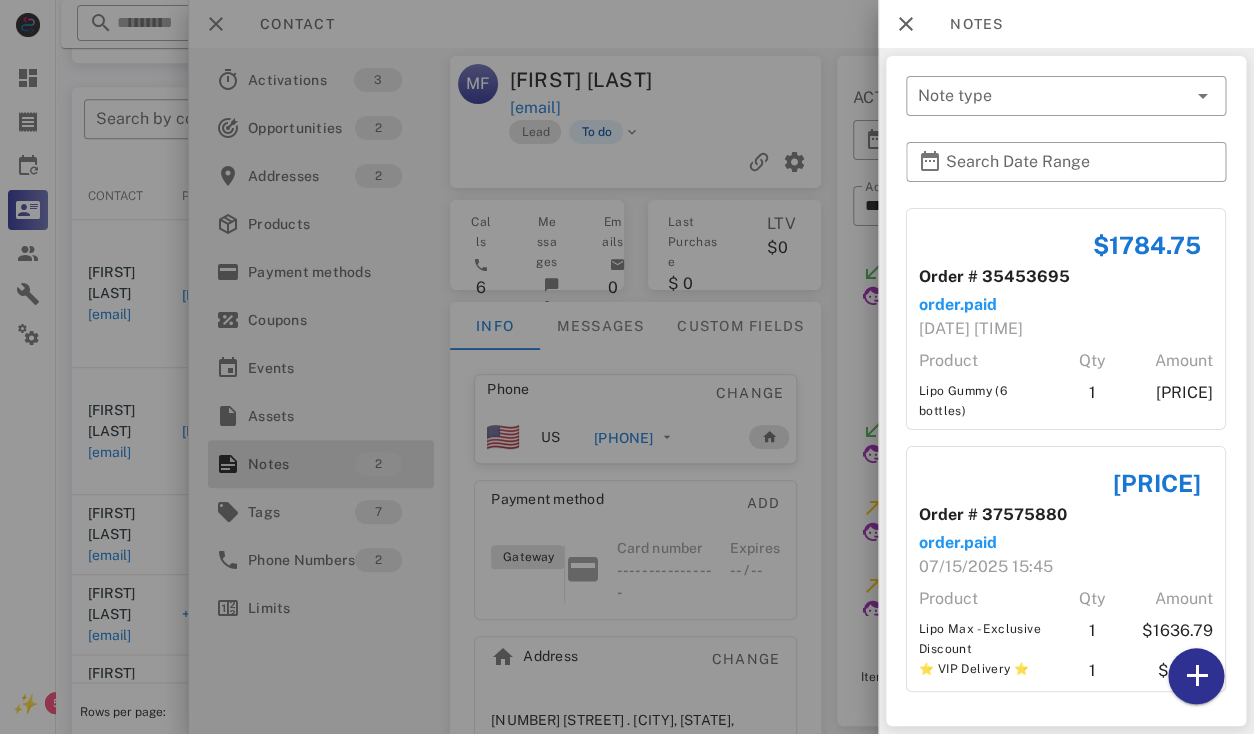 click at bounding box center (627, 367) 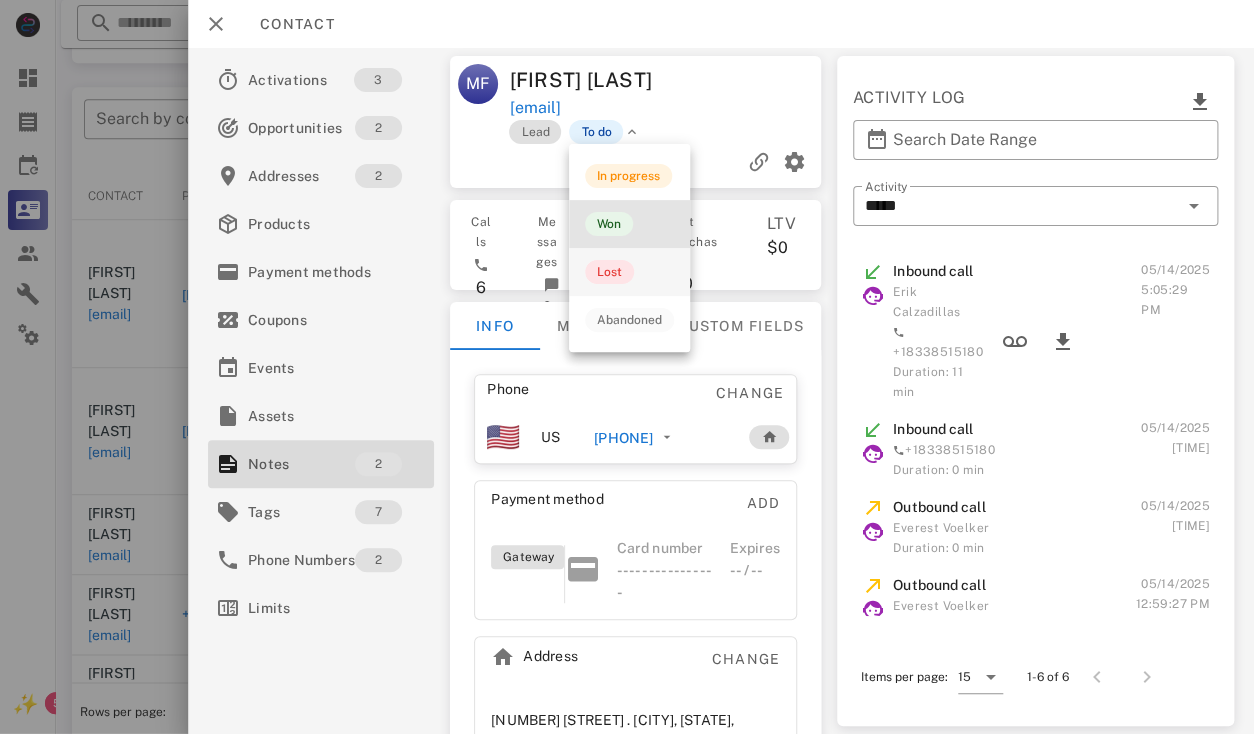 drag, startPoint x: 620, startPoint y: 247, endPoint x: 621, endPoint y: 271, distance: 24.020824 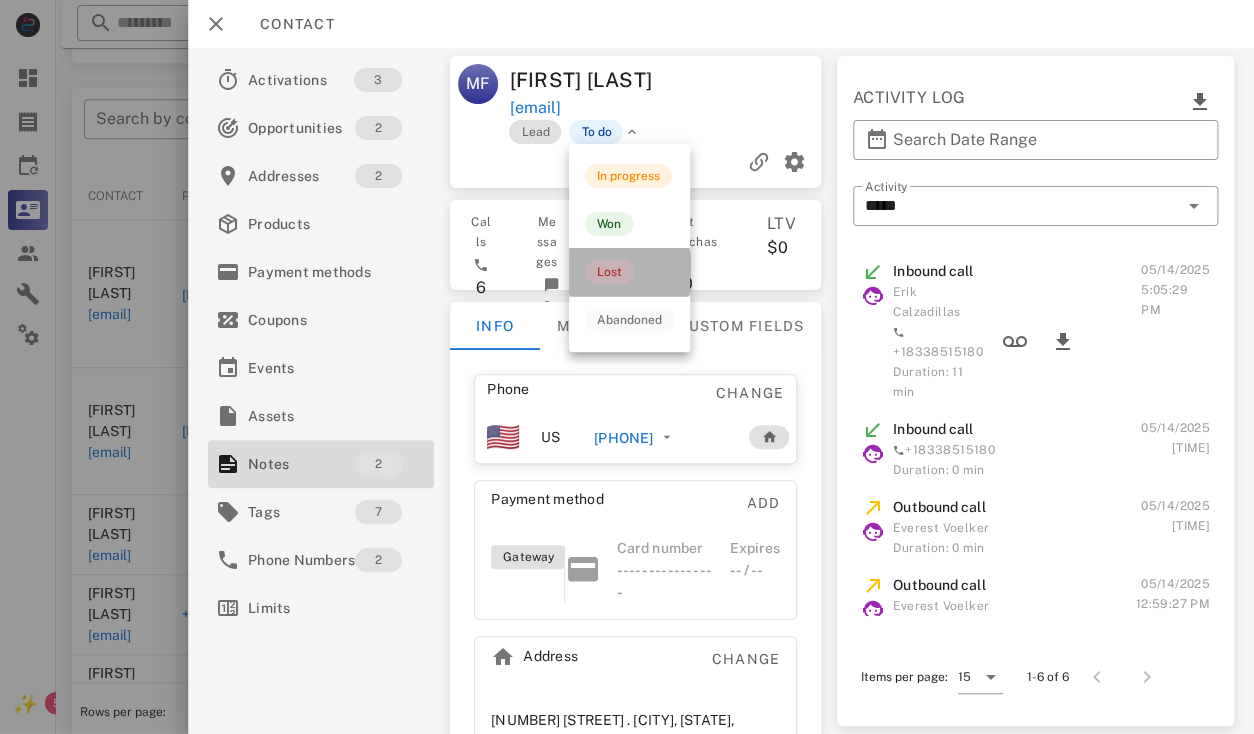 click on "Lost" at bounding box center [609, 272] 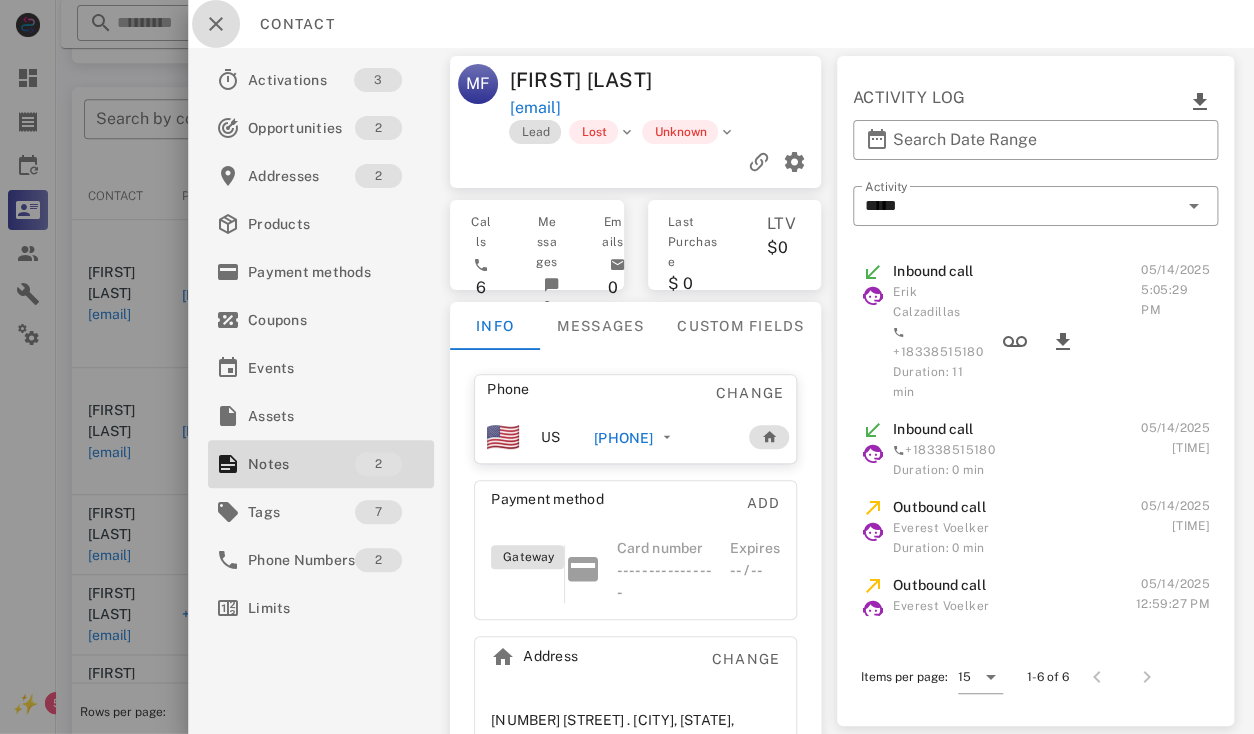 click at bounding box center [216, 24] 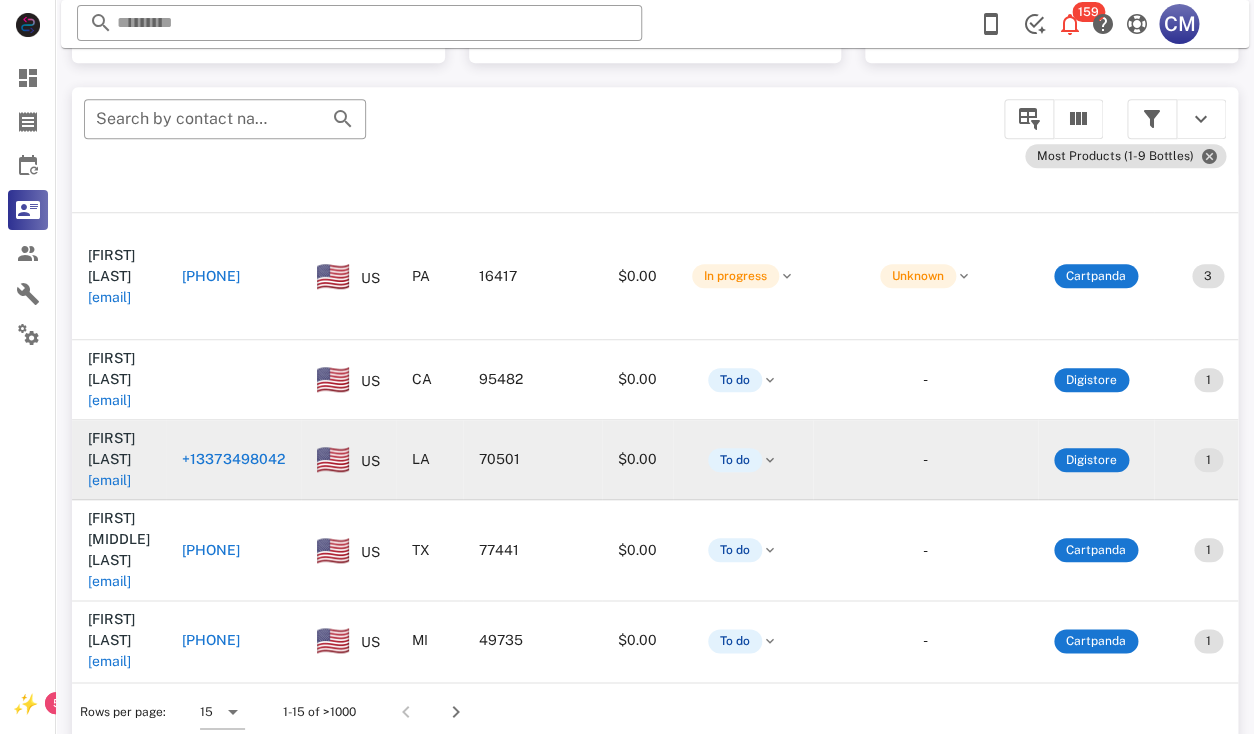 scroll, scrollTop: 152, scrollLeft: 0, axis: vertical 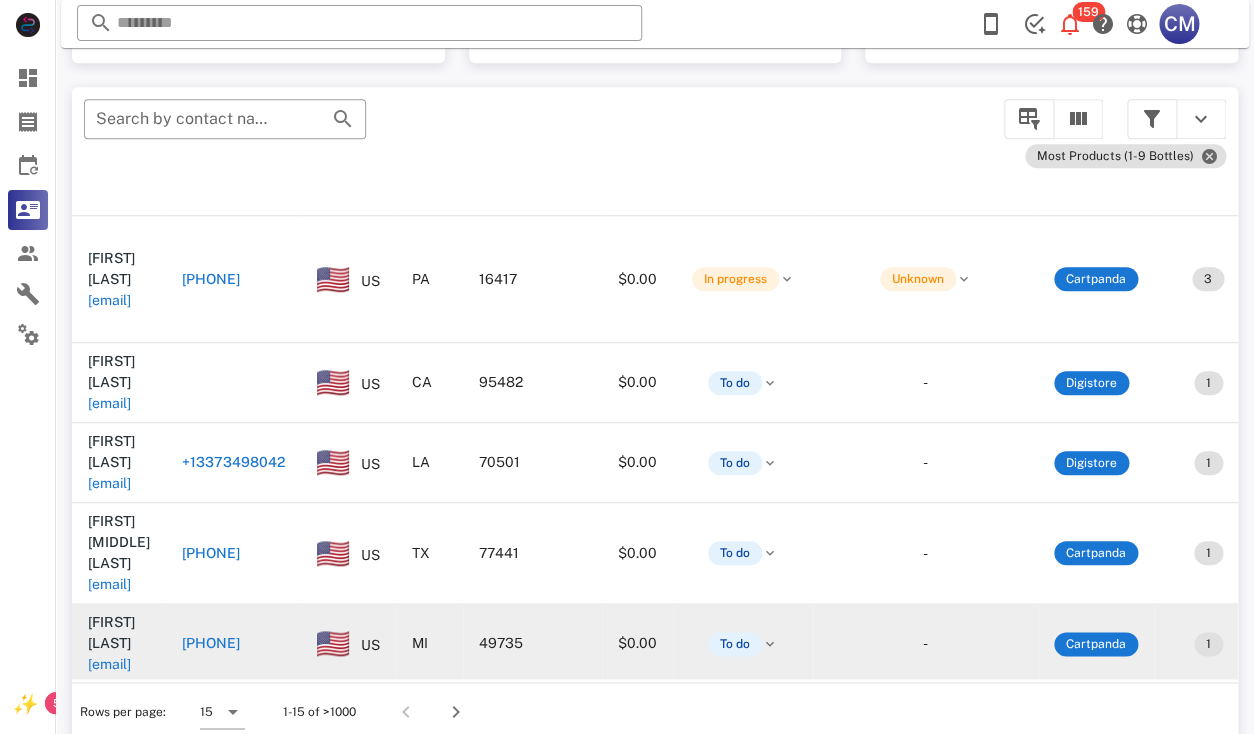 click on "[EMAIL]" at bounding box center (109, 664) 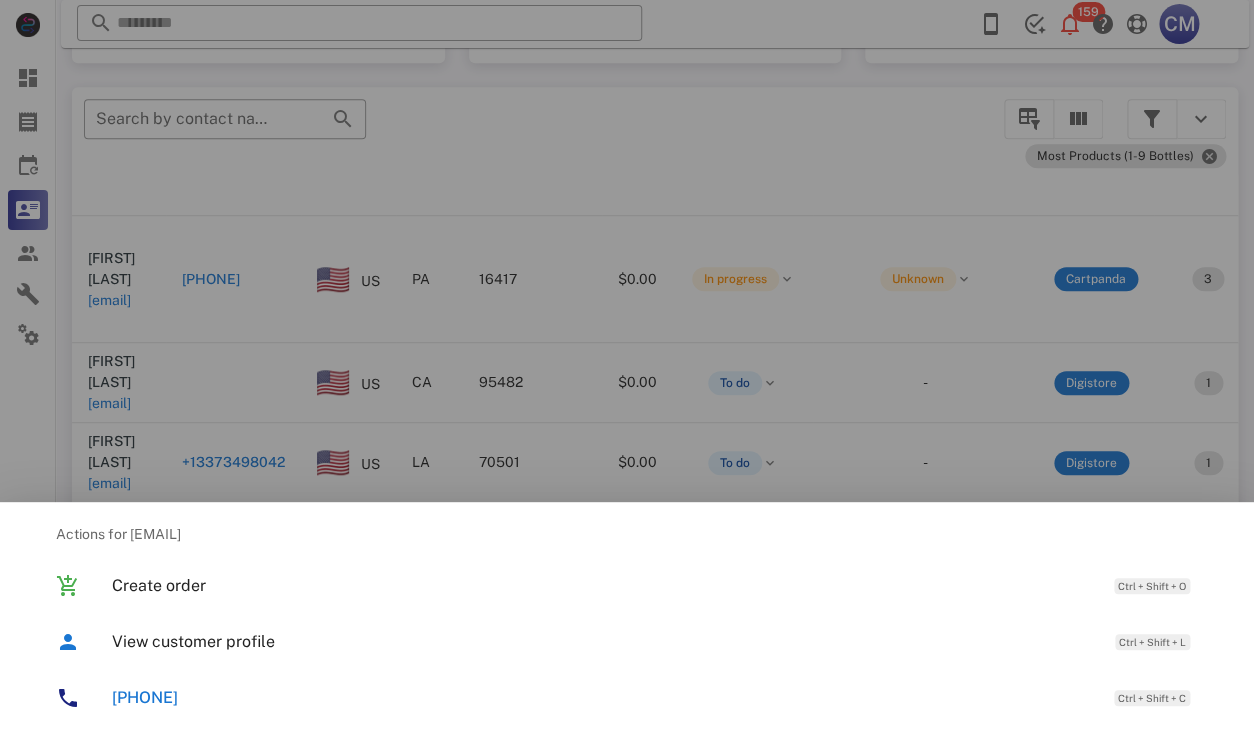 click at bounding box center (627, 367) 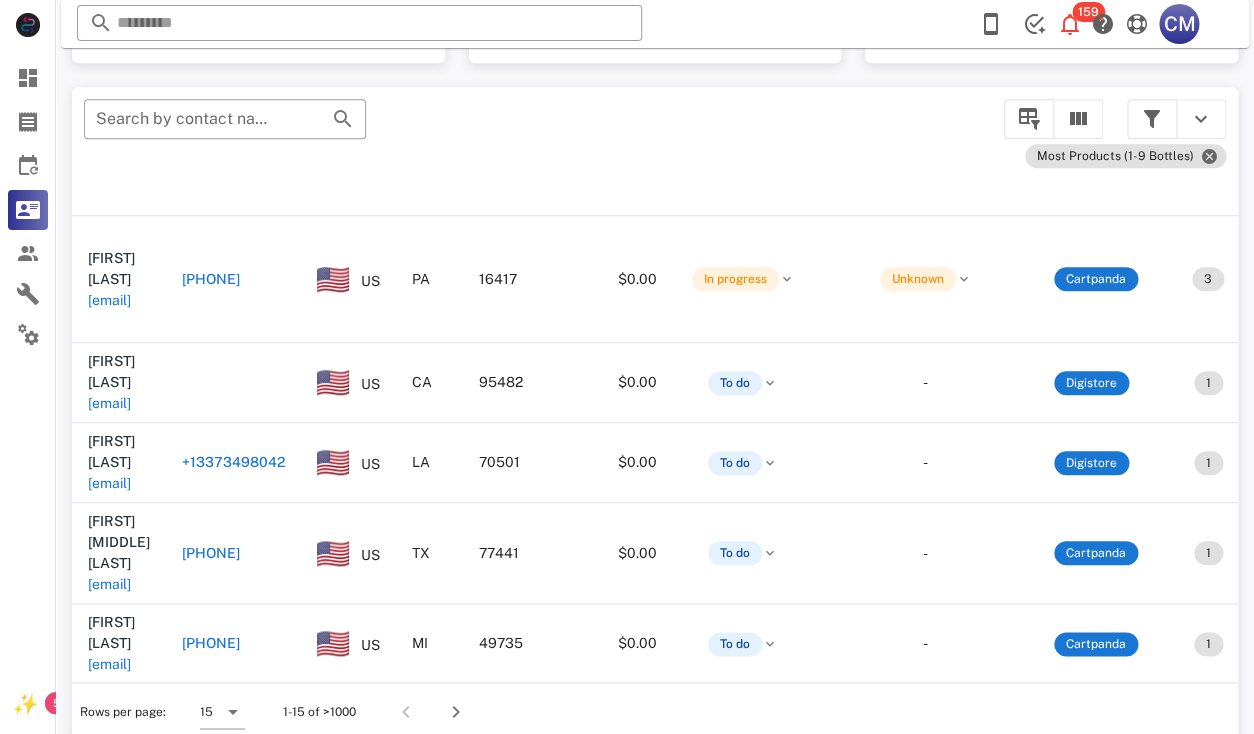 click on "[EMAIL]" at bounding box center (109, 744) 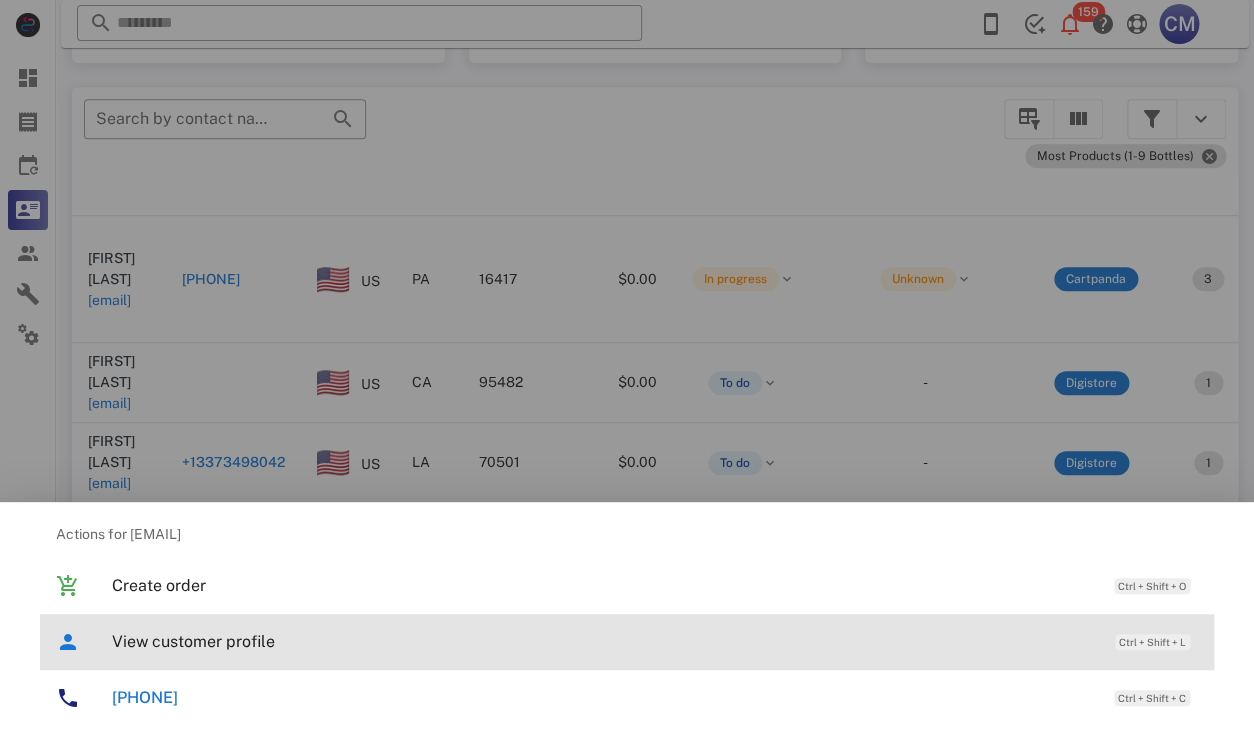 click on "View customer profile" at bounding box center (603, 641) 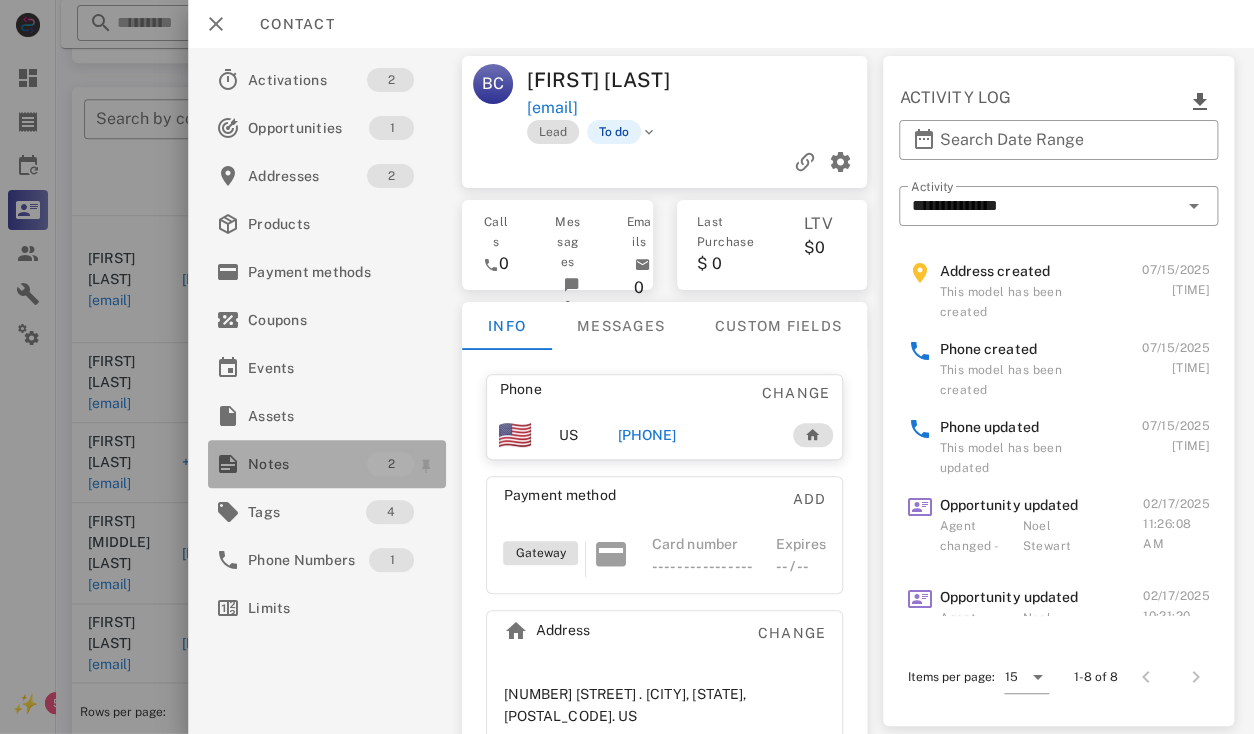 click on "Notes" at bounding box center (307, 464) 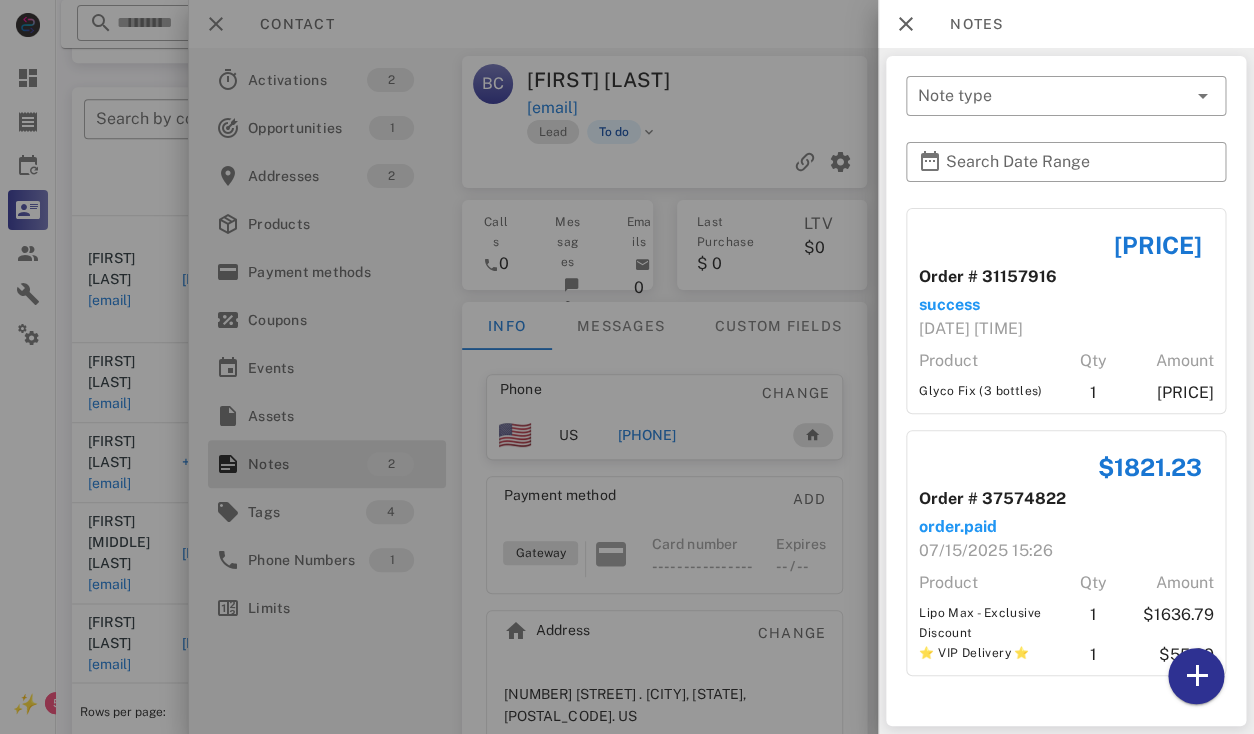 click at bounding box center [627, 367] 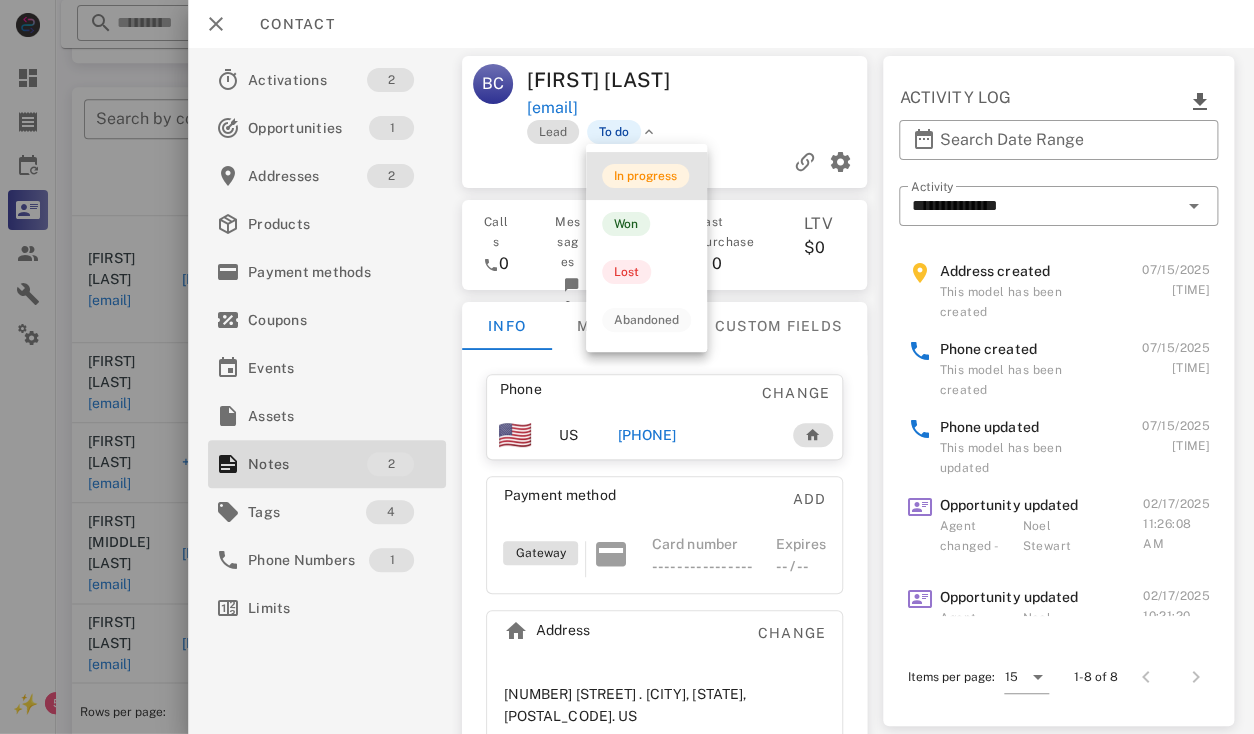 click on "In progress" at bounding box center [645, 176] 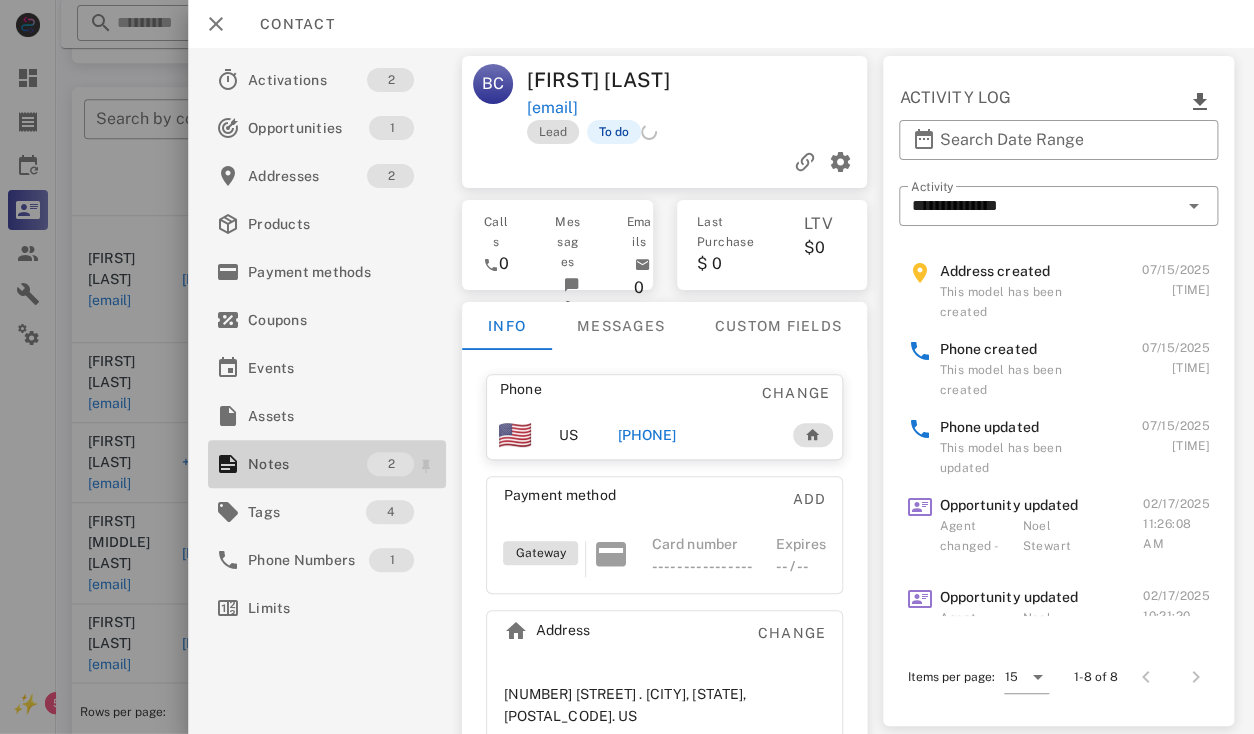 click on "Notes" at bounding box center (307, 464) 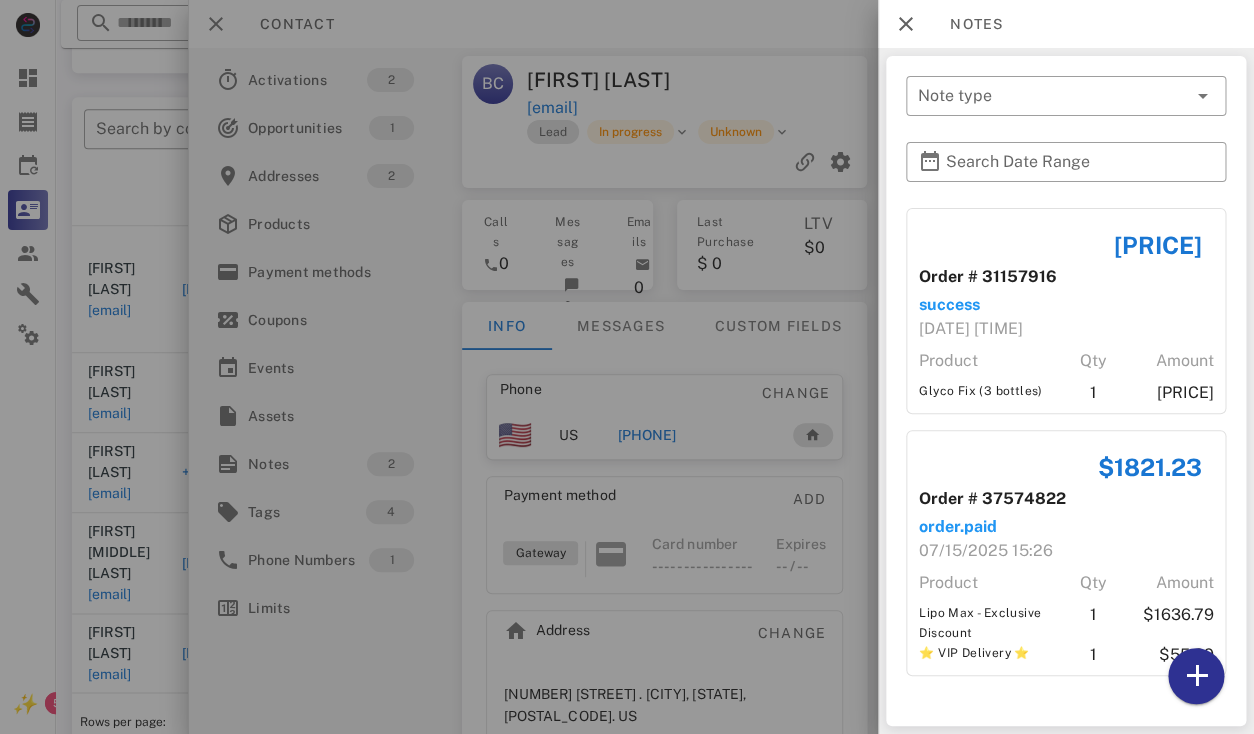 scroll, scrollTop: 349, scrollLeft: 0, axis: vertical 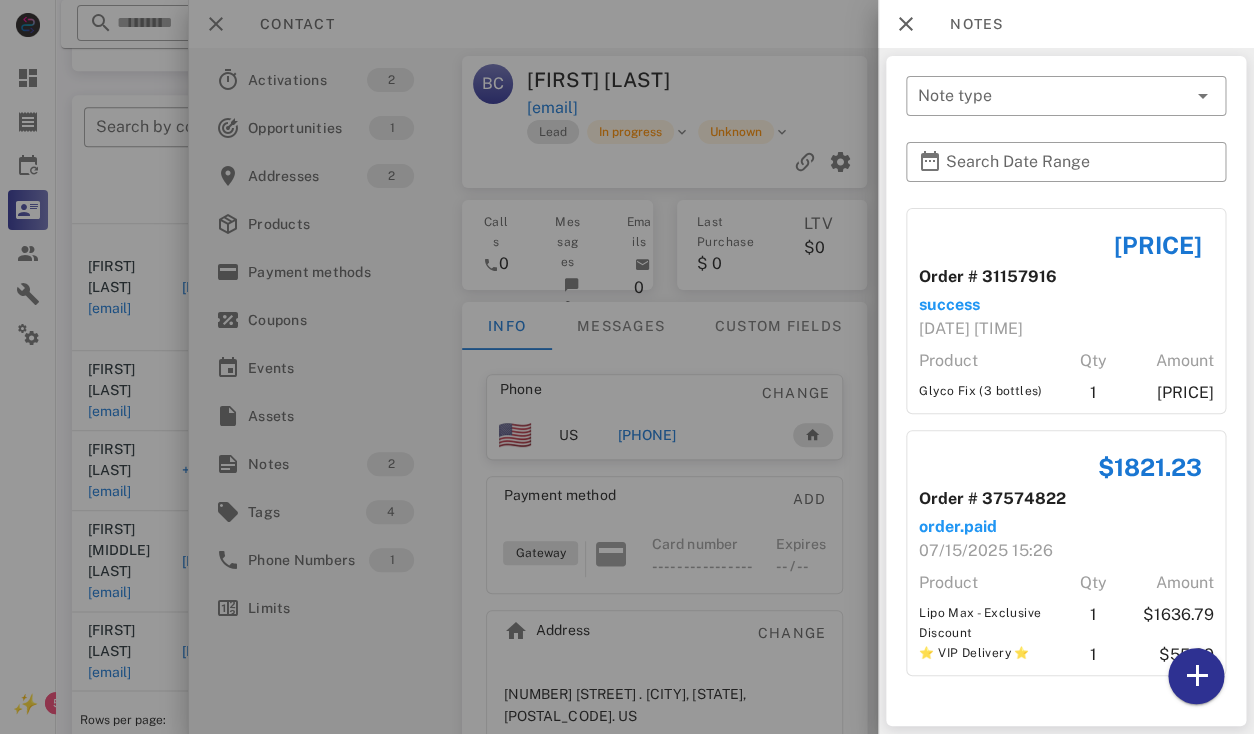 click at bounding box center [627, 367] 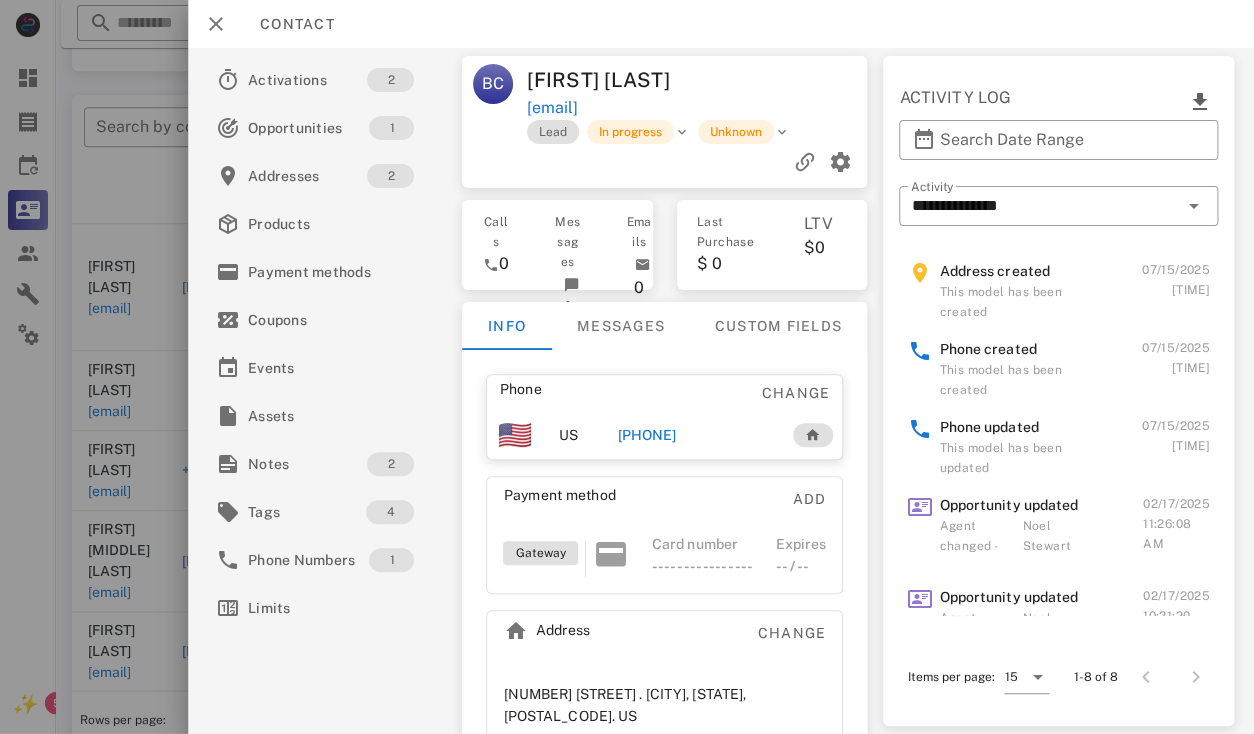 click on "[PHONE]" at bounding box center (647, 435) 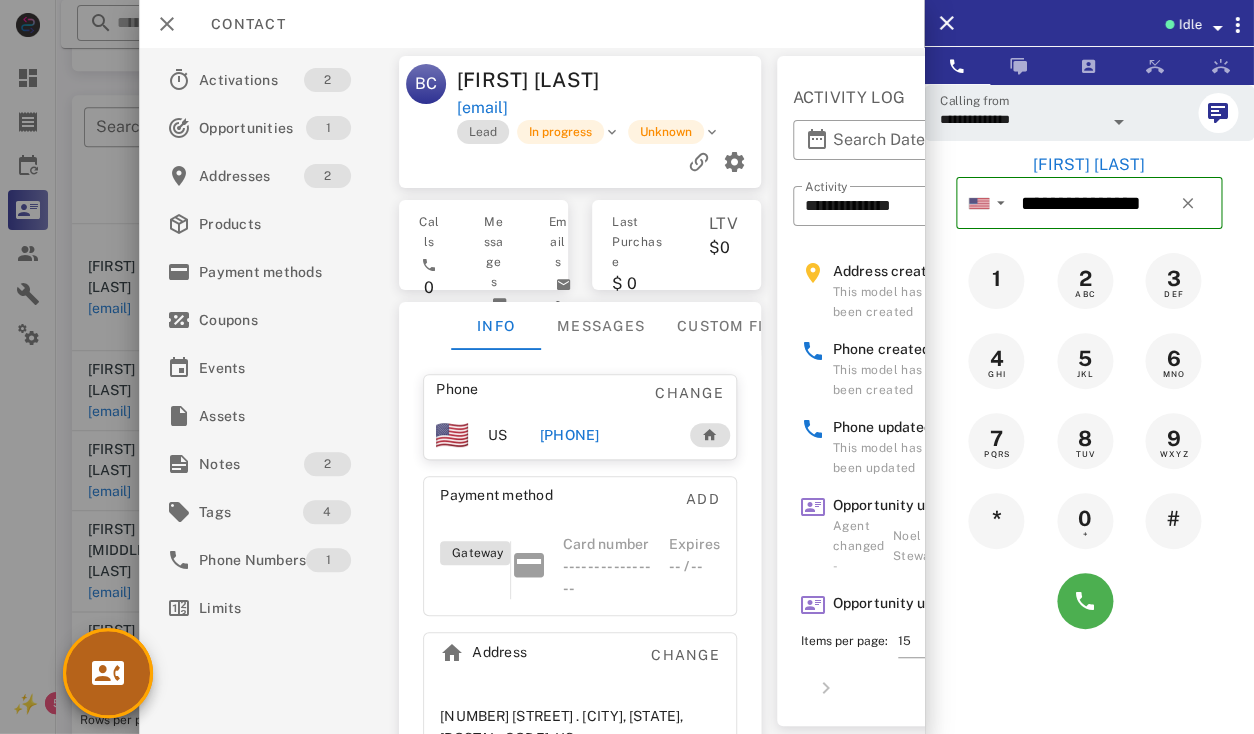 click at bounding box center [108, 673] 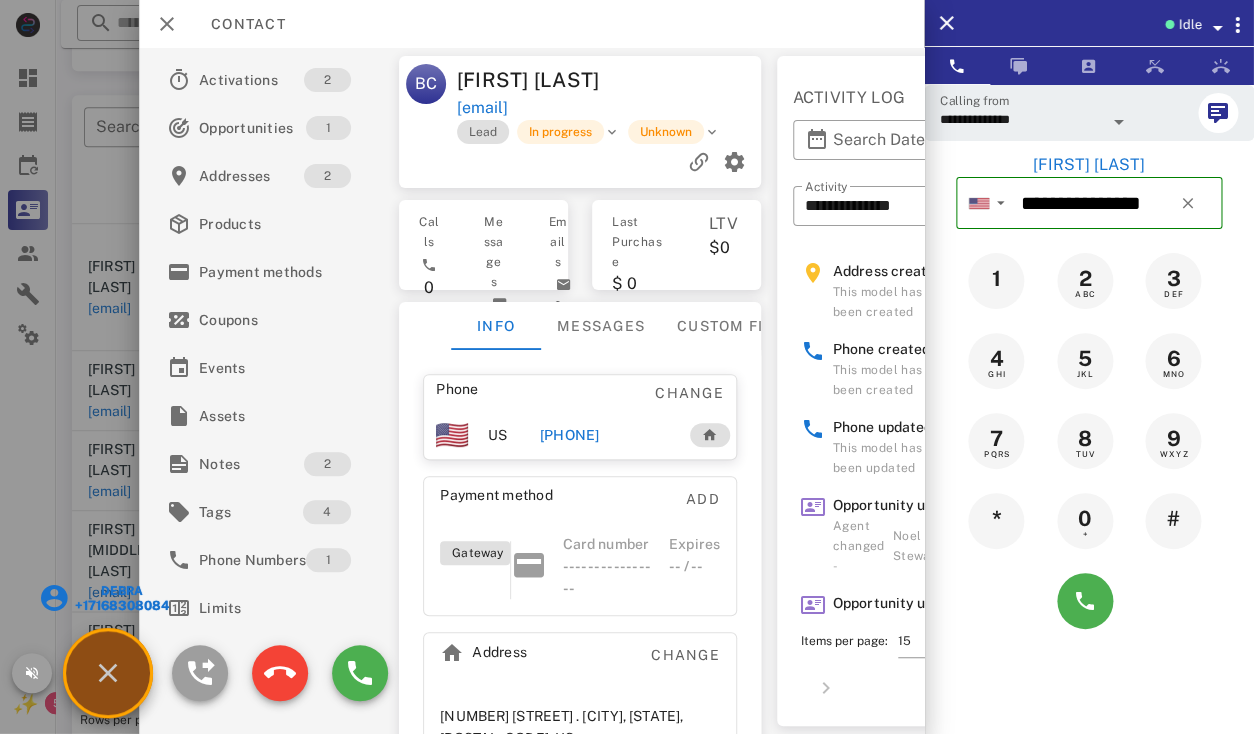 click on "Debra" at bounding box center (121, 591) 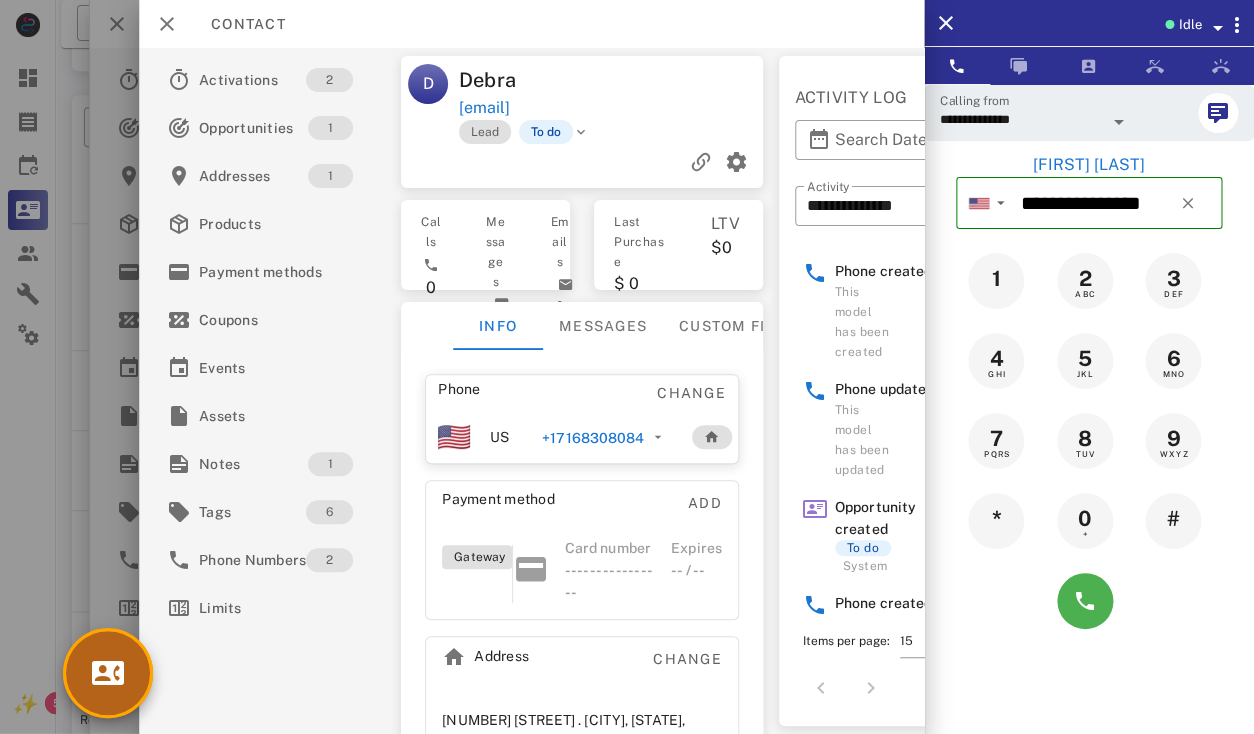 scroll, scrollTop: 55, scrollLeft: 0, axis: vertical 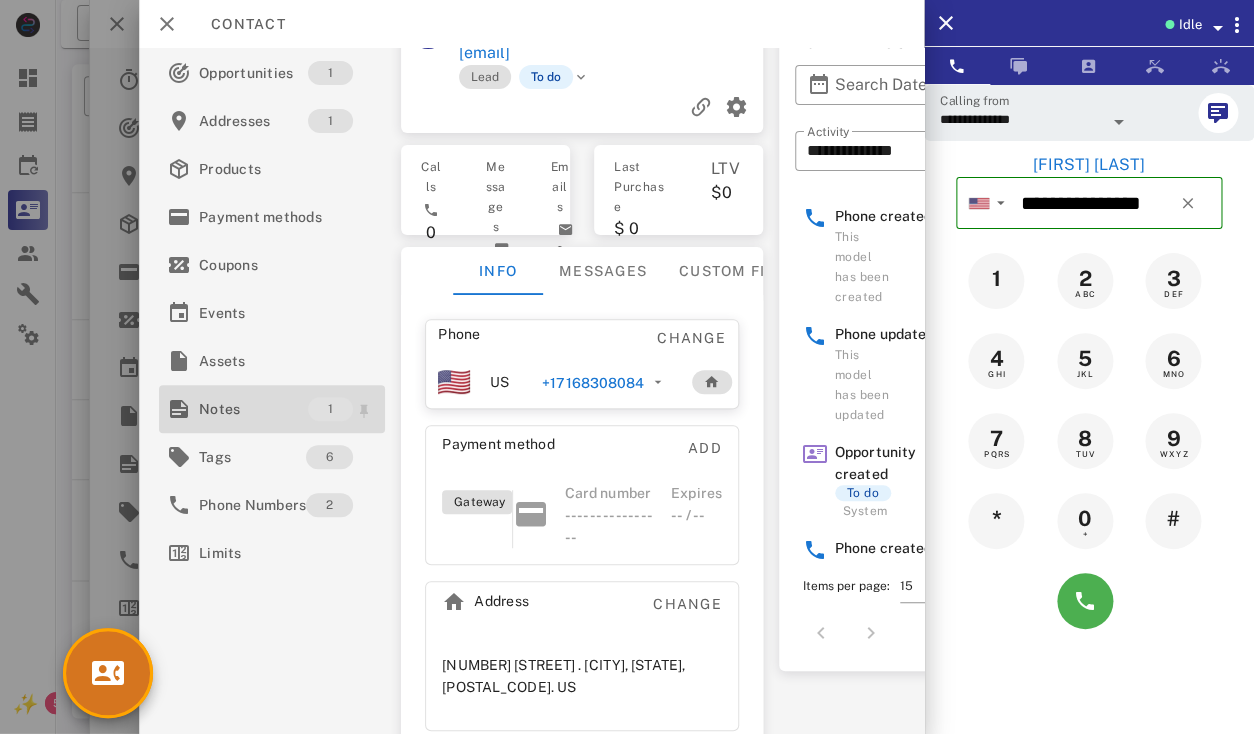 click on "Notes" at bounding box center [253, 409] 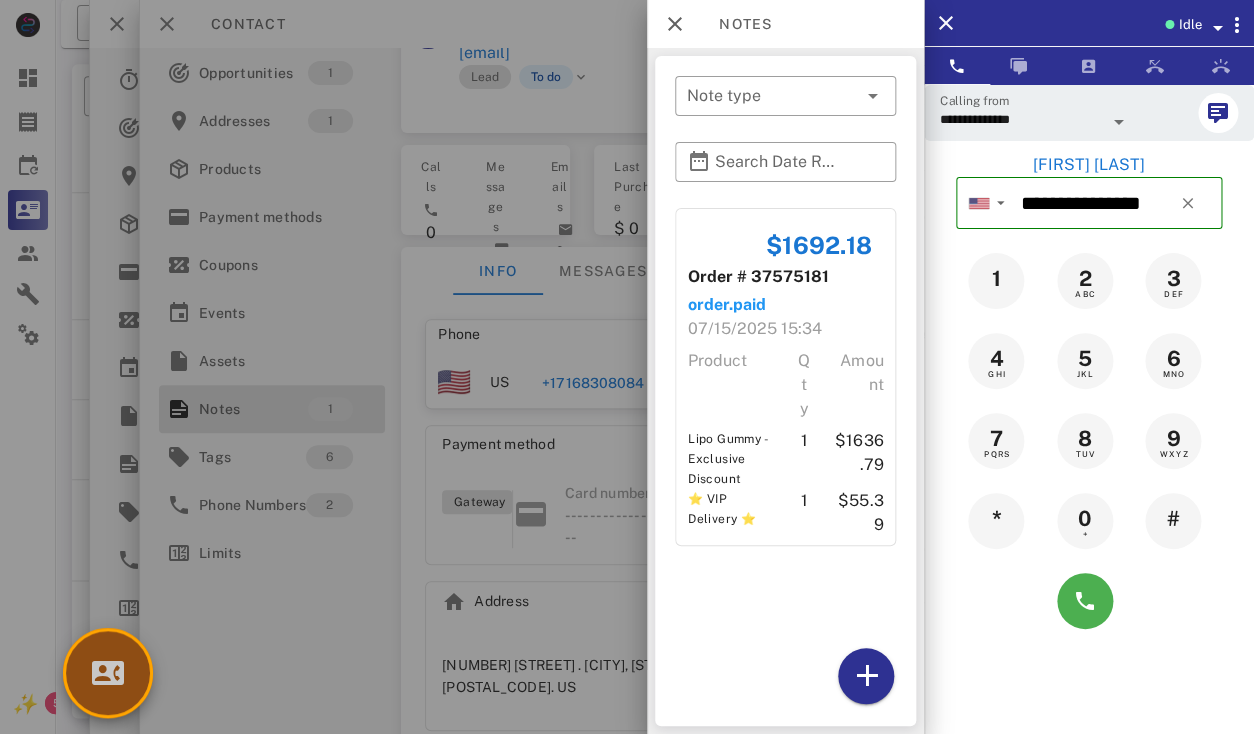 click at bounding box center [108, 673] 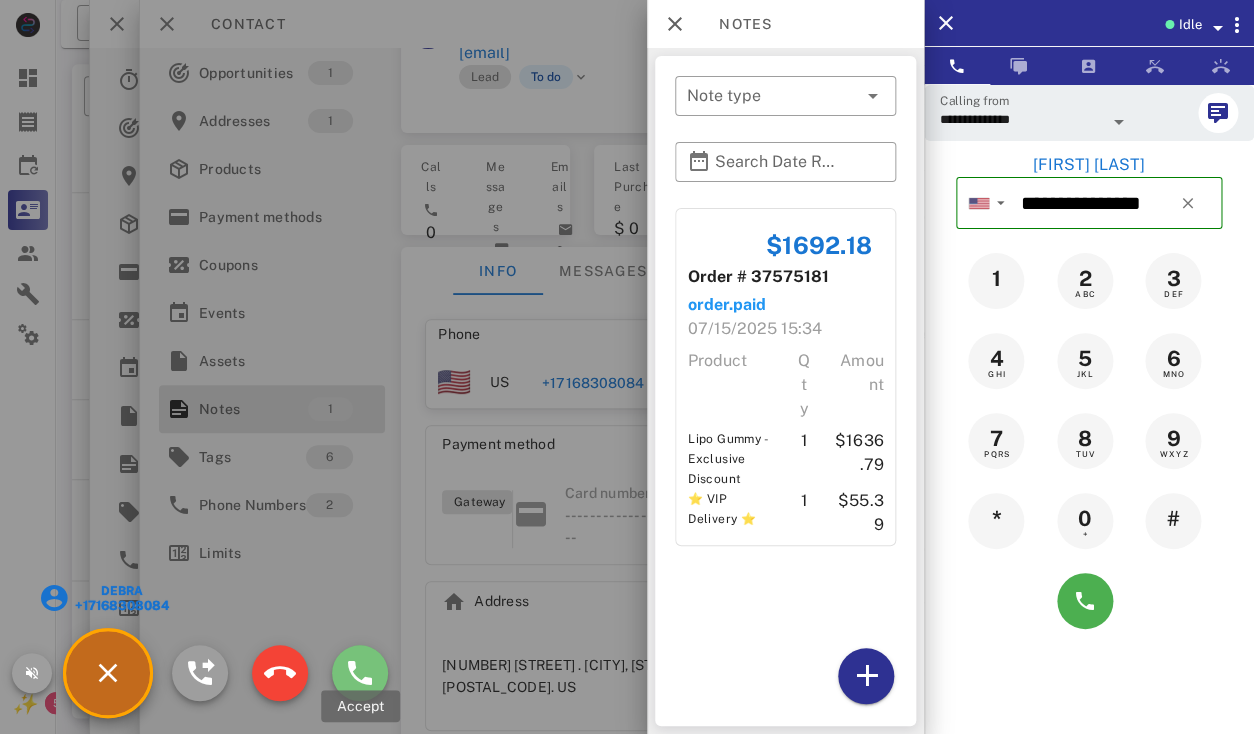 click at bounding box center [360, 673] 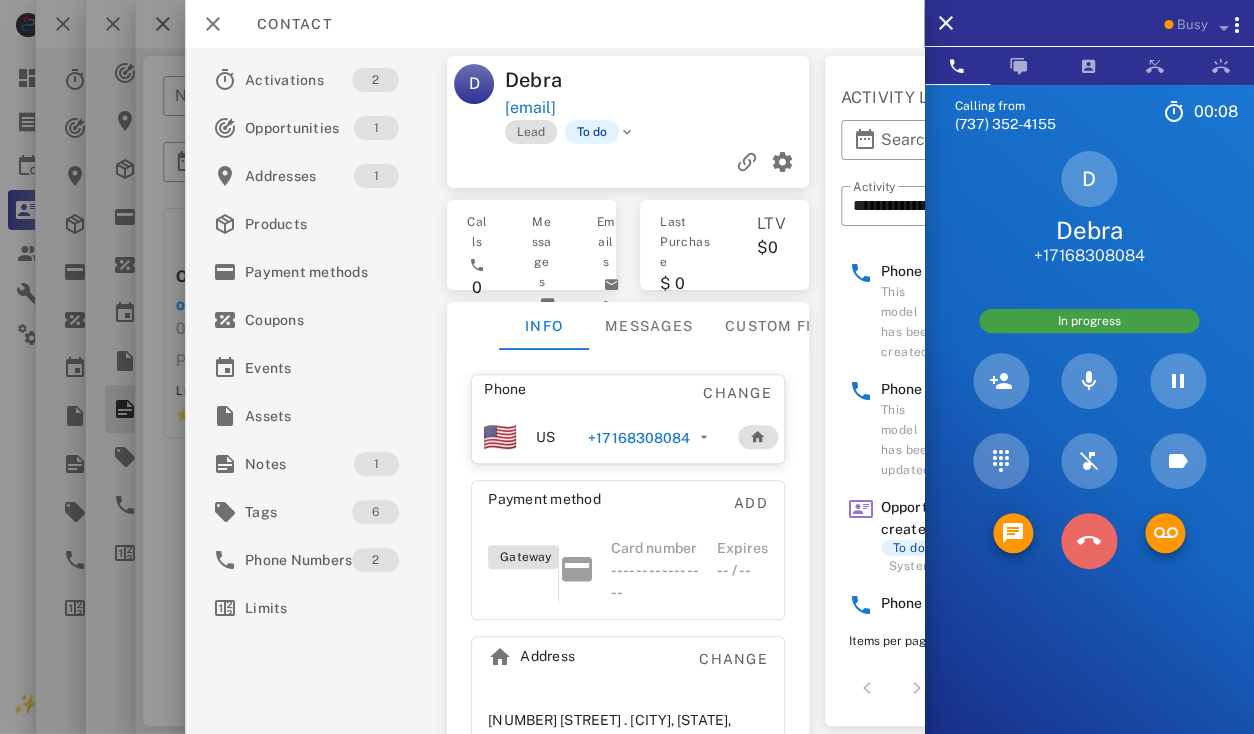 click at bounding box center (1089, 541) 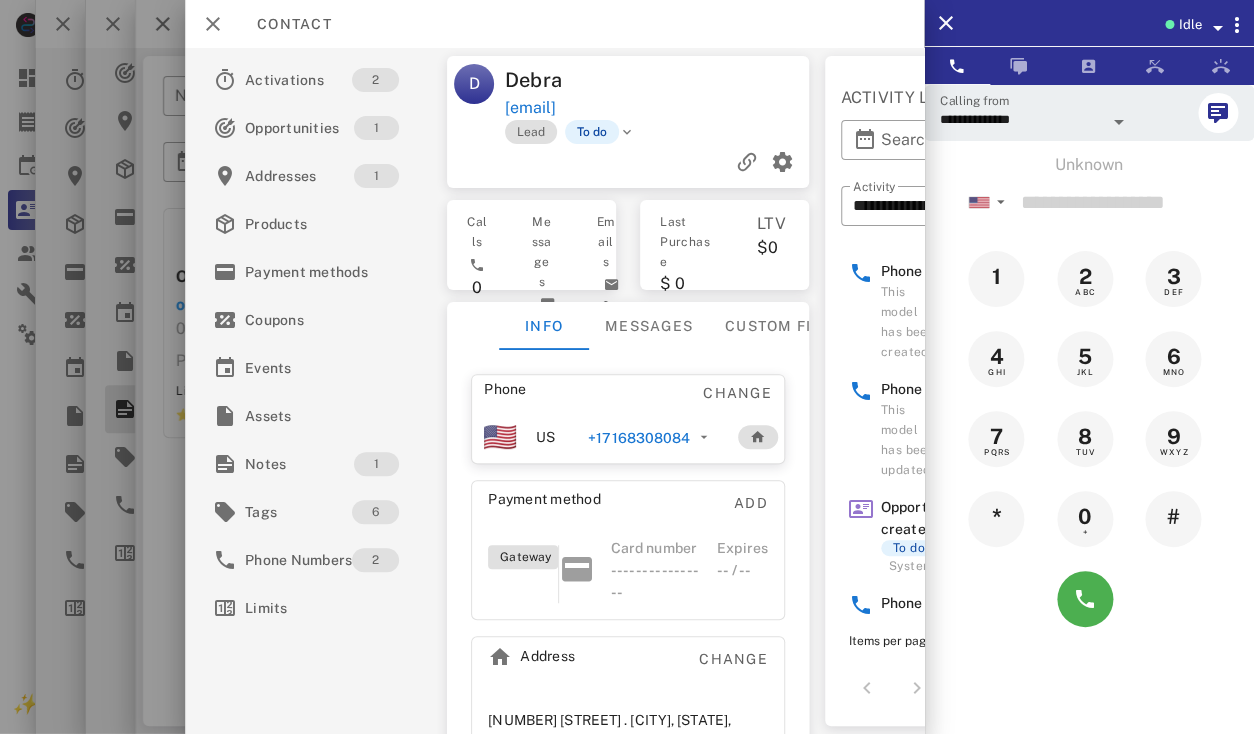 click on "+17168308084" at bounding box center (653, 437) 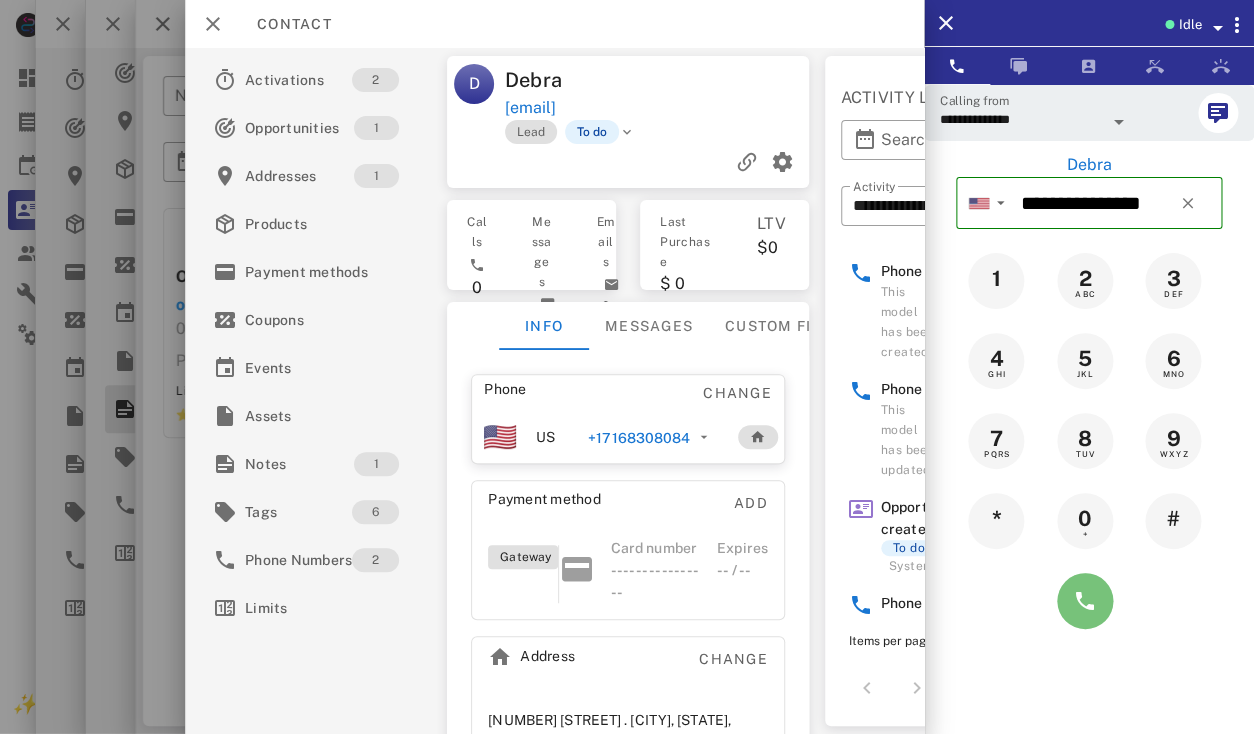 click at bounding box center [1085, 601] 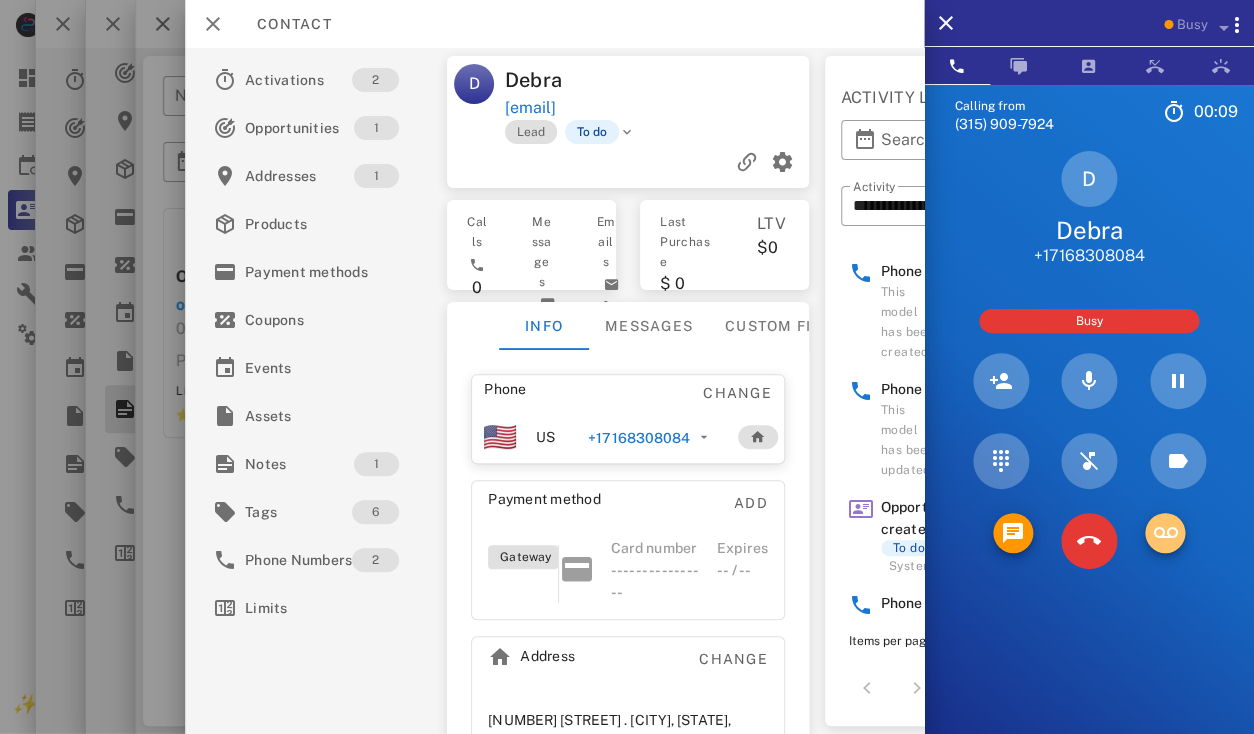 click at bounding box center (1165, 533) 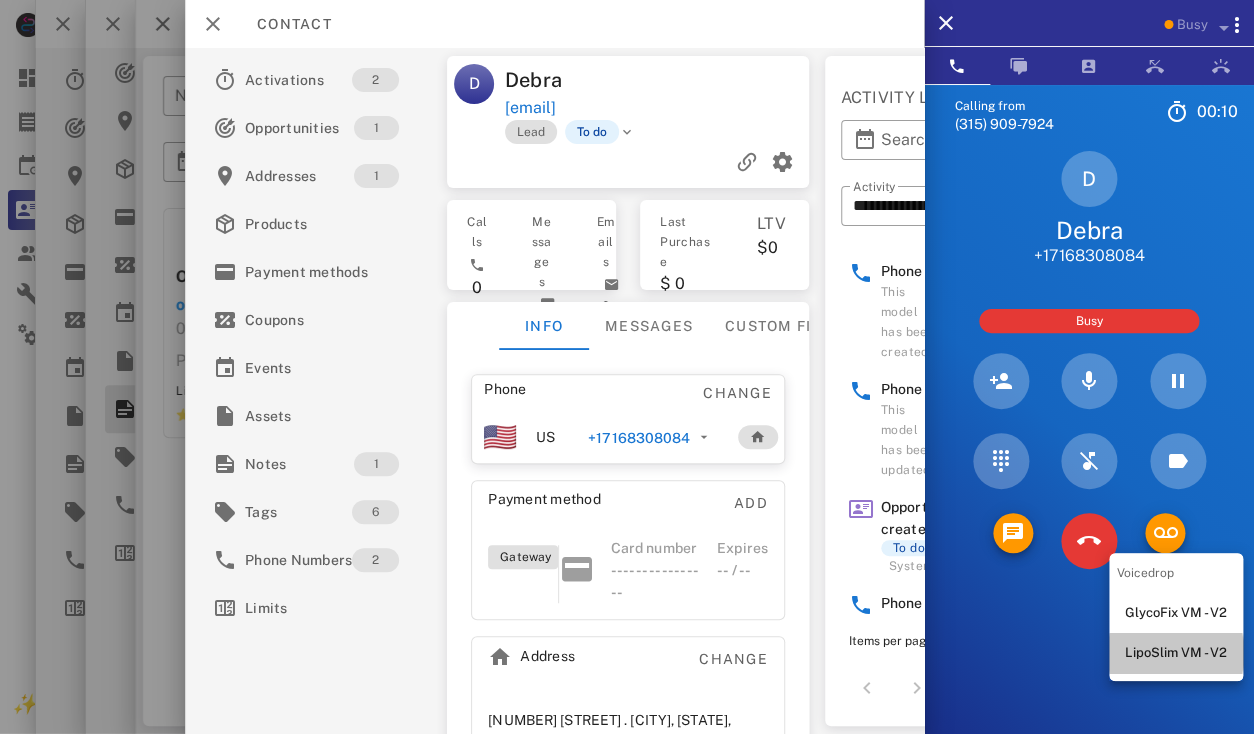 click on "LipoSlim VM - V2" at bounding box center [1176, 653] 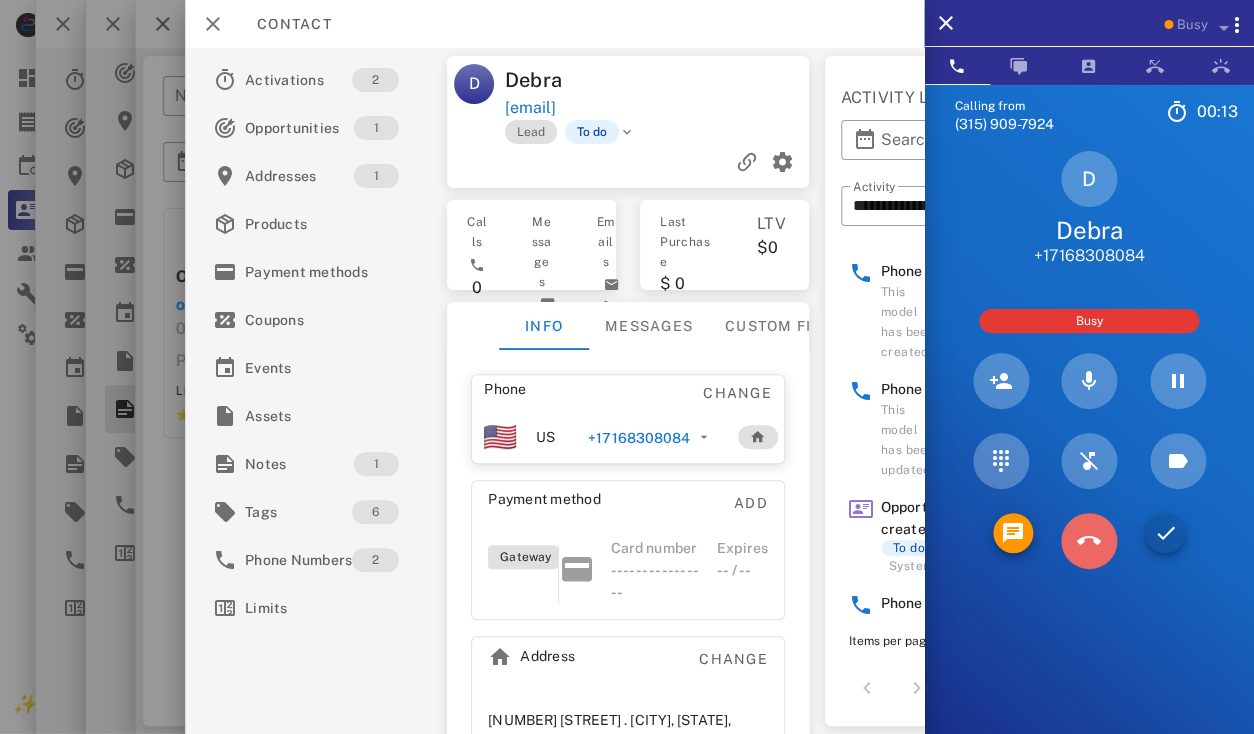 click at bounding box center (1089, 541) 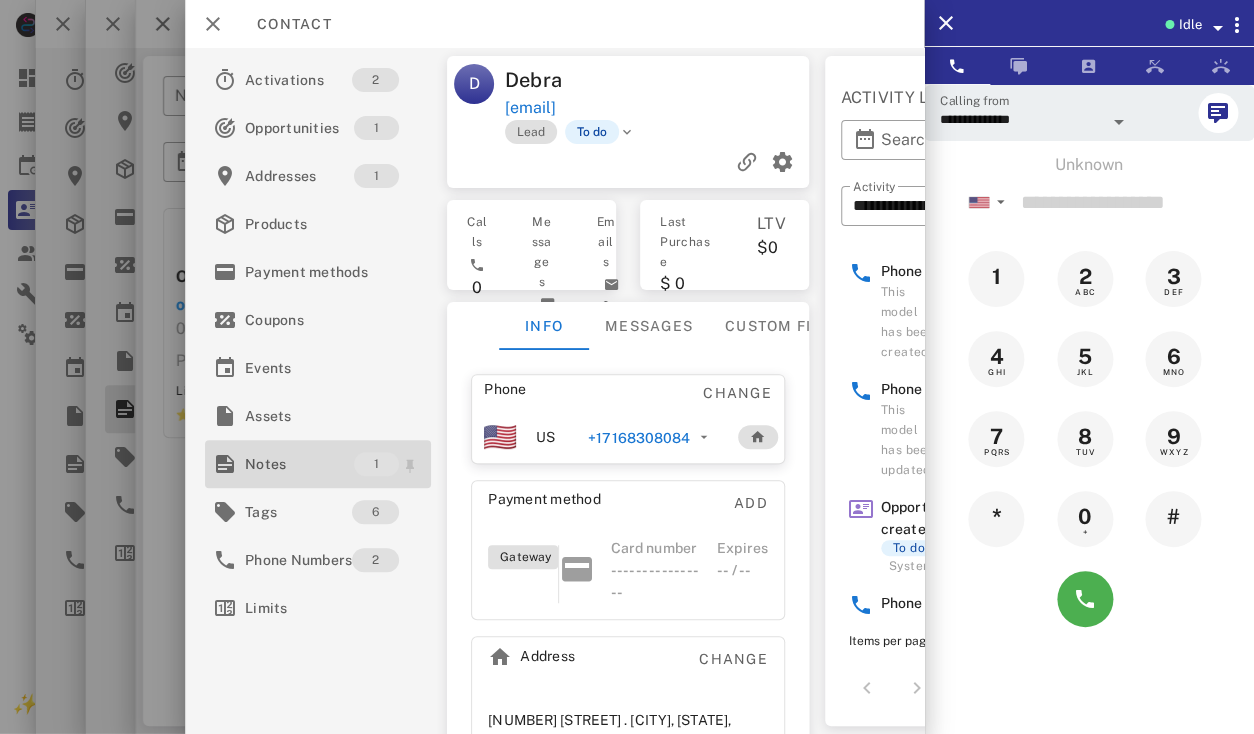 click on "Notes" at bounding box center [299, 464] 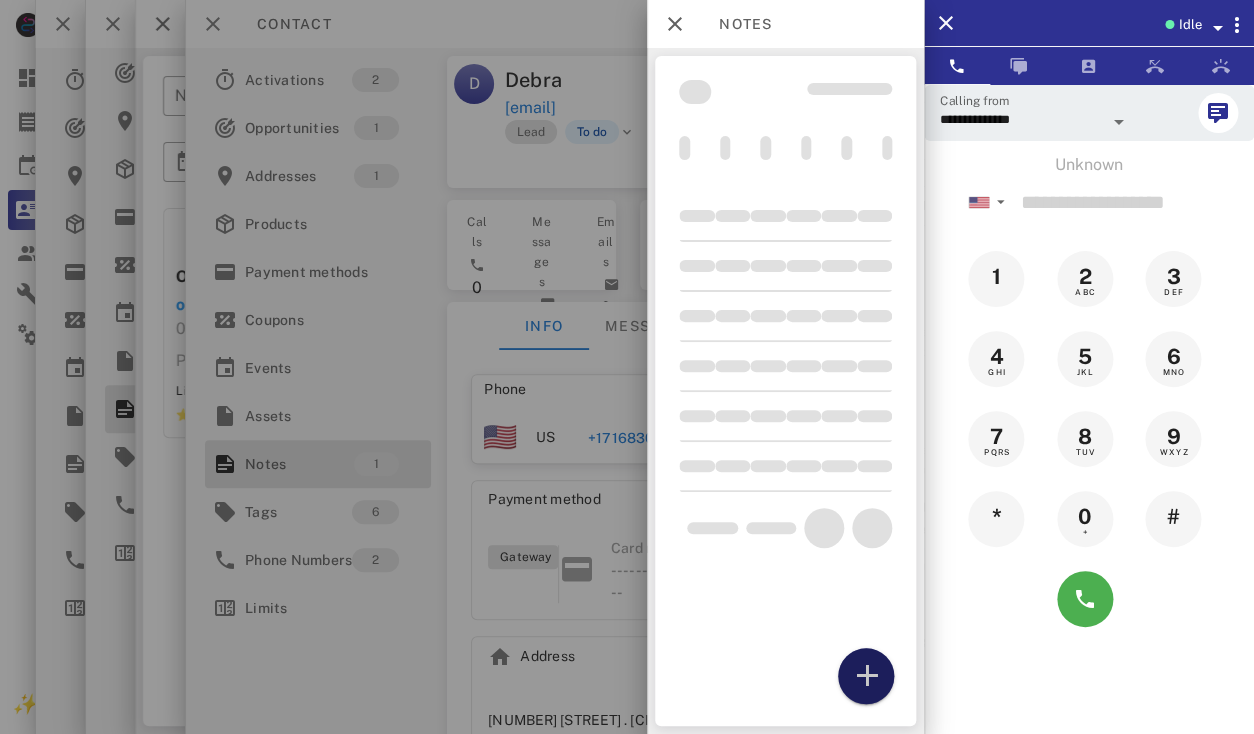 click at bounding box center [866, 676] 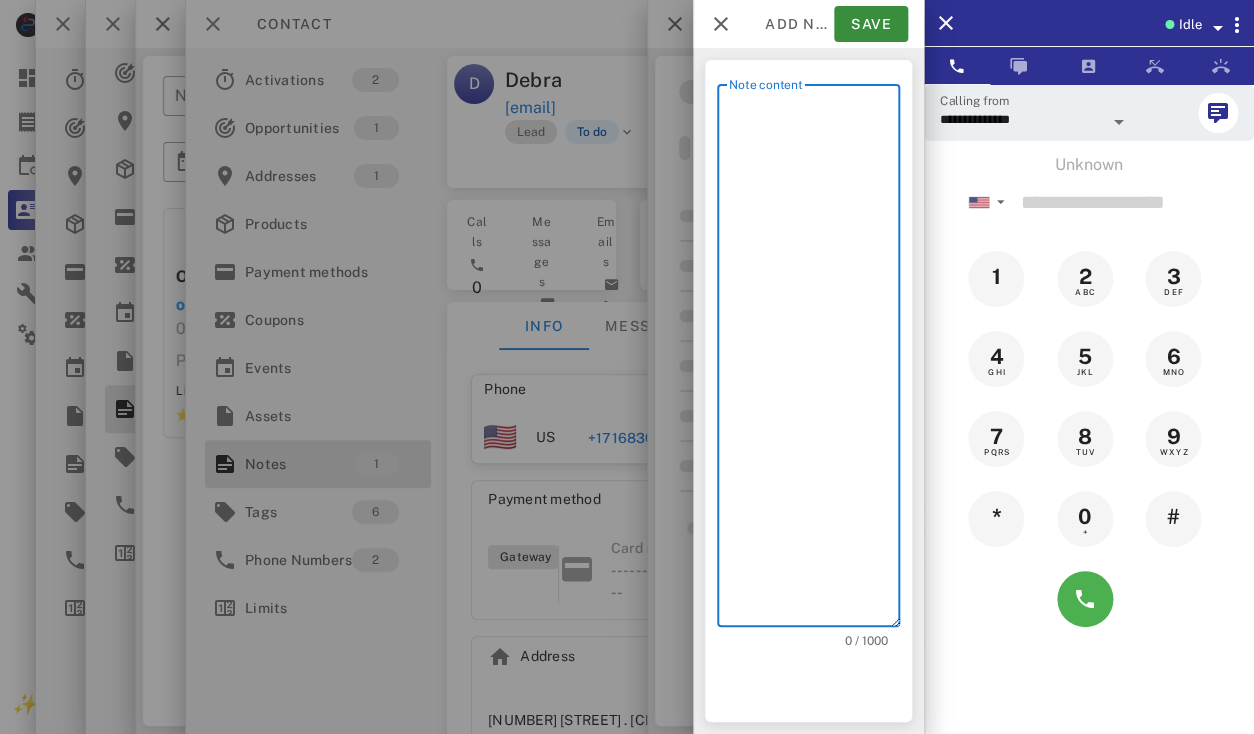 click on "Note content" at bounding box center (814, 360) 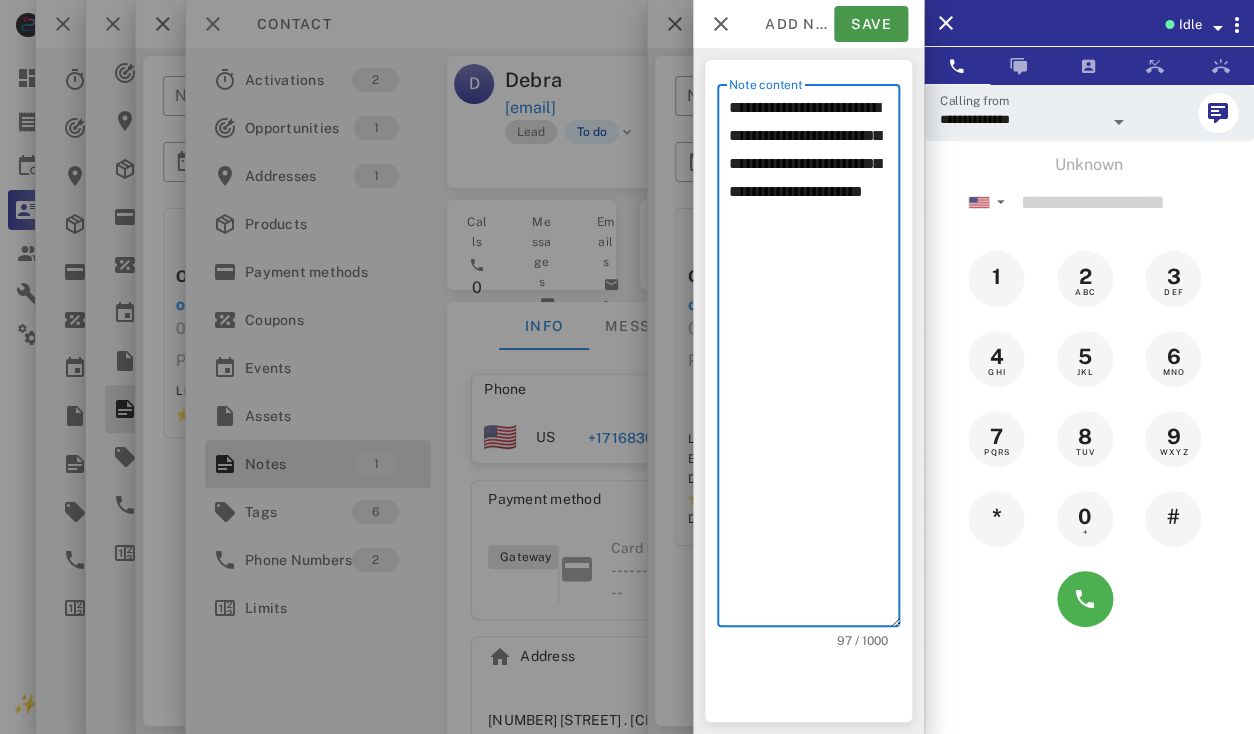 type on "**********" 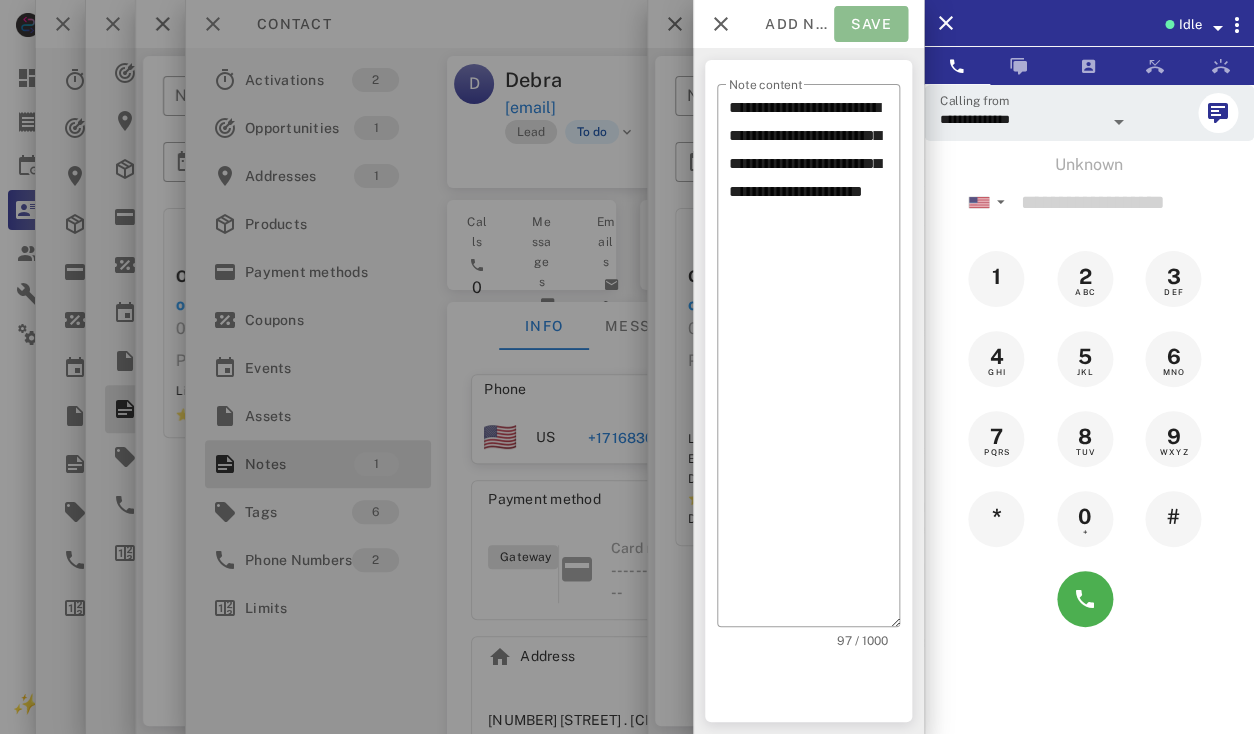 click on "Save" at bounding box center [871, 24] 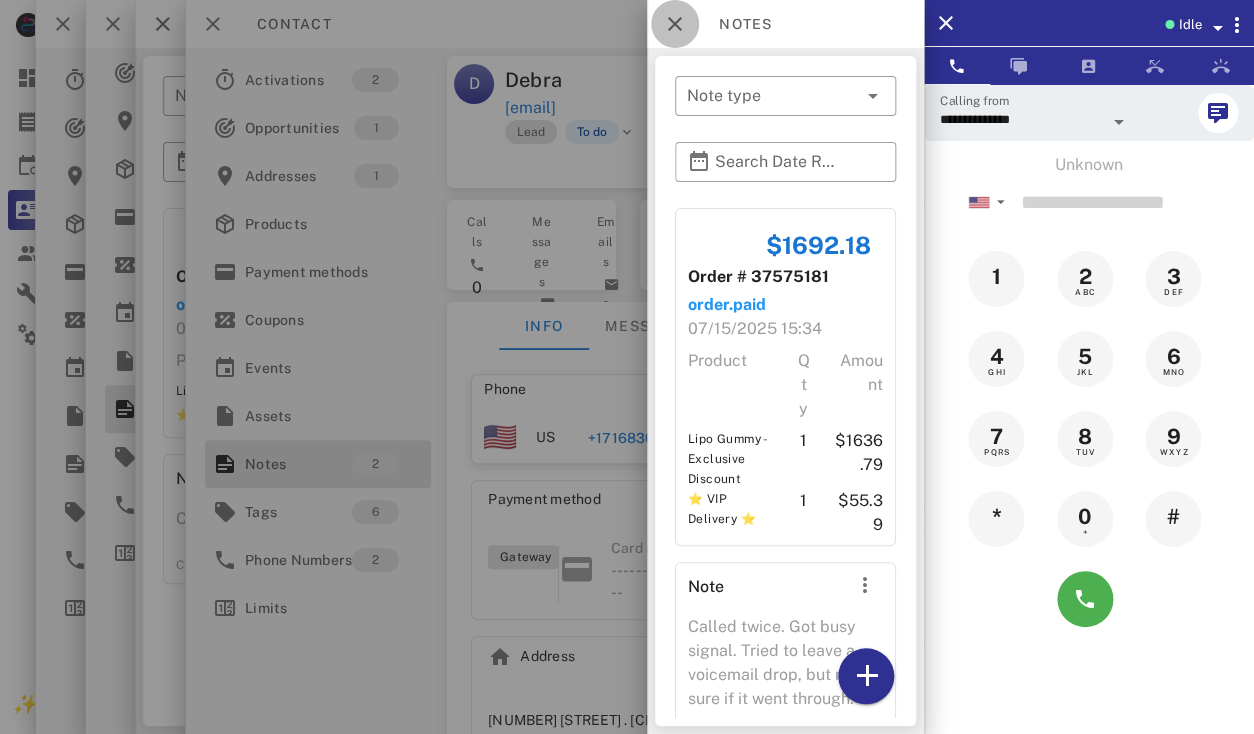 click at bounding box center (675, 24) 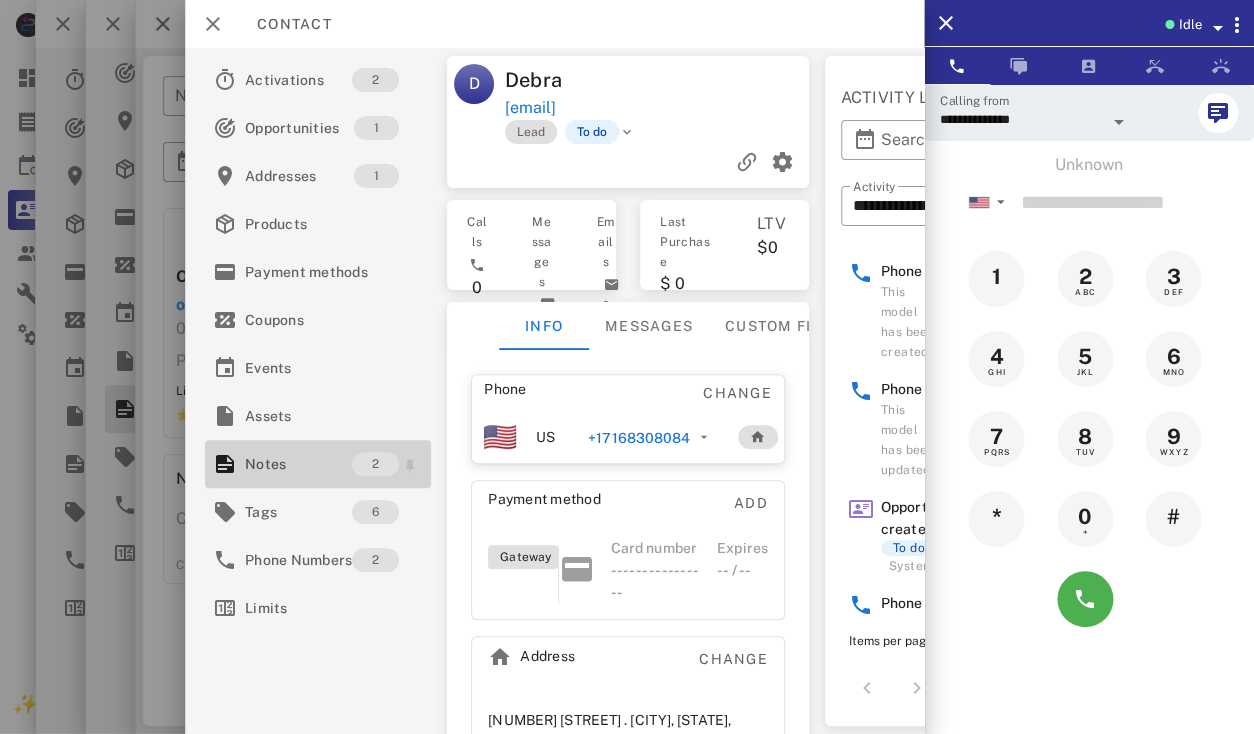 click on "Notes" at bounding box center (298, 464) 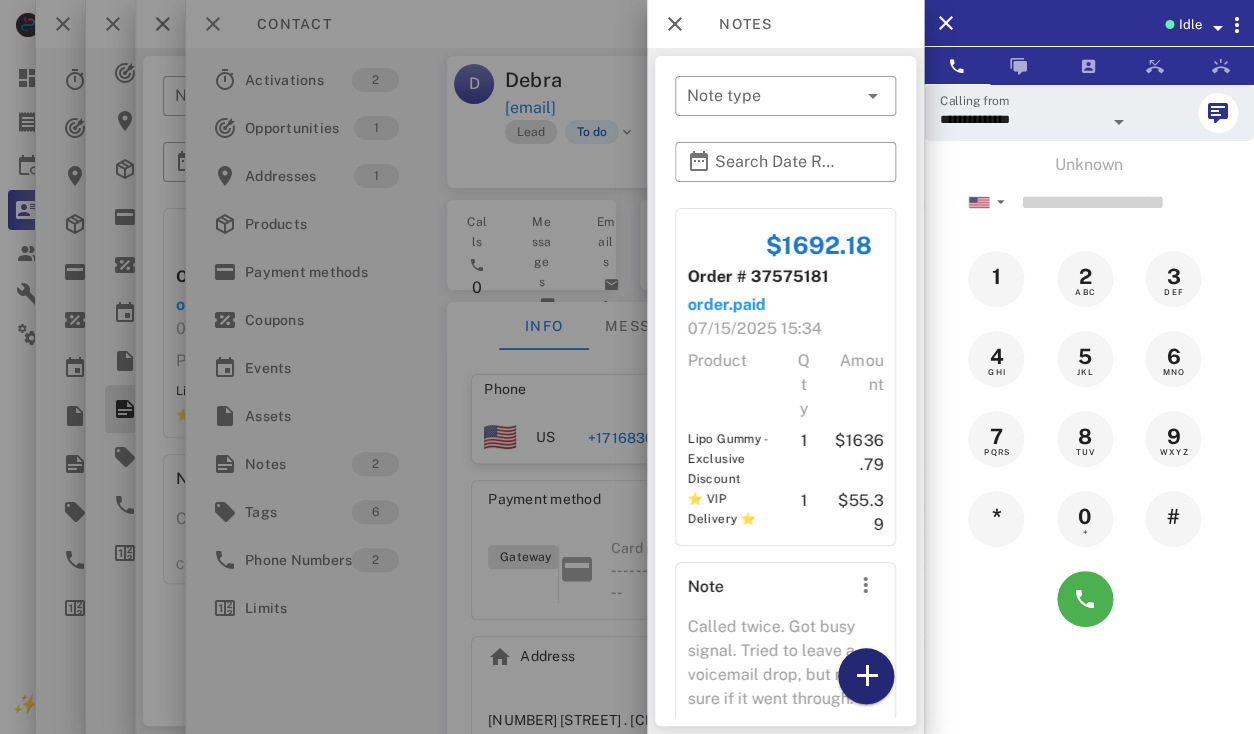 click at bounding box center [866, 676] 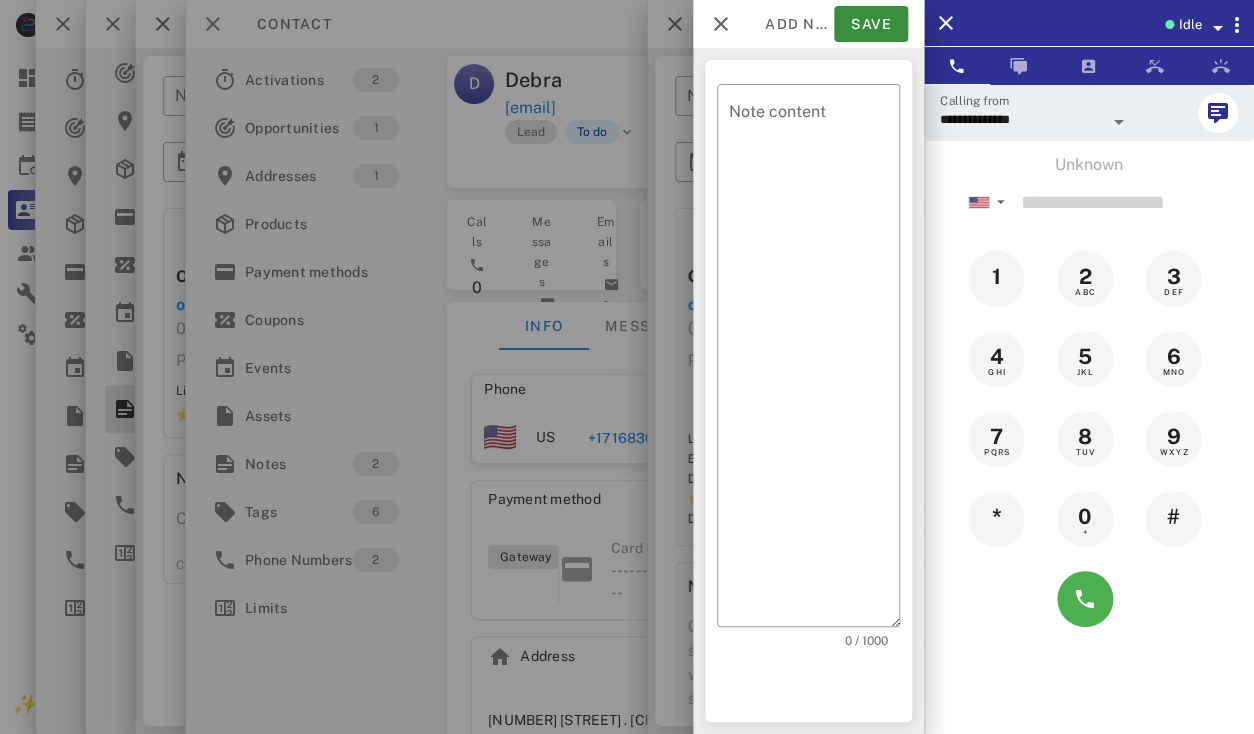 click at bounding box center [627, 367] 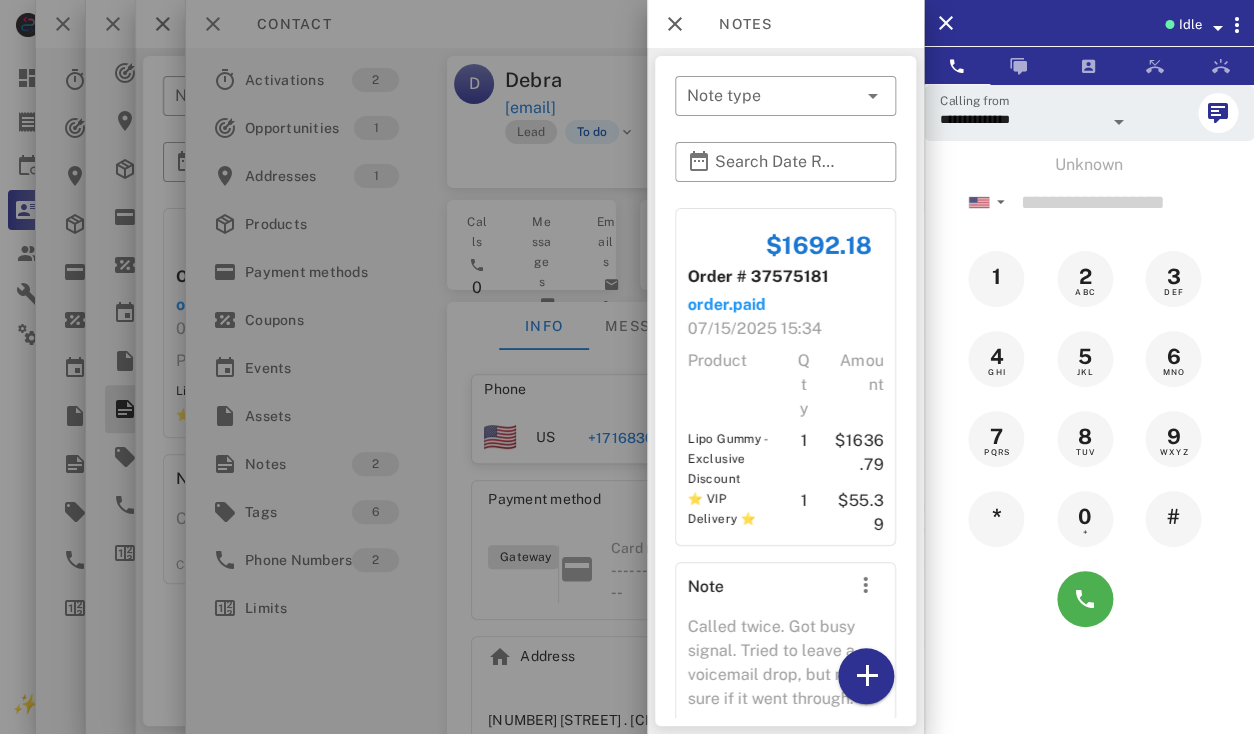 click at bounding box center (627, 367) 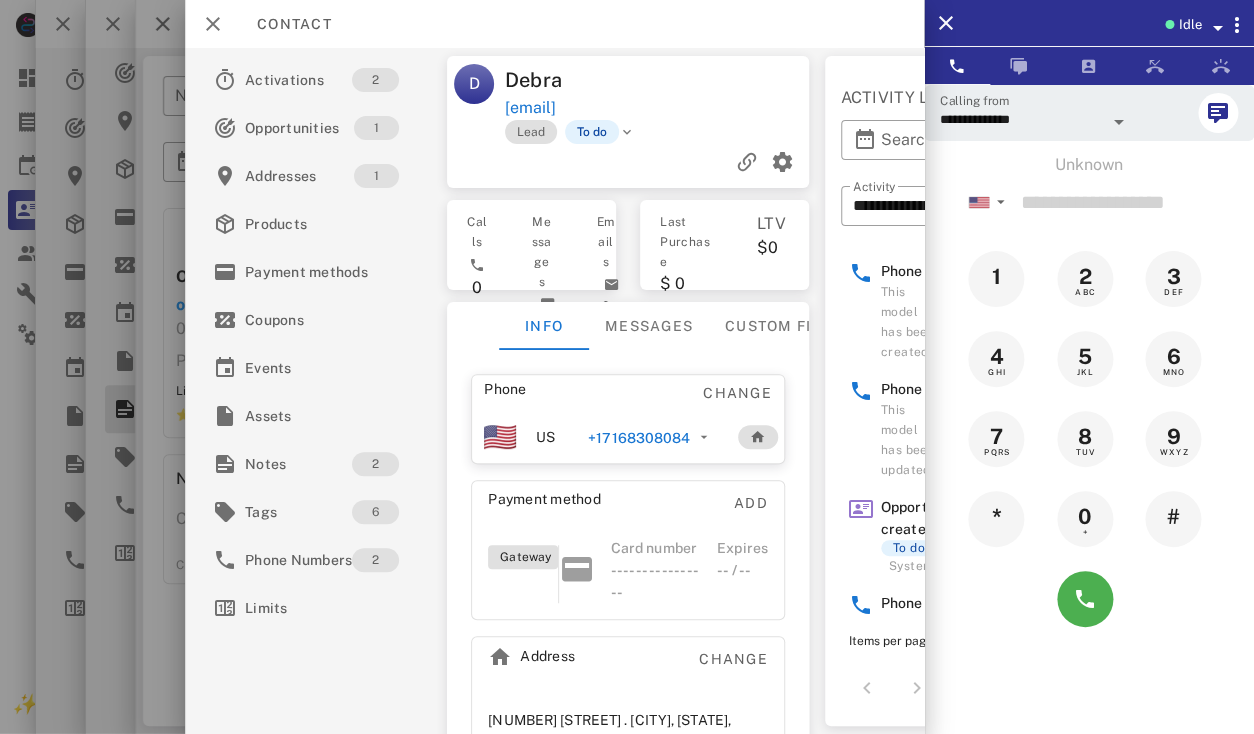click at bounding box center [628, 162] 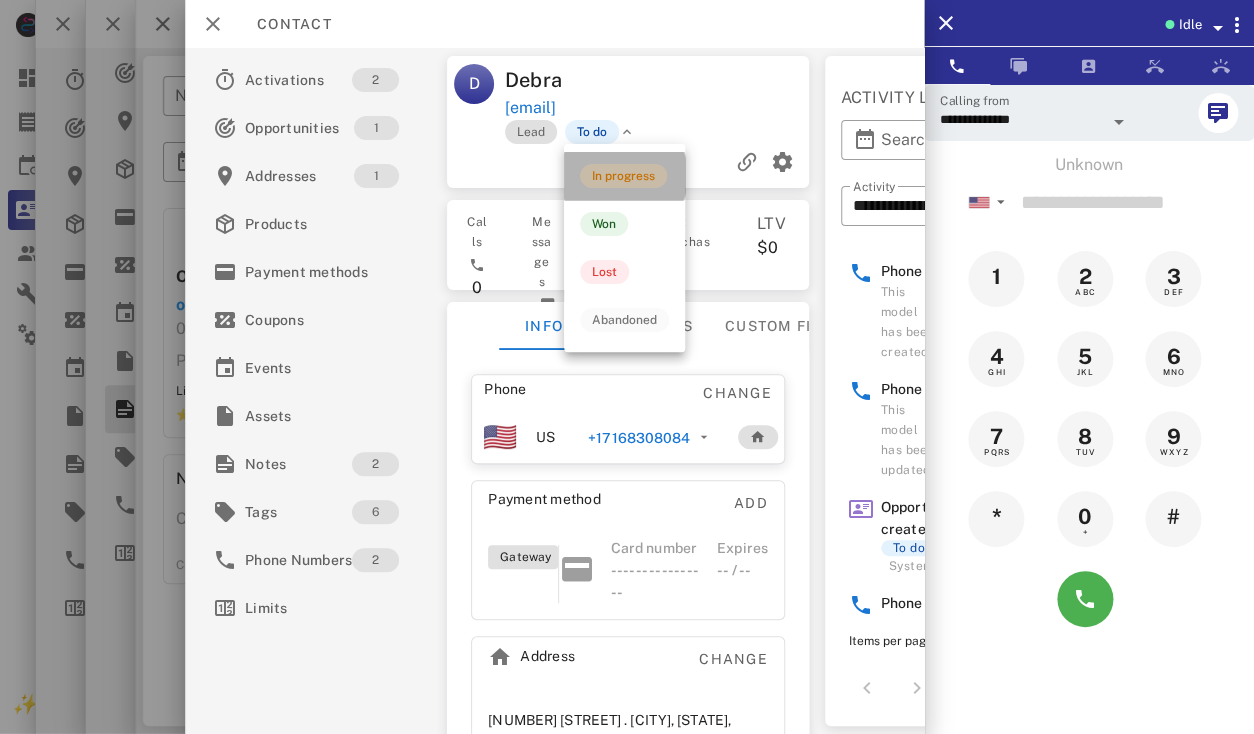 click on "In progress" at bounding box center [623, 176] 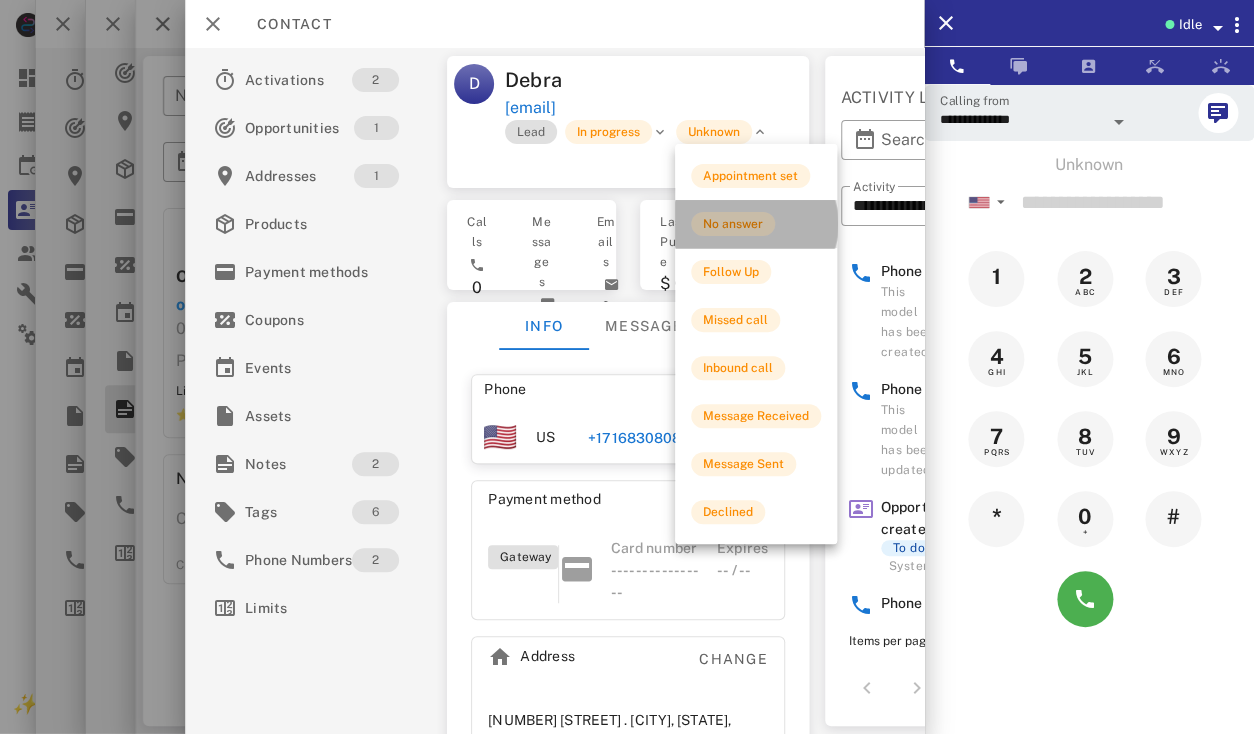 click on "No answer" at bounding box center (733, 224) 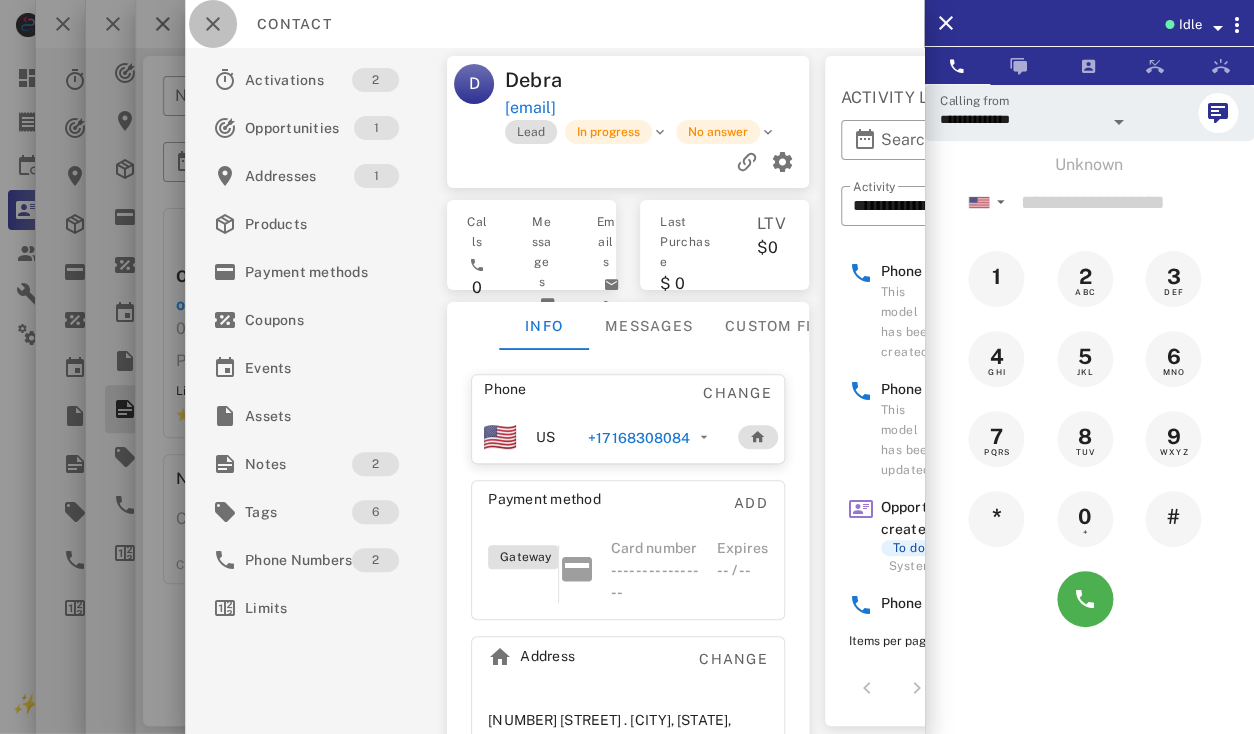 click at bounding box center [213, 24] 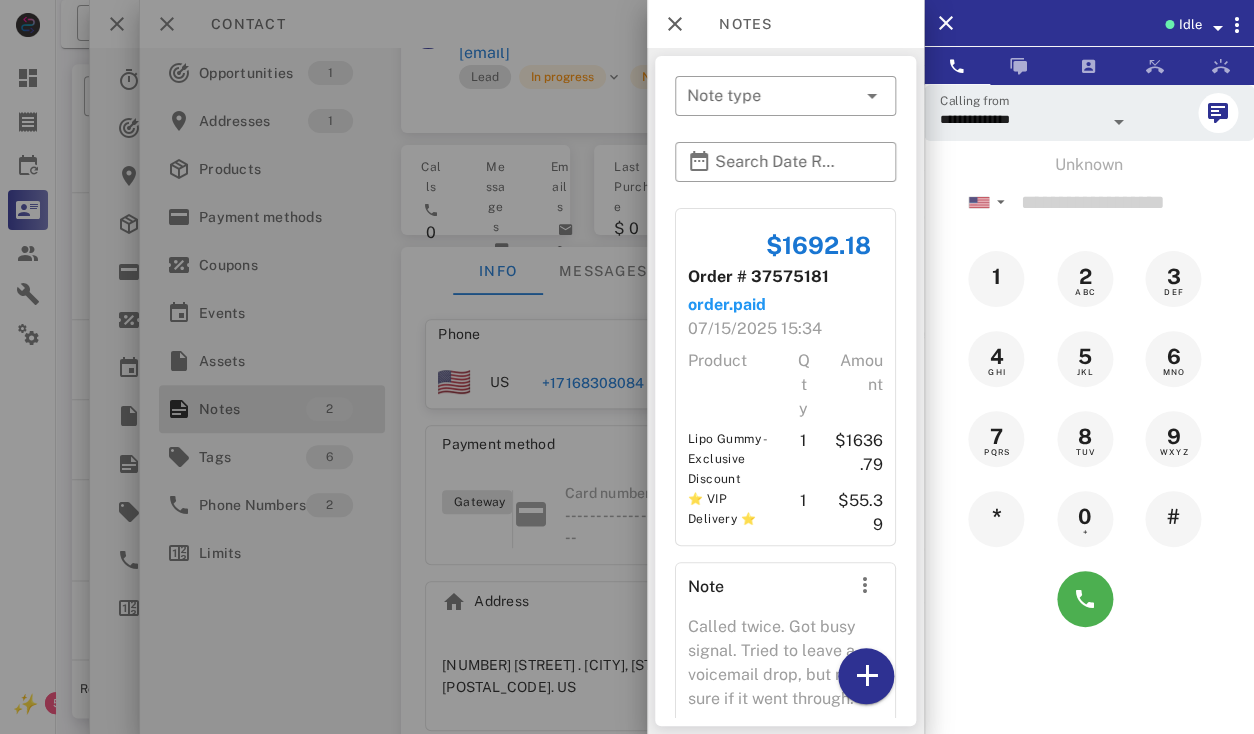 scroll, scrollTop: 0, scrollLeft: 0, axis: both 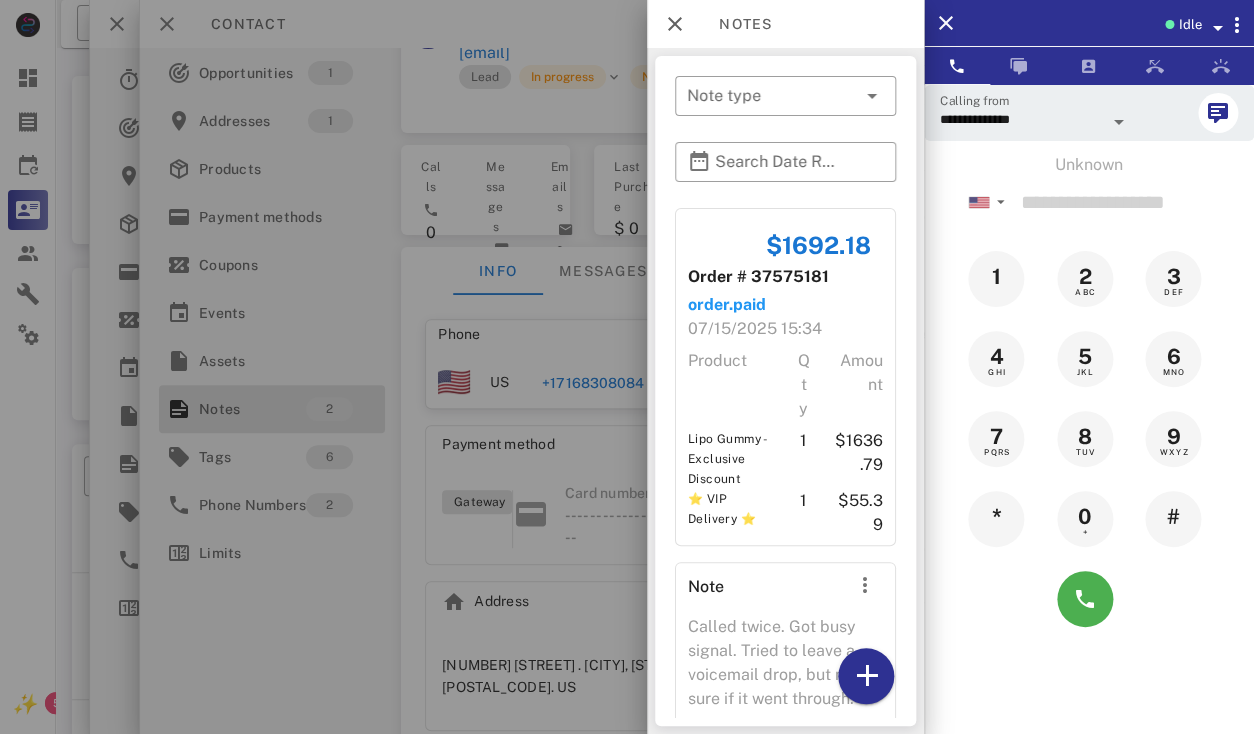 click at bounding box center (627, 367) 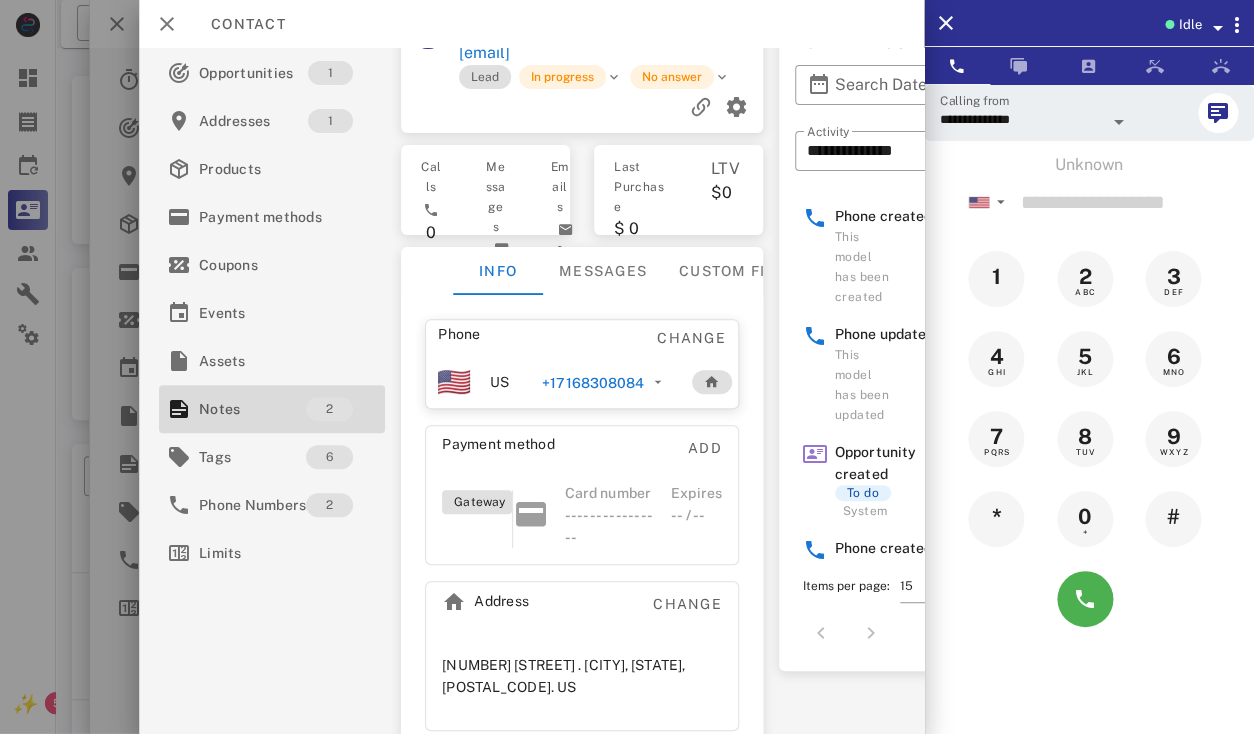 scroll, scrollTop: 0, scrollLeft: 0, axis: both 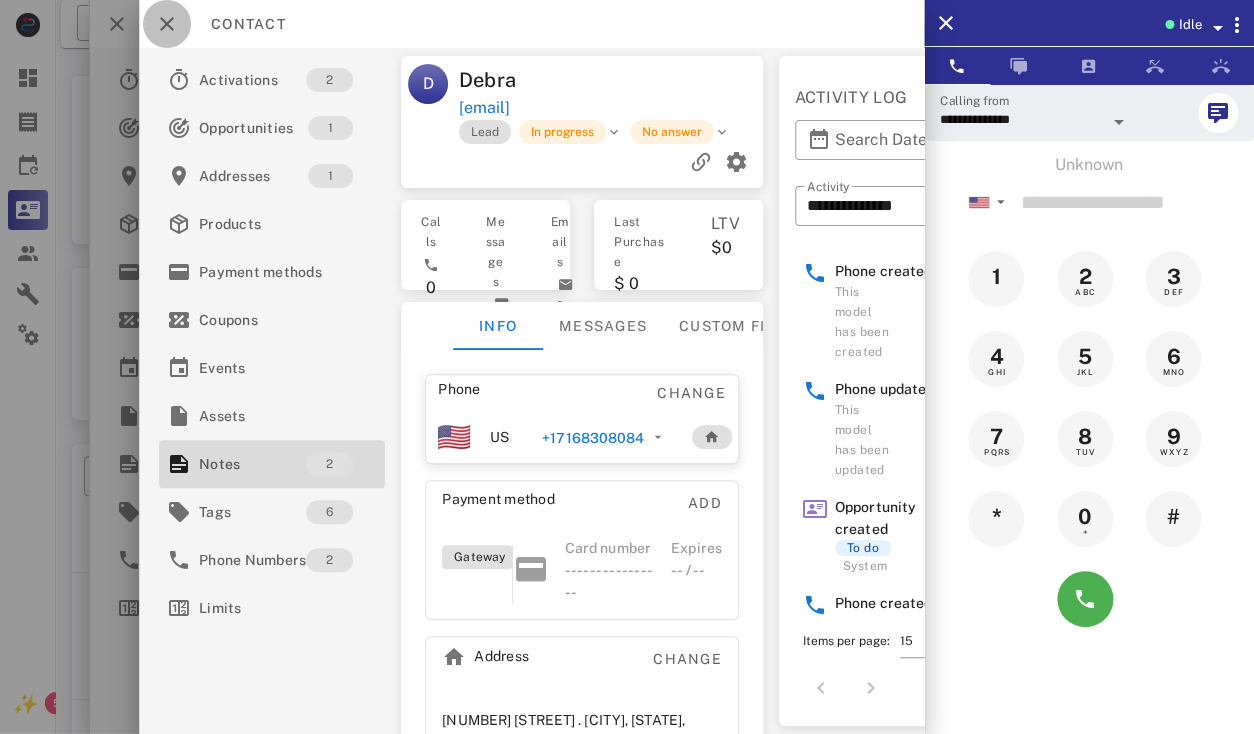 click at bounding box center [167, 24] 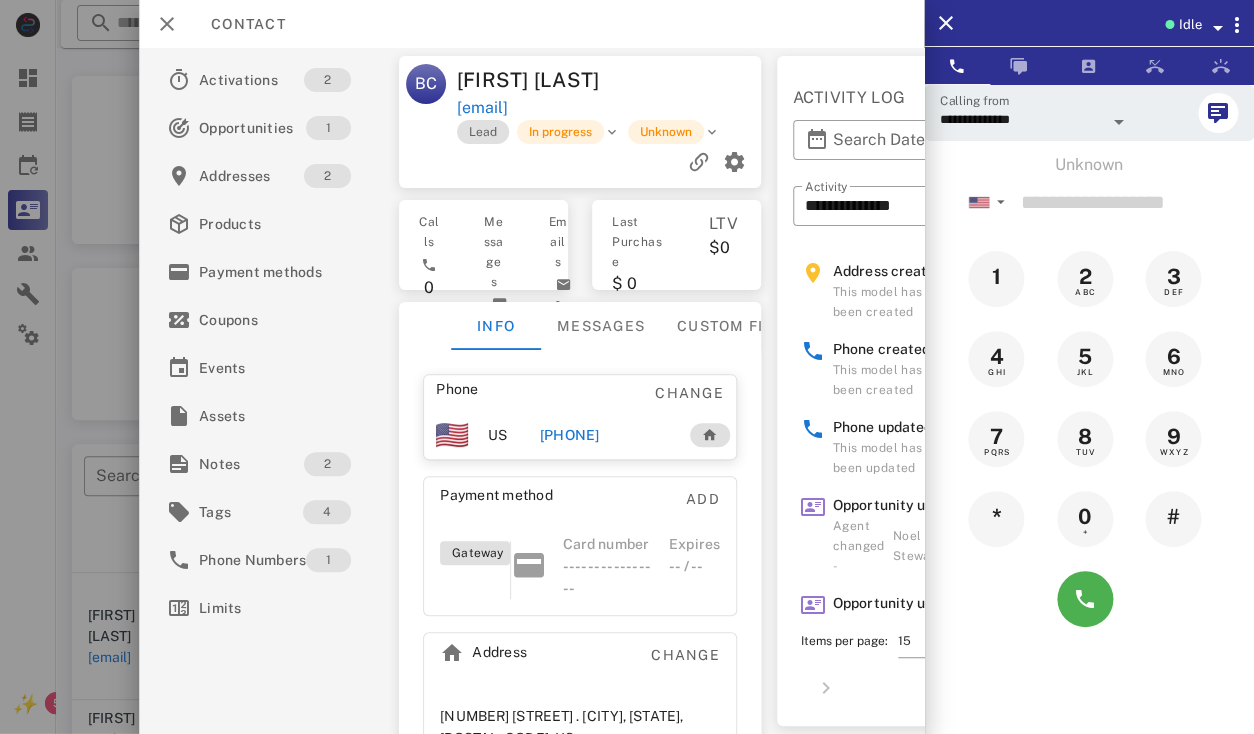 click on "+15053793372" at bounding box center (569, 435) 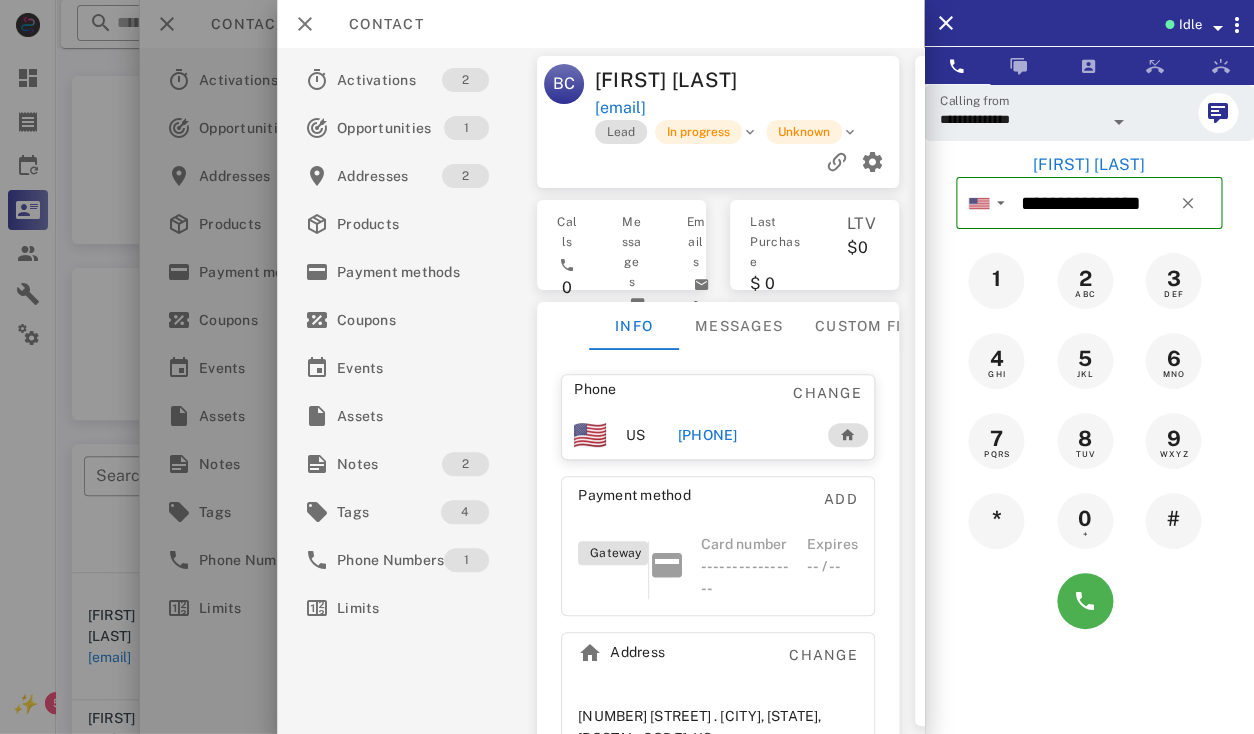 click on "+15053793372" at bounding box center [707, 435] 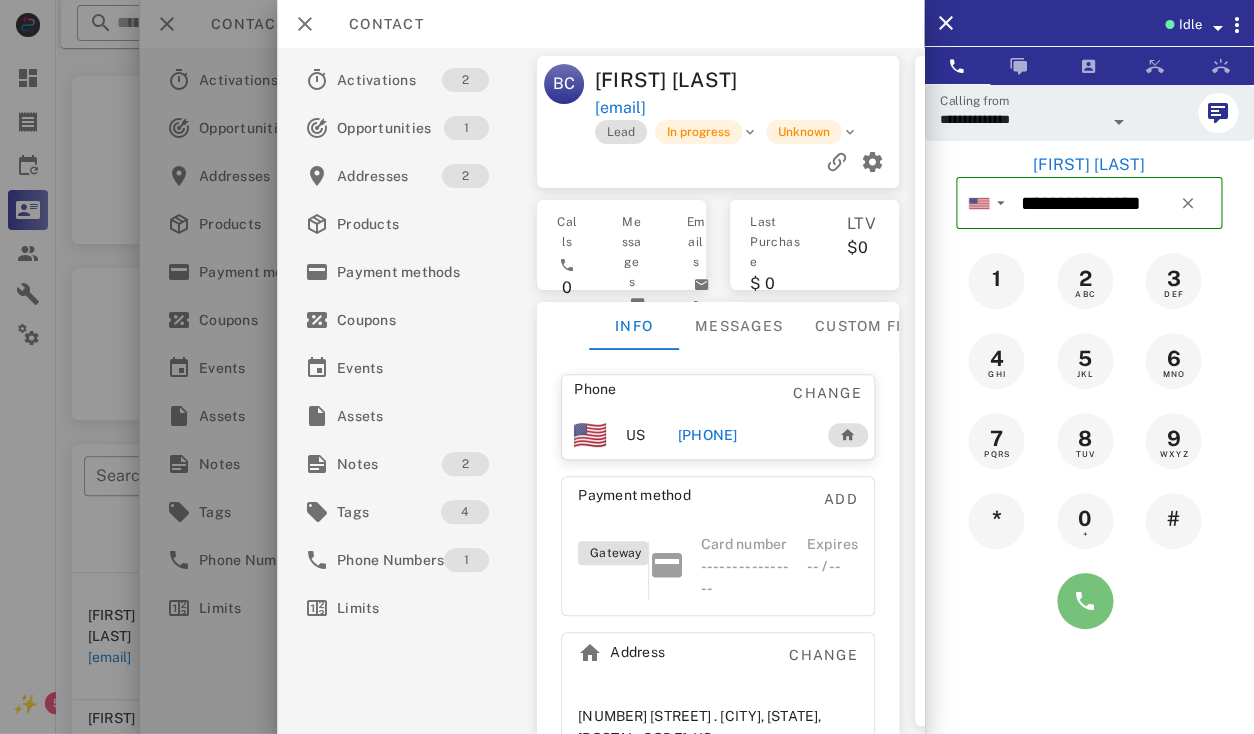 click at bounding box center (1085, 601) 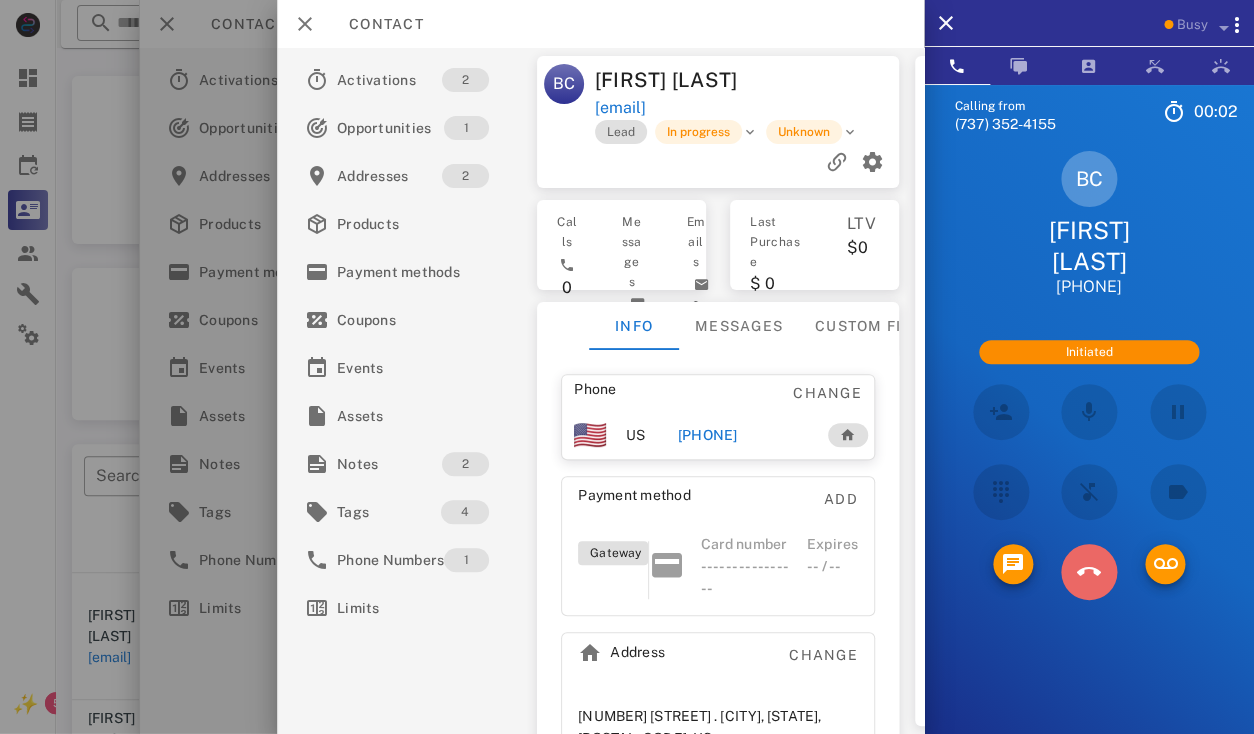 click at bounding box center [1089, 572] 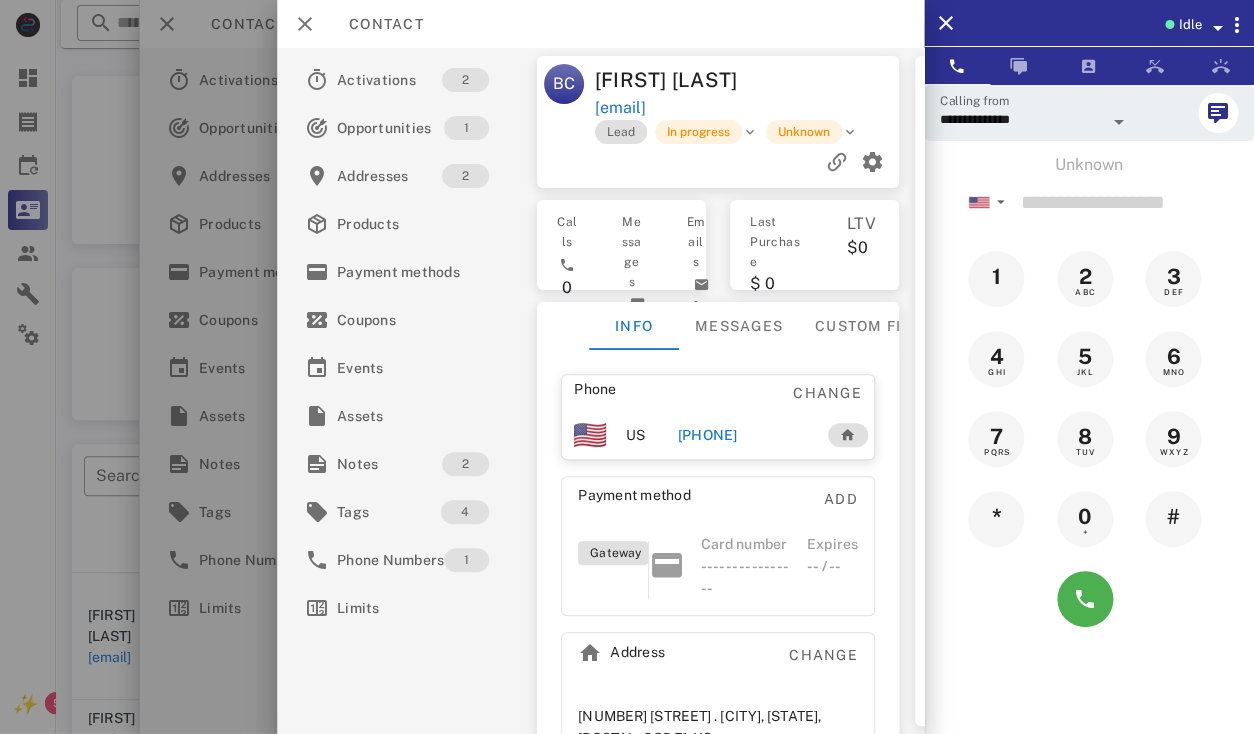 click on "Birdie Cotton" at bounding box center (672, 80) 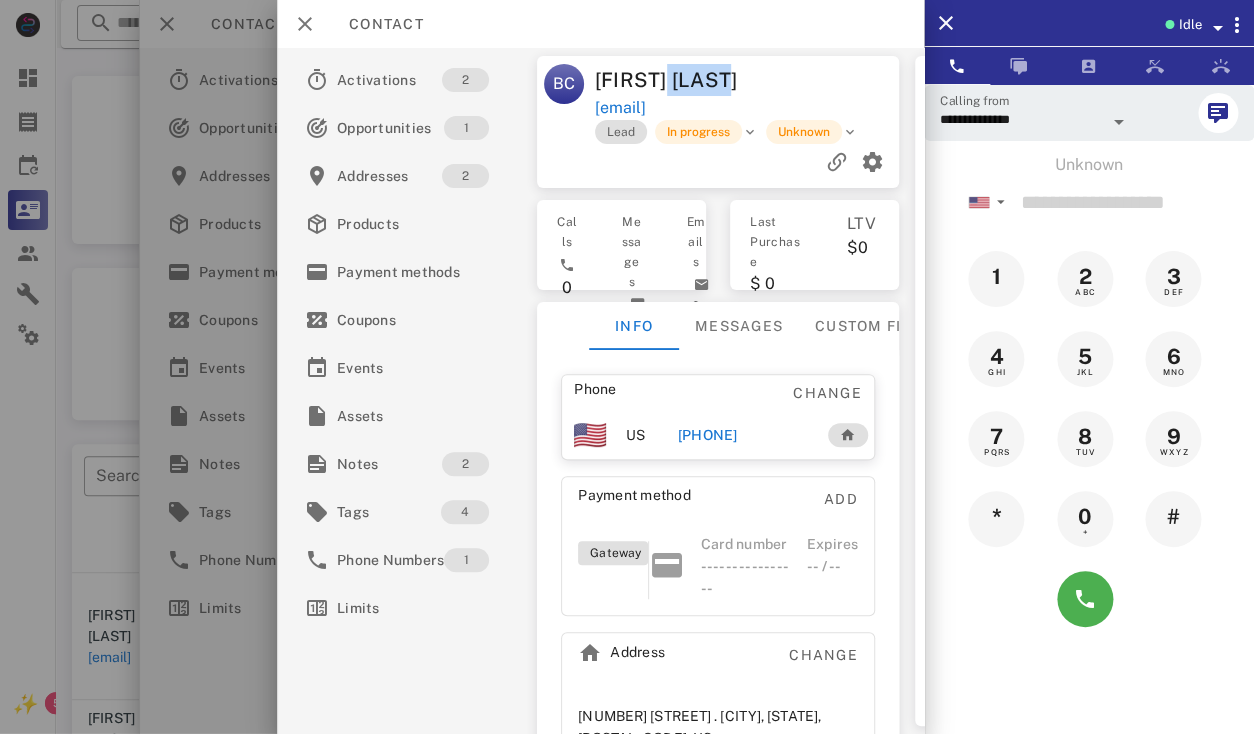 click on "Birdie Cotton" at bounding box center (672, 80) 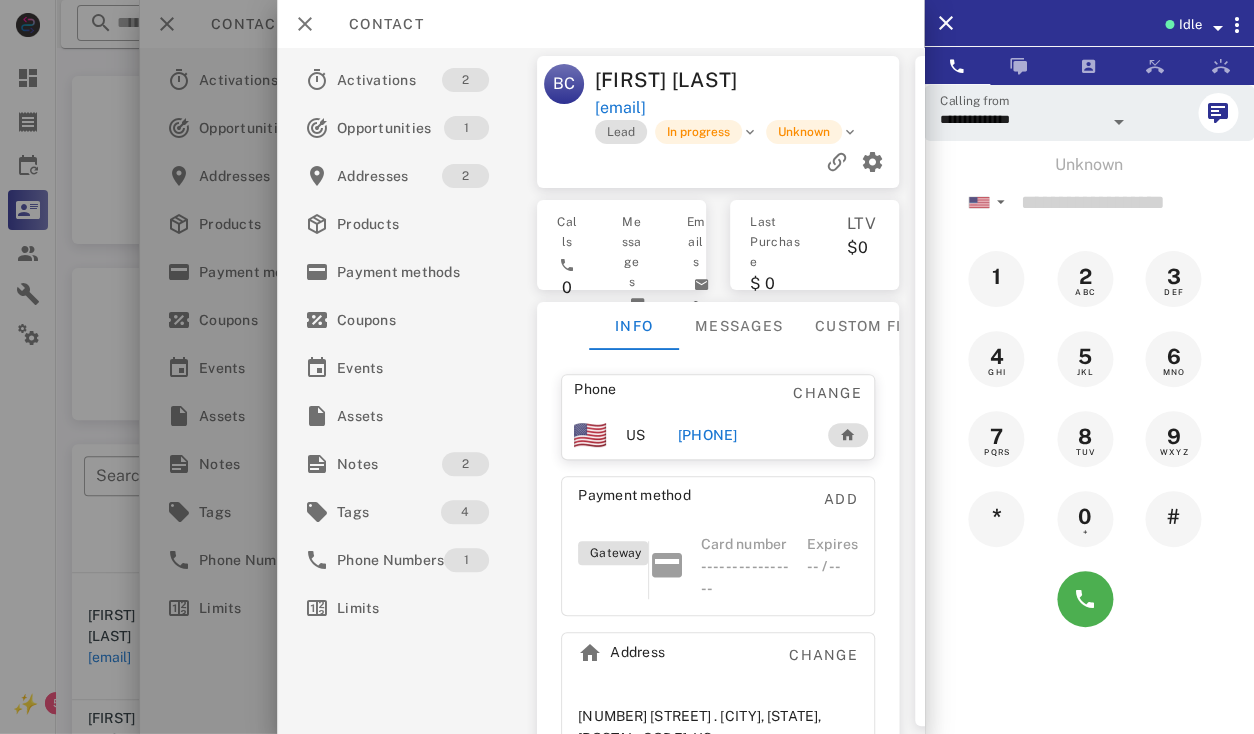 click on "Birdie Cotton" at bounding box center (672, 80) 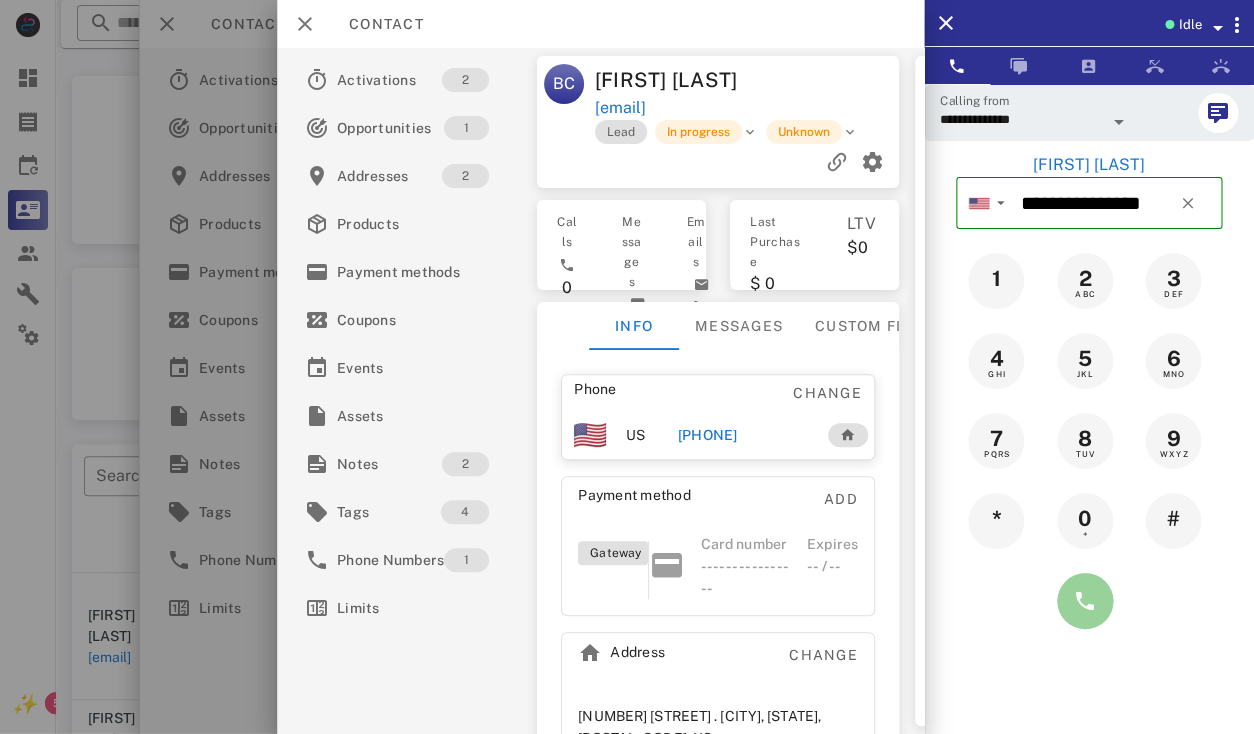 click at bounding box center [1085, 601] 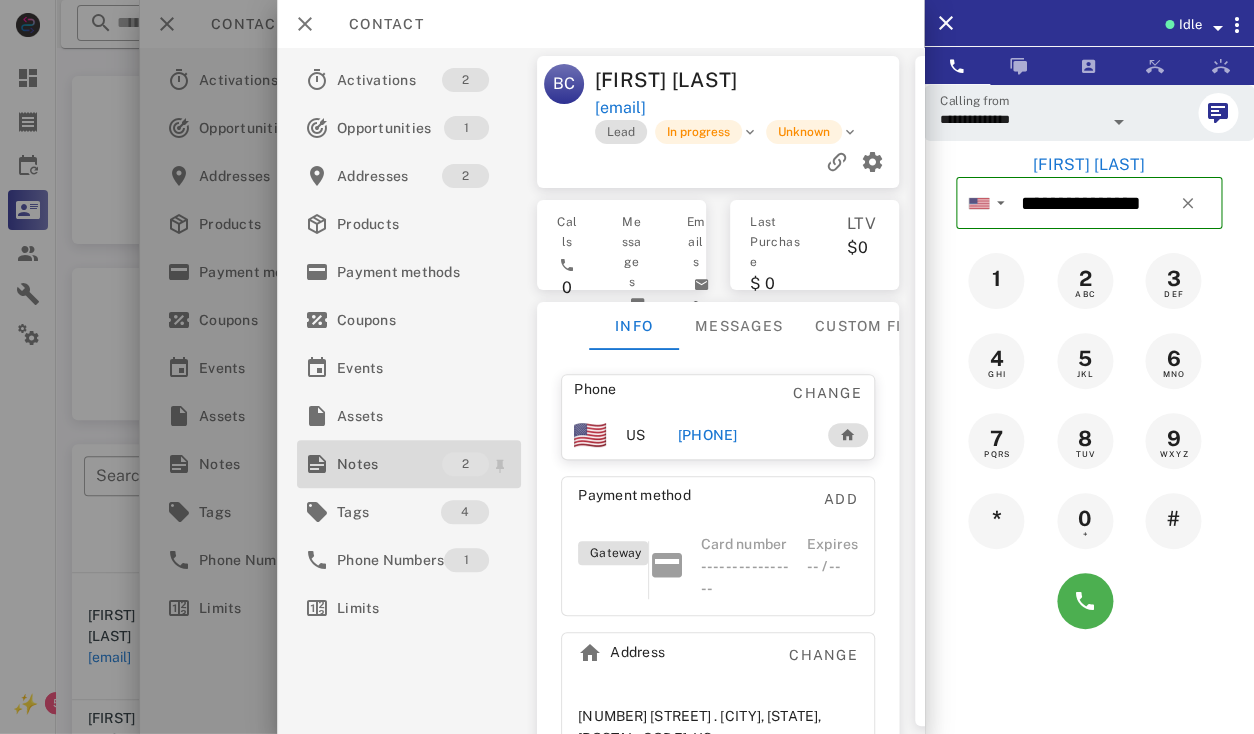 click on "Notes" at bounding box center [389, 464] 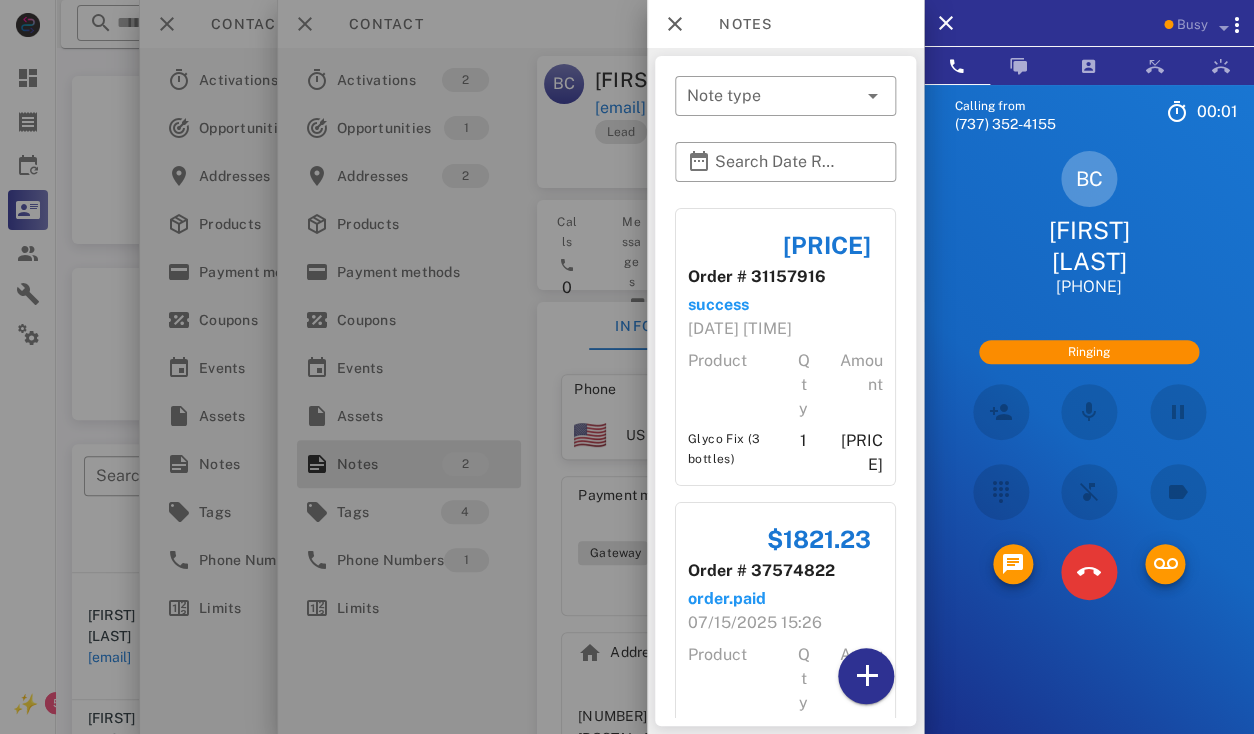 scroll, scrollTop: 152, scrollLeft: 0, axis: vertical 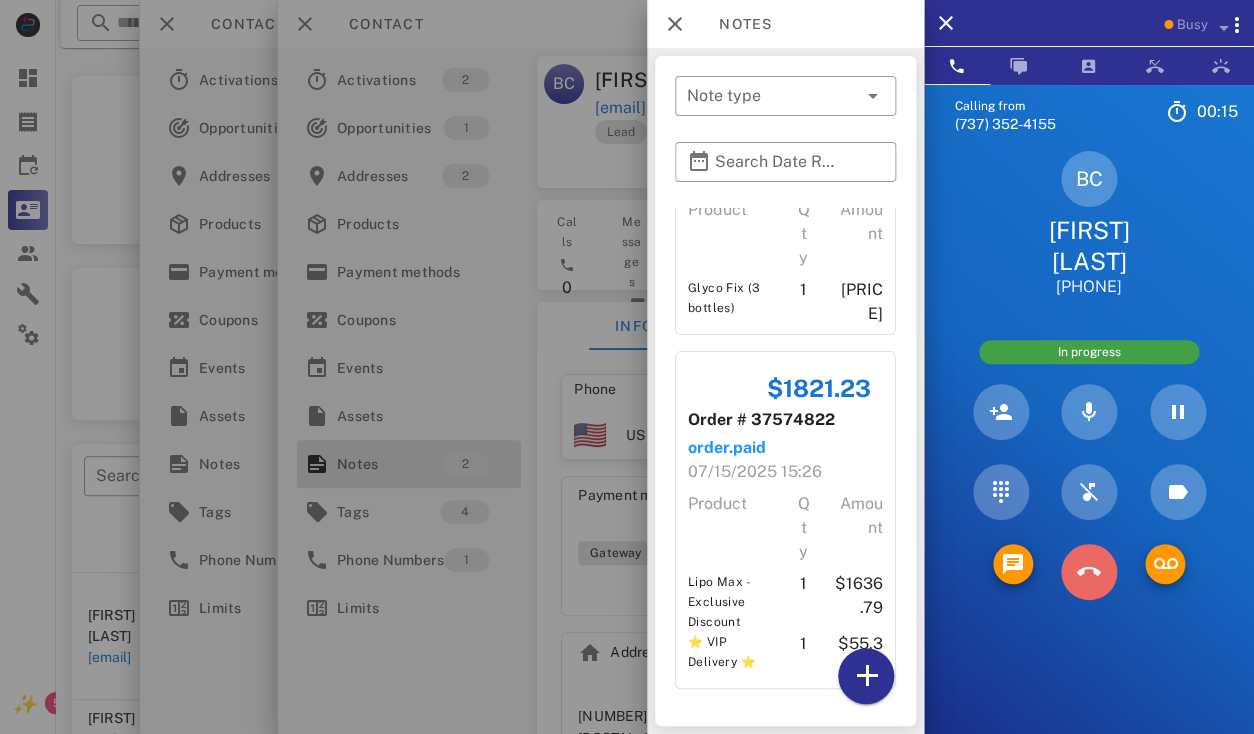 click at bounding box center (1089, 572) 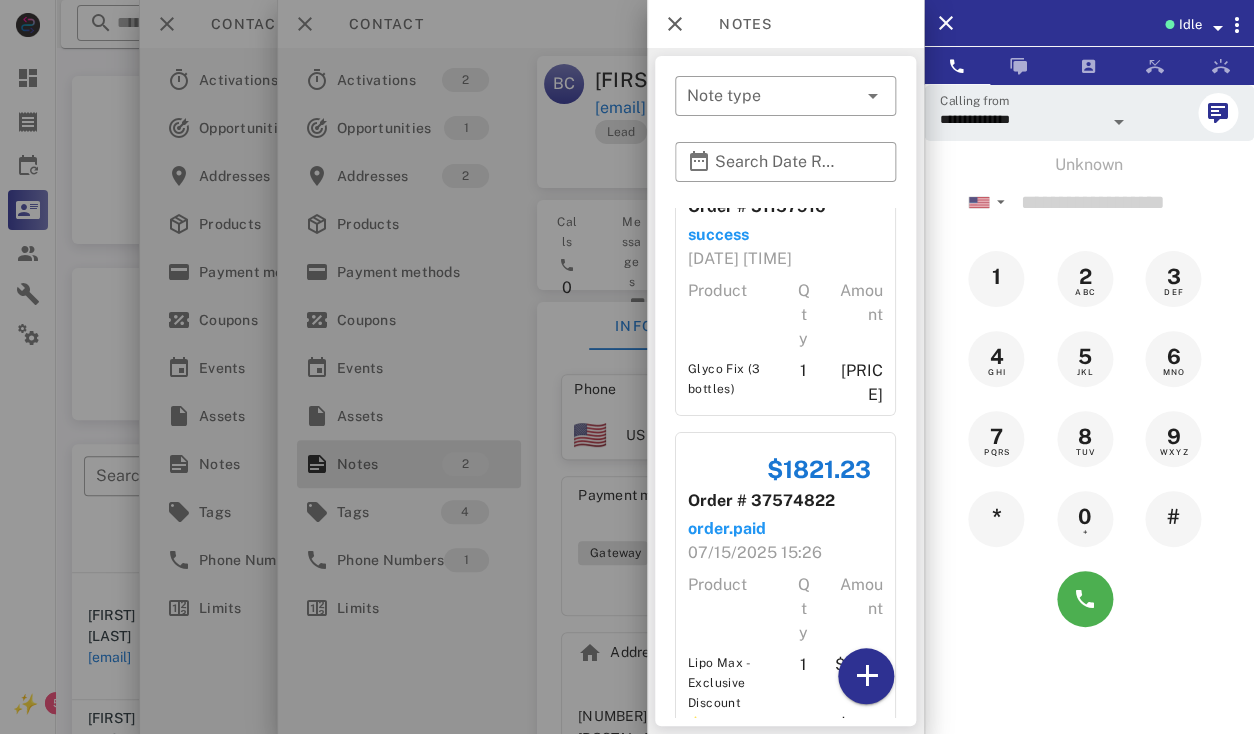 scroll, scrollTop: 0, scrollLeft: 0, axis: both 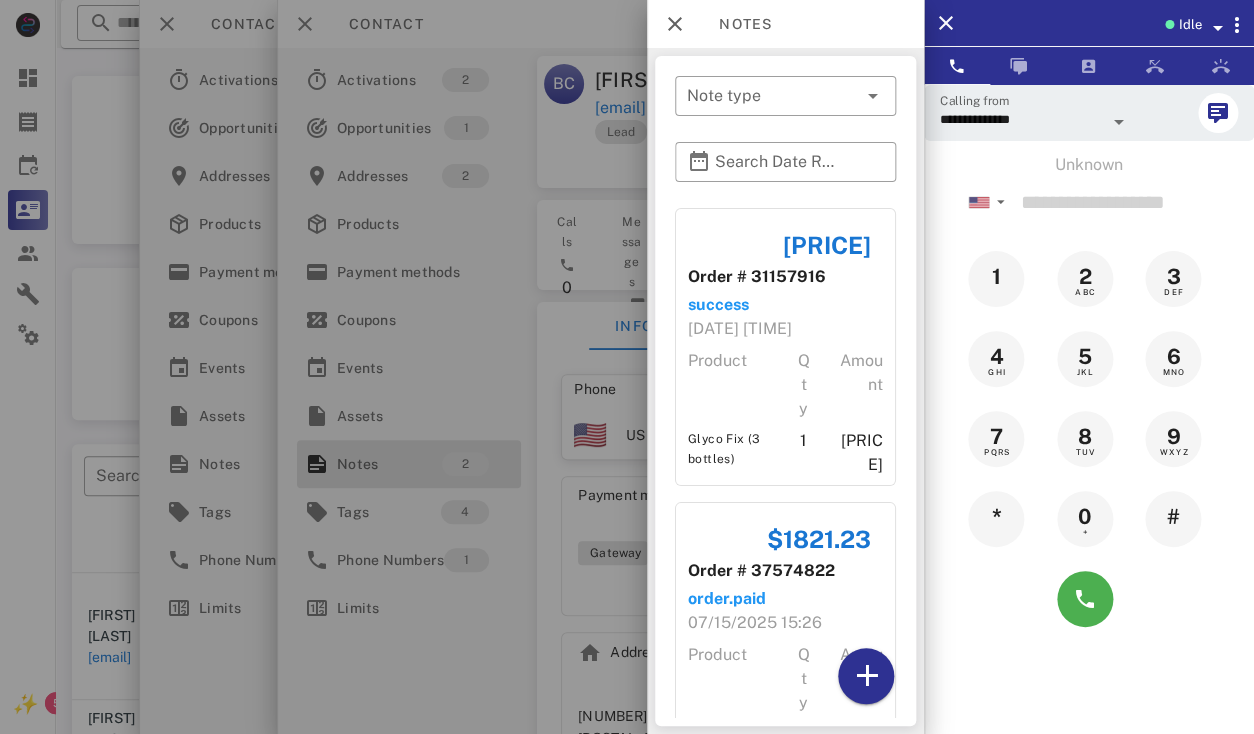 click at bounding box center (627, 367) 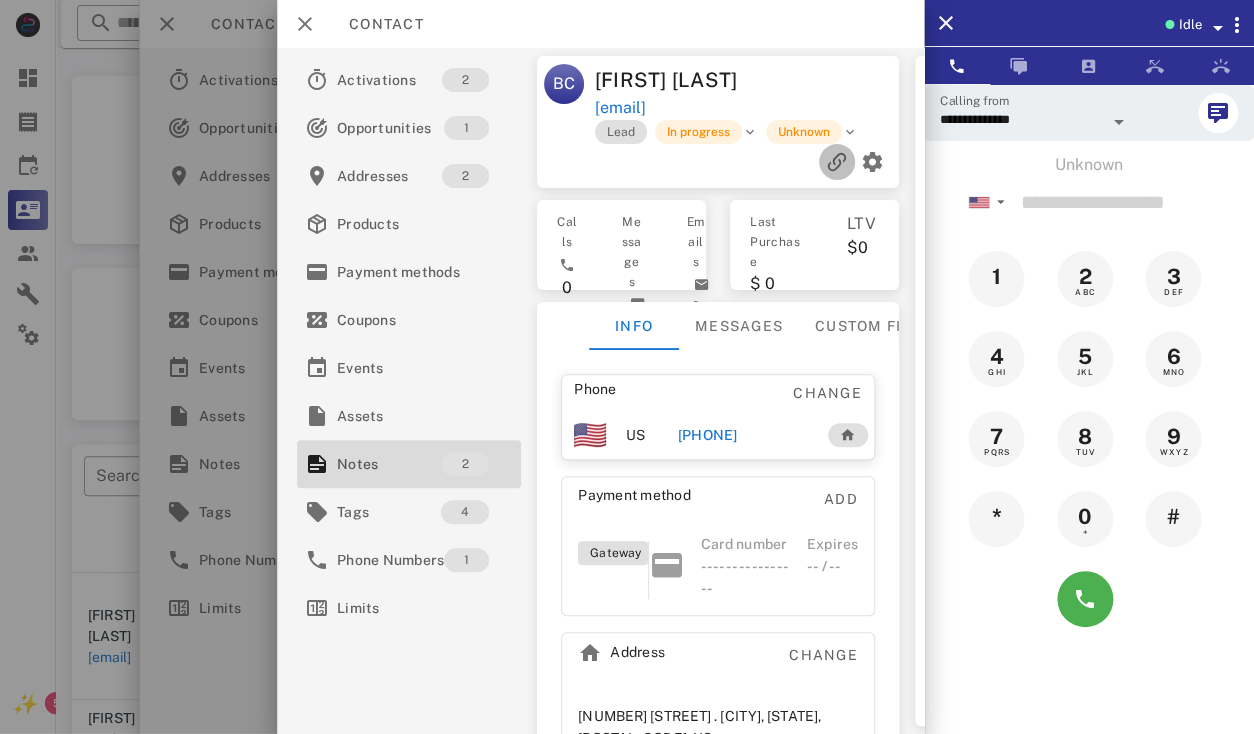 click at bounding box center [837, 162] 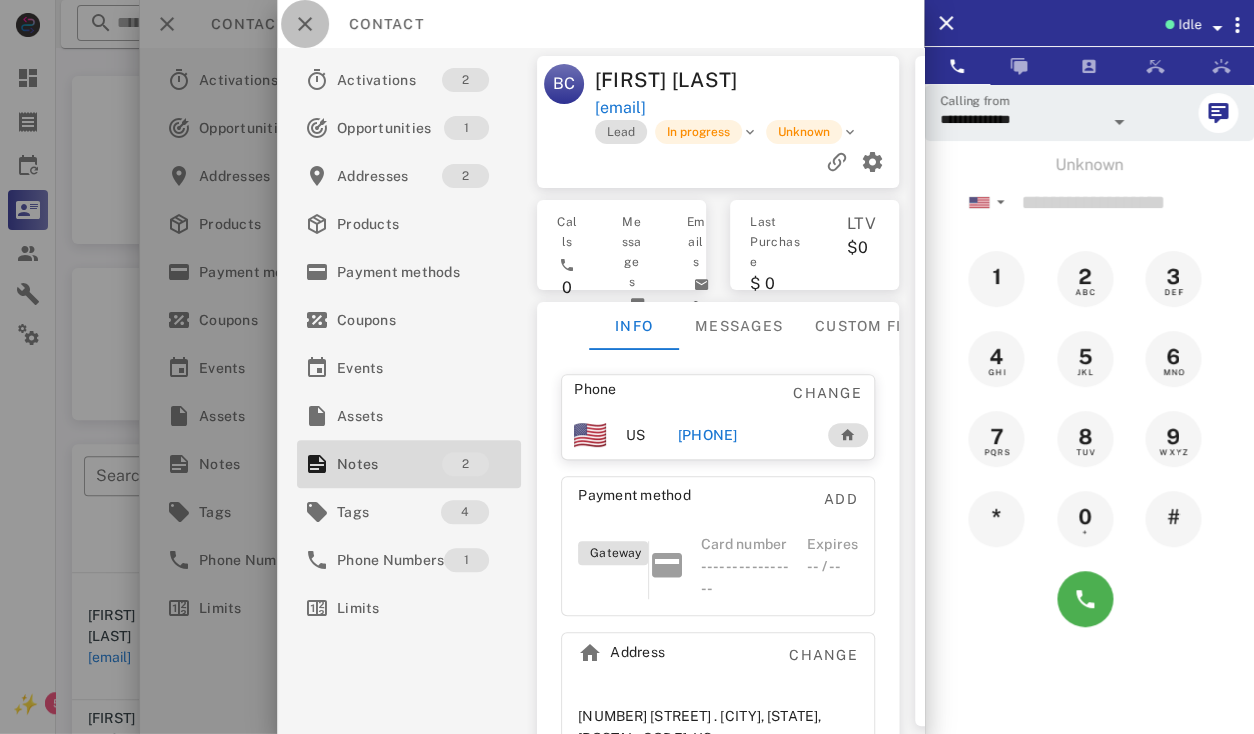 click at bounding box center (305, 24) 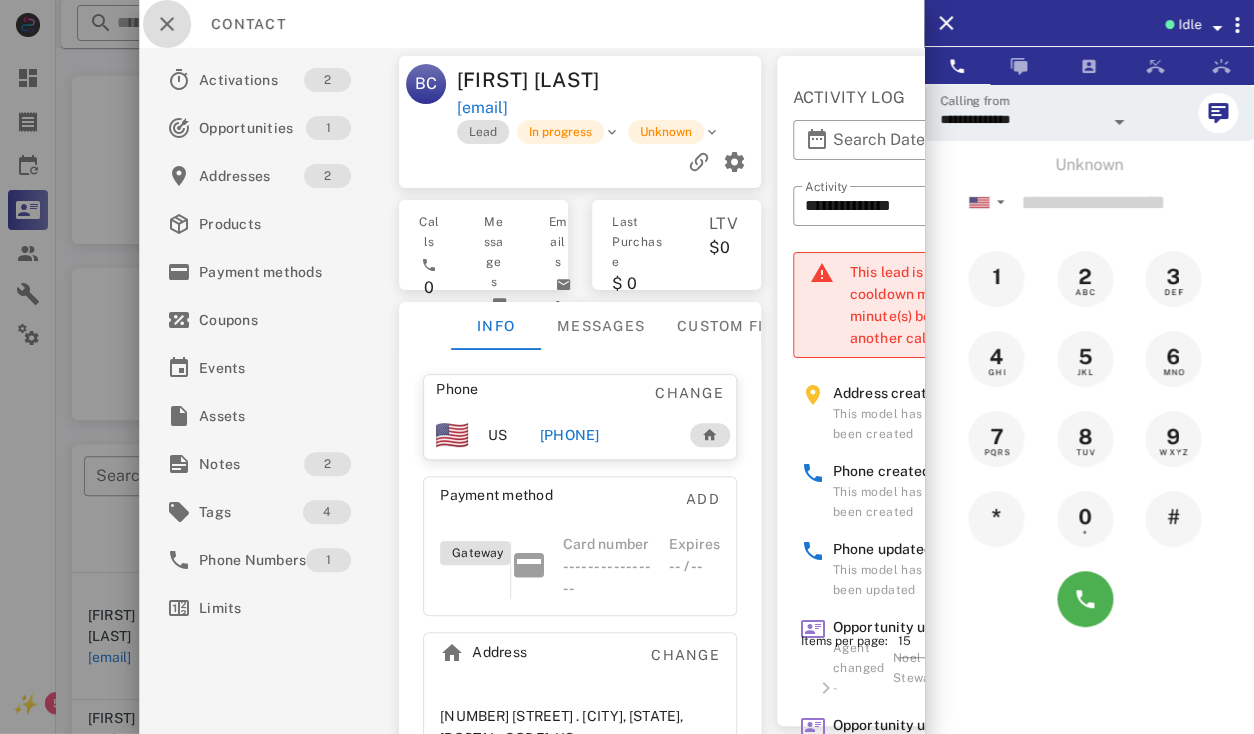 click at bounding box center (167, 24) 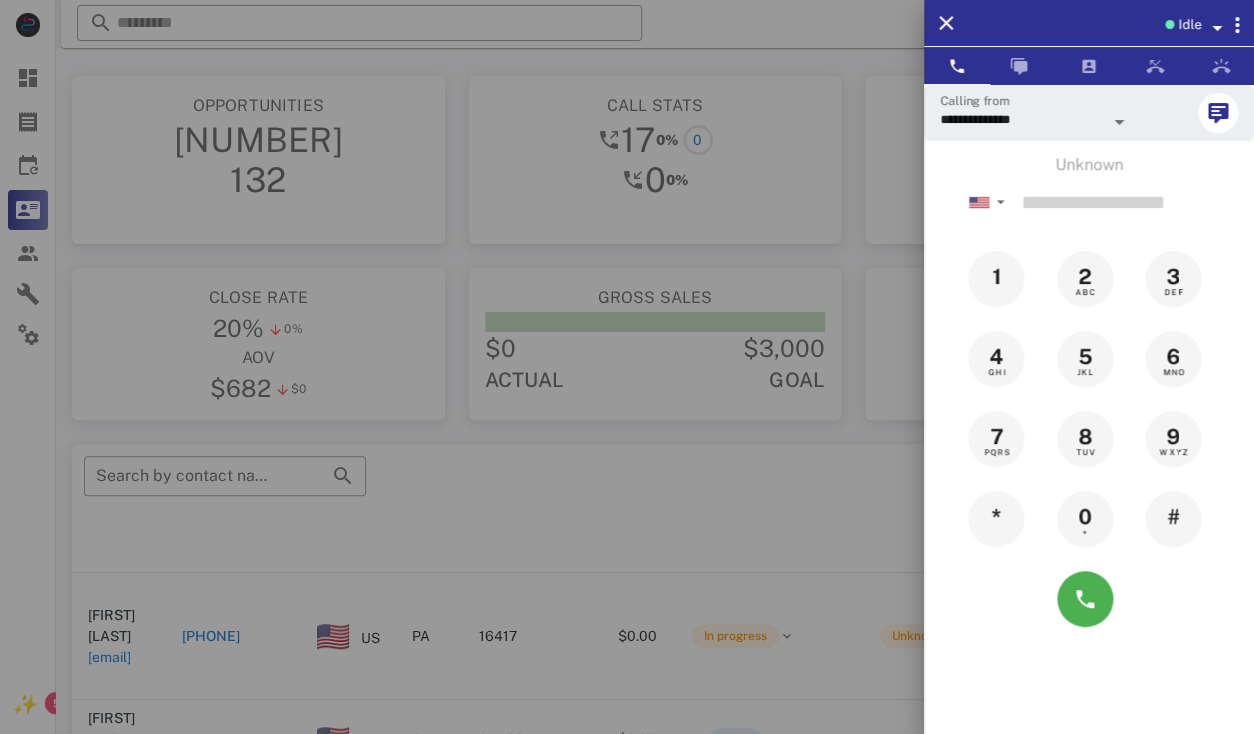 click at bounding box center (627, 367) 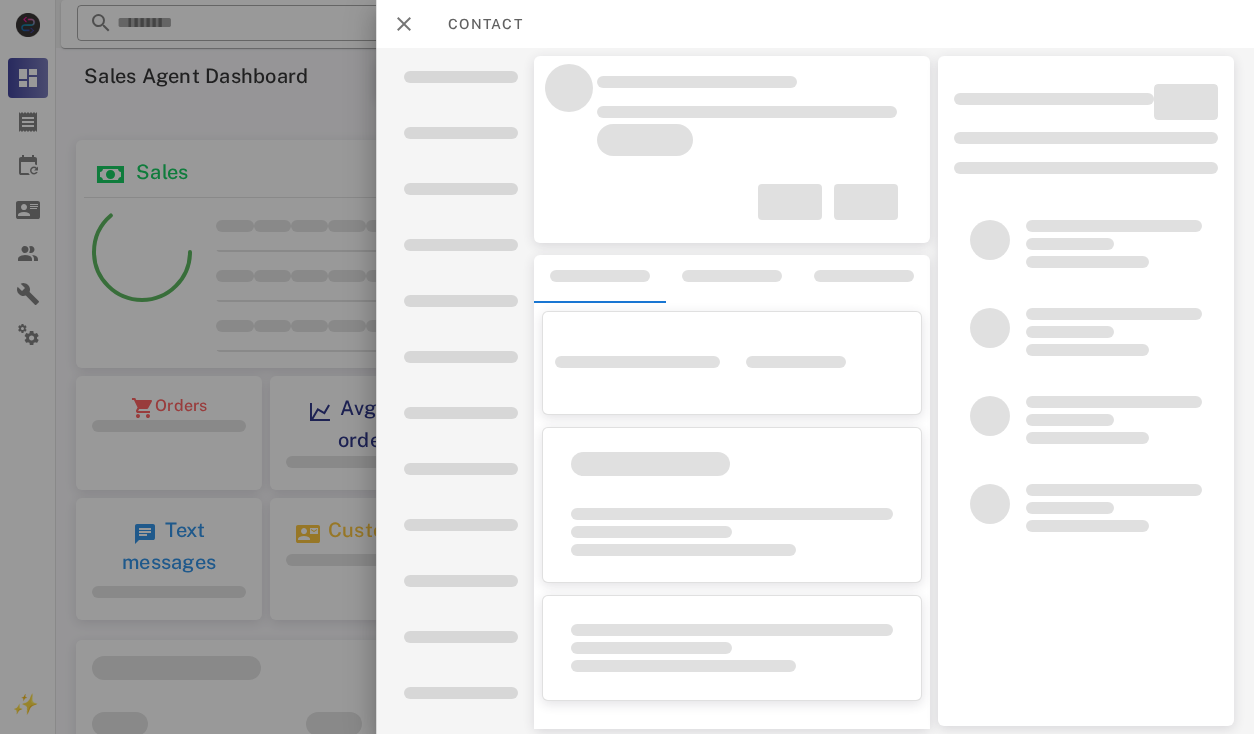 scroll, scrollTop: 0, scrollLeft: 0, axis: both 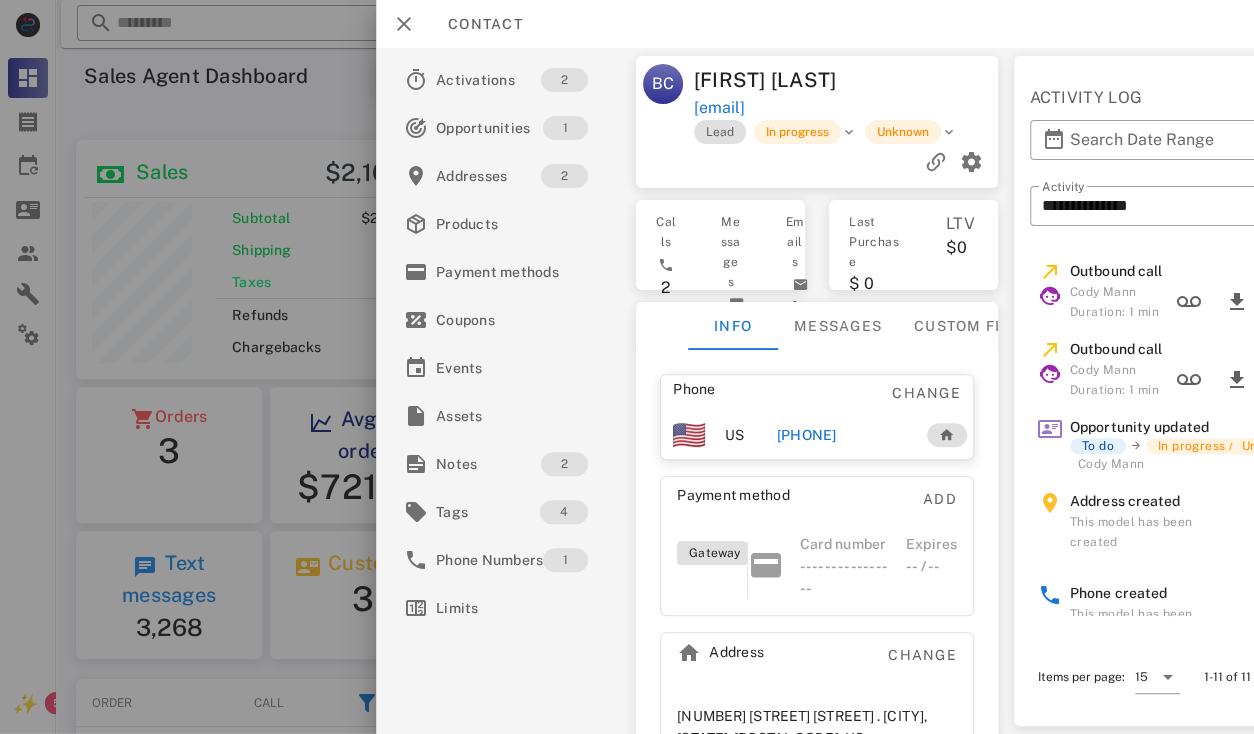 click on "[PHONE]" at bounding box center (806, 435) 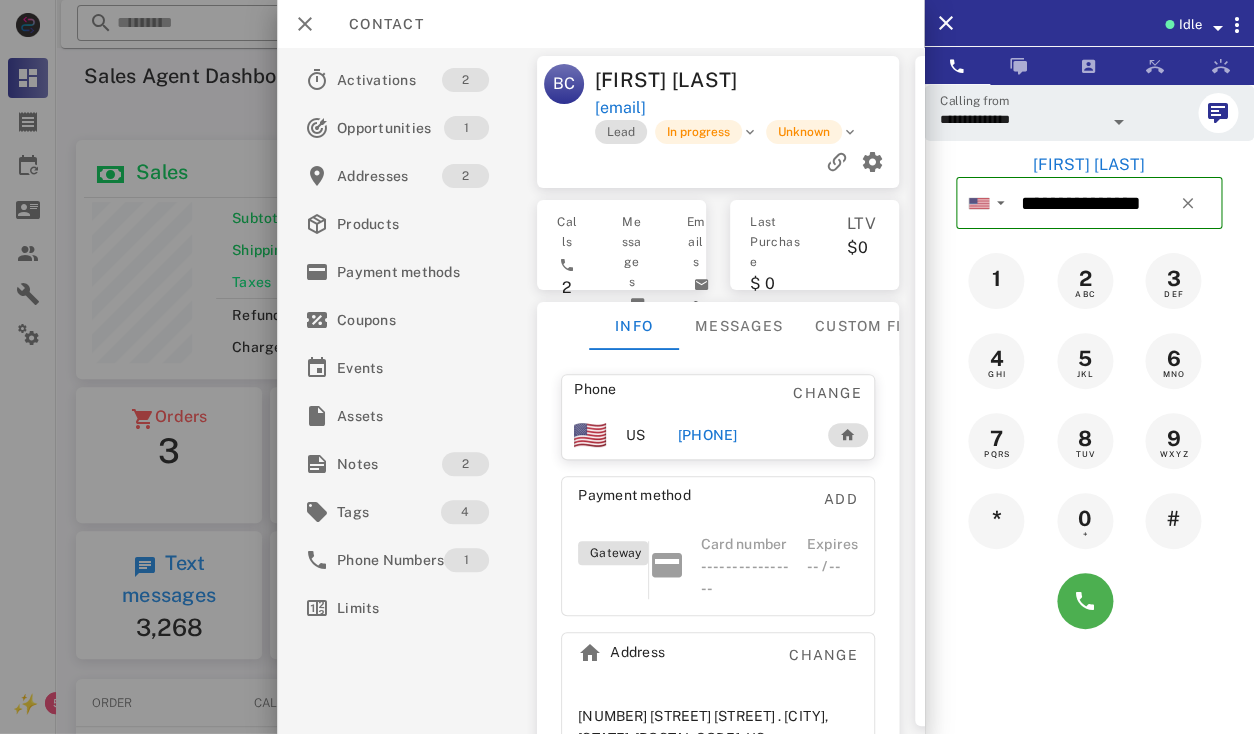 click at bounding box center [1119, 122] 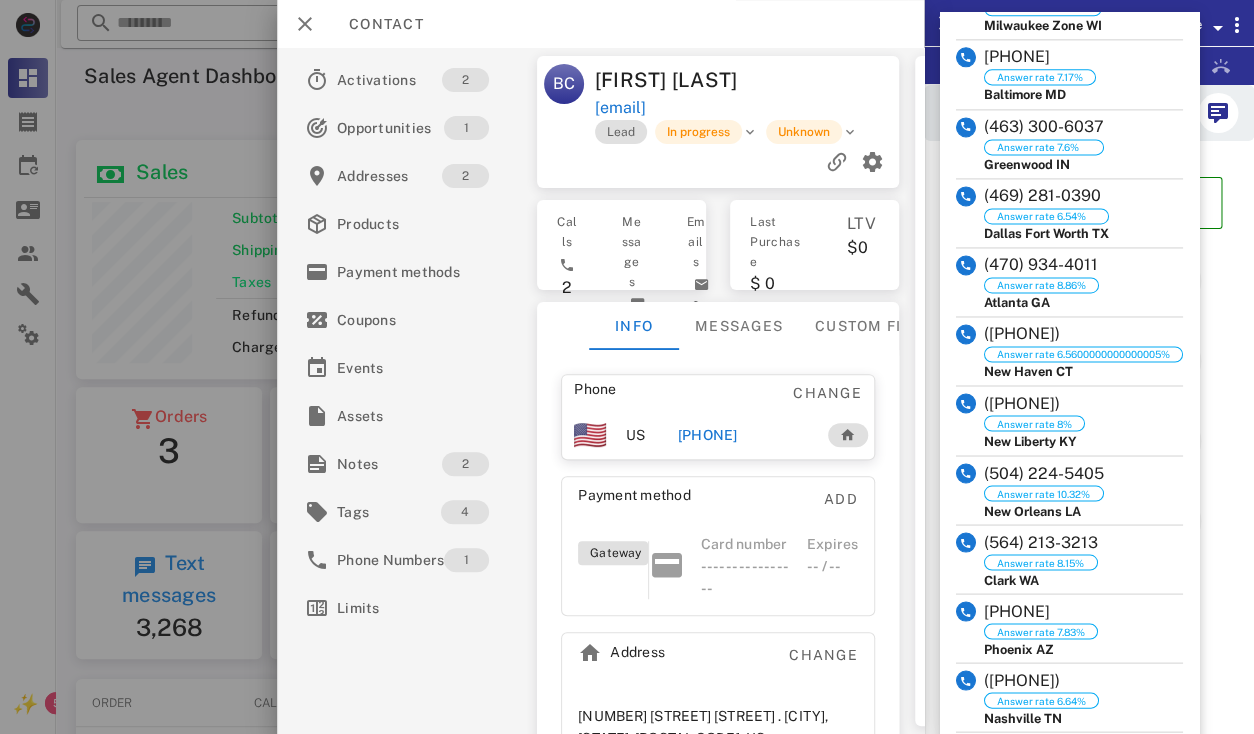 scroll, scrollTop: 1540, scrollLeft: 0, axis: vertical 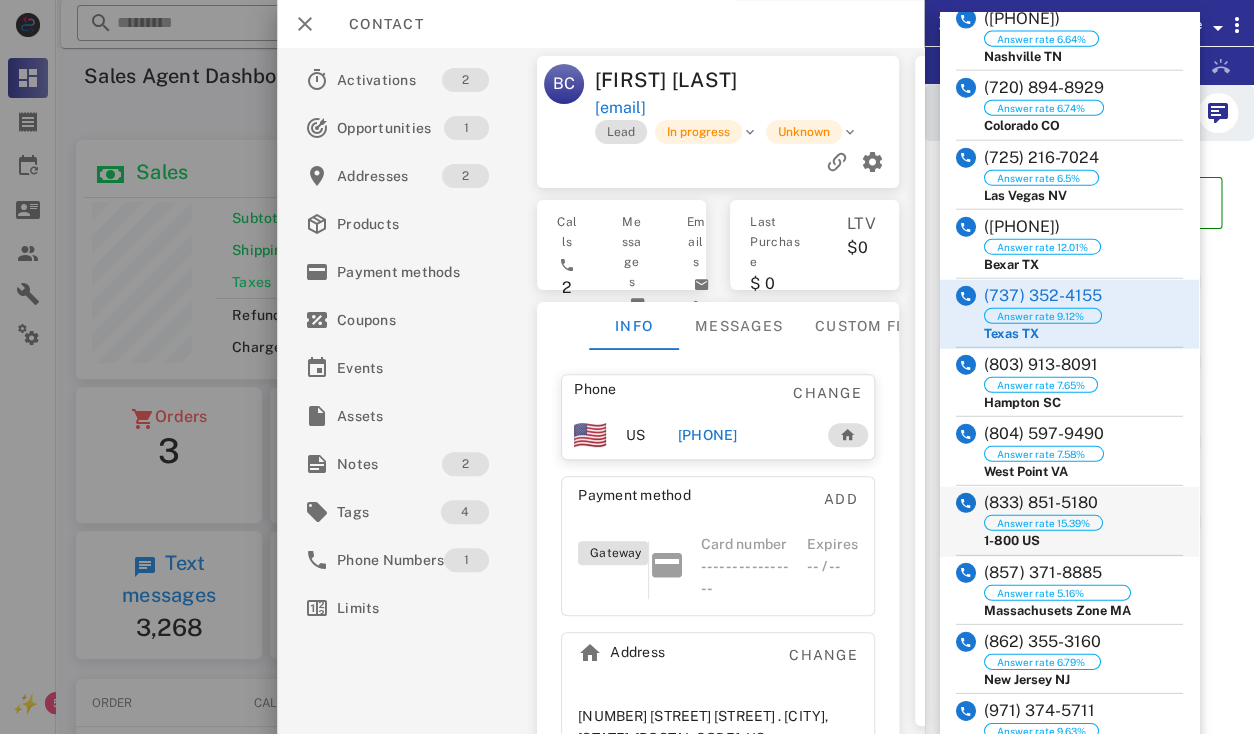 click on "(833) 851-5180" at bounding box center [1043, 503] 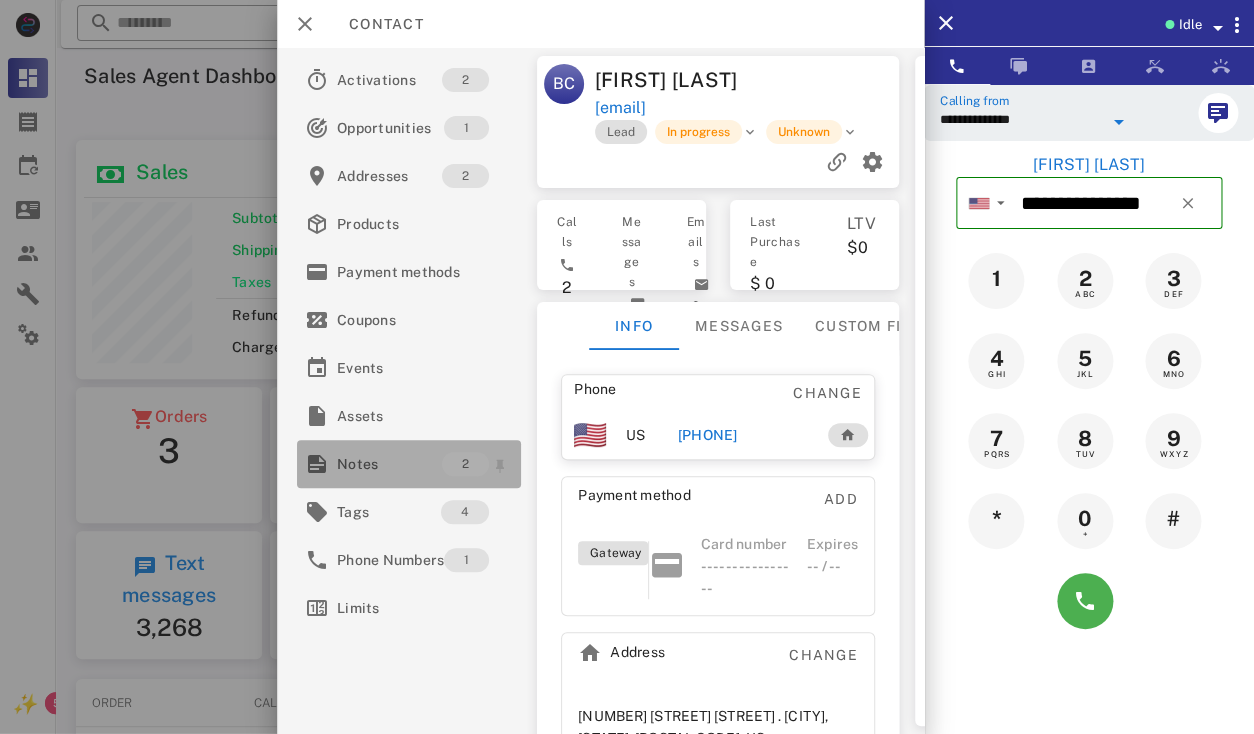 click on "Notes" at bounding box center (389, 464) 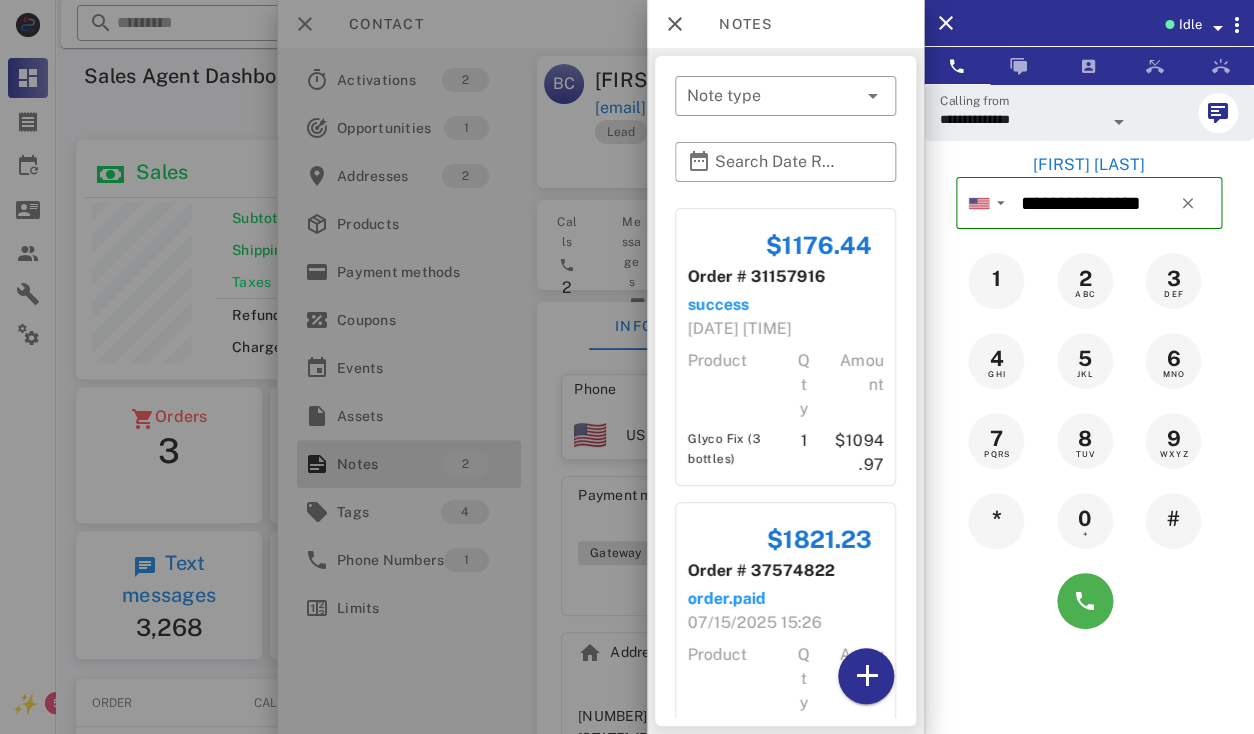click at bounding box center (627, 367) 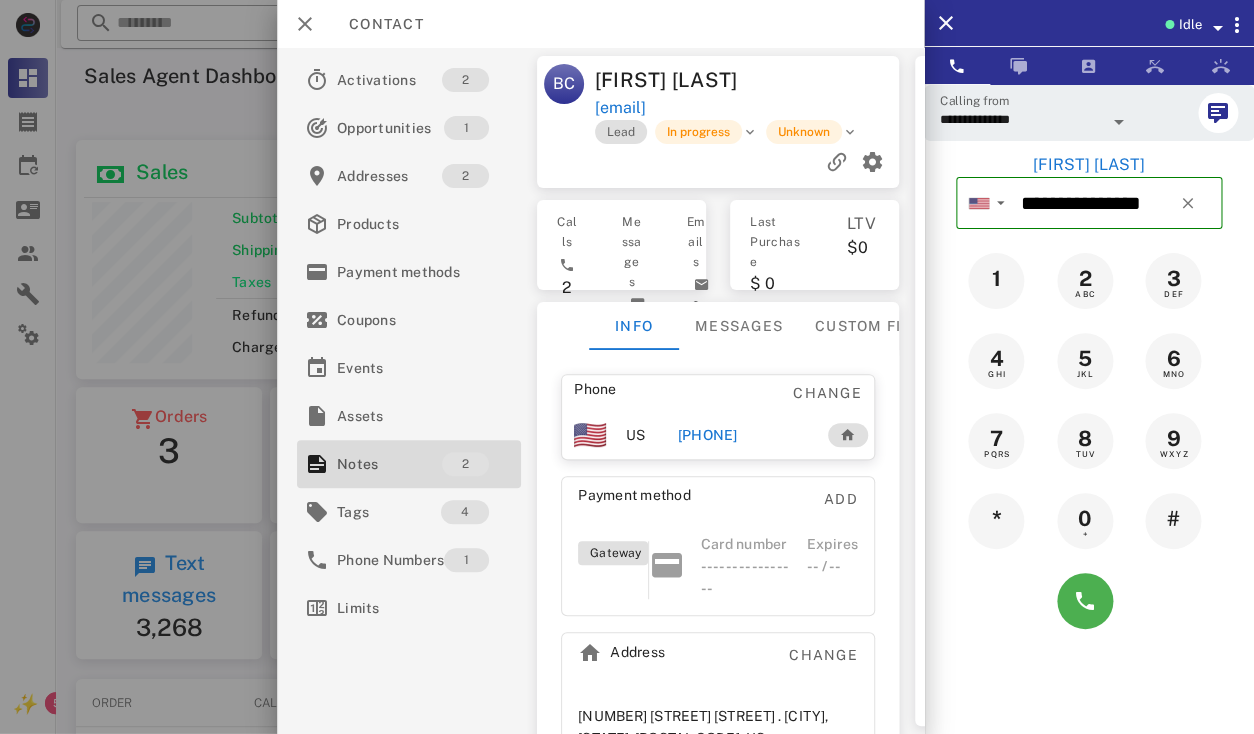 click on "[PHONE]" at bounding box center (707, 435) 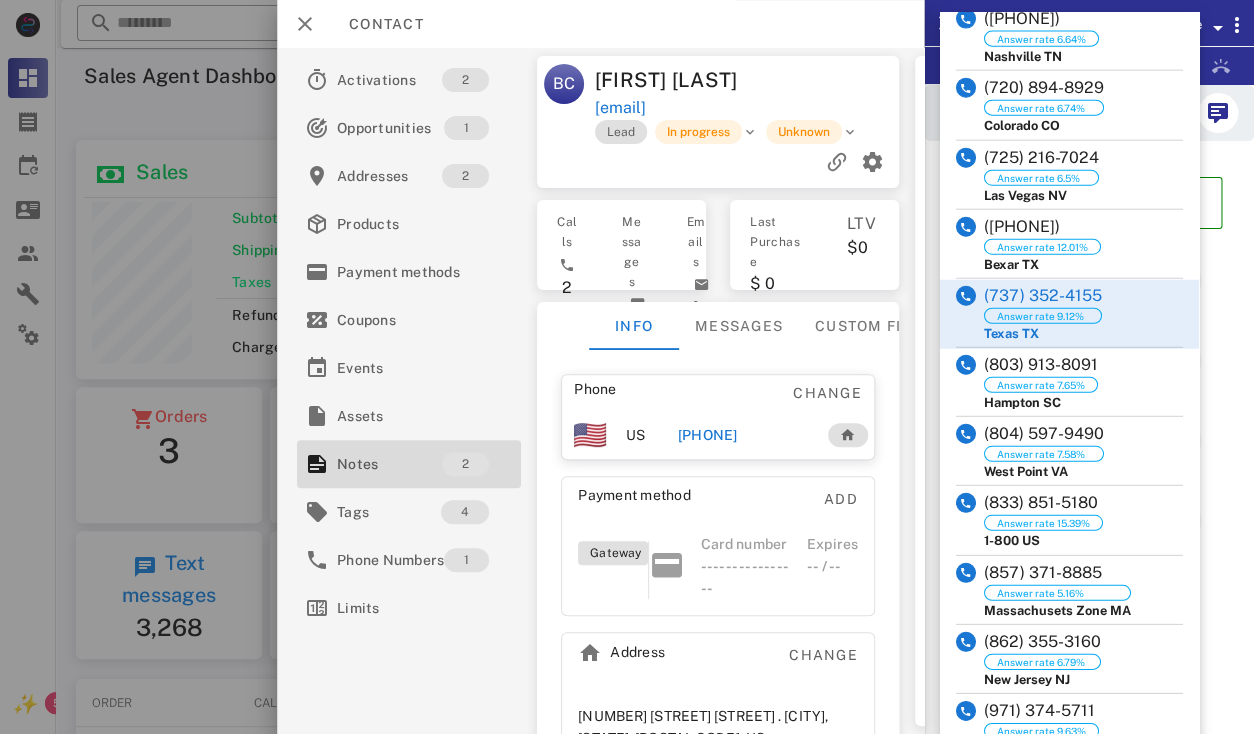 scroll, scrollTop: 1540, scrollLeft: 0, axis: vertical 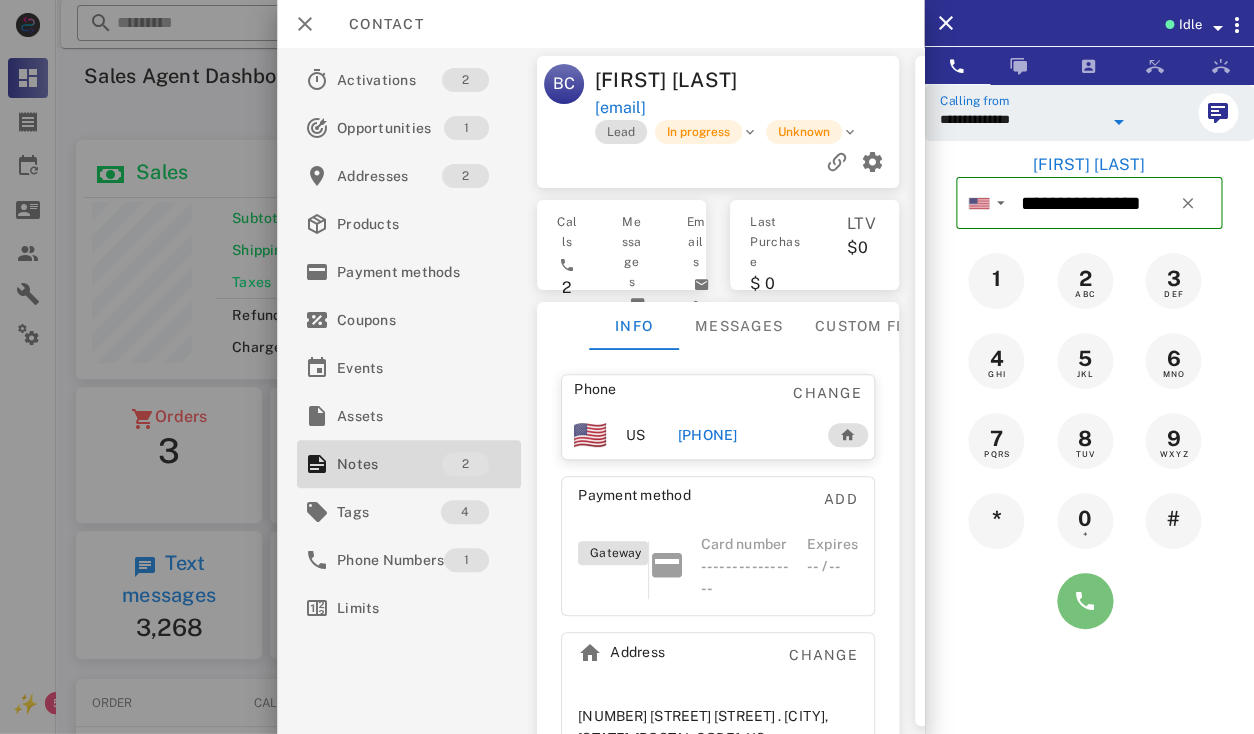 click at bounding box center (1085, 601) 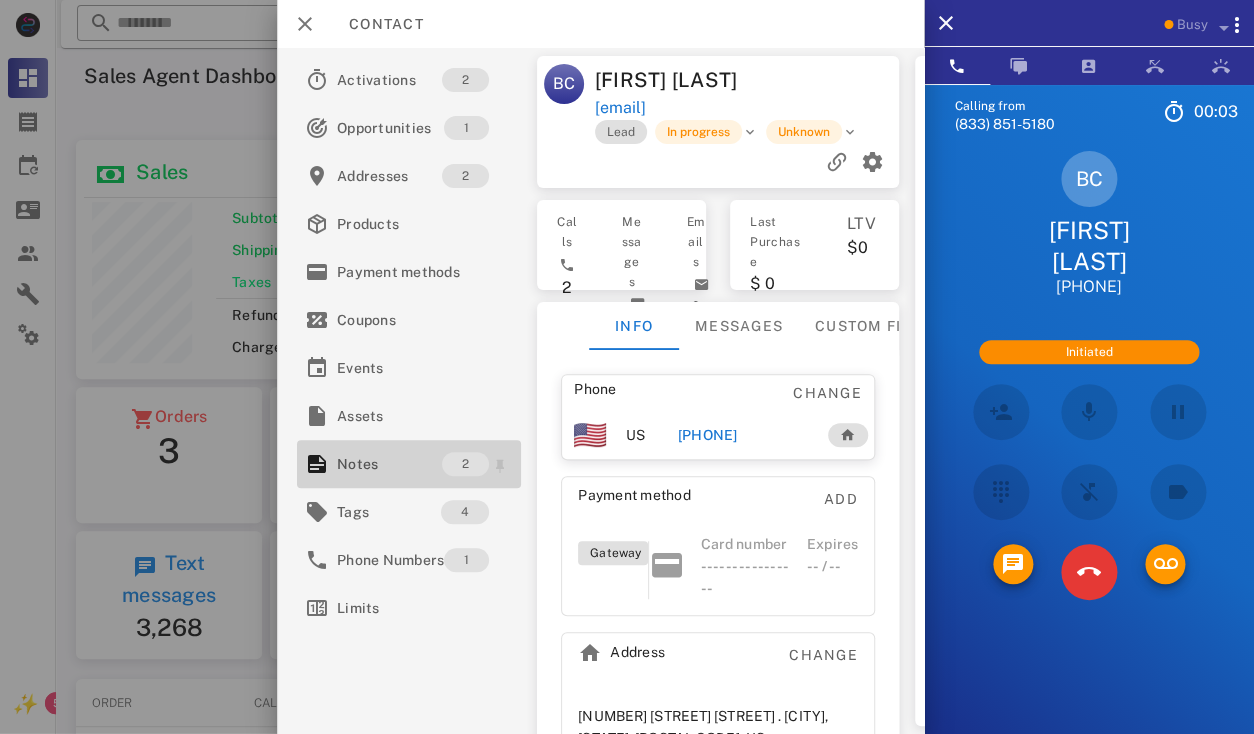 click on "Notes" at bounding box center [389, 464] 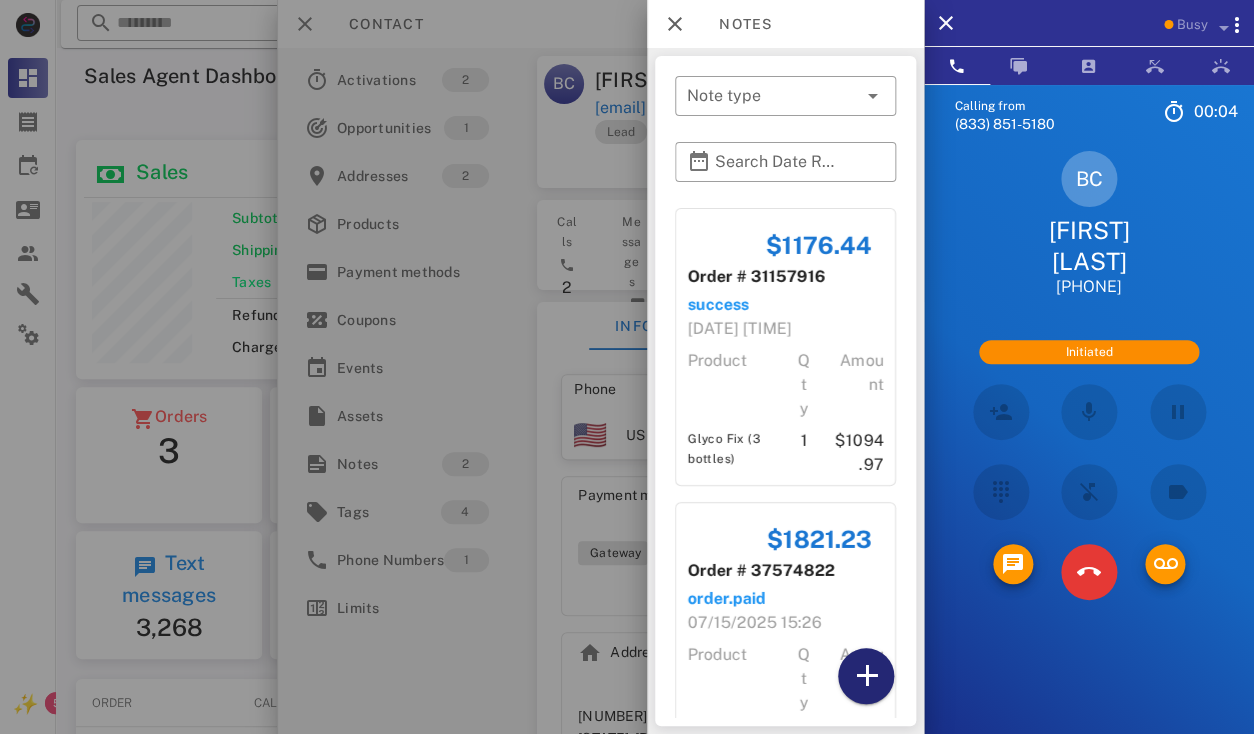 click at bounding box center (866, 676) 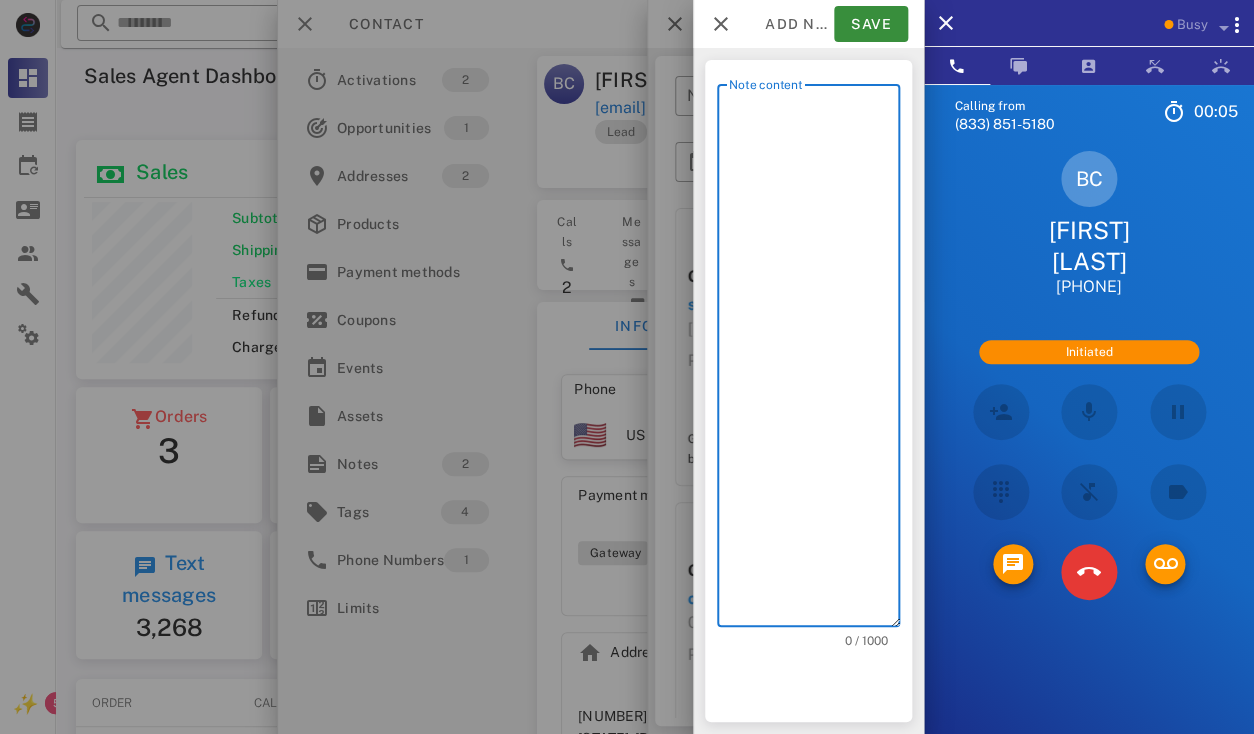 click on "Note content" at bounding box center [814, 360] 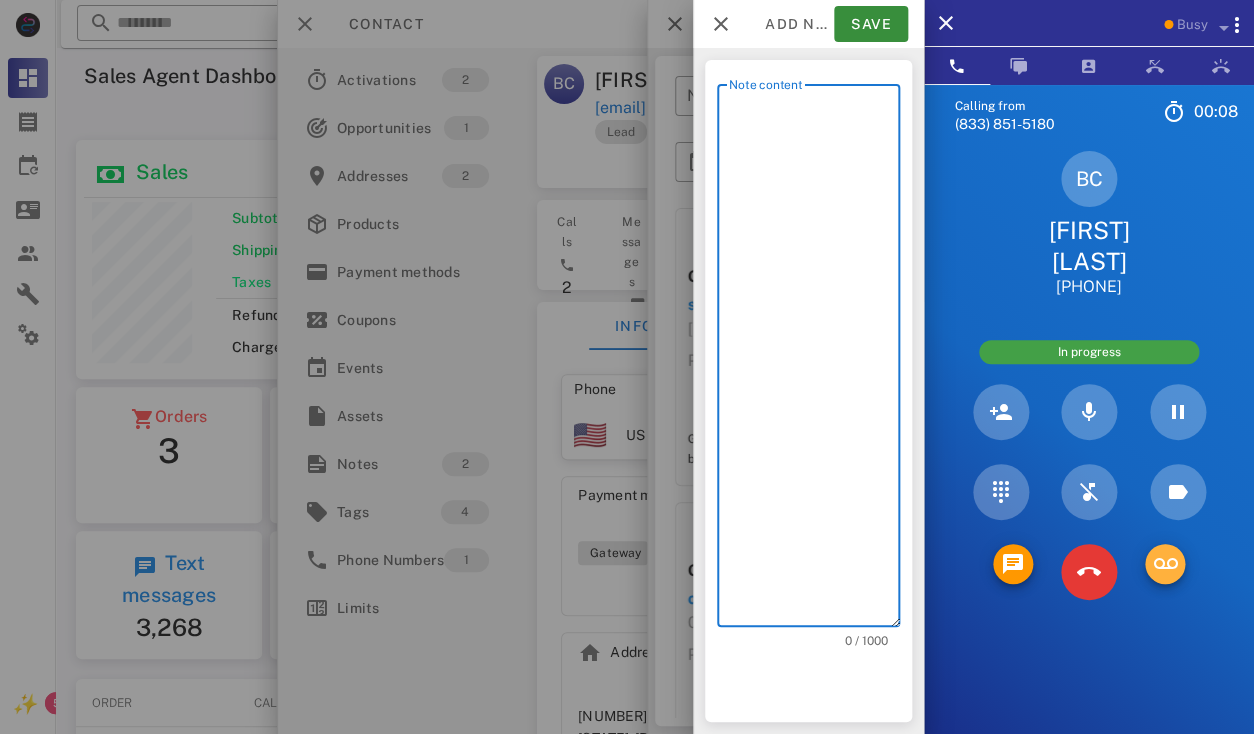 click at bounding box center [1165, 564] 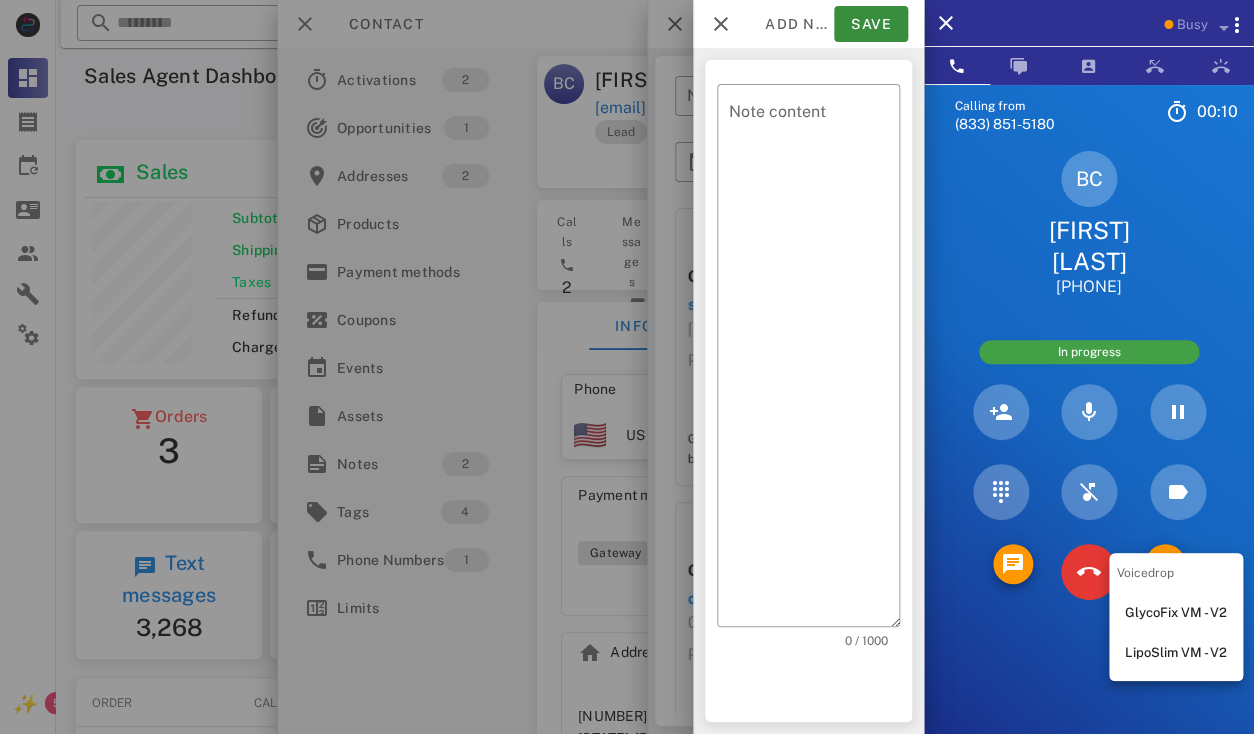 click on "GlycoFix VM - V2" at bounding box center (1176, 613) 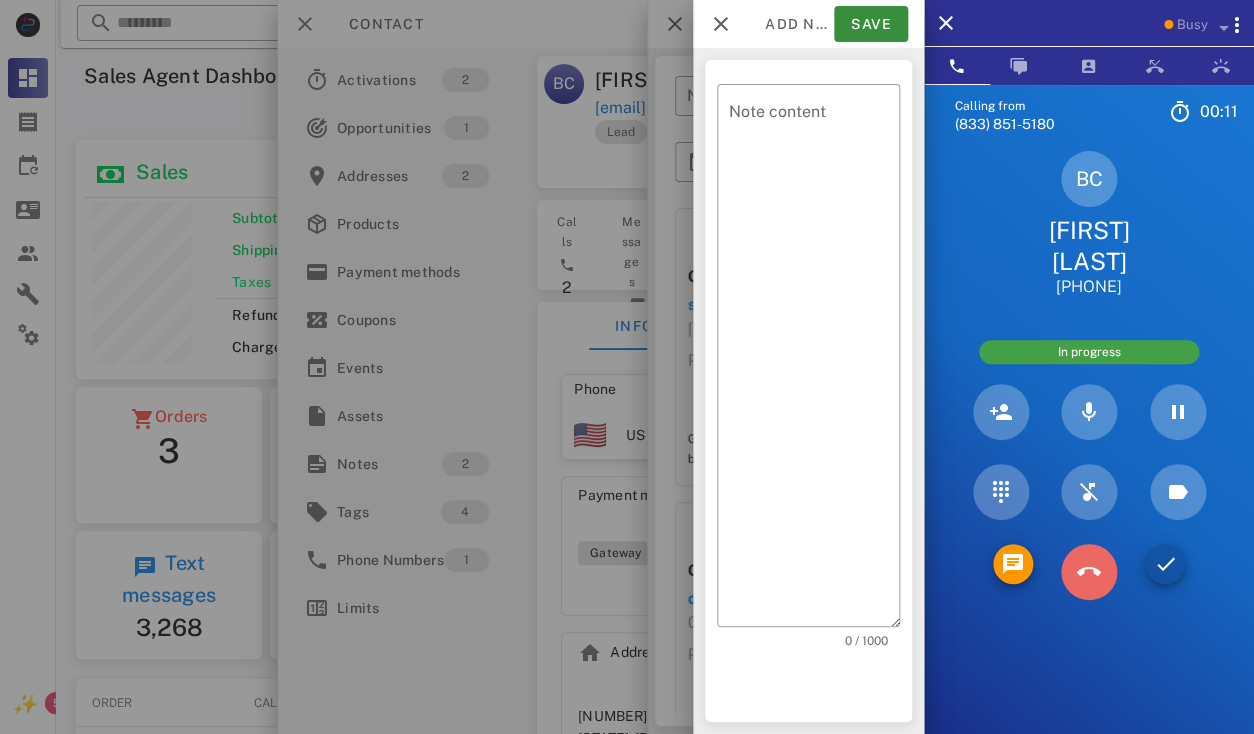 click at bounding box center (1089, 572) 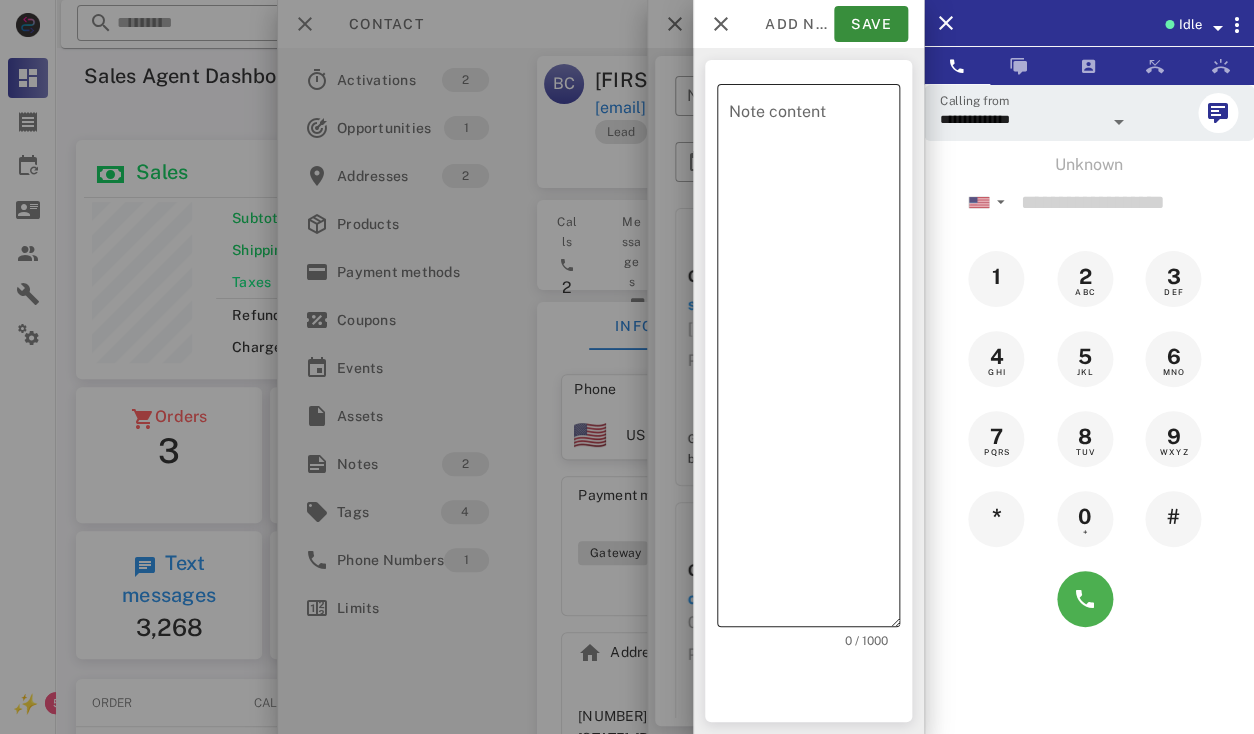 click on "Note content" at bounding box center (814, 360) 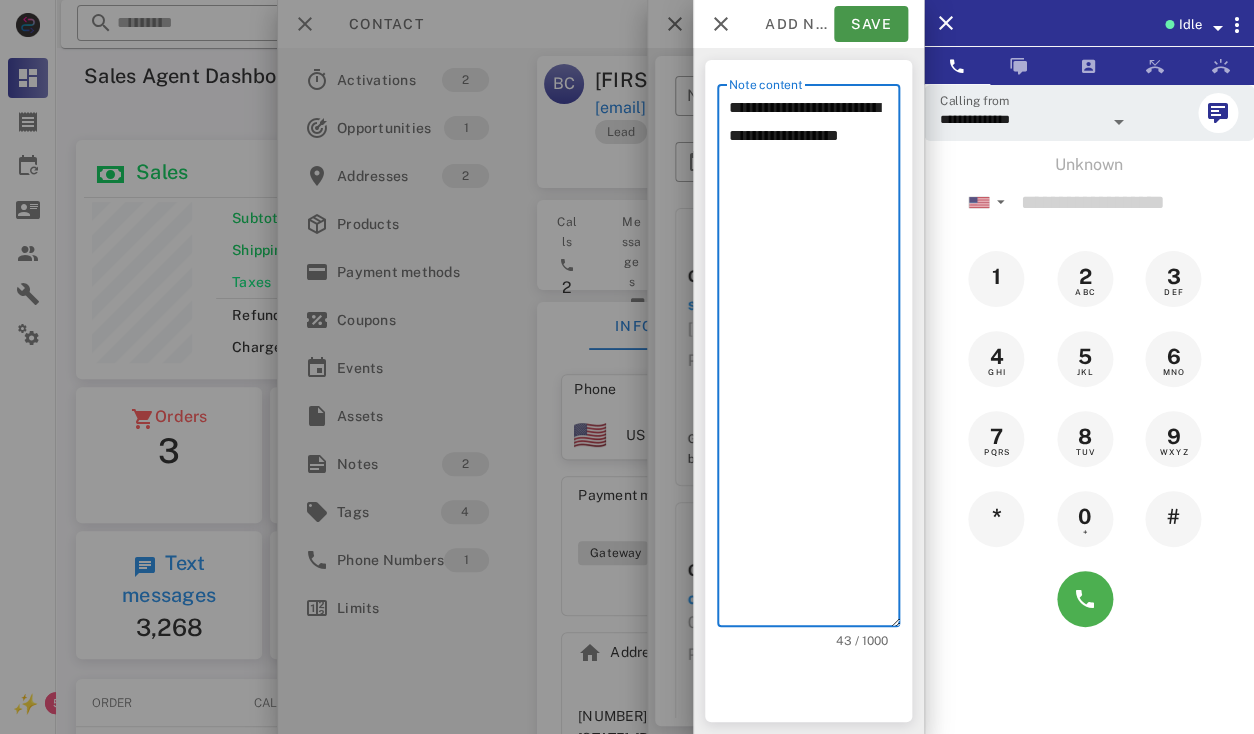 type on "**********" 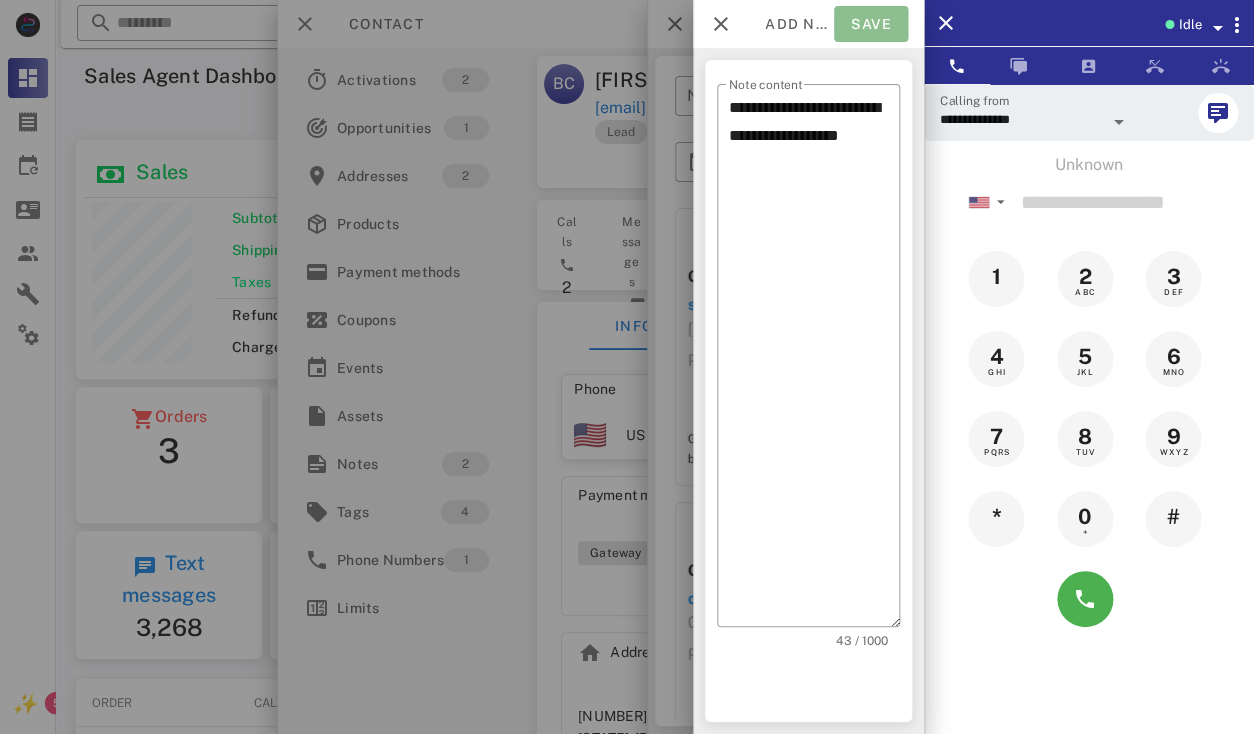 click on "Save" at bounding box center [871, 24] 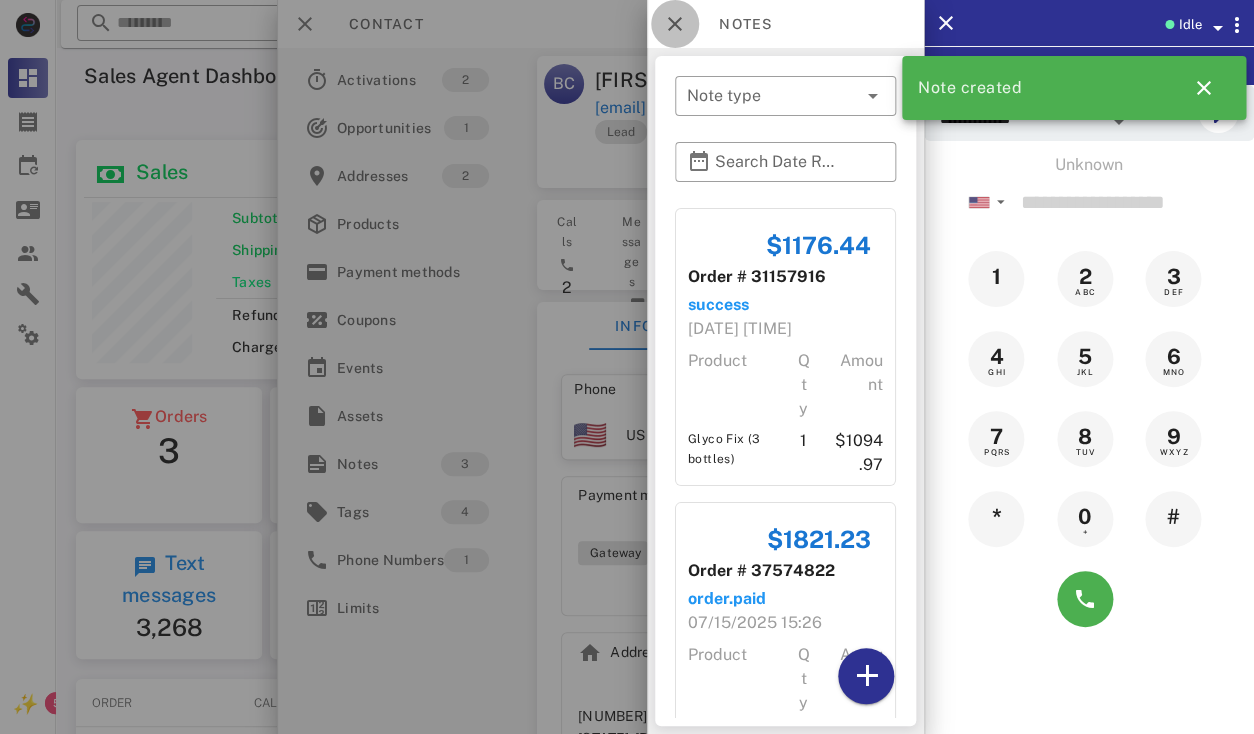 click at bounding box center (675, 24) 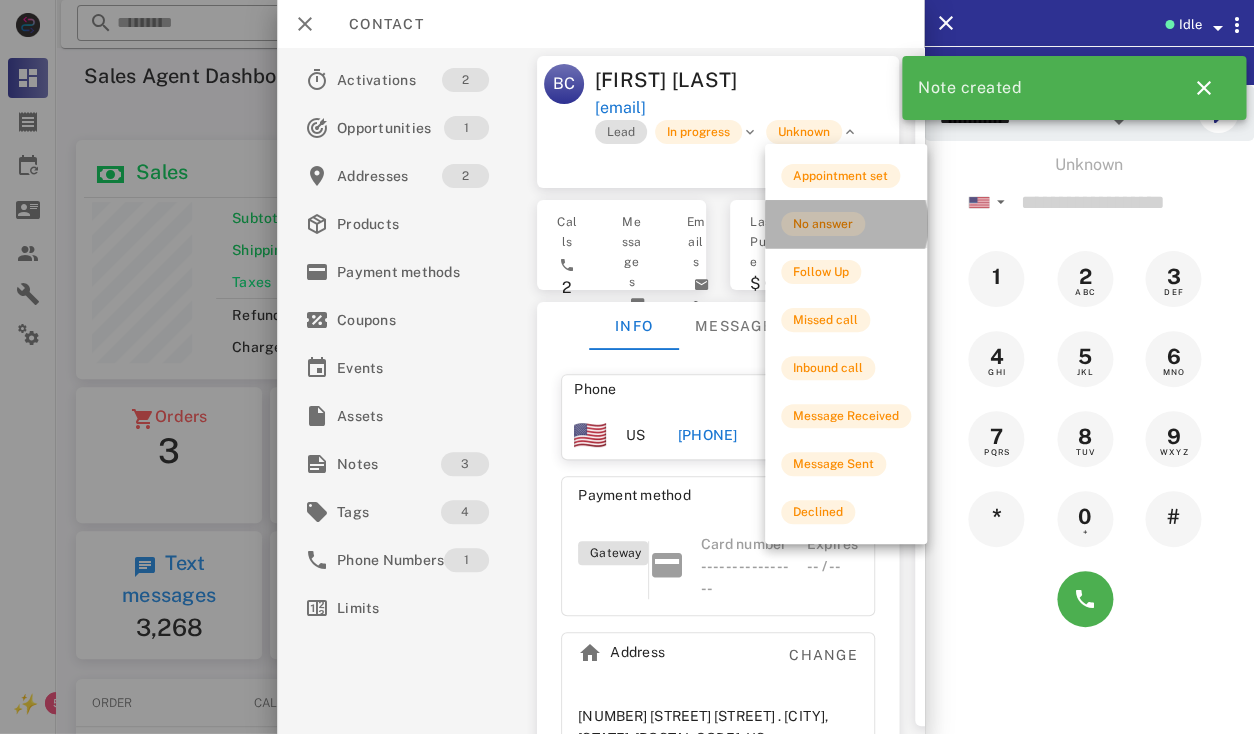 click on "No answer" at bounding box center [846, 224] 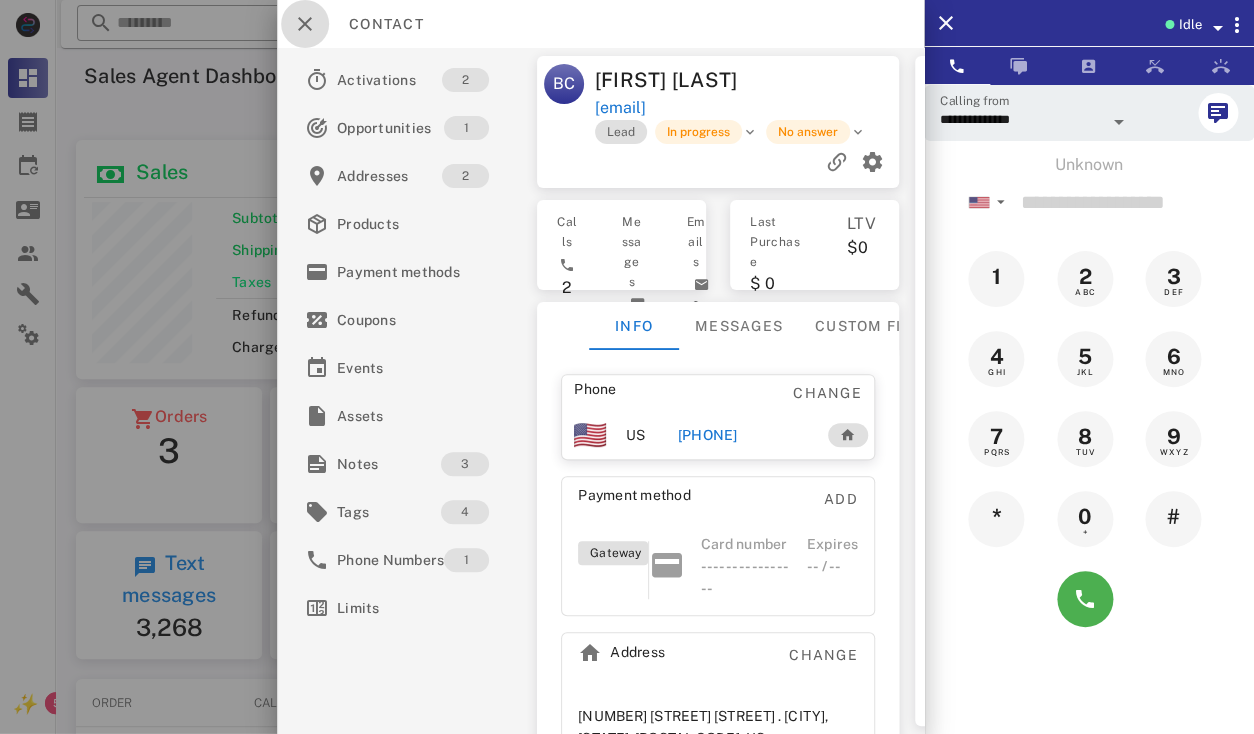 click at bounding box center (305, 24) 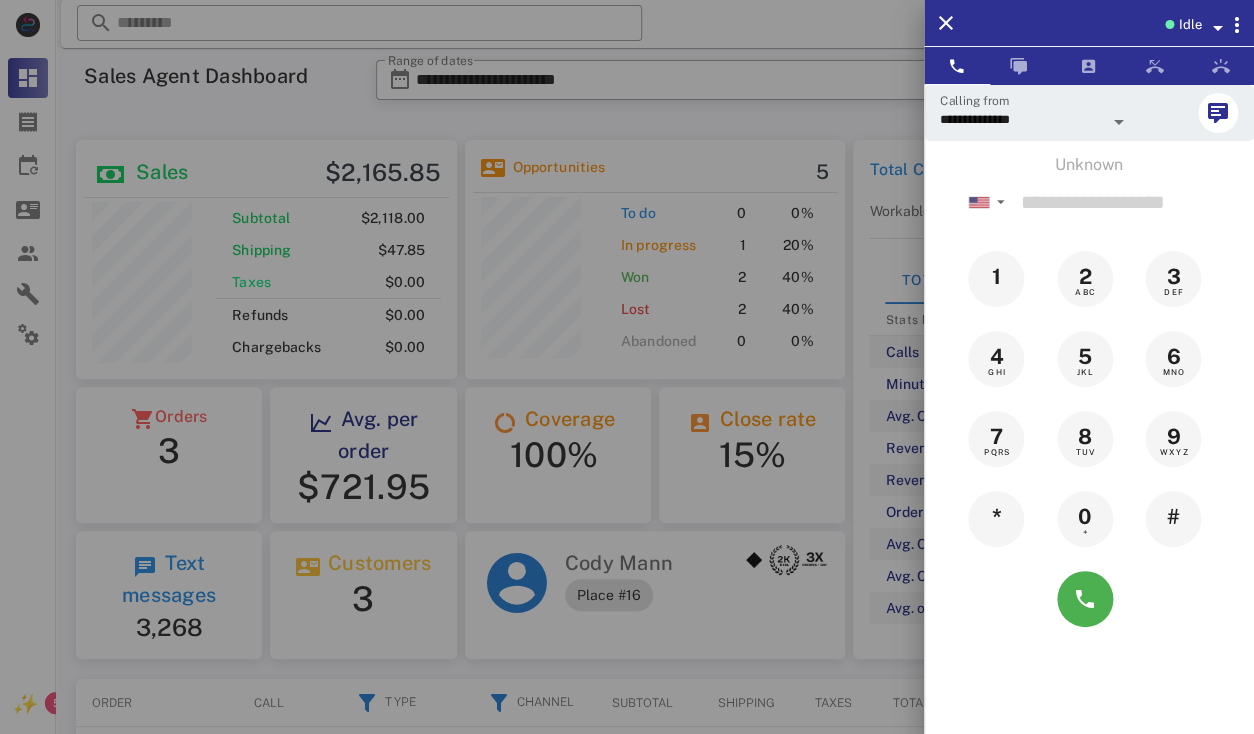click at bounding box center (627, 367) 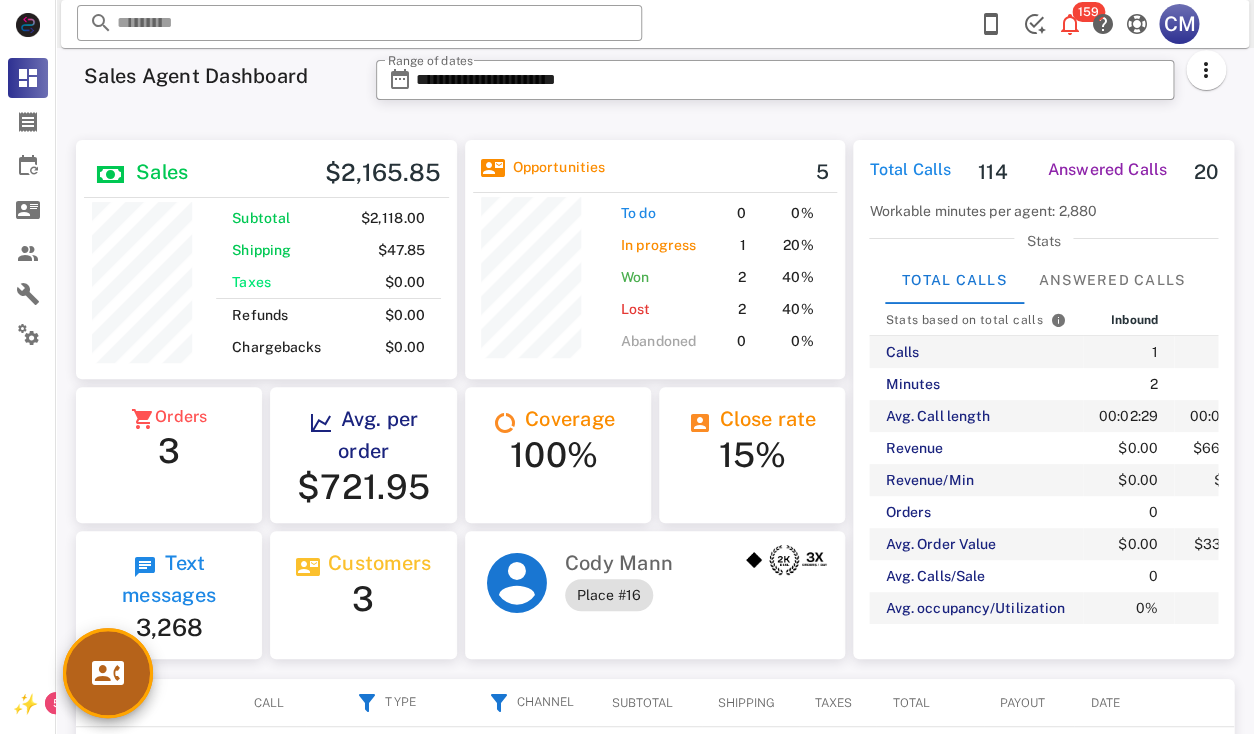 click at bounding box center (108, 673) 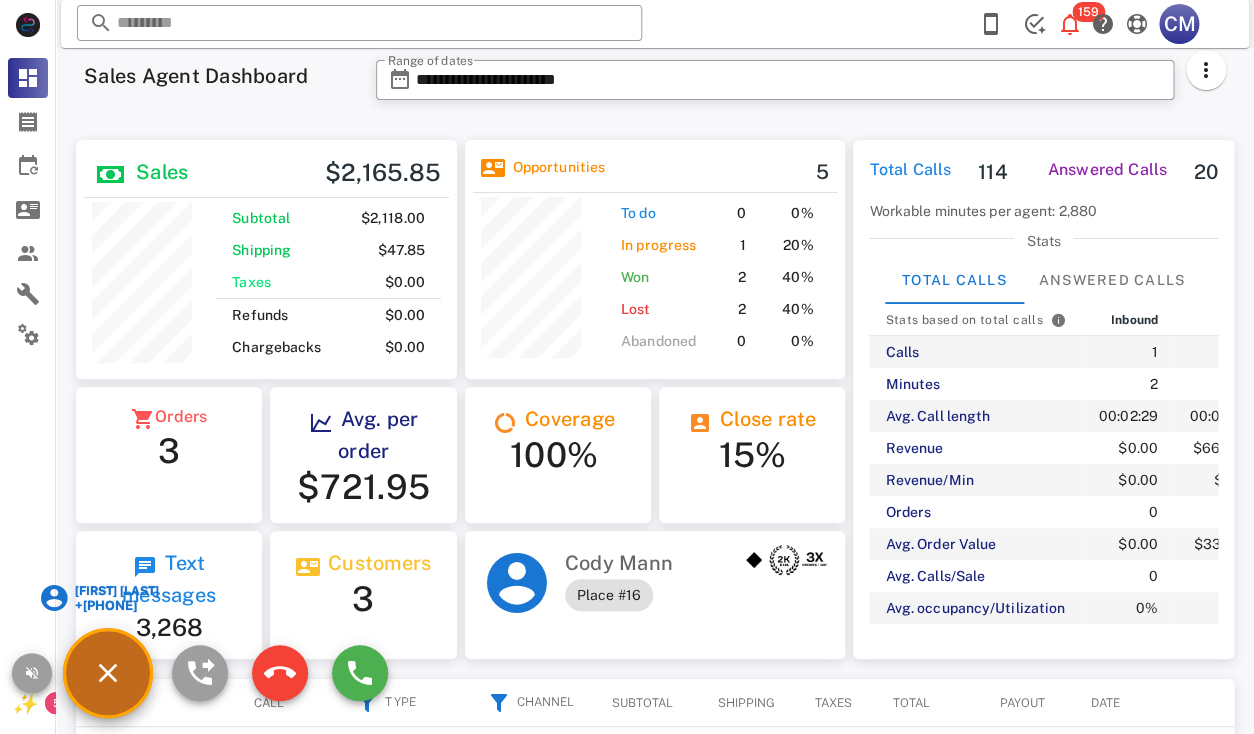 click at bounding box center (145, 567) 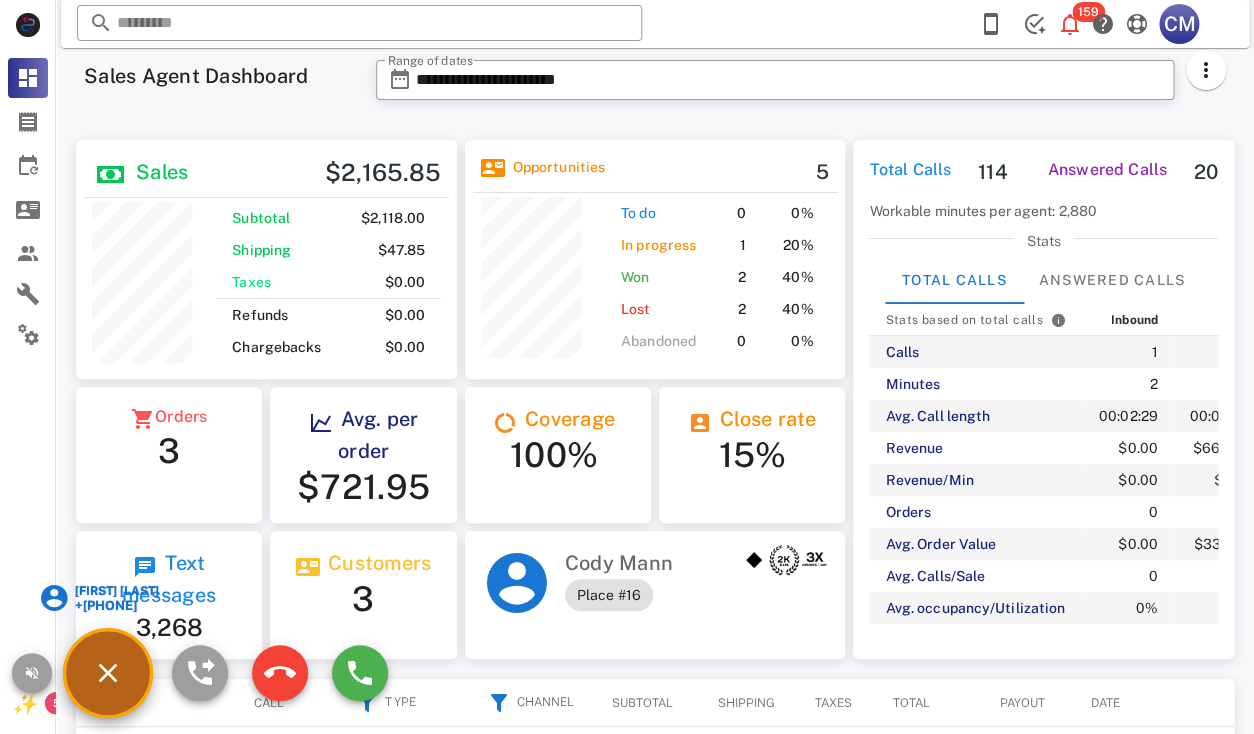 click on "Marcia Phillips" at bounding box center (116, 591) 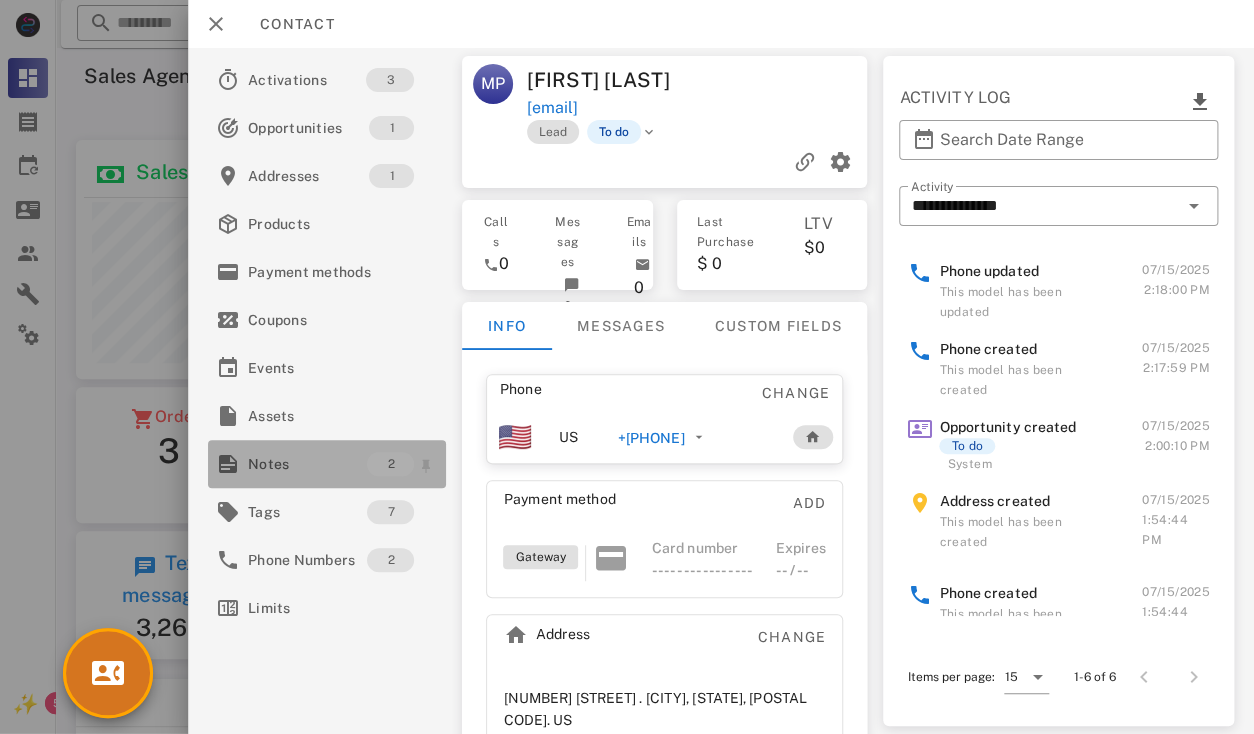 click on "Notes" at bounding box center [307, 464] 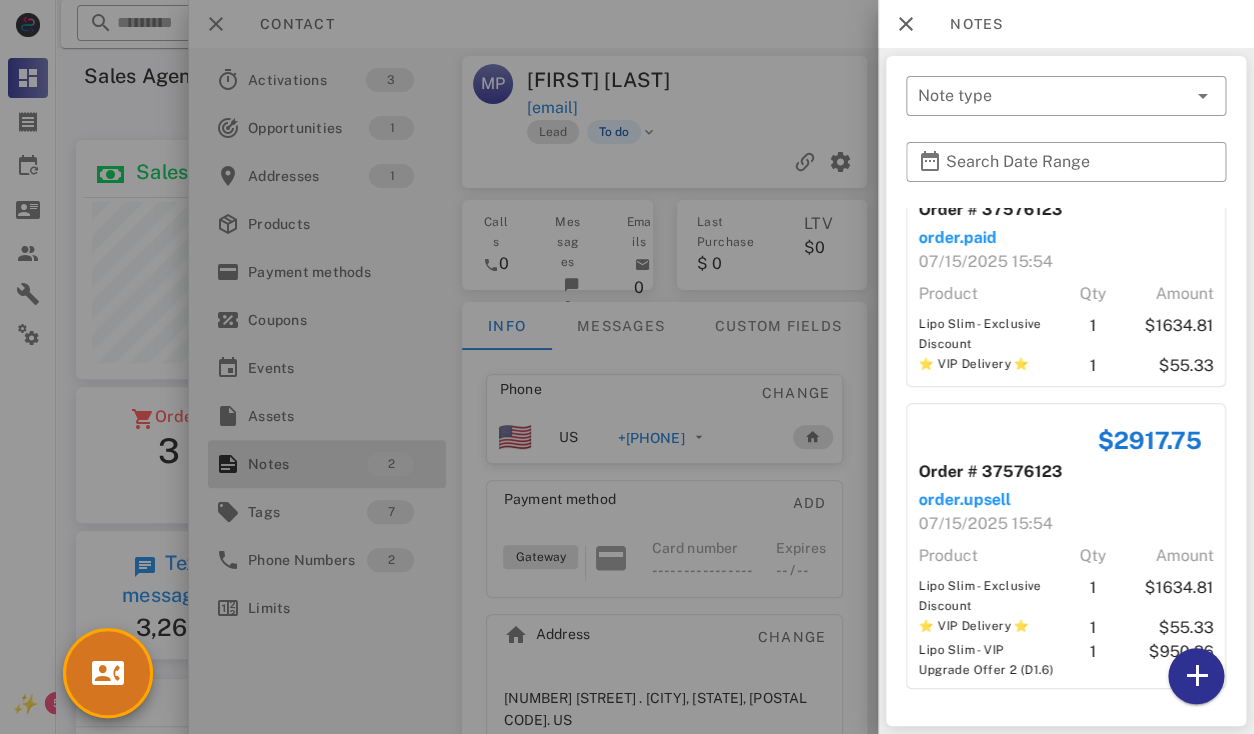 scroll, scrollTop: 0, scrollLeft: 0, axis: both 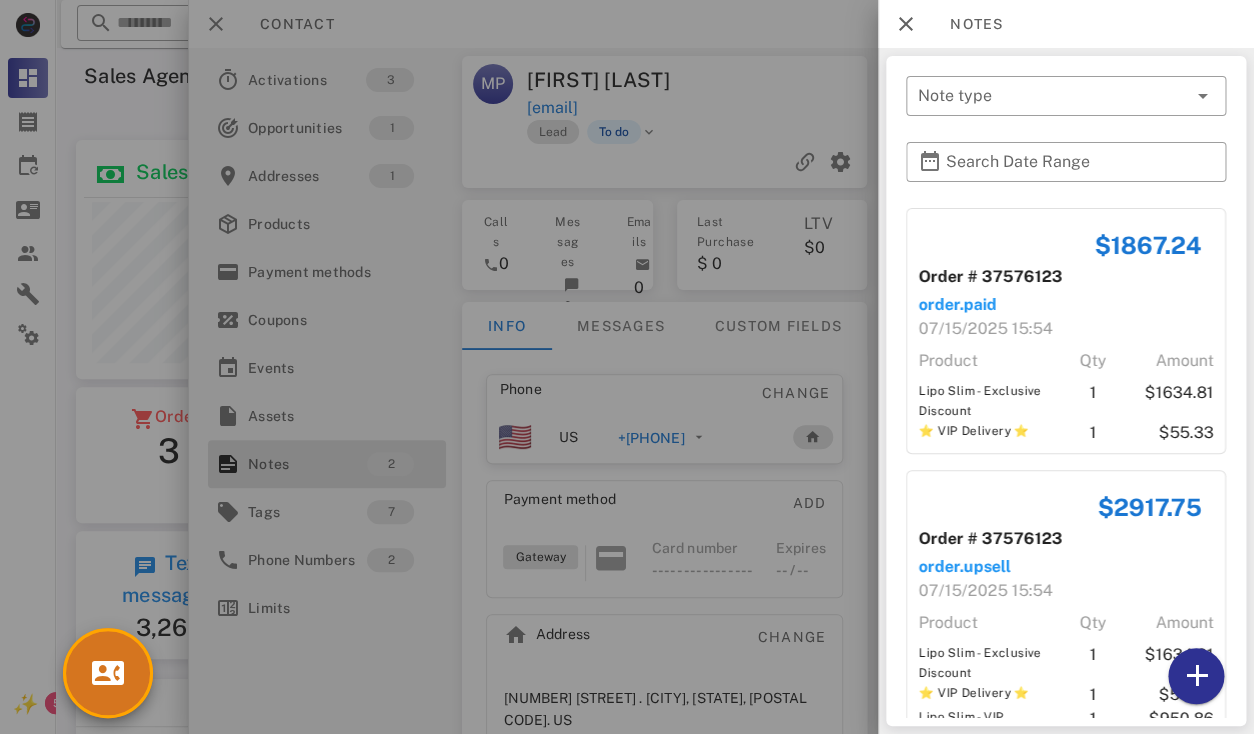 click at bounding box center [627, 367] 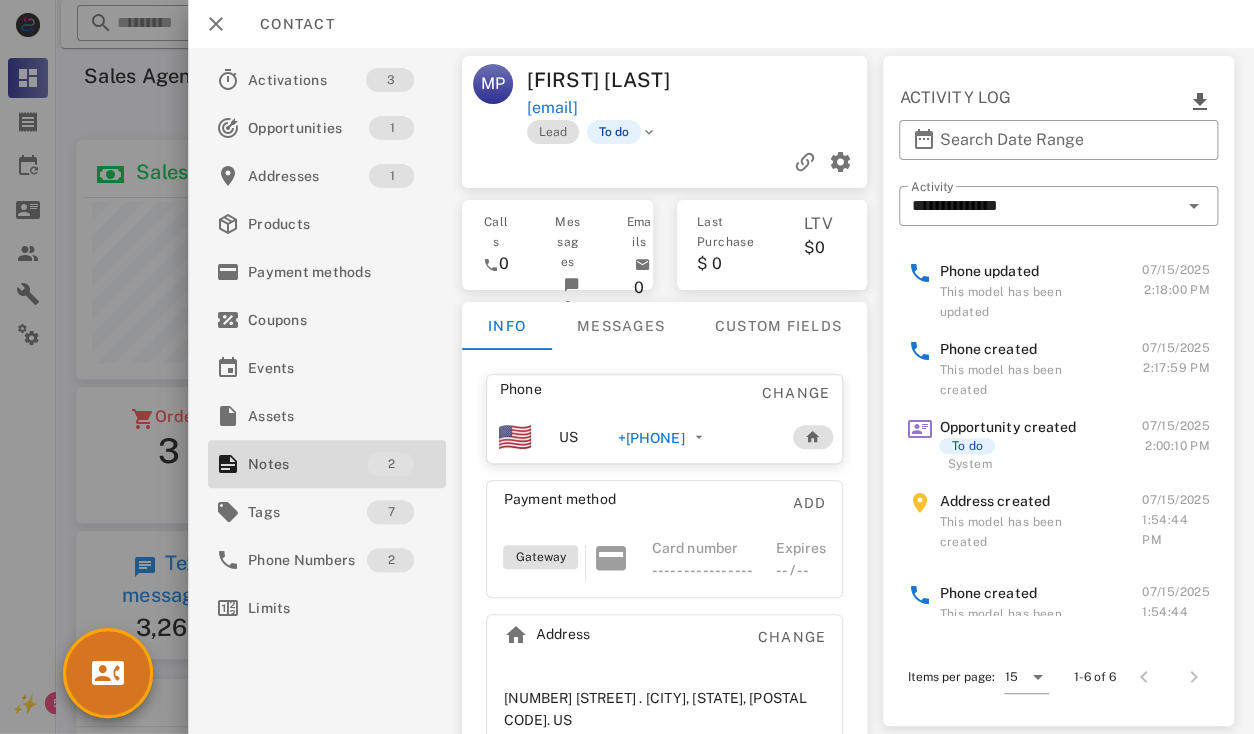 click on "Marcia Phillips" at bounding box center [613, 80] 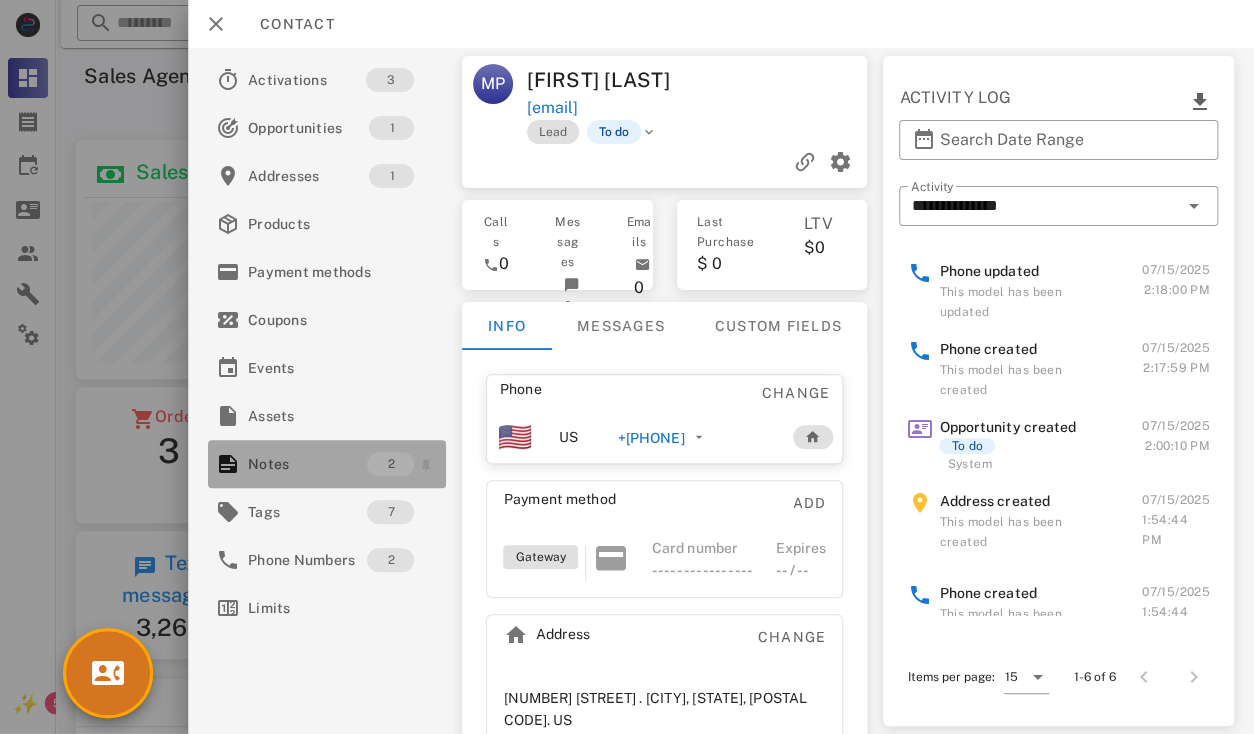click on "Notes" at bounding box center [307, 464] 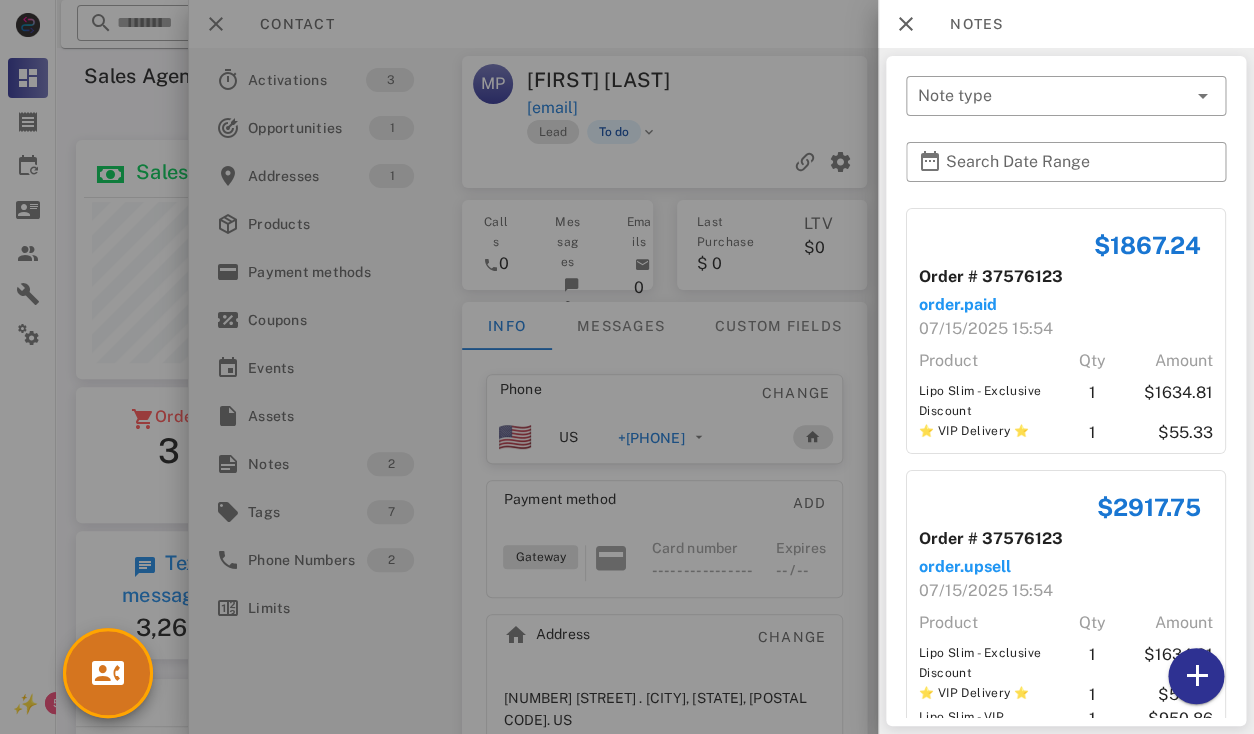 scroll, scrollTop: 43, scrollLeft: 0, axis: vertical 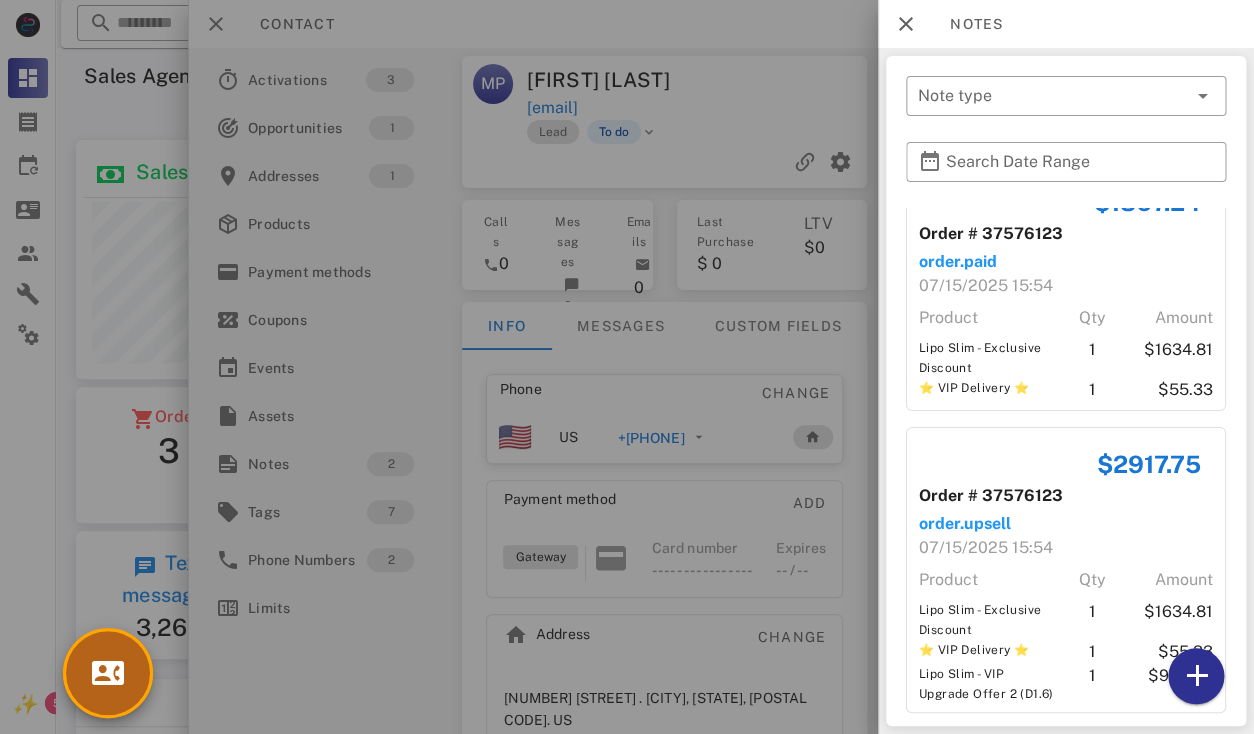 click at bounding box center [108, 673] 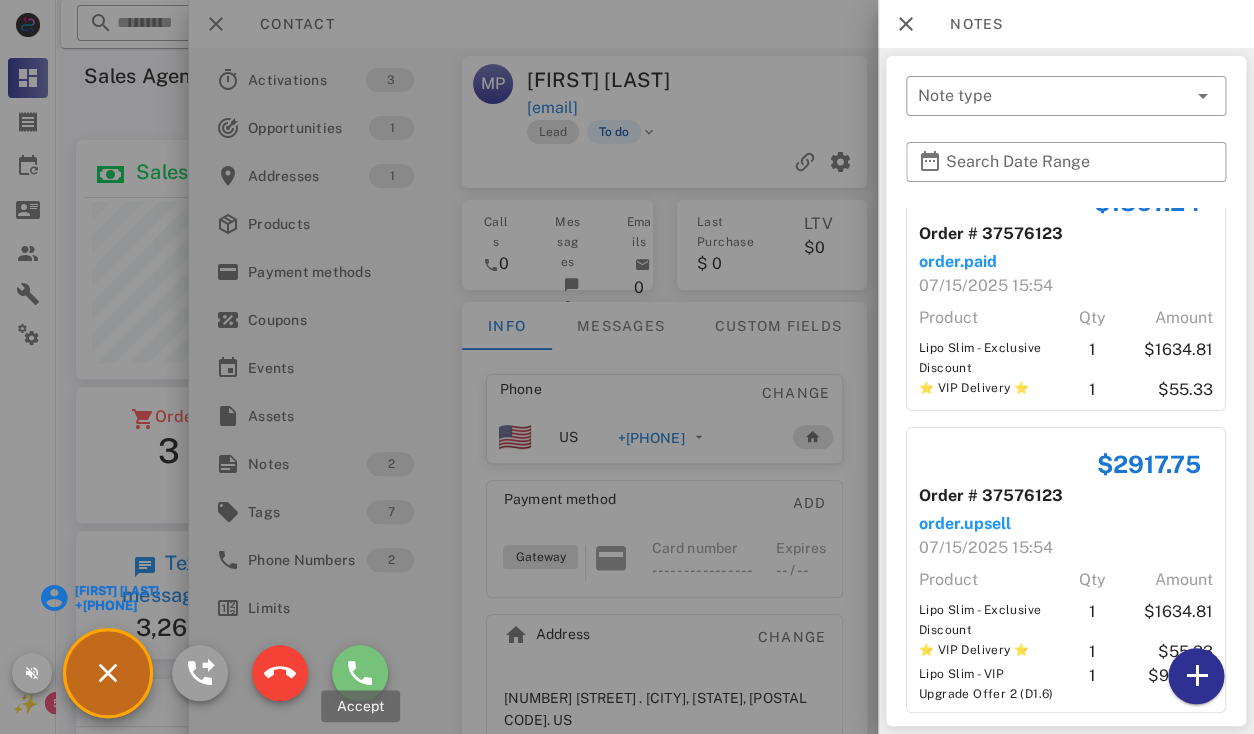 click at bounding box center (360, 673) 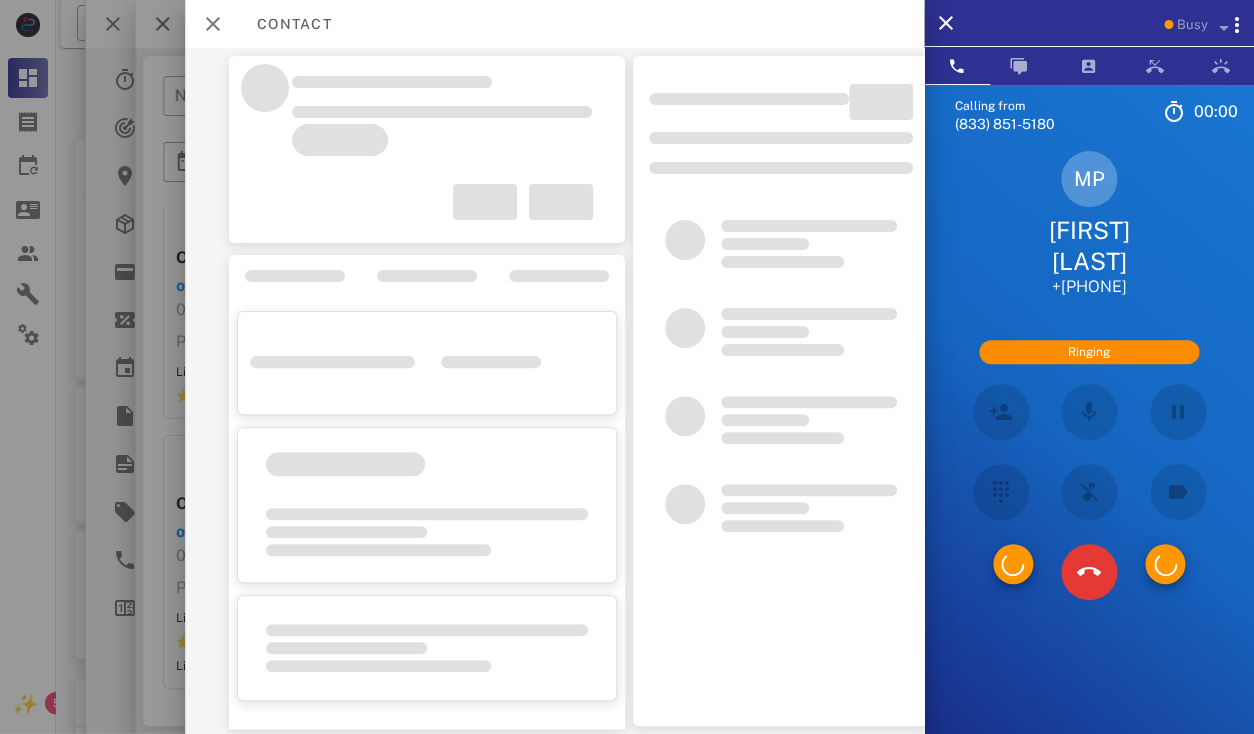 scroll, scrollTop: 20, scrollLeft: 0, axis: vertical 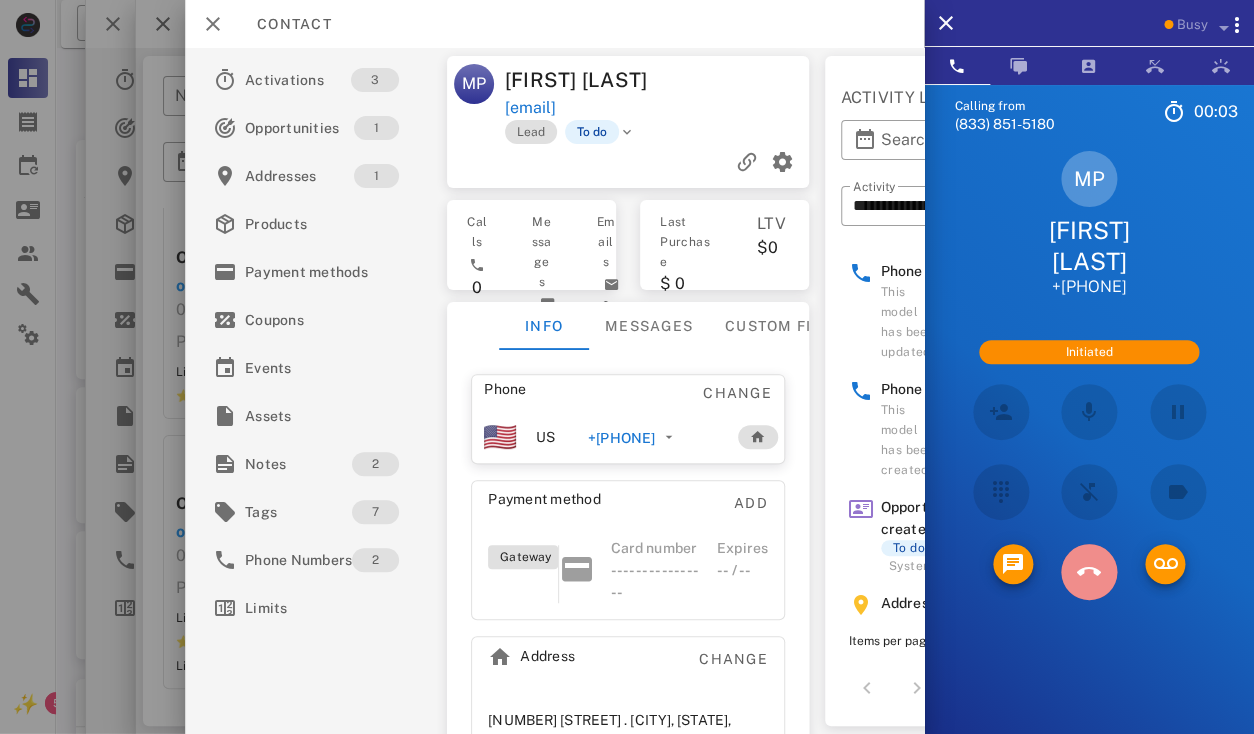 click at bounding box center (1089, 572) 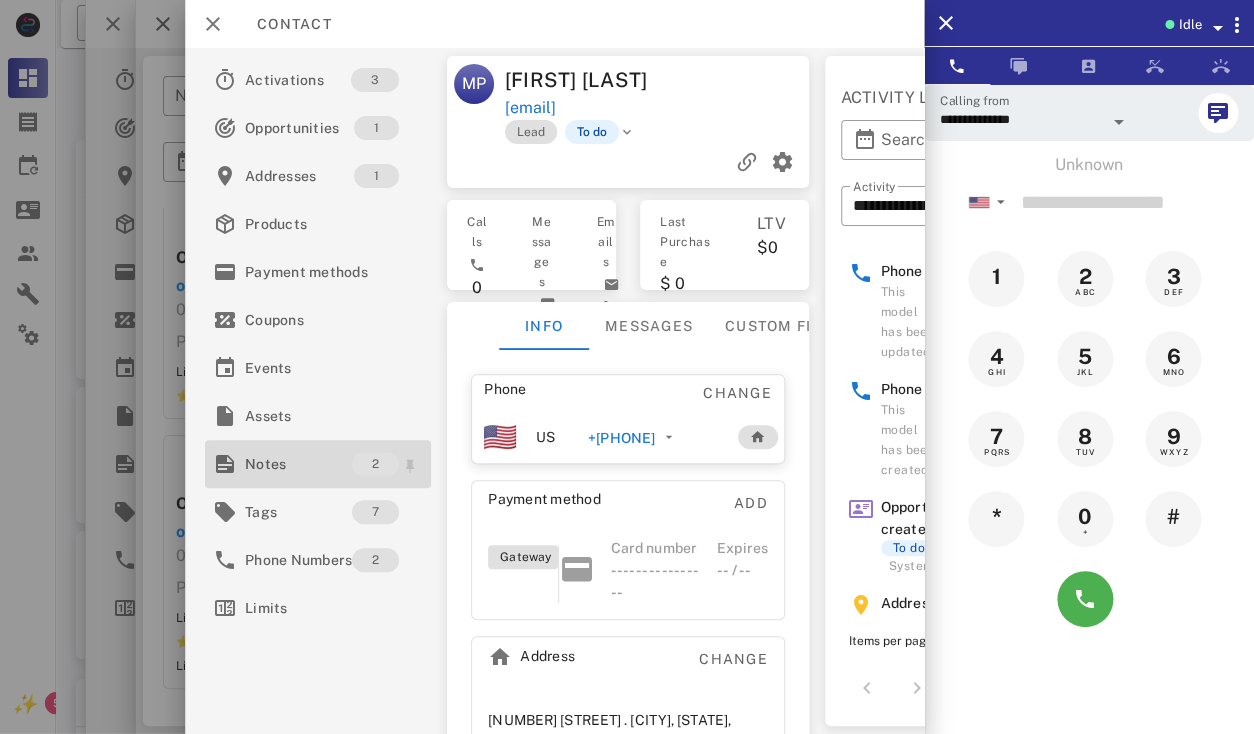 click on "Notes" at bounding box center [298, 464] 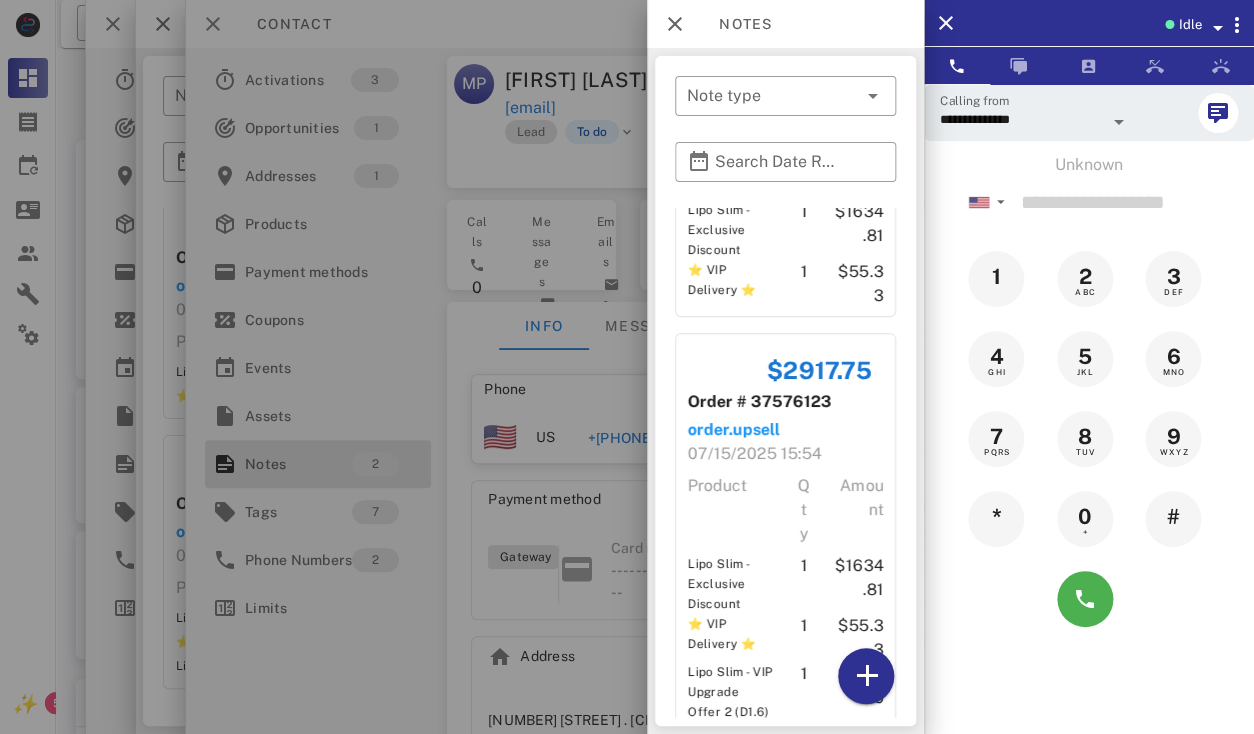scroll, scrollTop: 272, scrollLeft: 0, axis: vertical 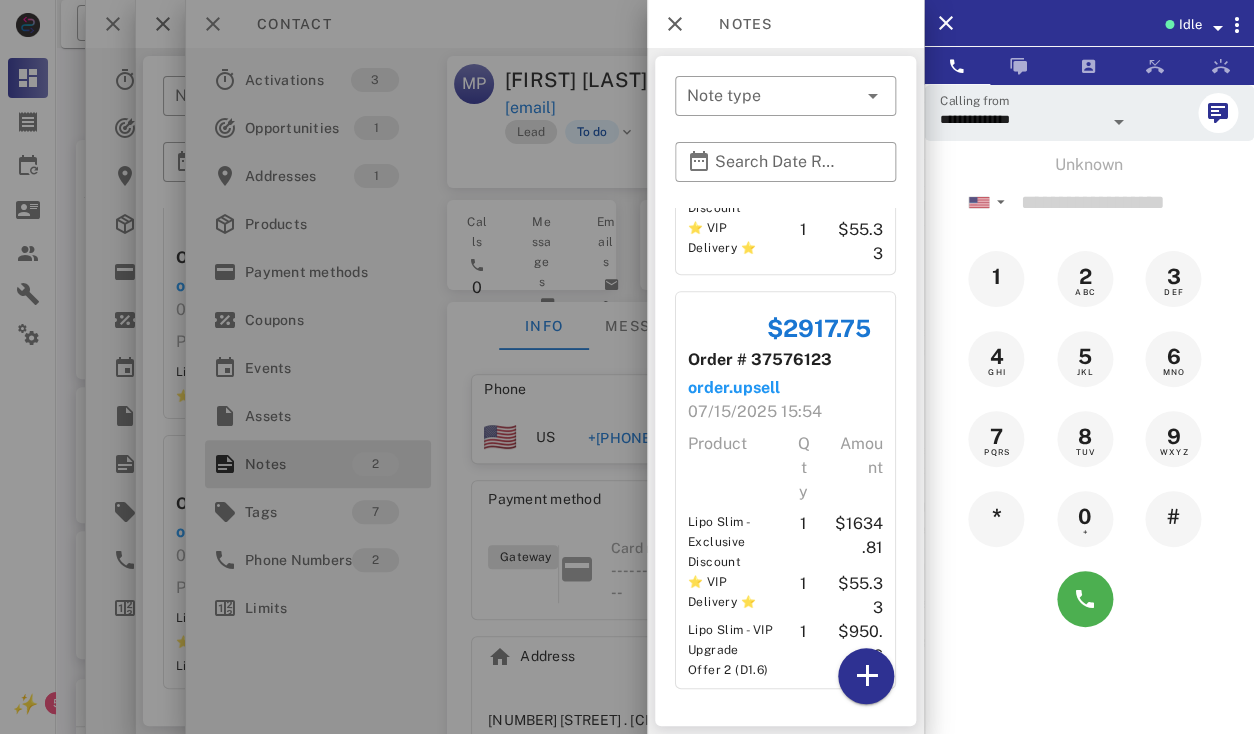 drag, startPoint x: 738, startPoint y: 665, endPoint x: 688, endPoint y: 634, distance: 58.830265 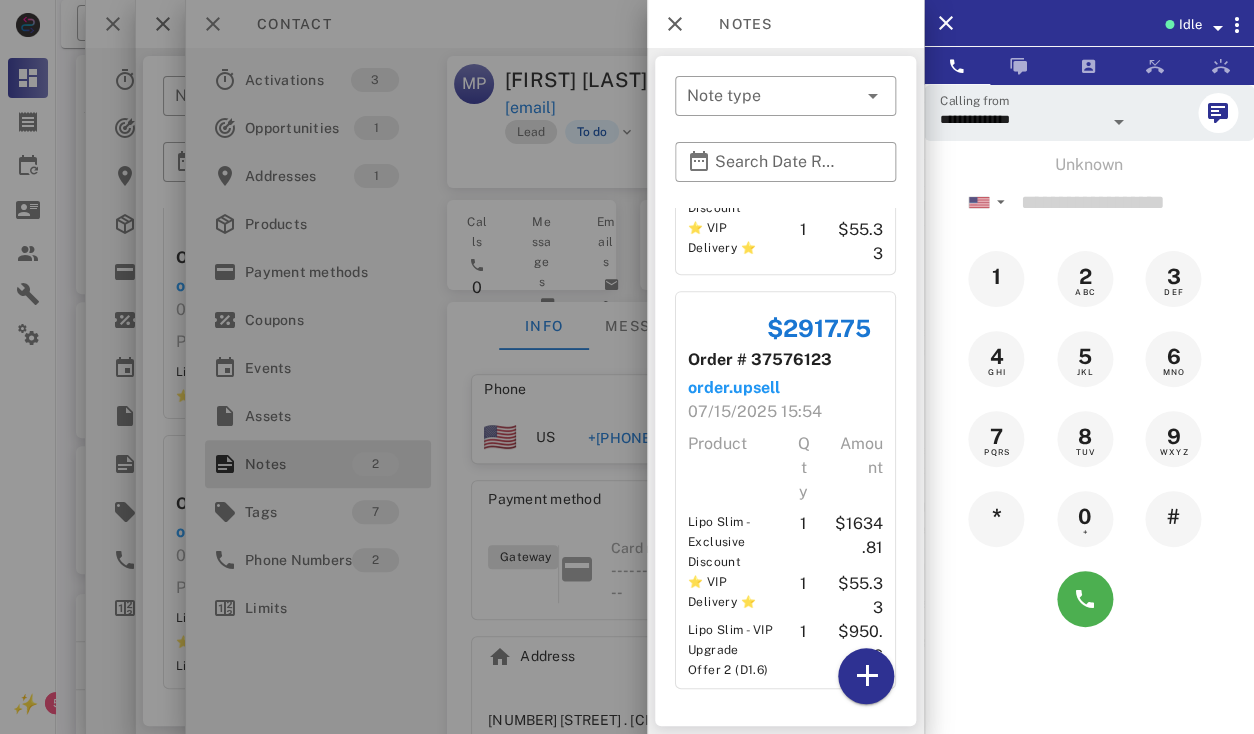 scroll, scrollTop: 118, scrollLeft: 0, axis: vertical 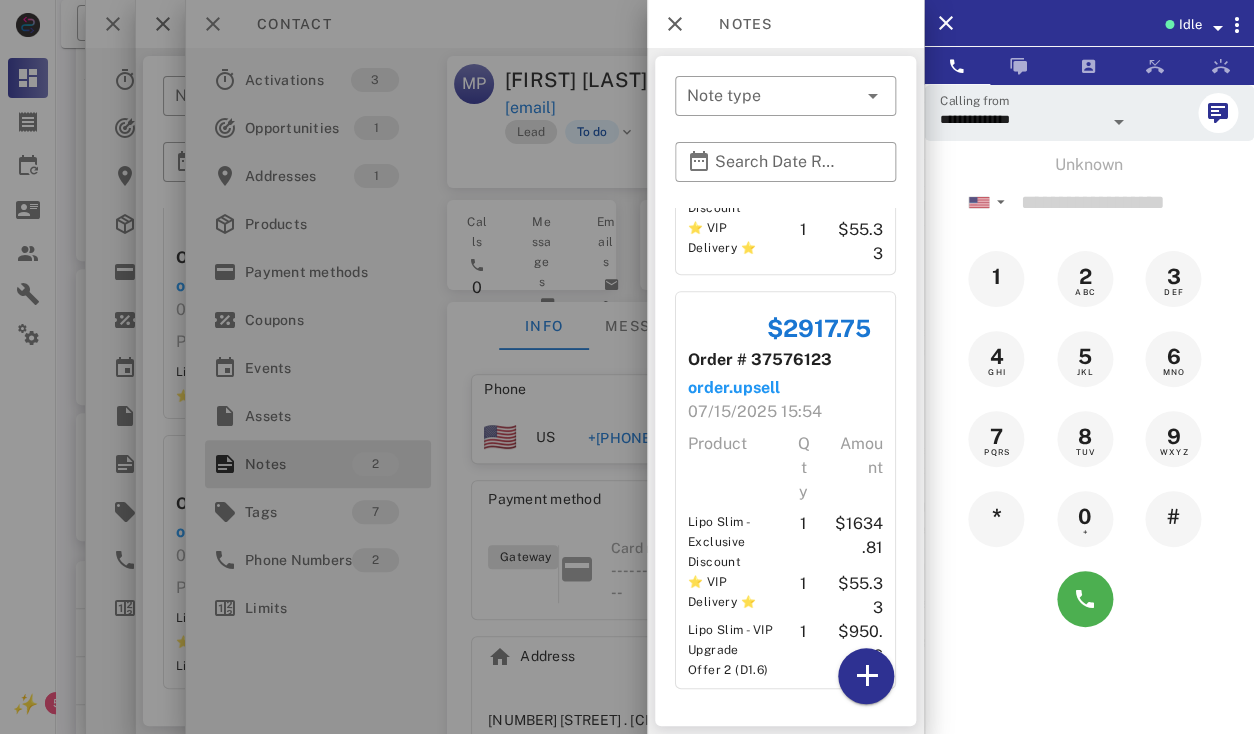 click at bounding box center (627, 367) 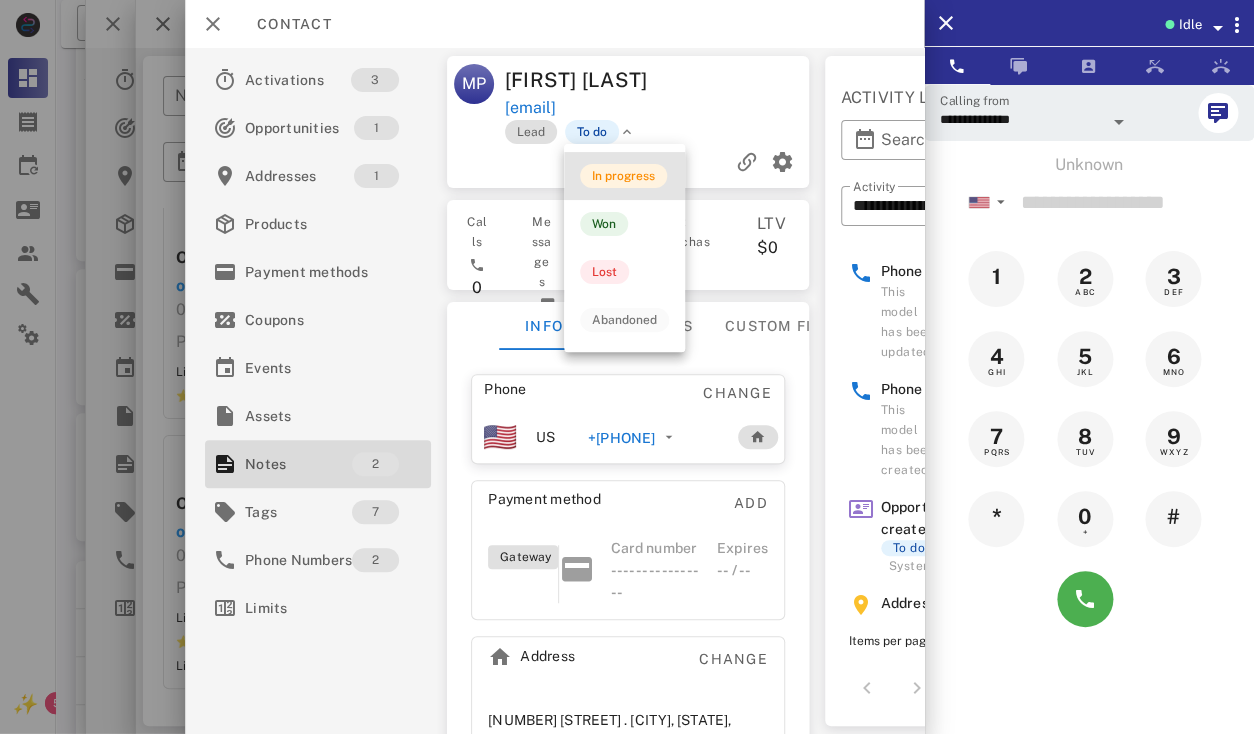 click on "In progress" at bounding box center (623, 176) 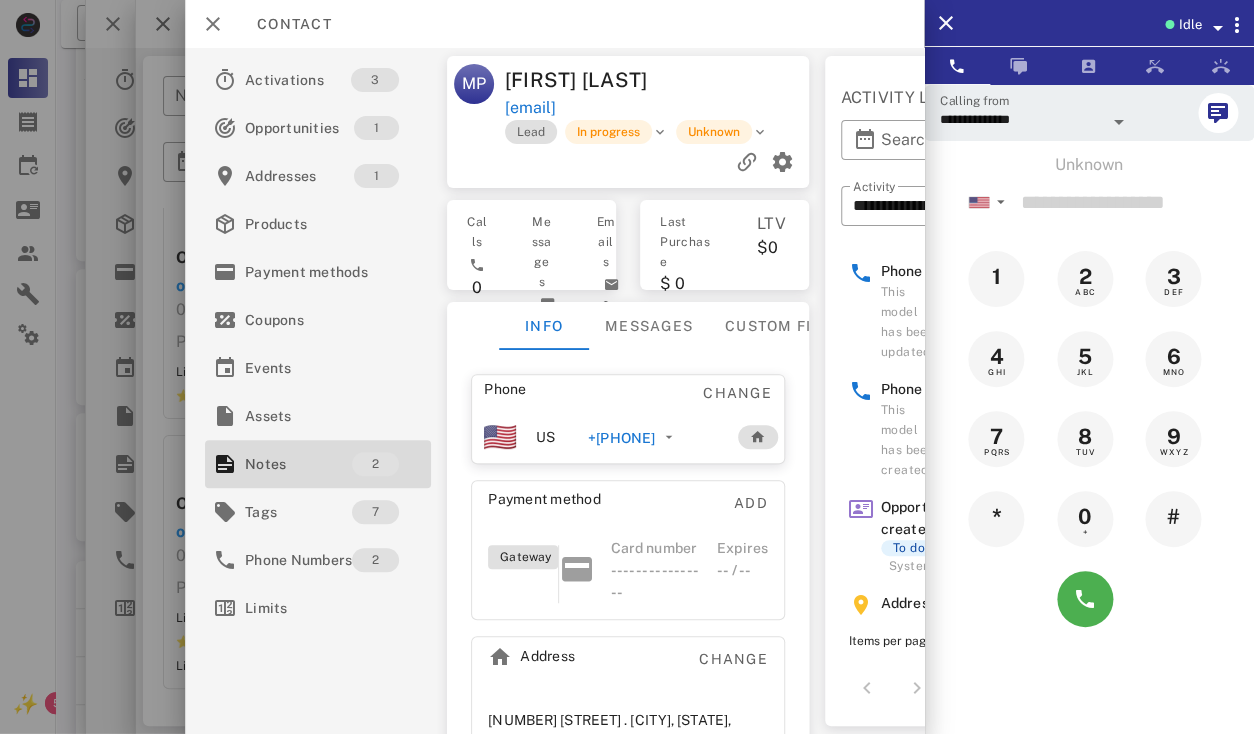 click on "+19284727572" at bounding box center [621, 438] 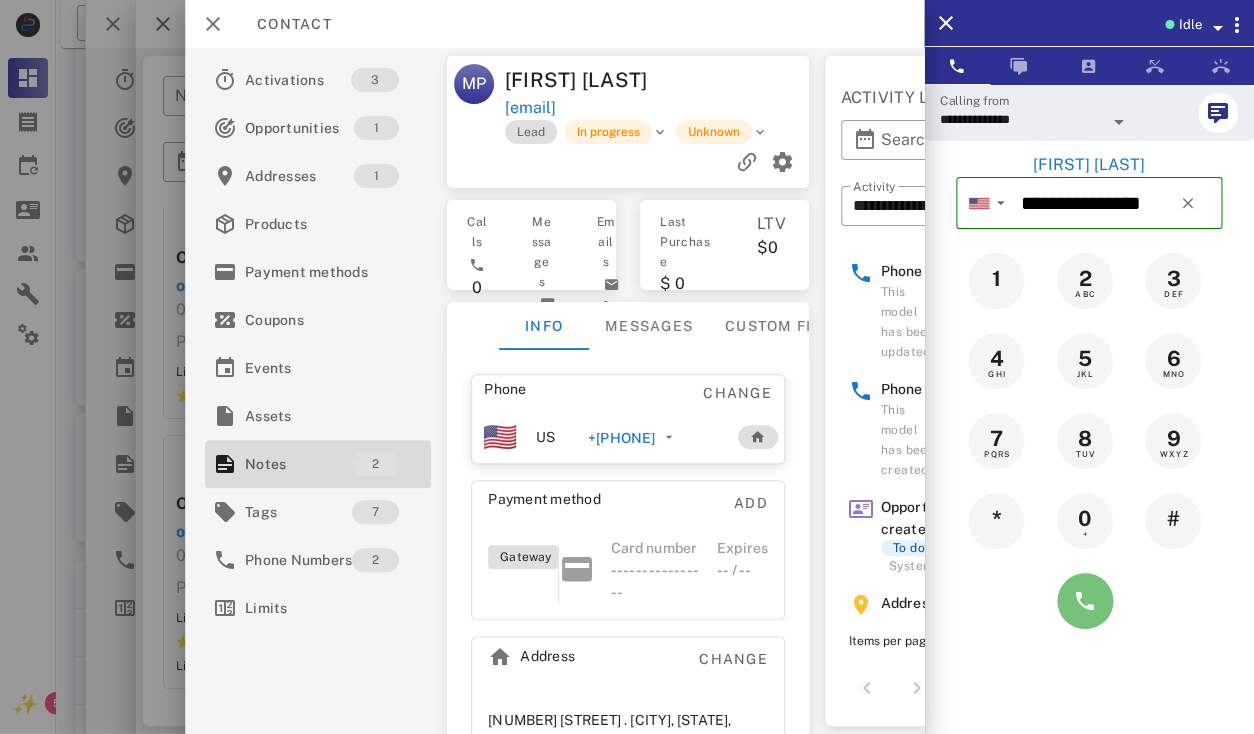click at bounding box center [1085, 601] 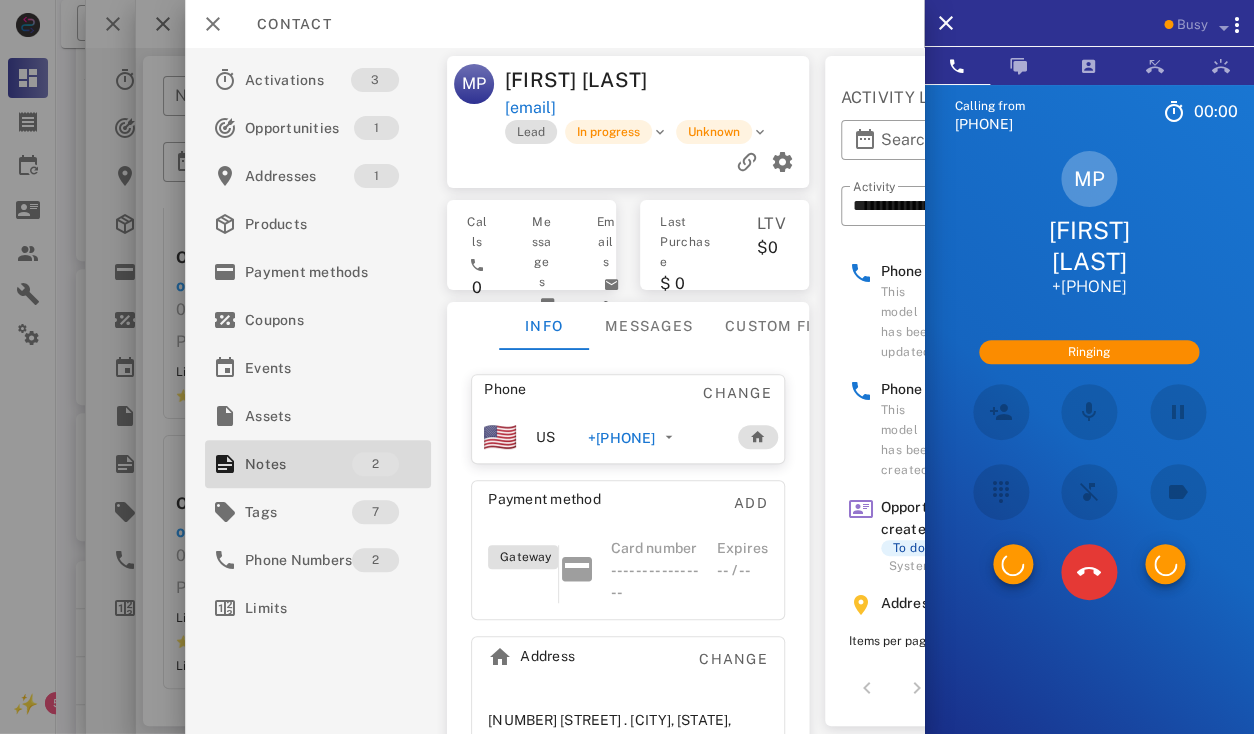 click on "608 W FOREST DR .
PAYSON, AZ, 85541-3659.
US" at bounding box center [628, 739] 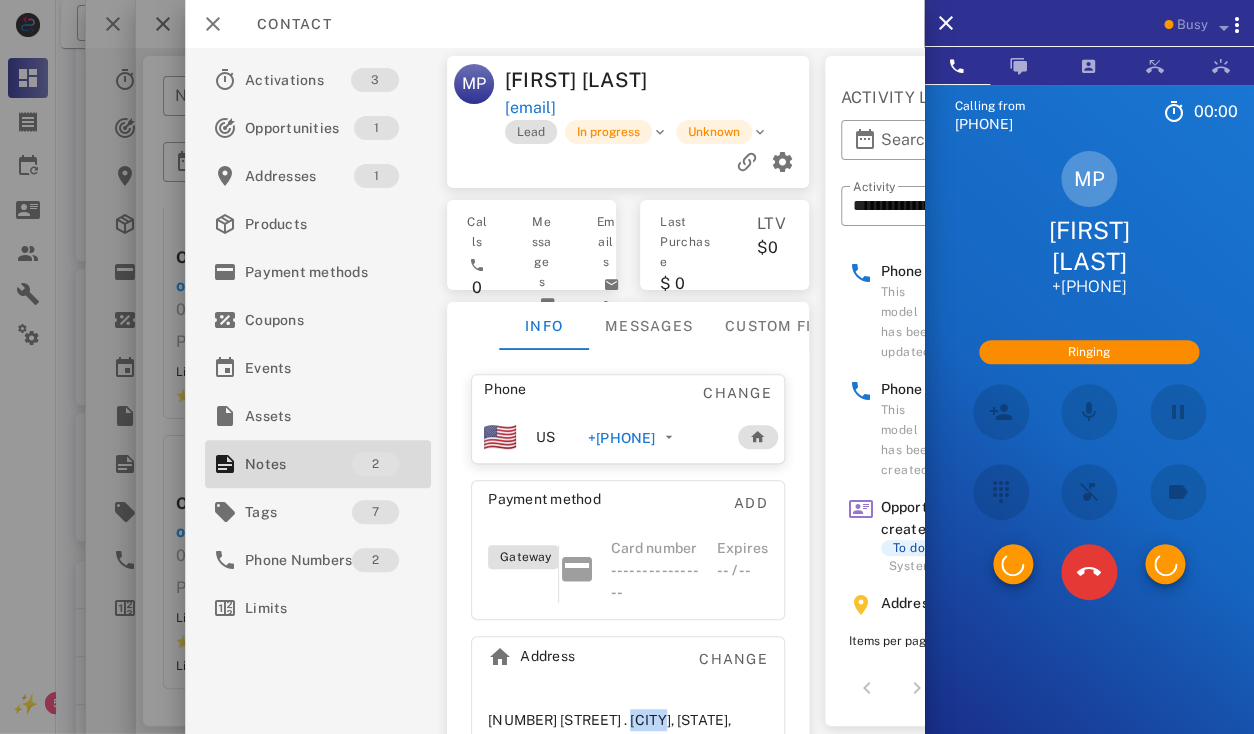 click on "608 W FOREST DR .
PAYSON, AZ, 85541-3659.
US" at bounding box center (628, 731) 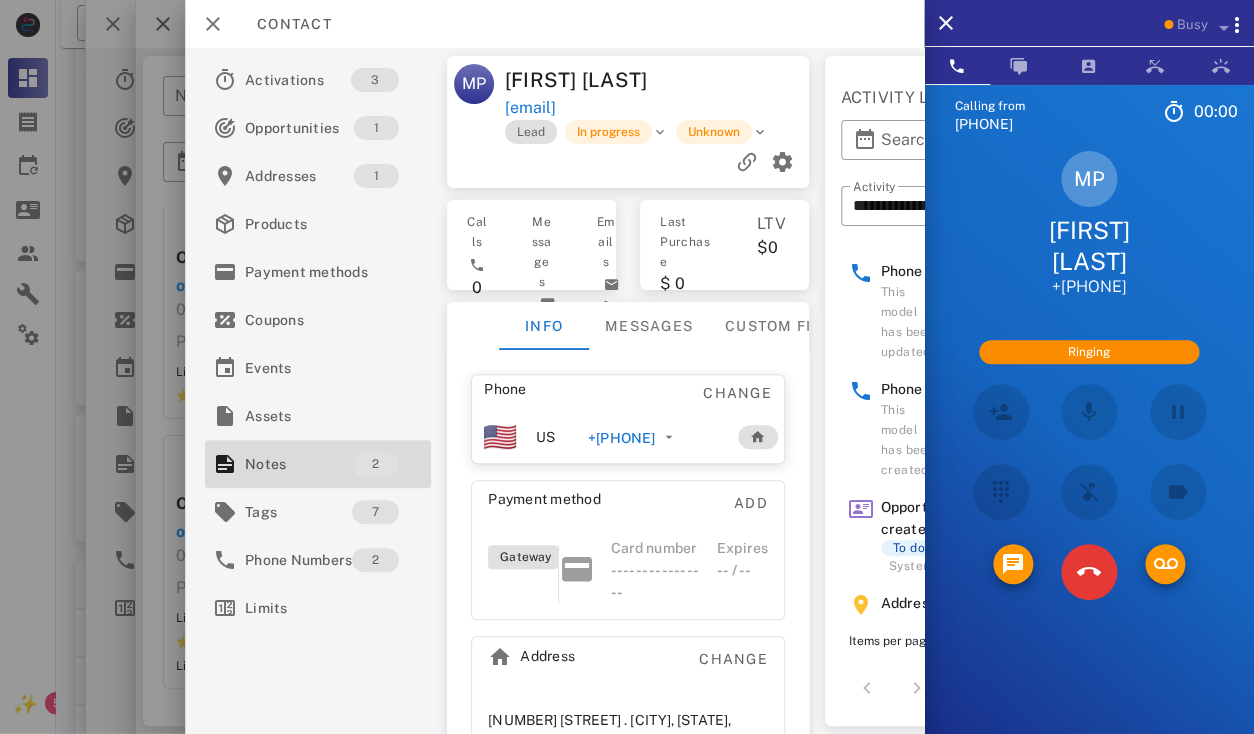 click on "608 W FOREST DR .
PAYSON, AZ, 85541-3659.
US" at bounding box center (628, 731) 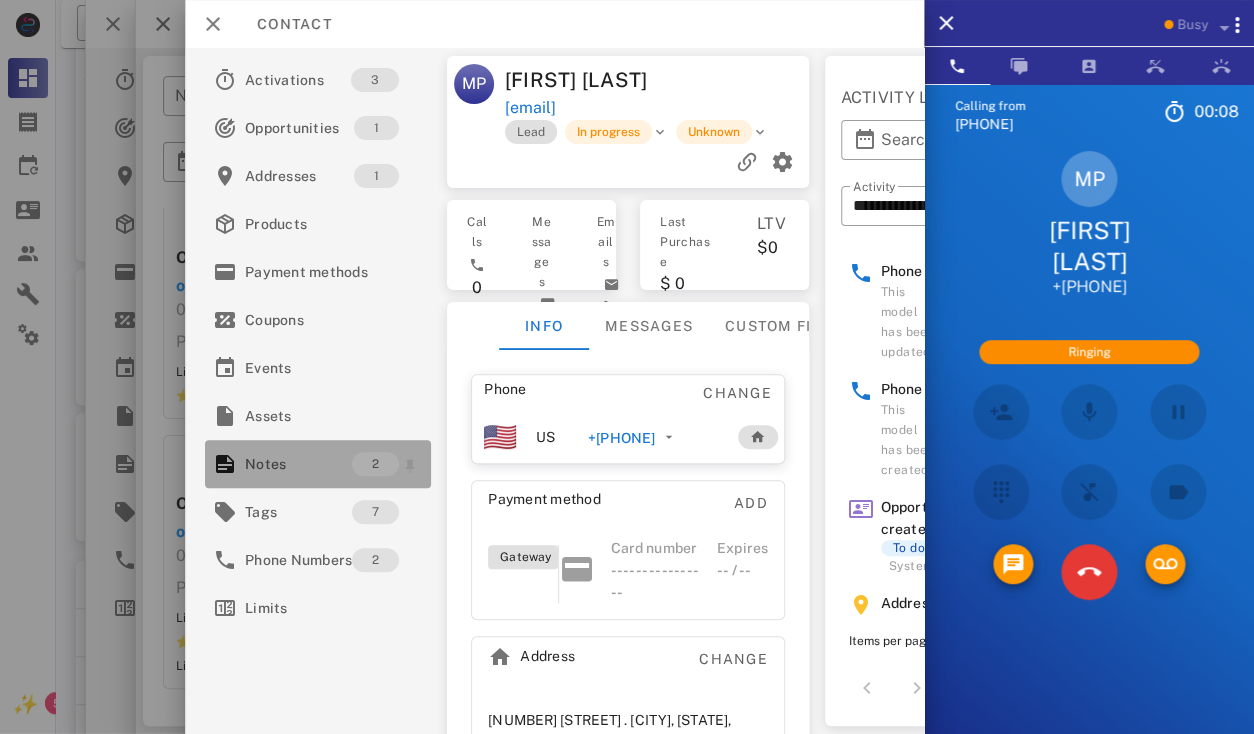 click on "Notes" at bounding box center (298, 464) 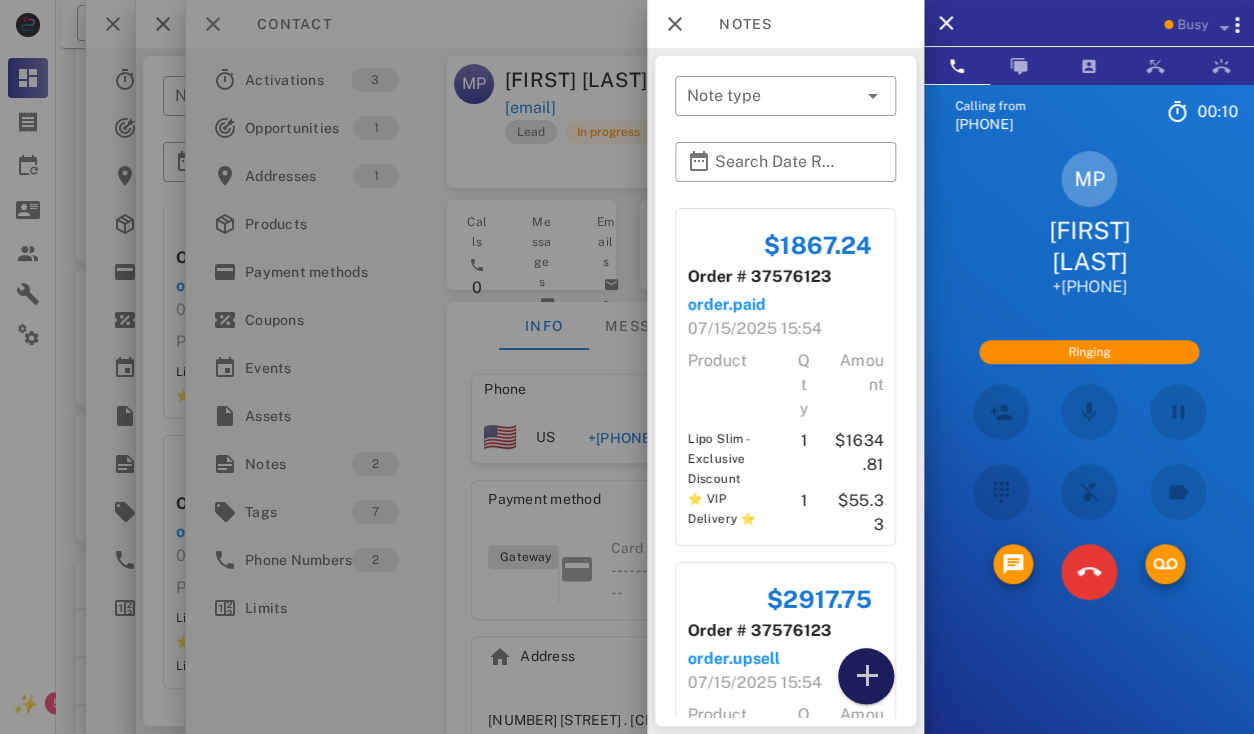 click at bounding box center (866, 676) 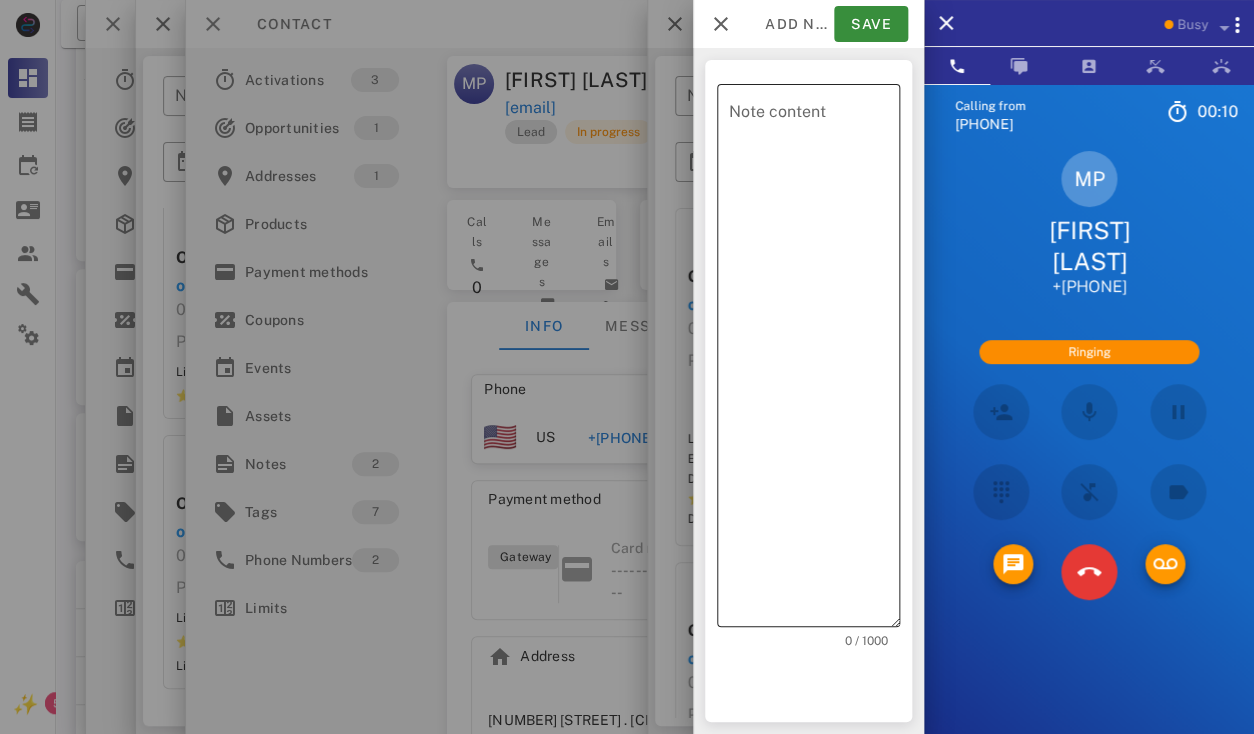 click on "​ Note content" at bounding box center [808, 355] 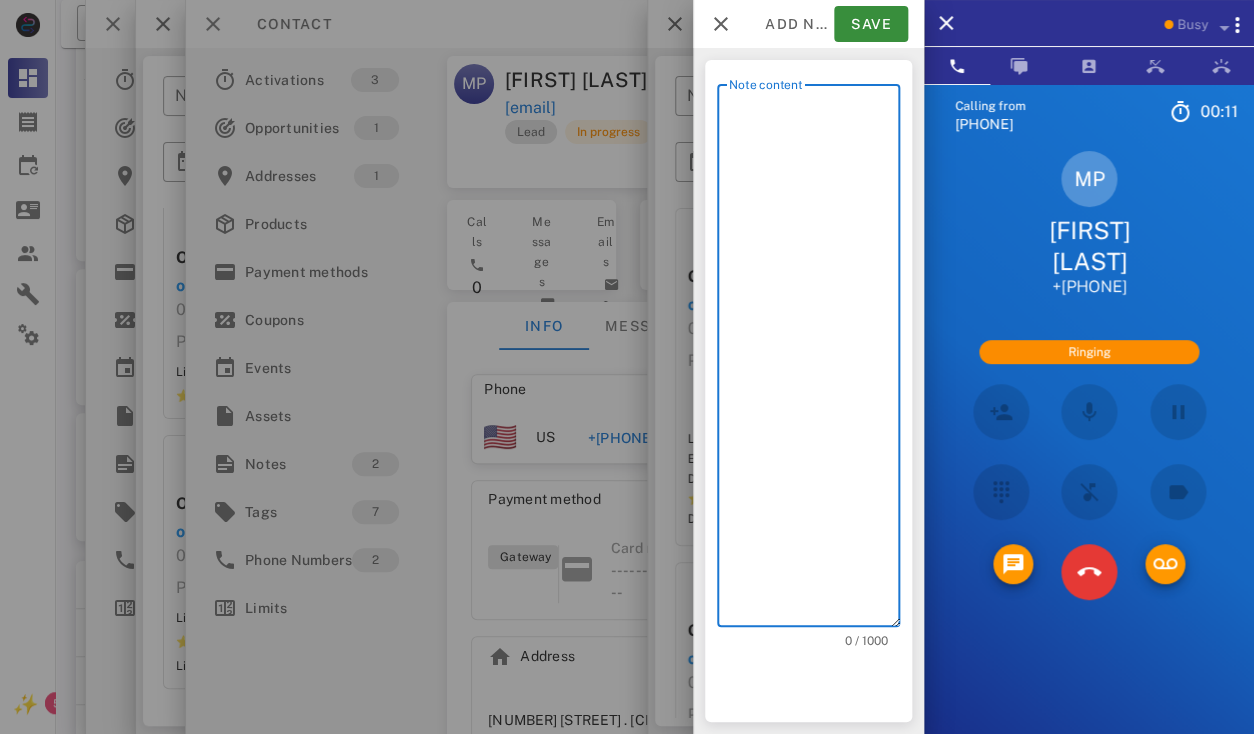 click on "Note content" at bounding box center (814, 360) 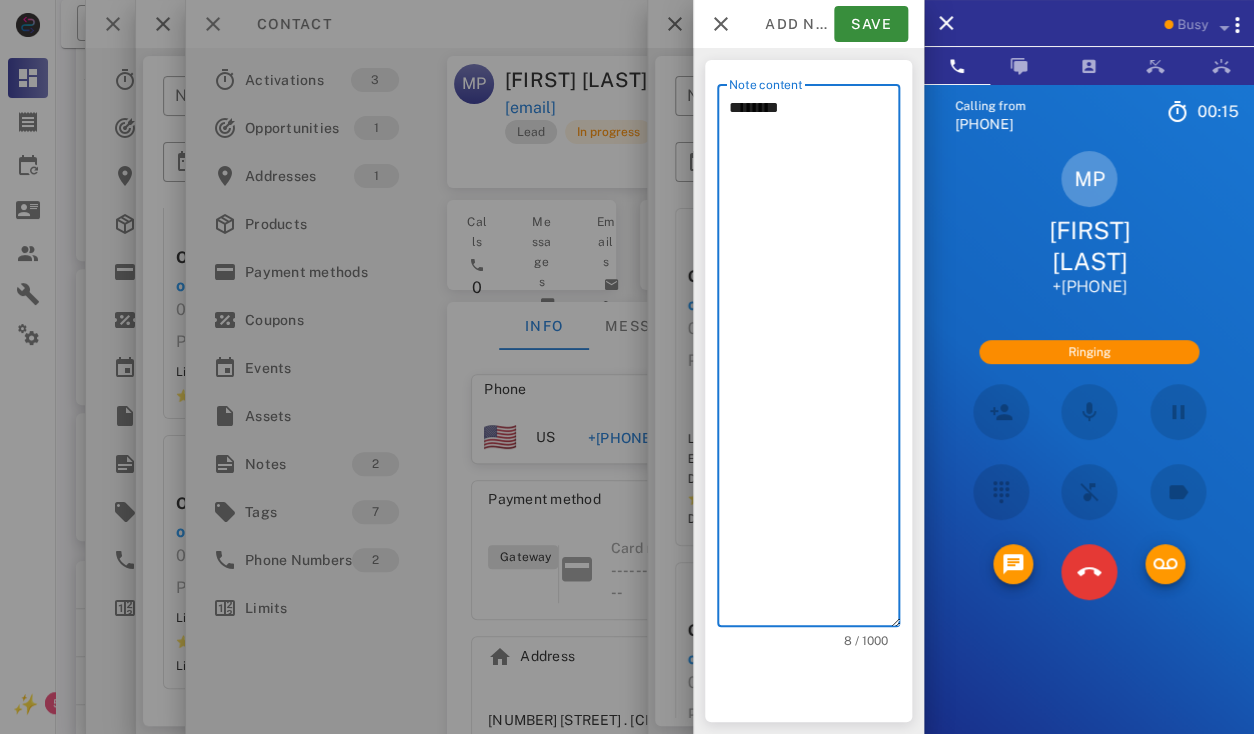 type on "********" 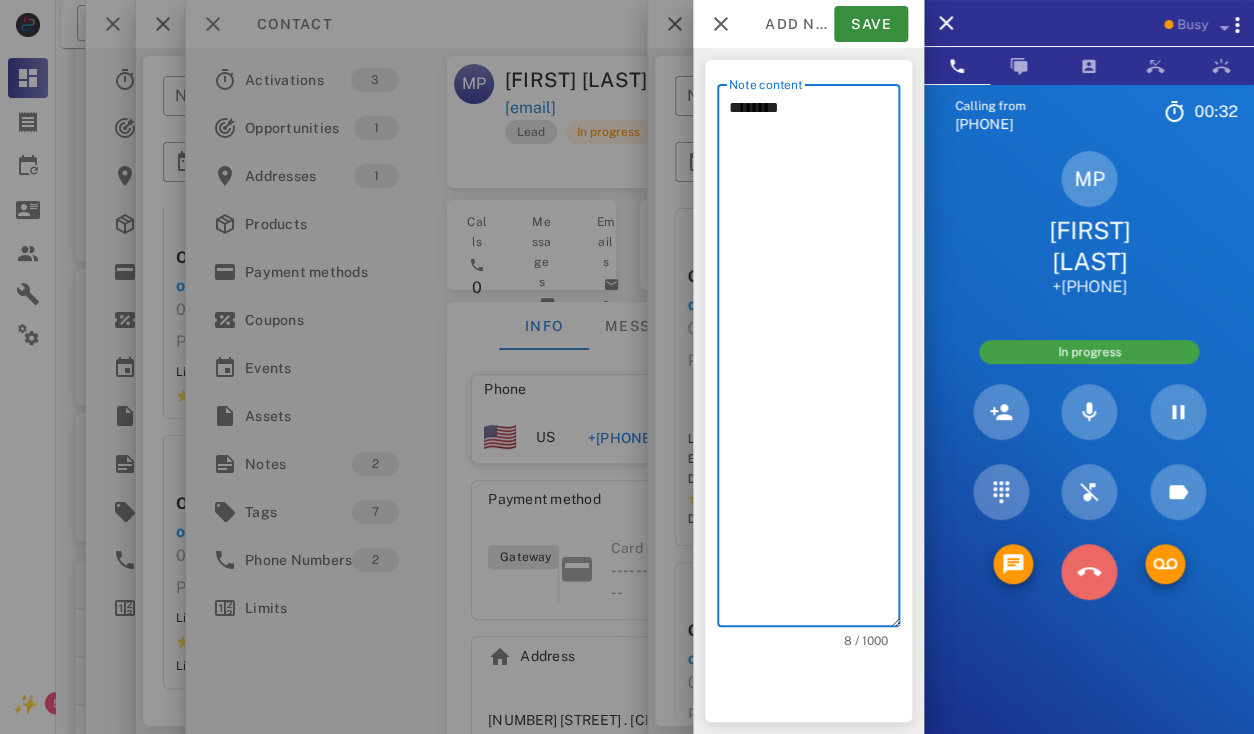 click at bounding box center [1088, 572] 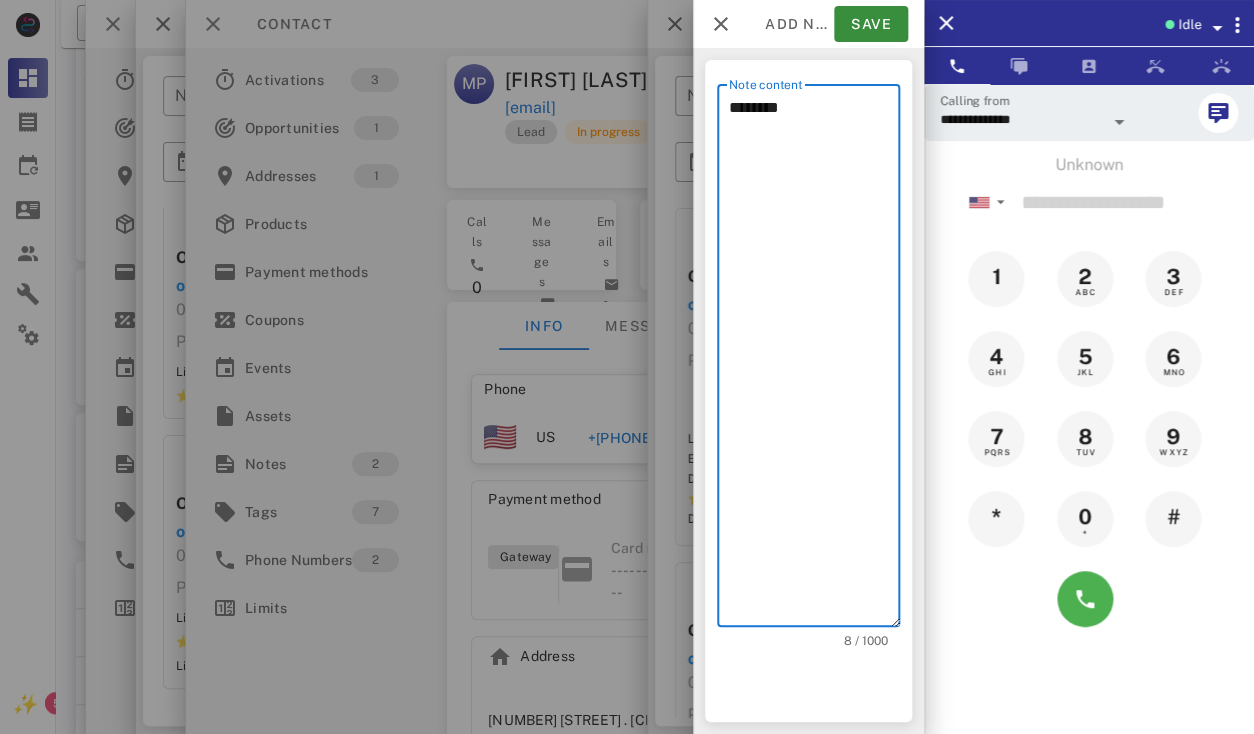 click on "********" at bounding box center [814, 360] 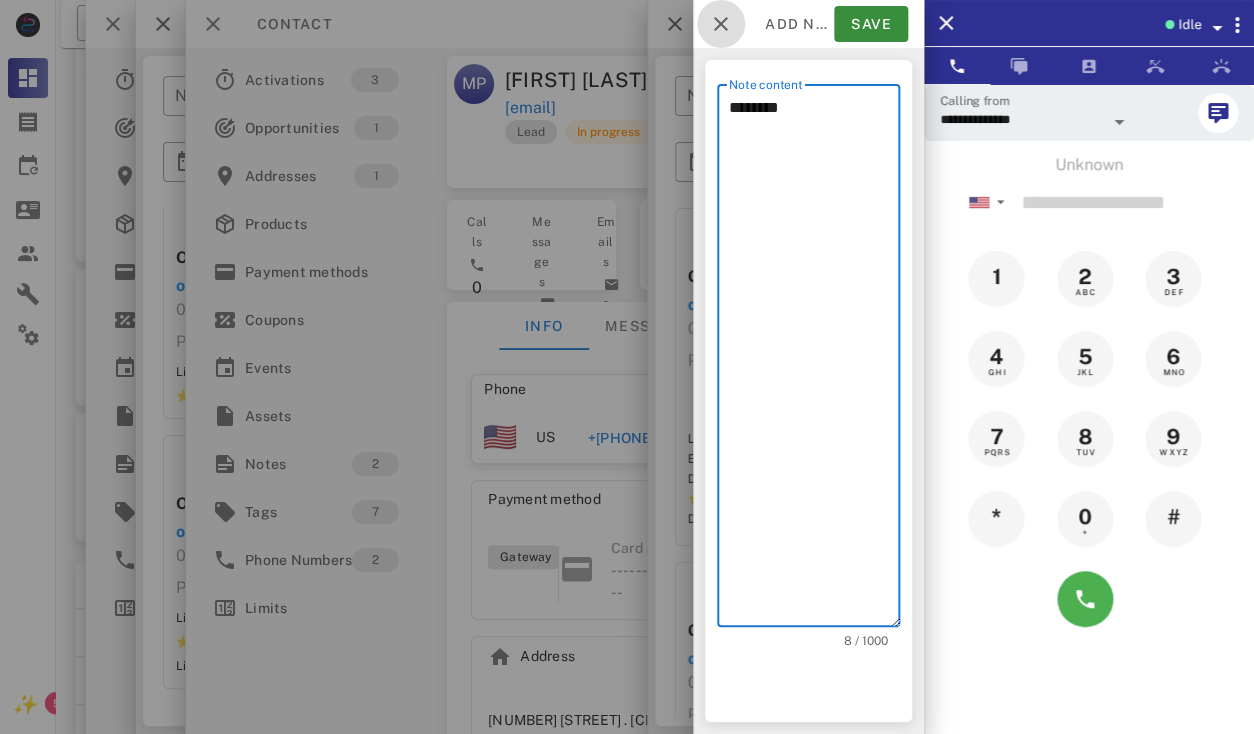 click at bounding box center [721, 24] 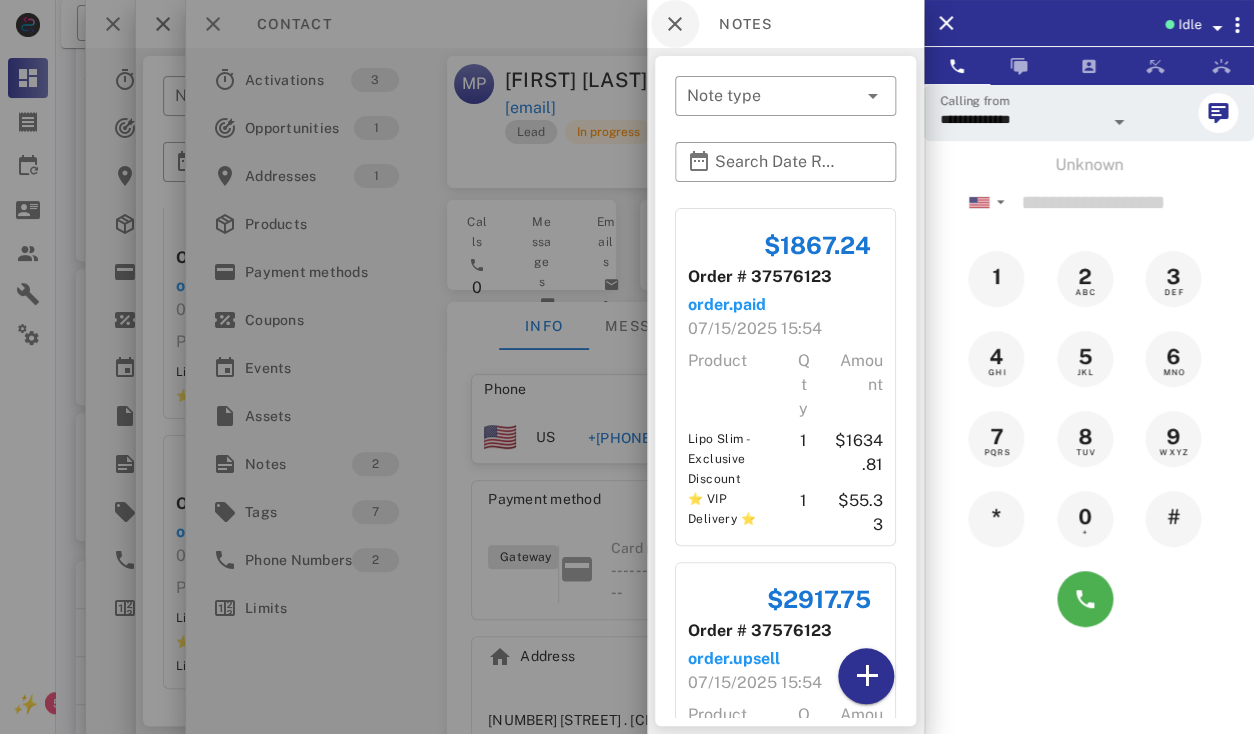 scroll, scrollTop: 999761, scrollLeft: 999619, axis: both 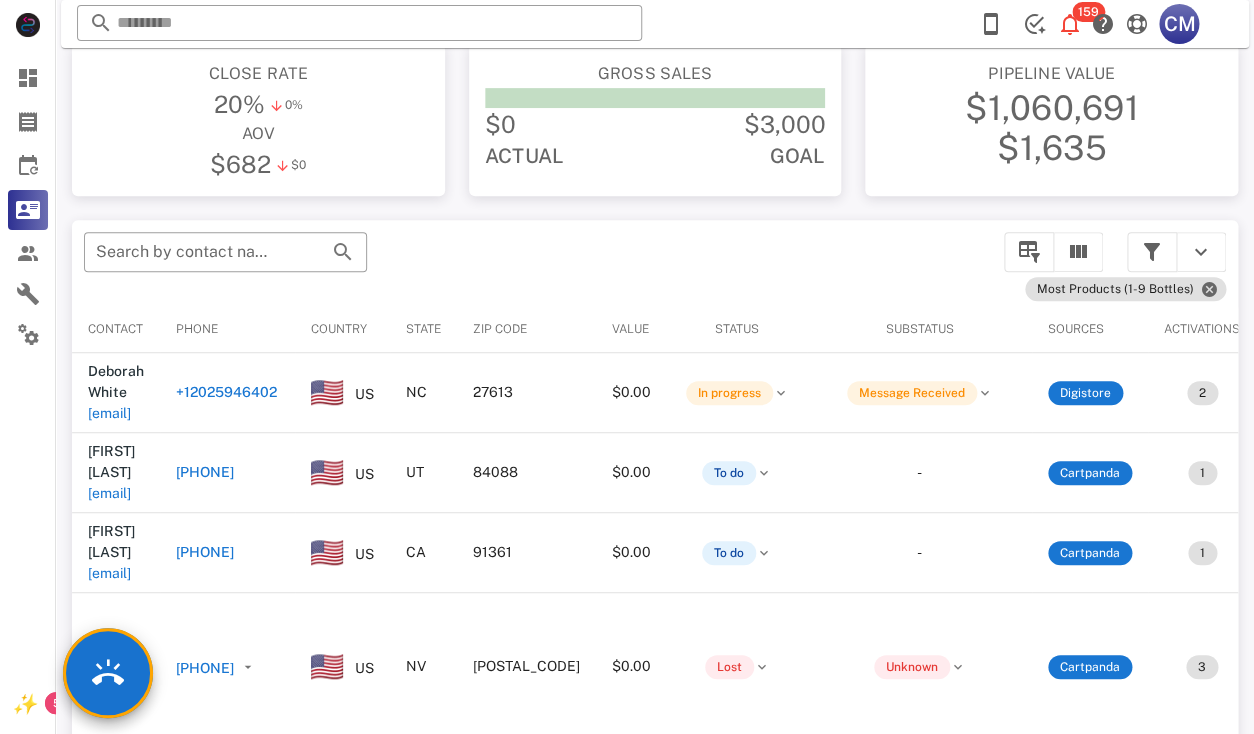 click on "​ Search by contact name, email or phone" at bounding box center [532, 262] 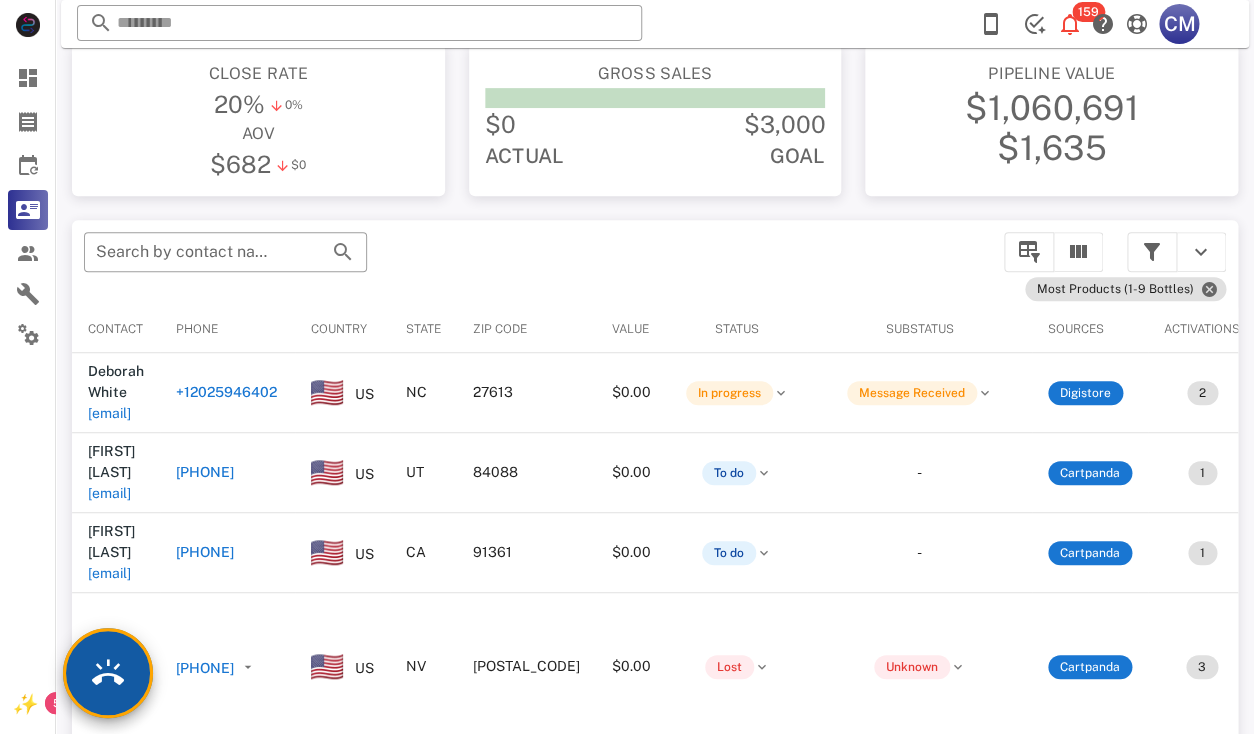 click at bounding box center [108, 673] 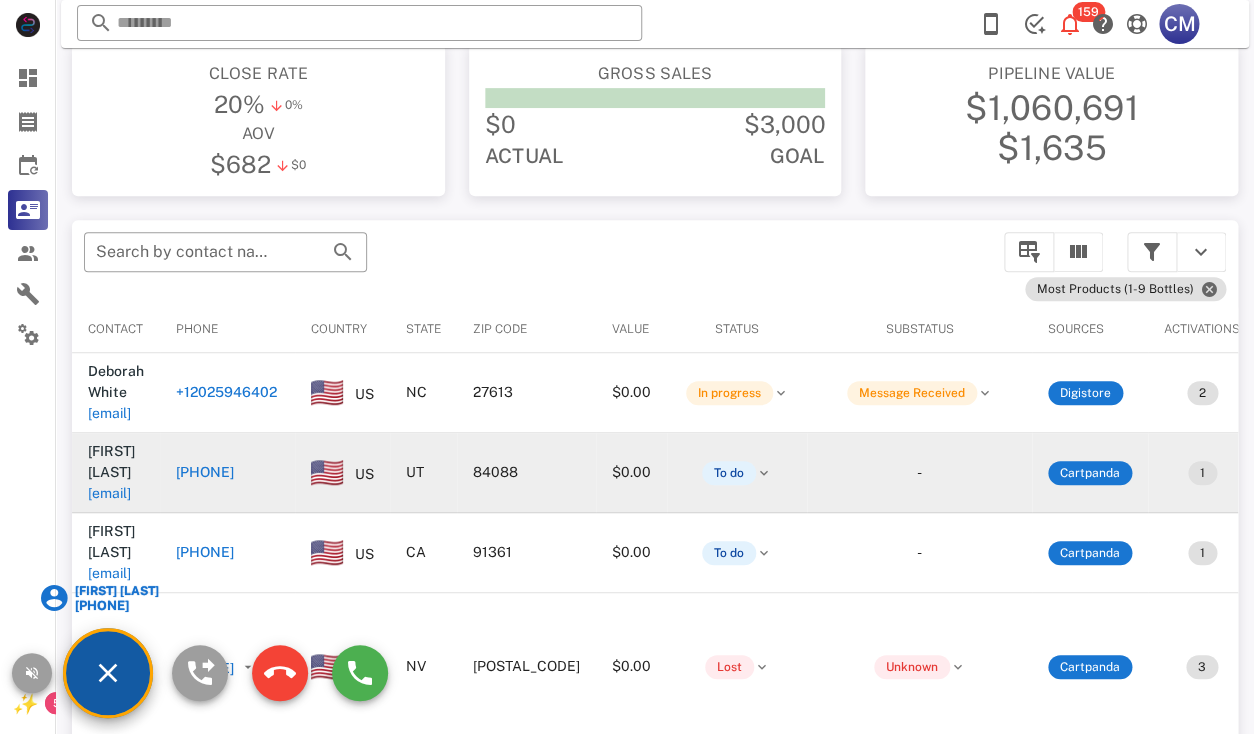 type 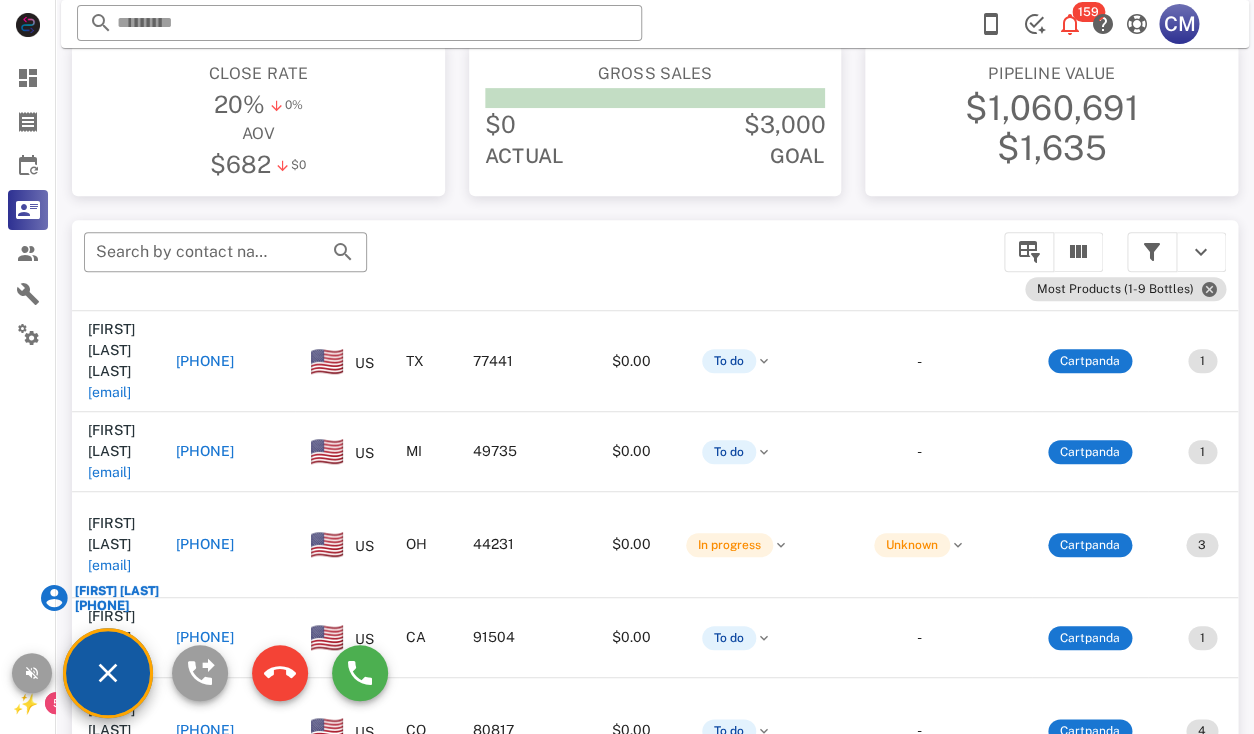 scroll, scrollTop: 605, scrollLeft: 0, axis: vertical 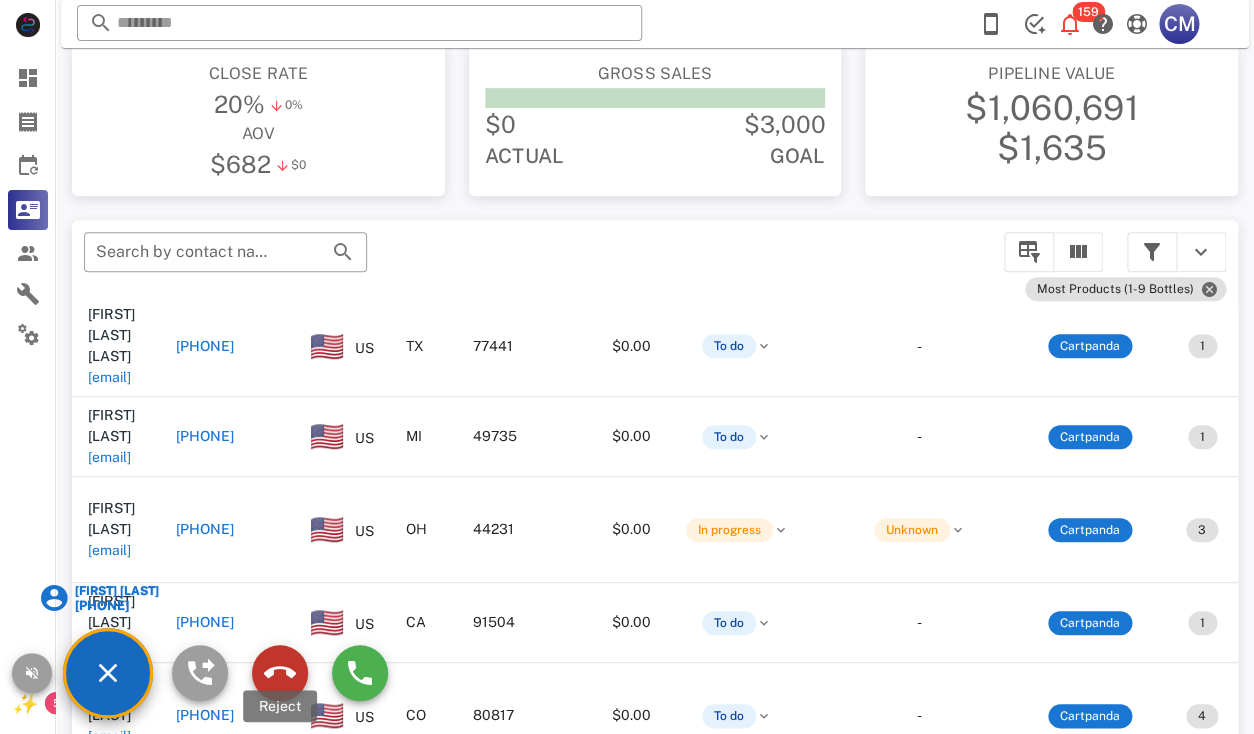 click at bounding box center (280, 673) 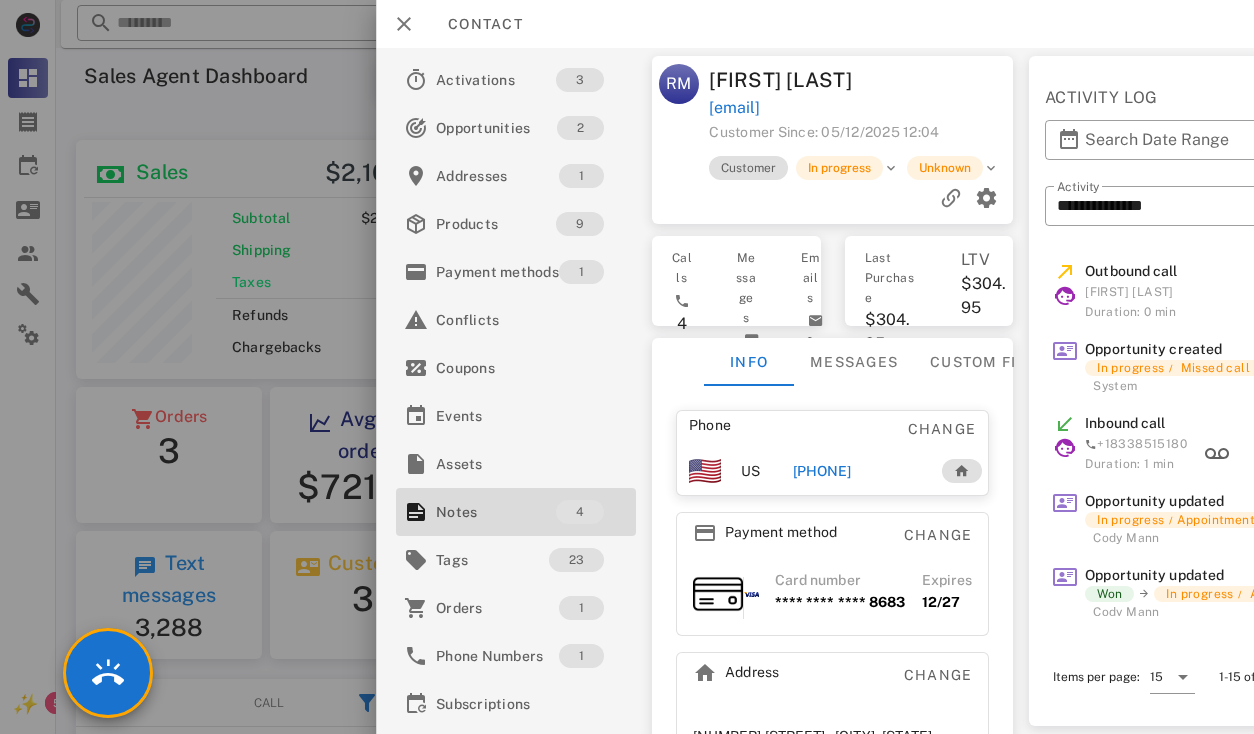 scroll, scrollTop: 0, scrollLeft: 0, axis: both 